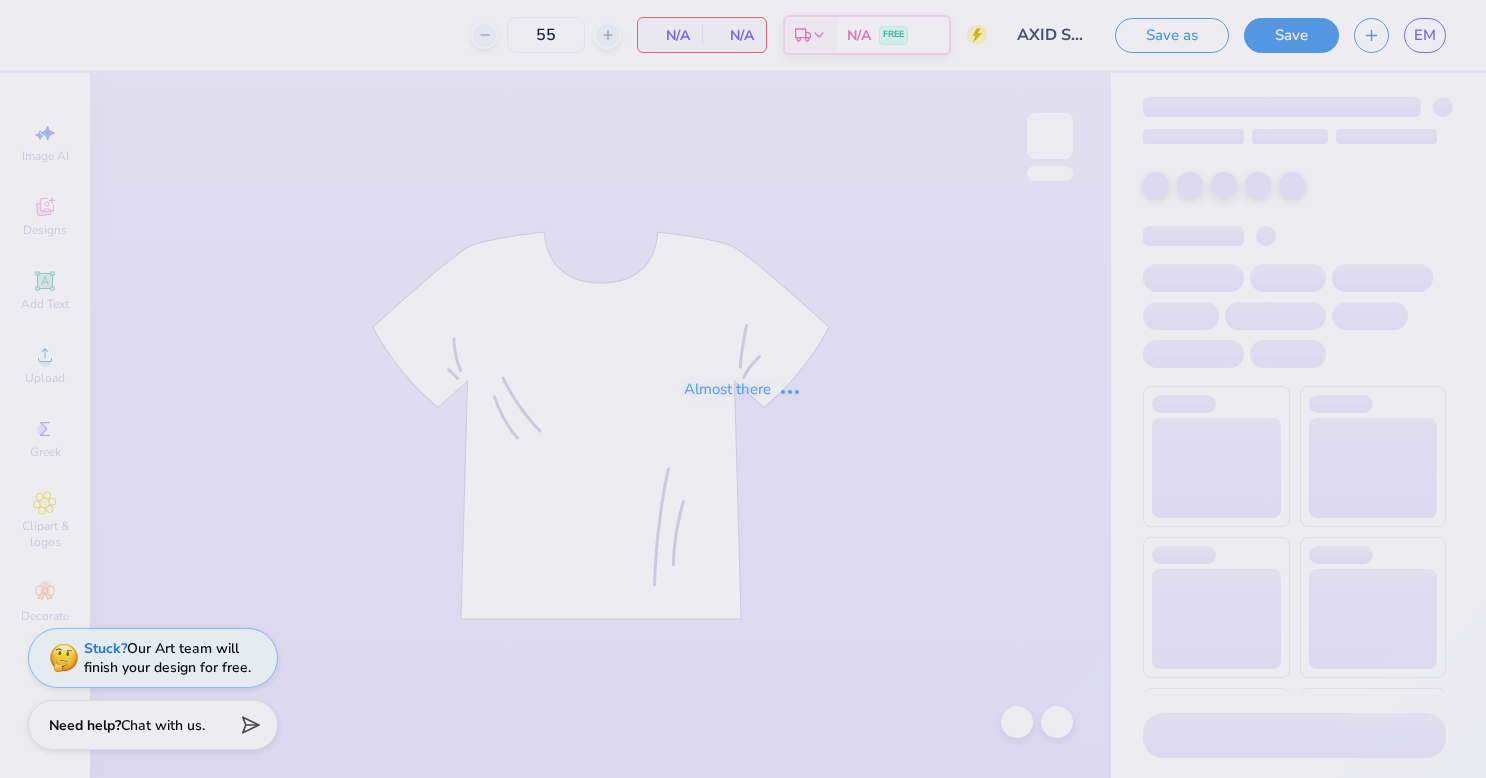 scroll, scrollTop: 0, scrollLeft: 0, axis: both 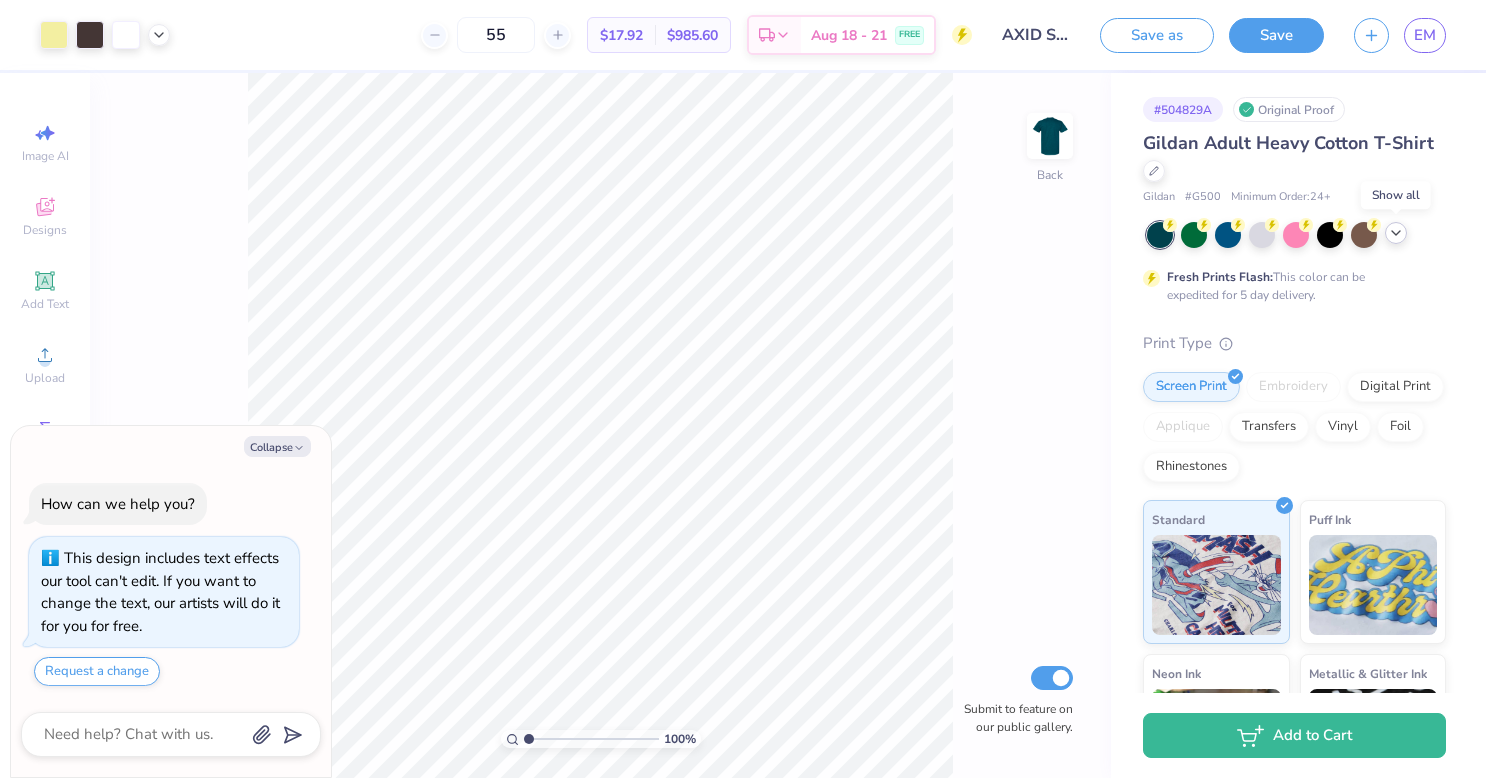 click 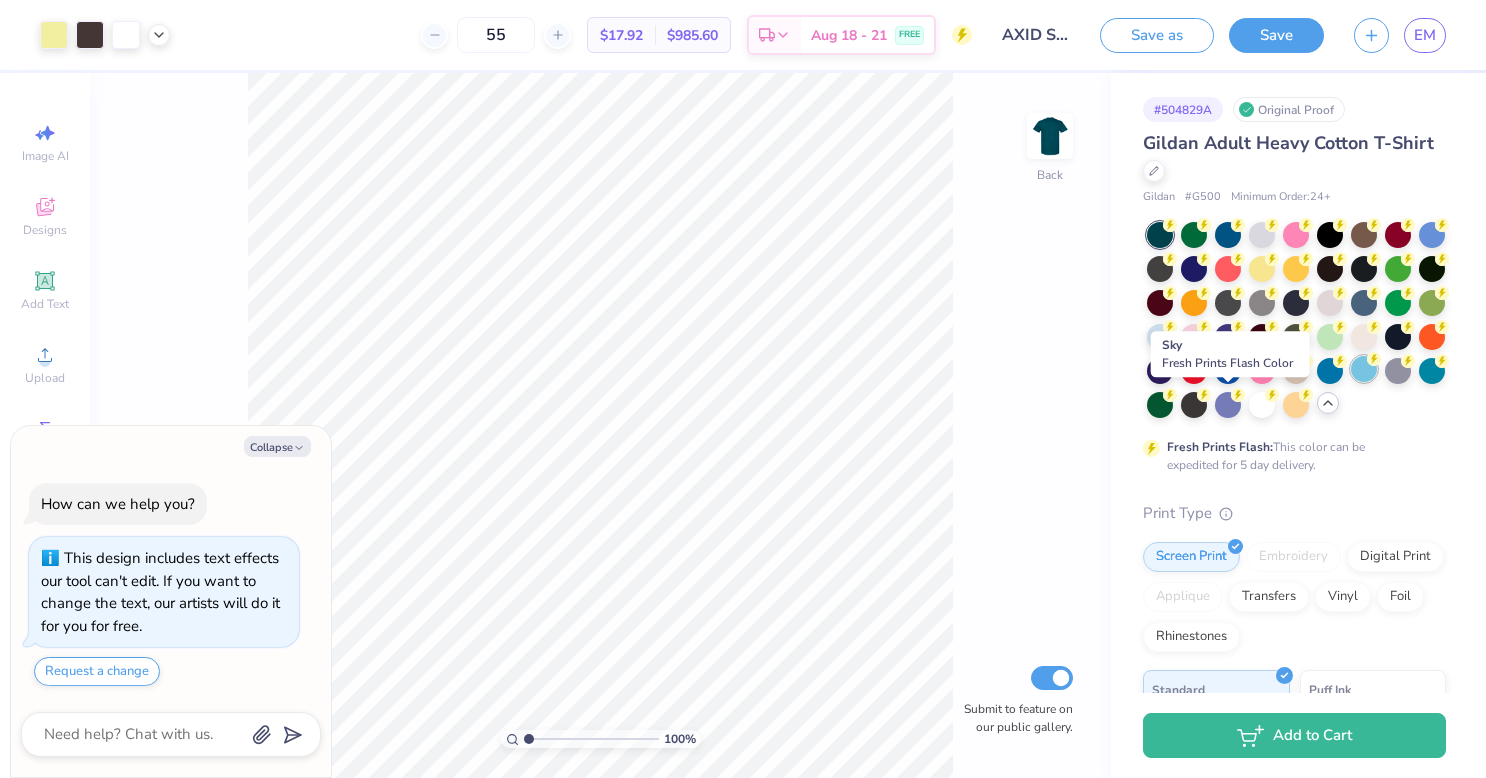 click at bounding box center [1364, 369] 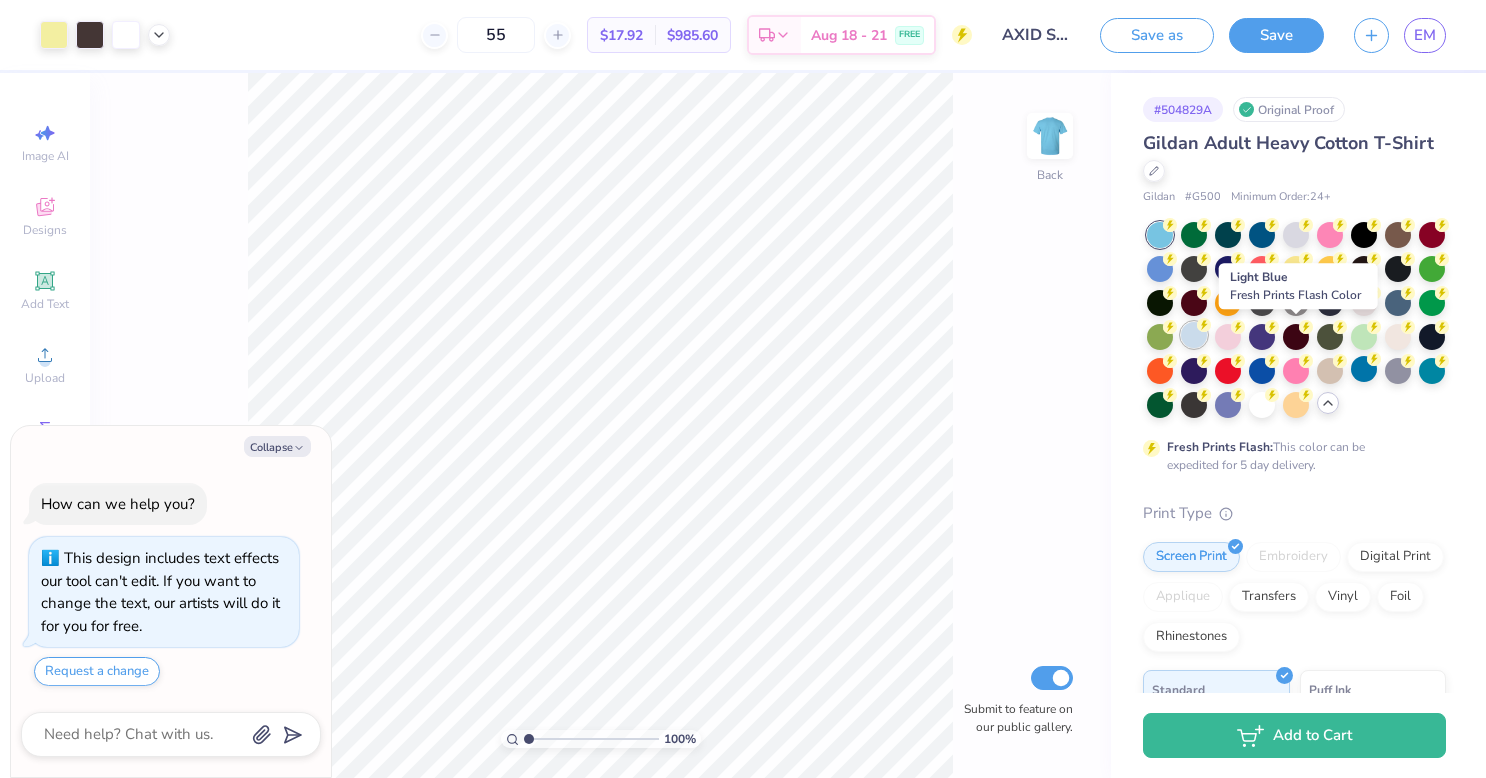 click at bounding box center (1194, 335) 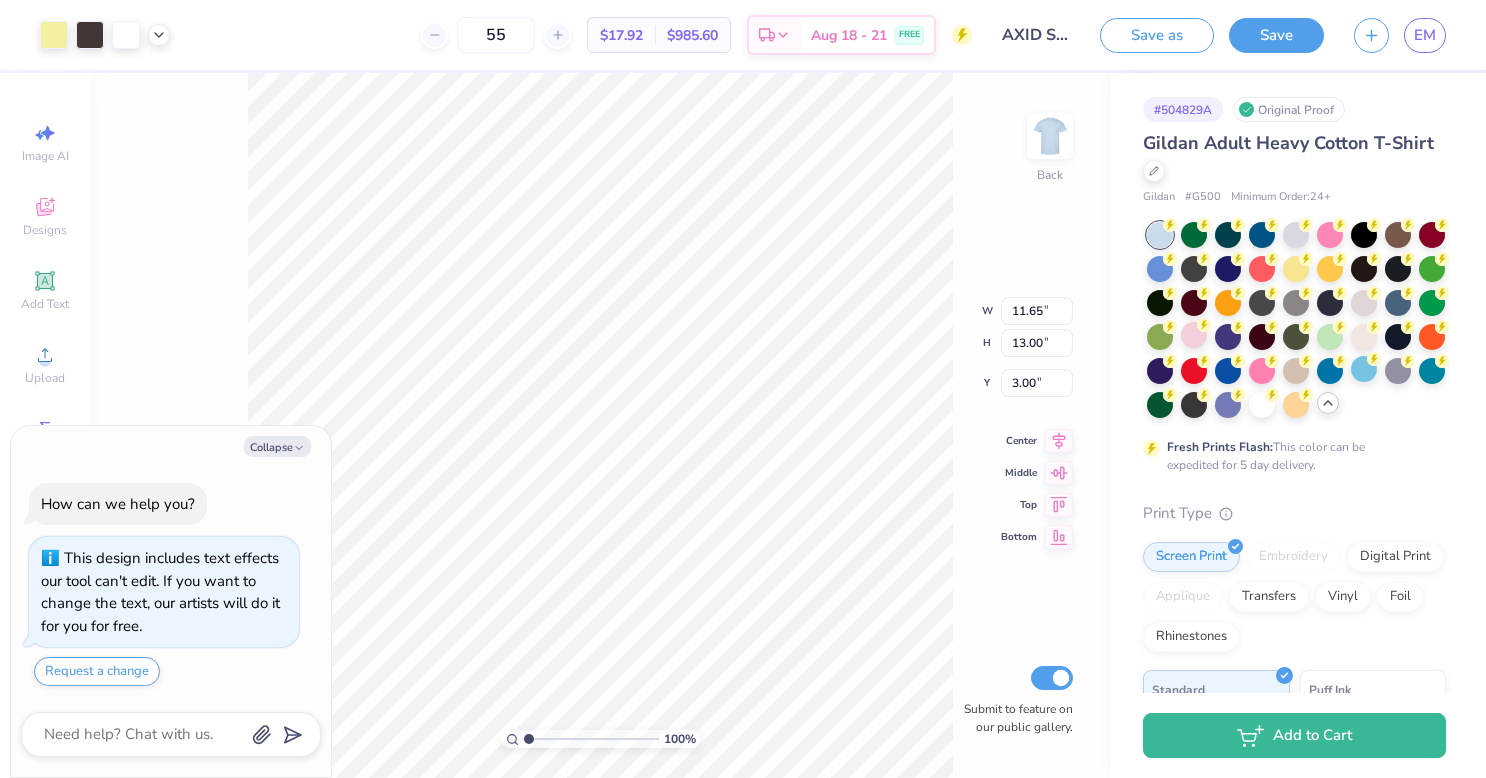 type on "x" 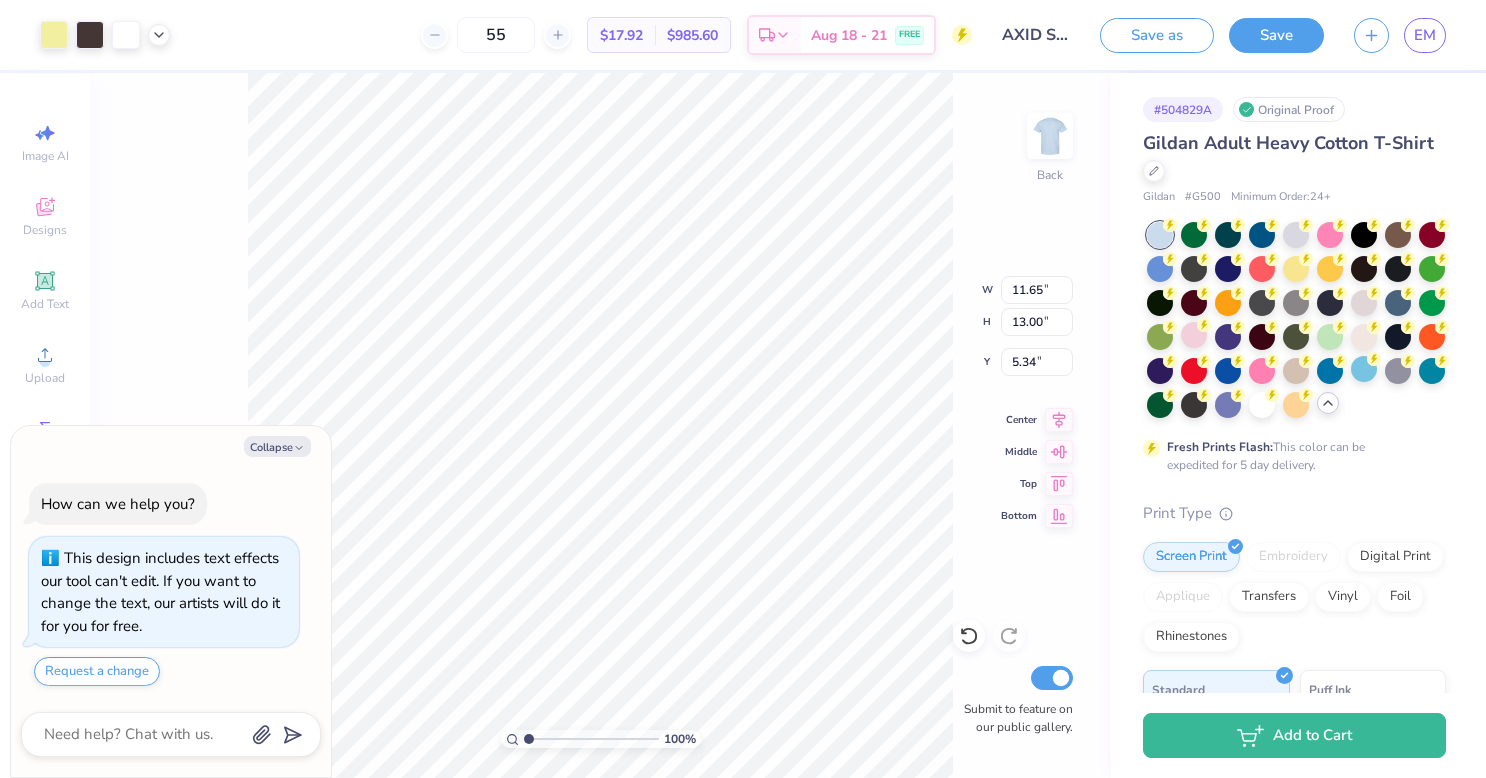 type on "x" 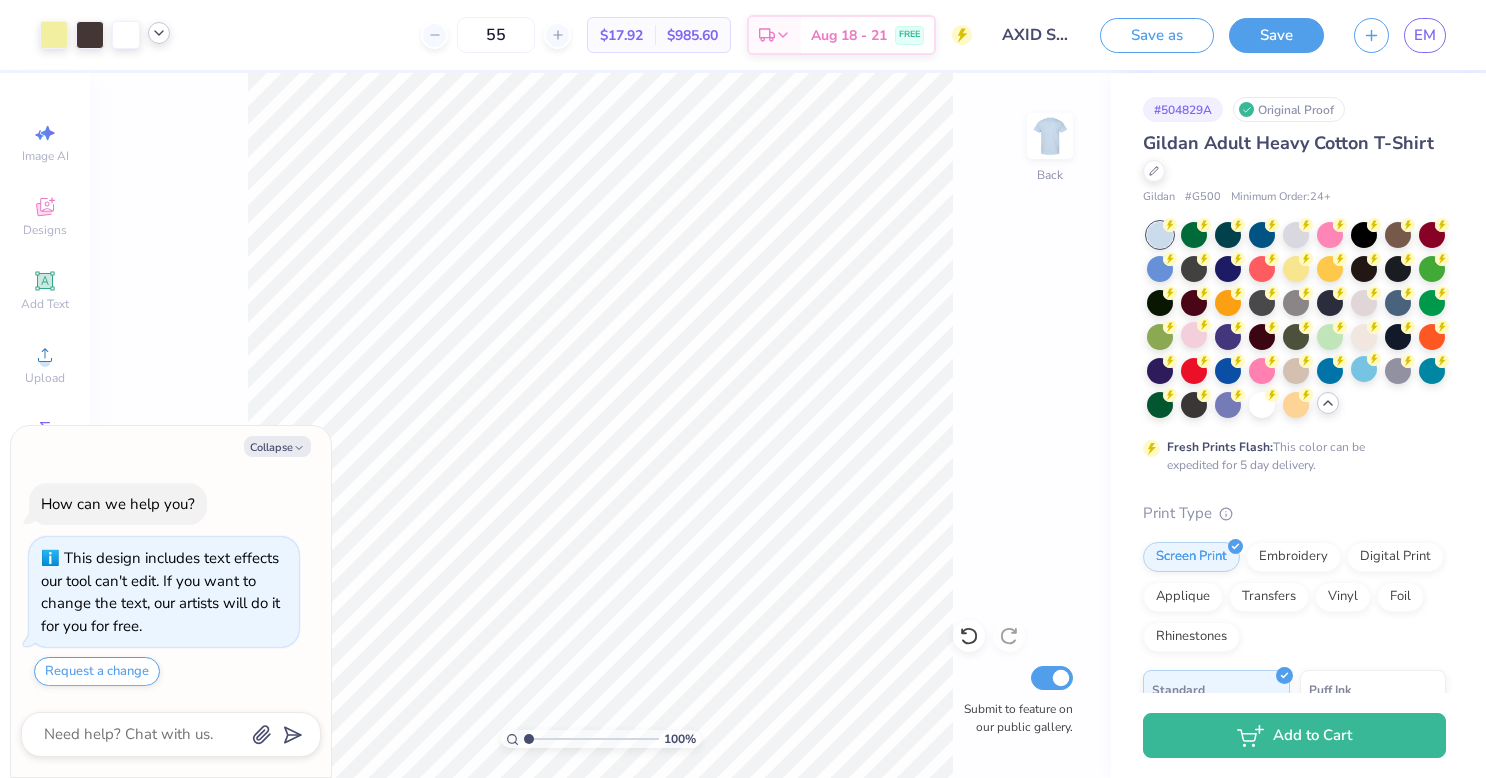 click 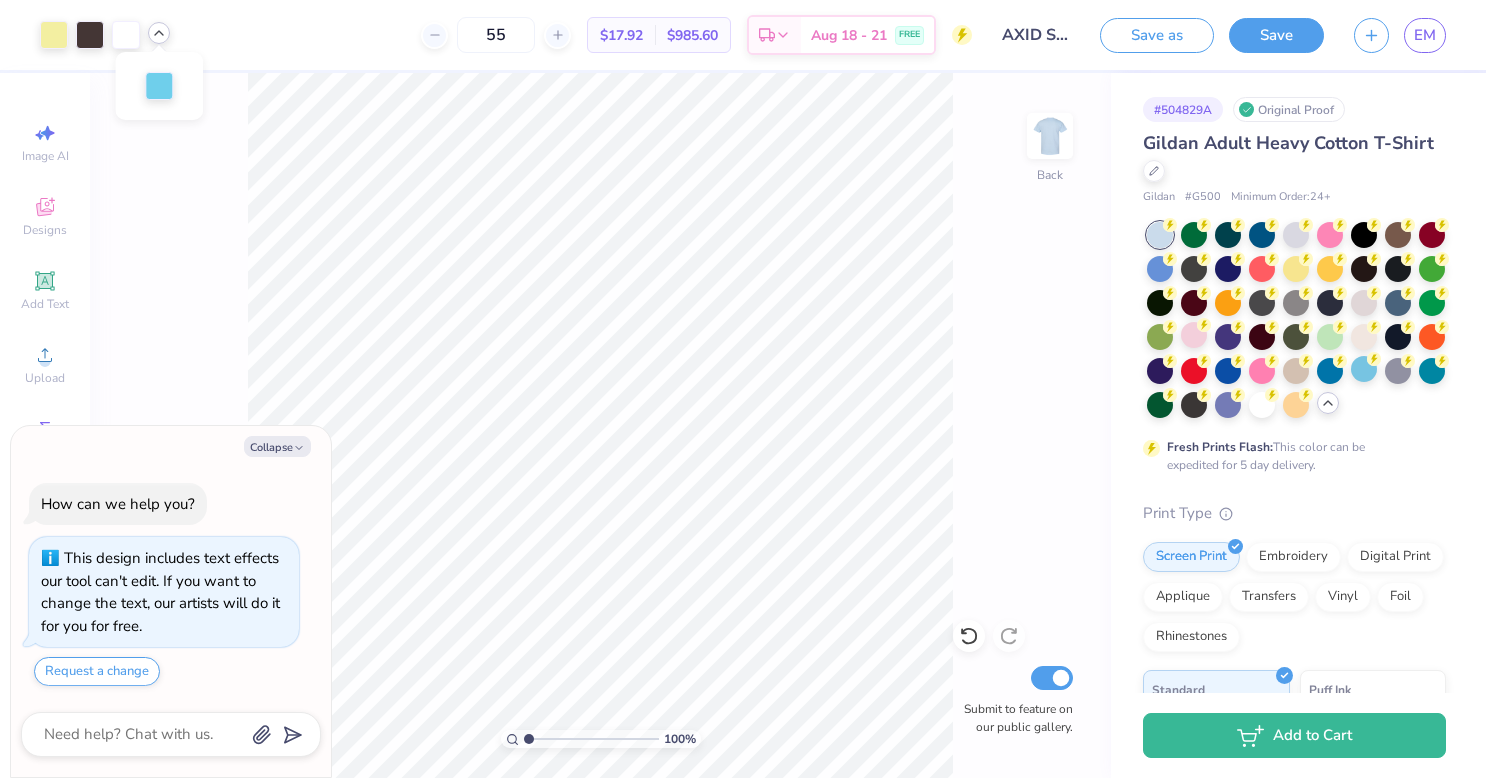 click 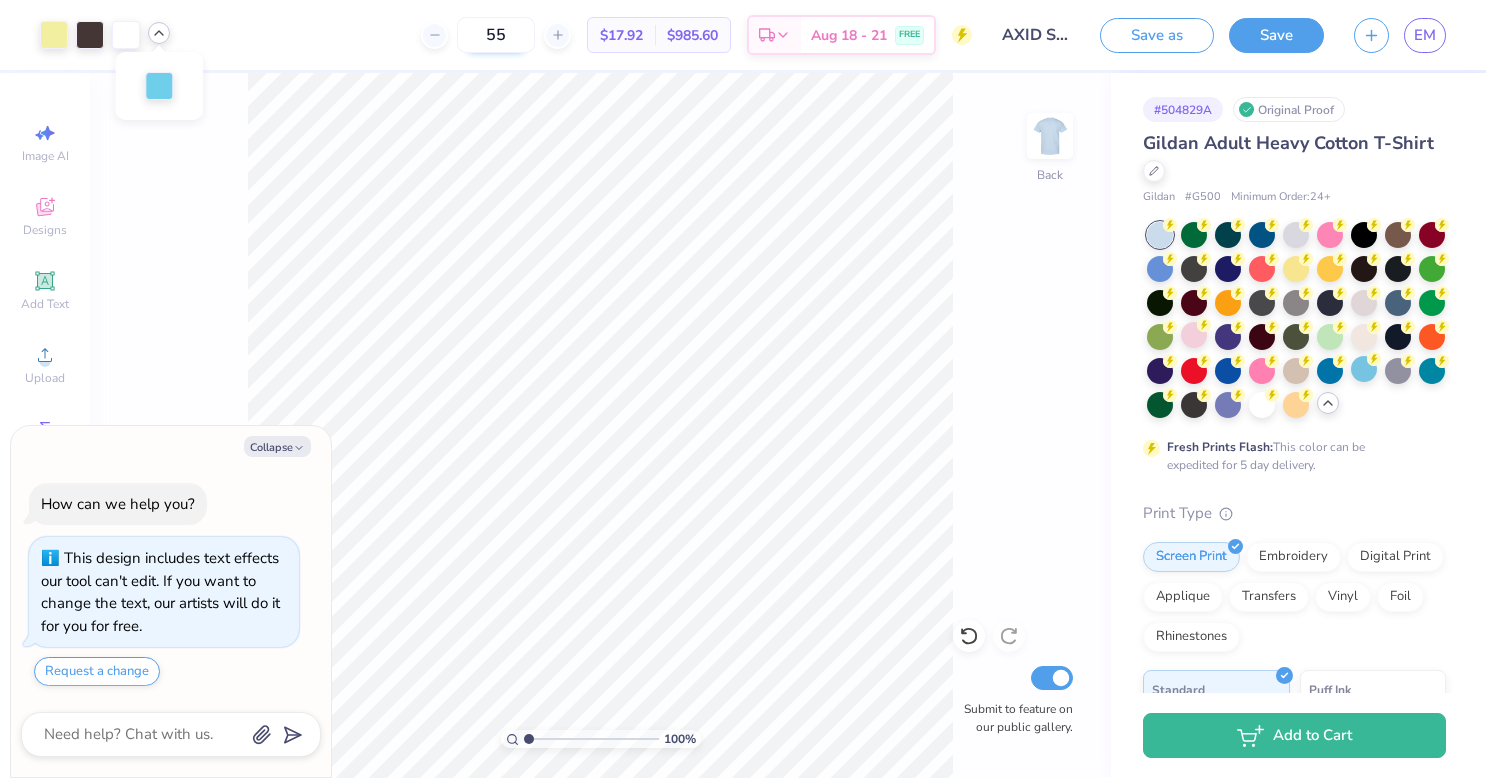 click on "55" at bounding box center [496, 35] 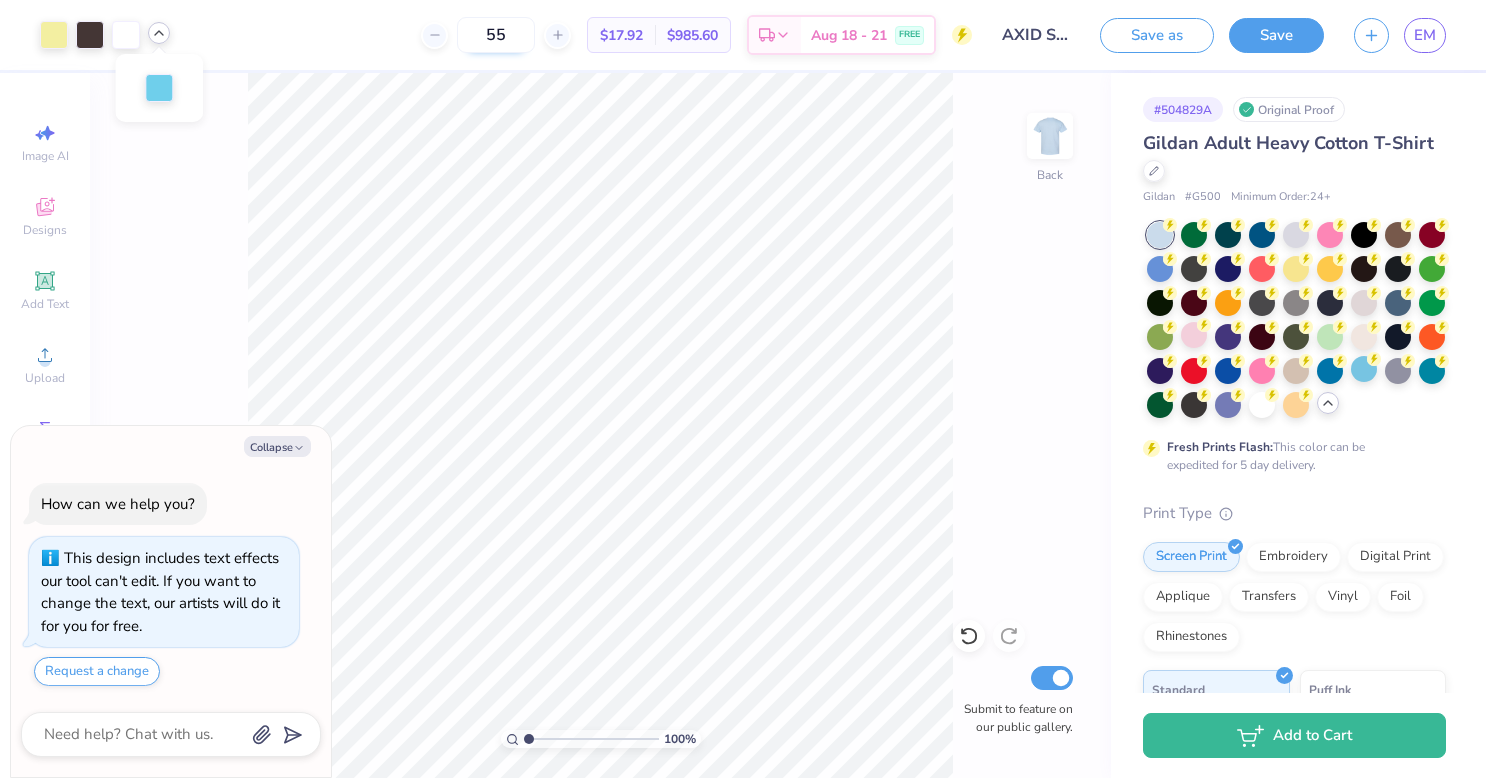 type on "5" 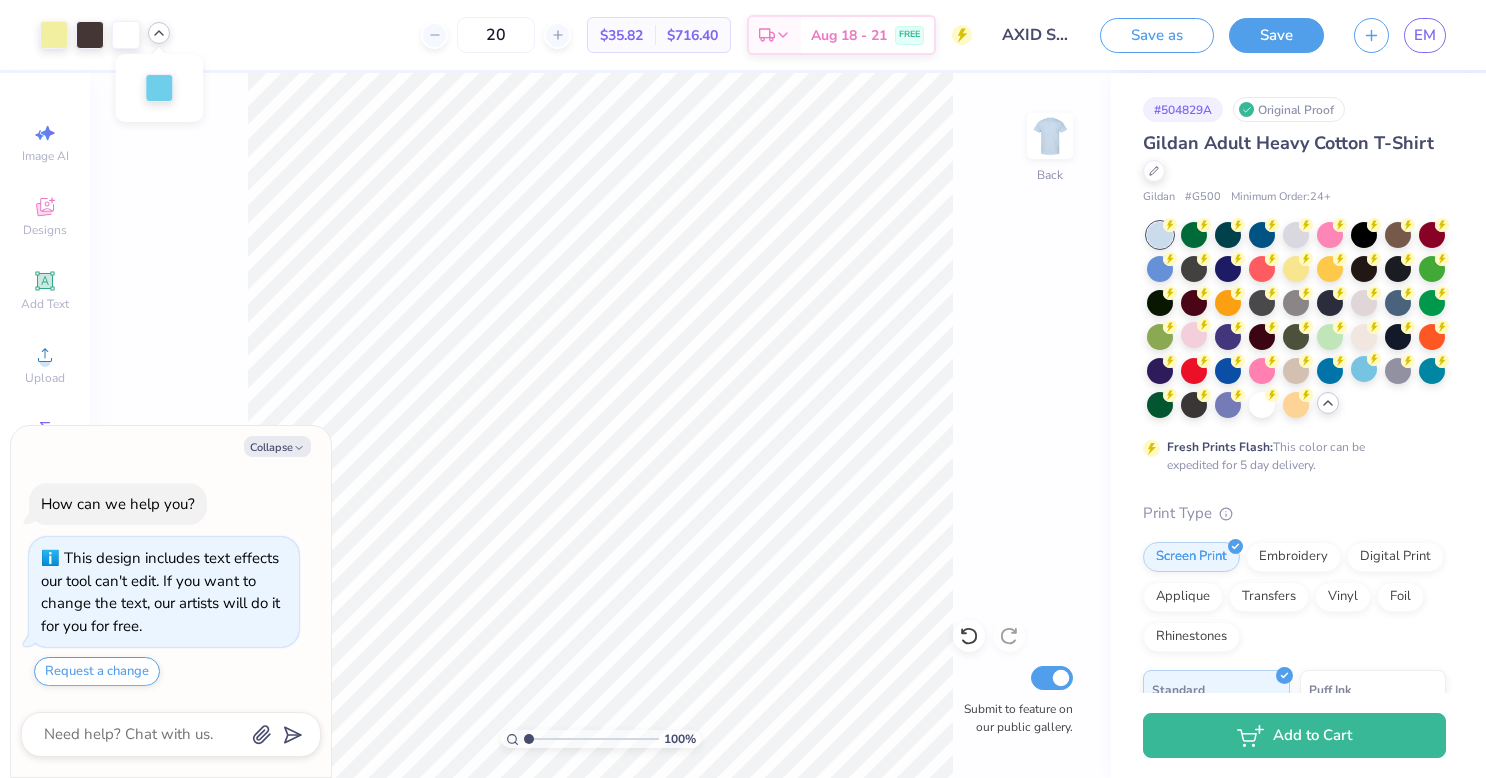 type on "20" 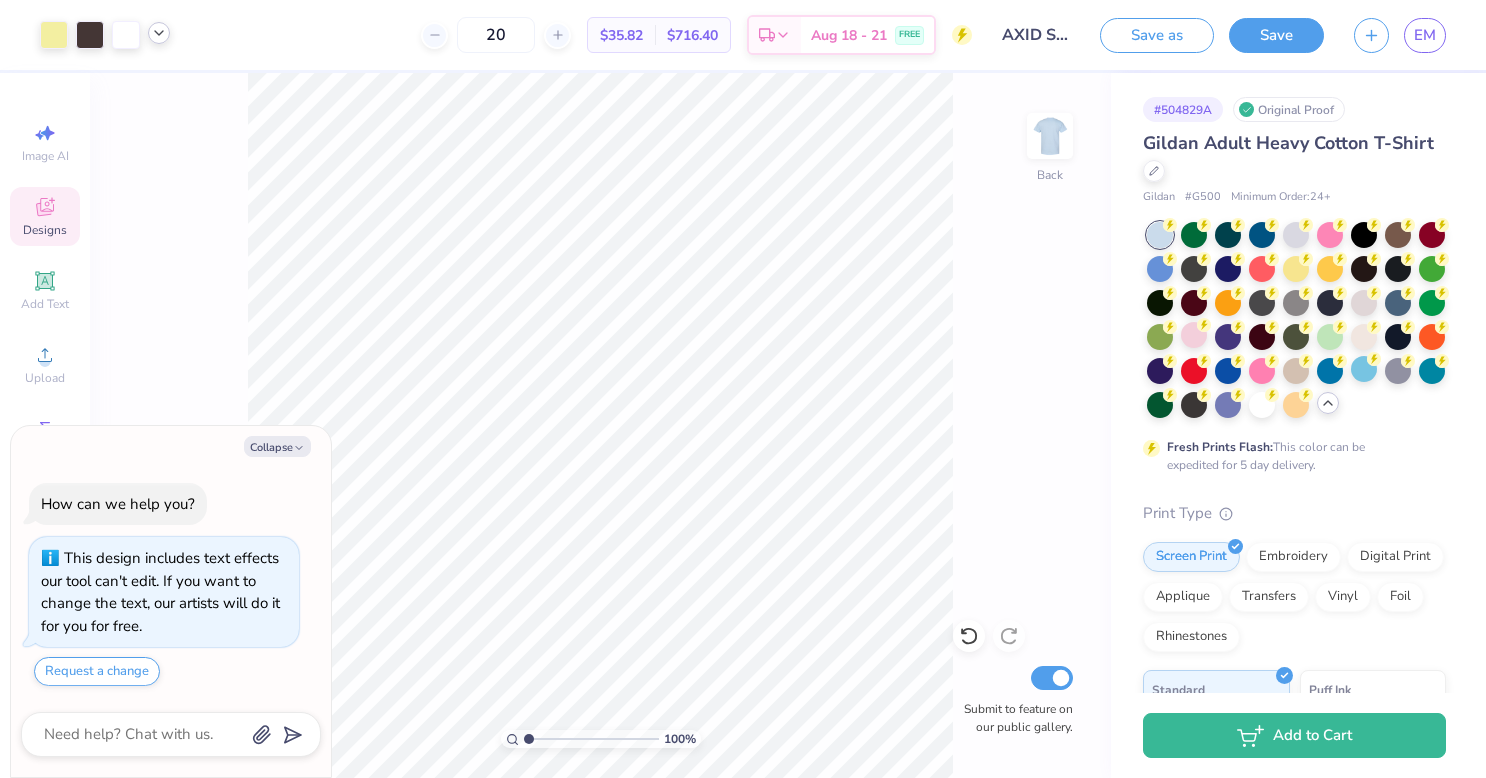 click 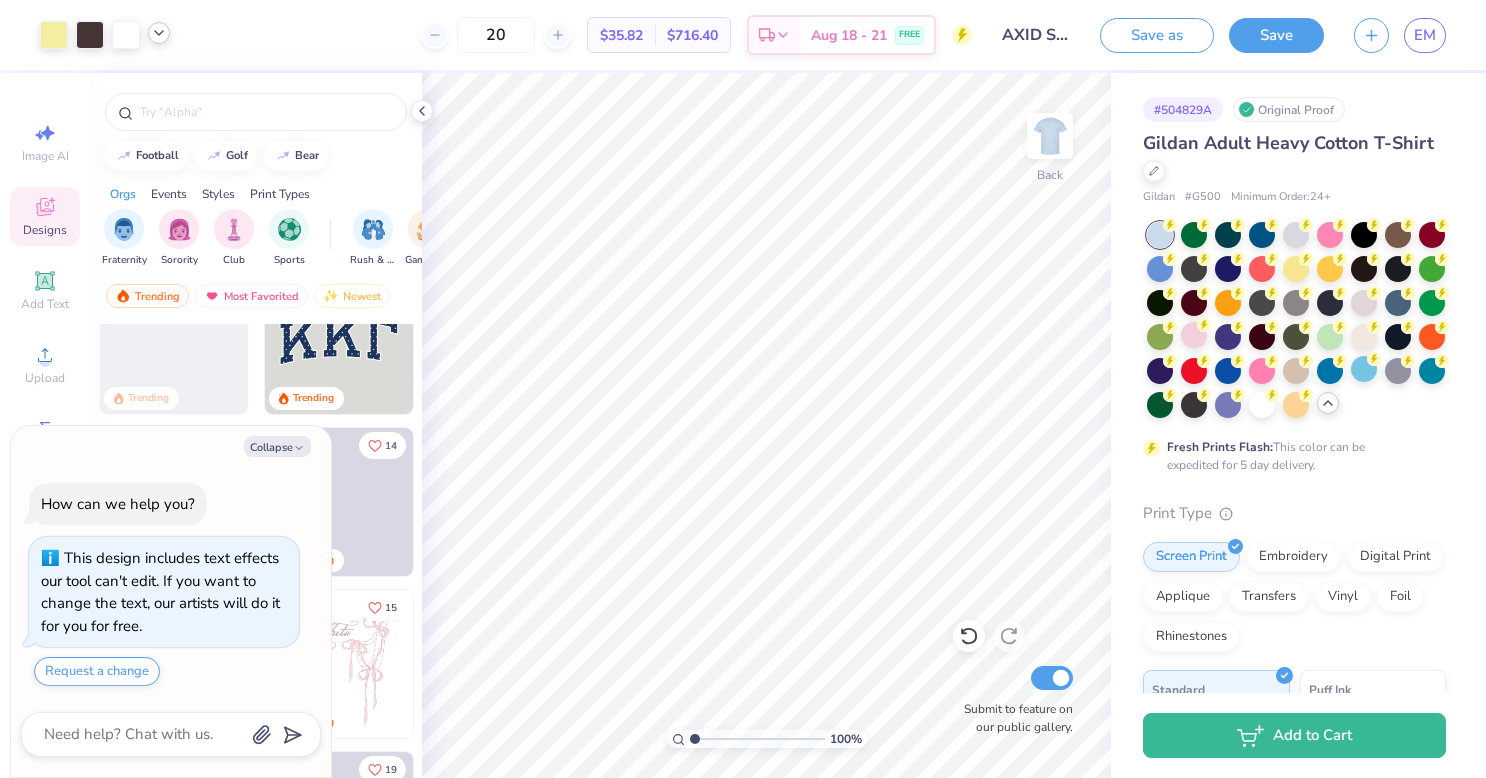 scroll, scrollTop: 61, scrollLeft: 0, axis: vertical 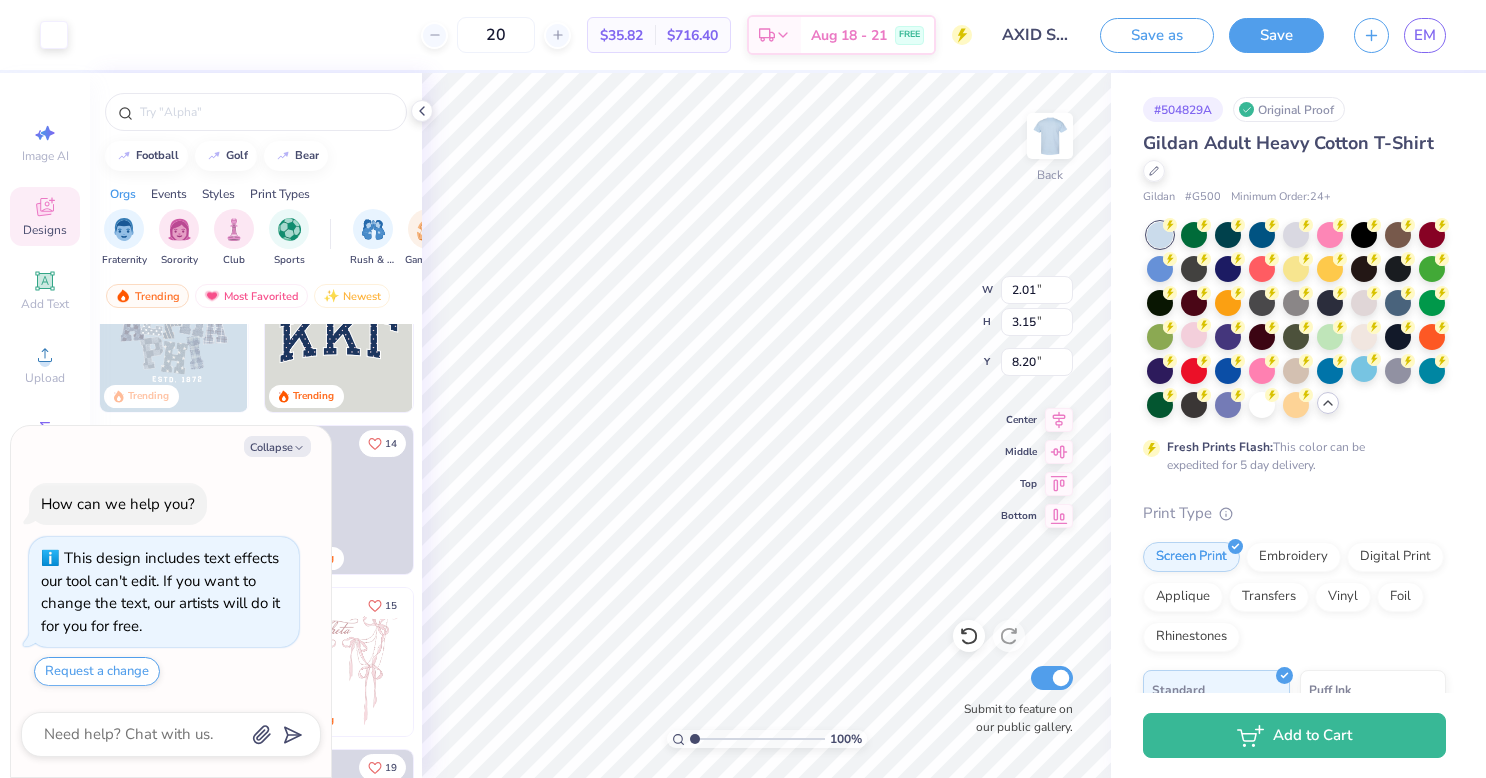 type on "x" 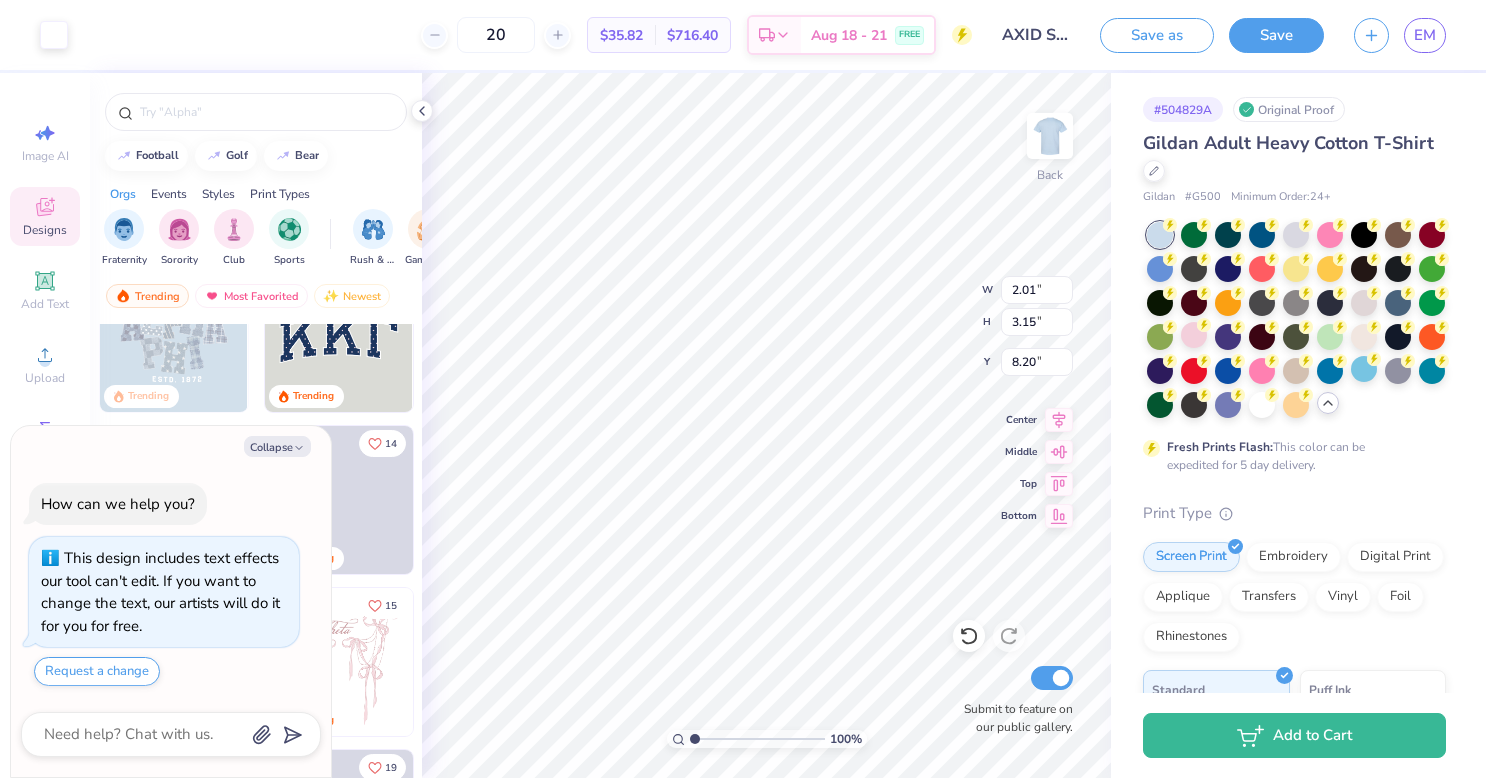 type on "10.25" 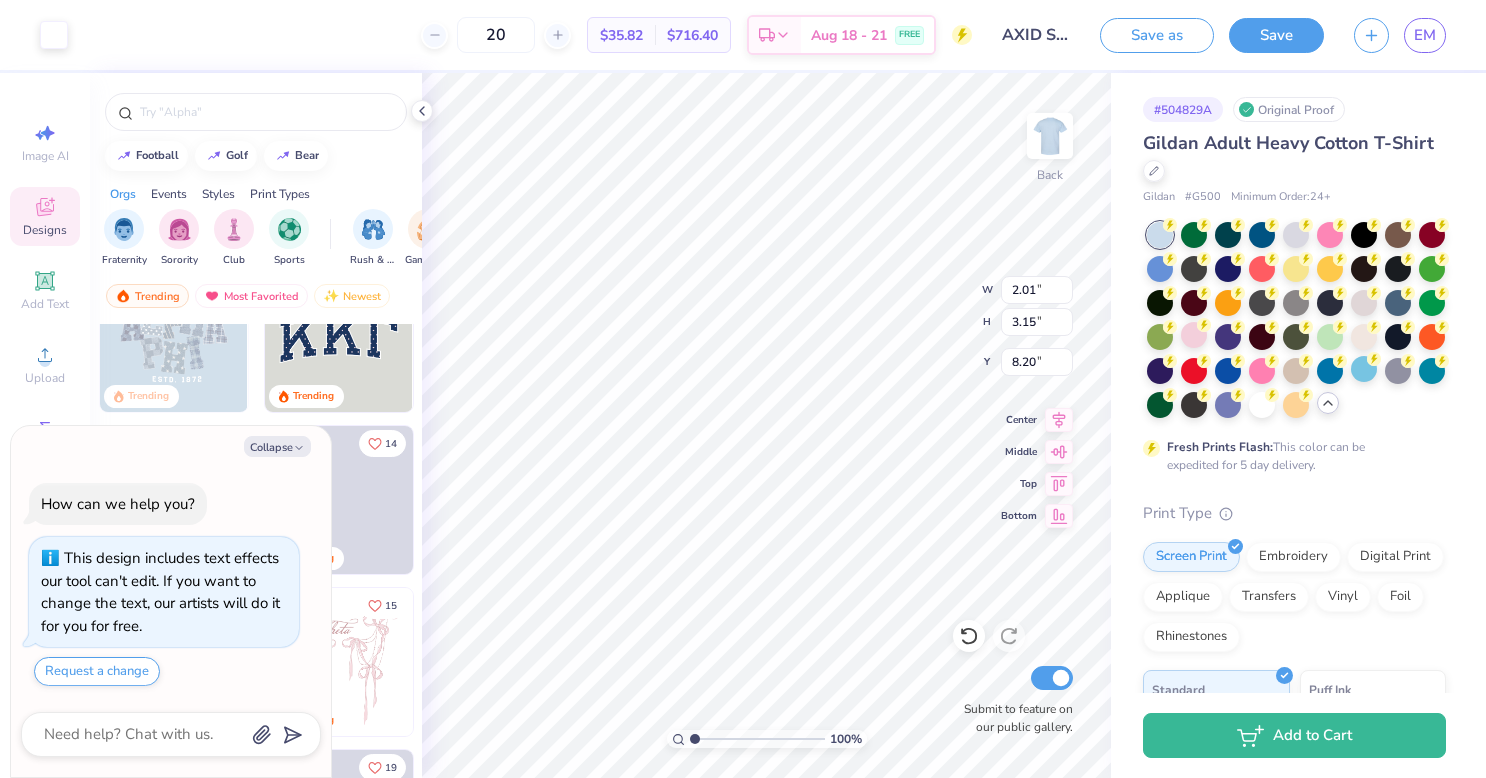 type on "1.89" 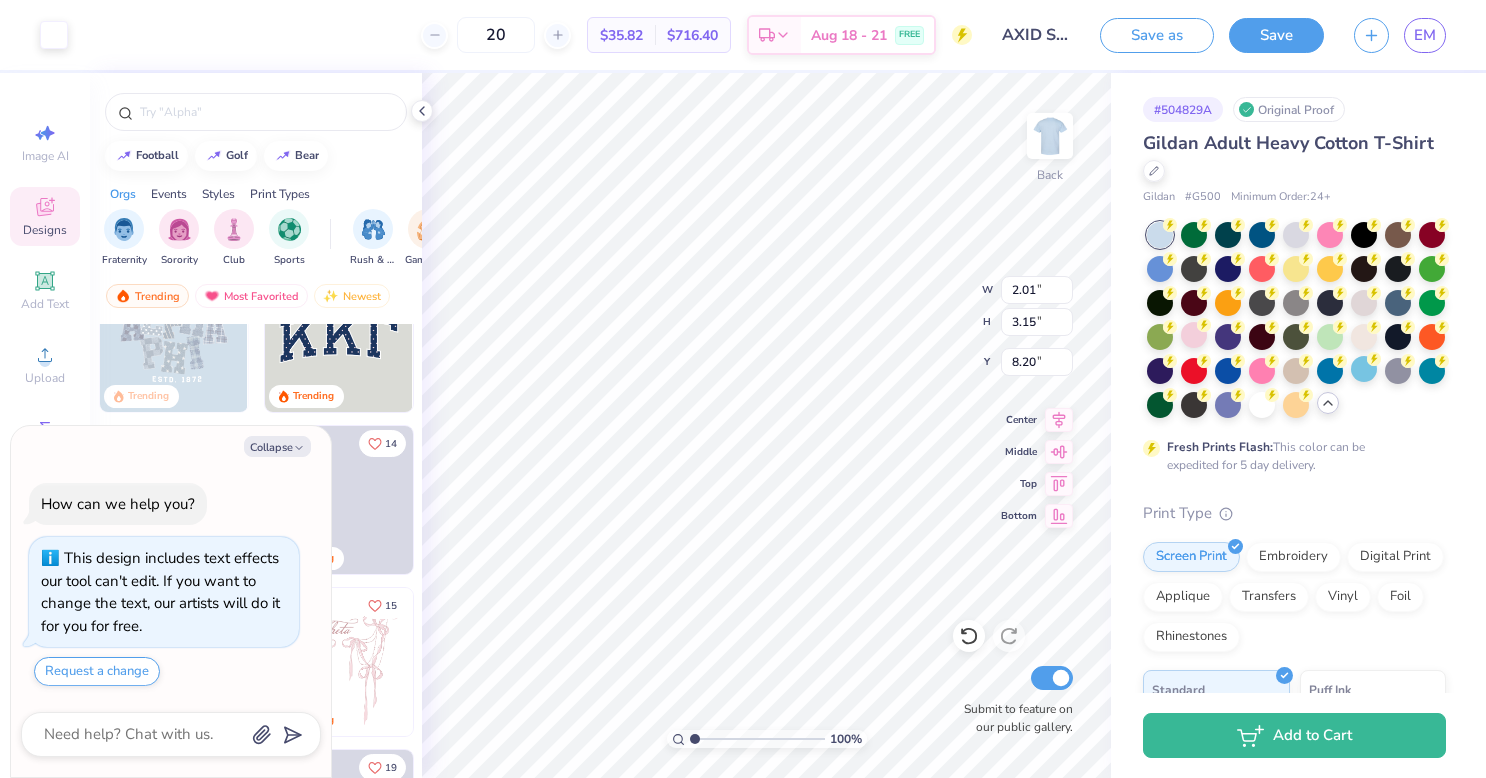 type on "13.99" 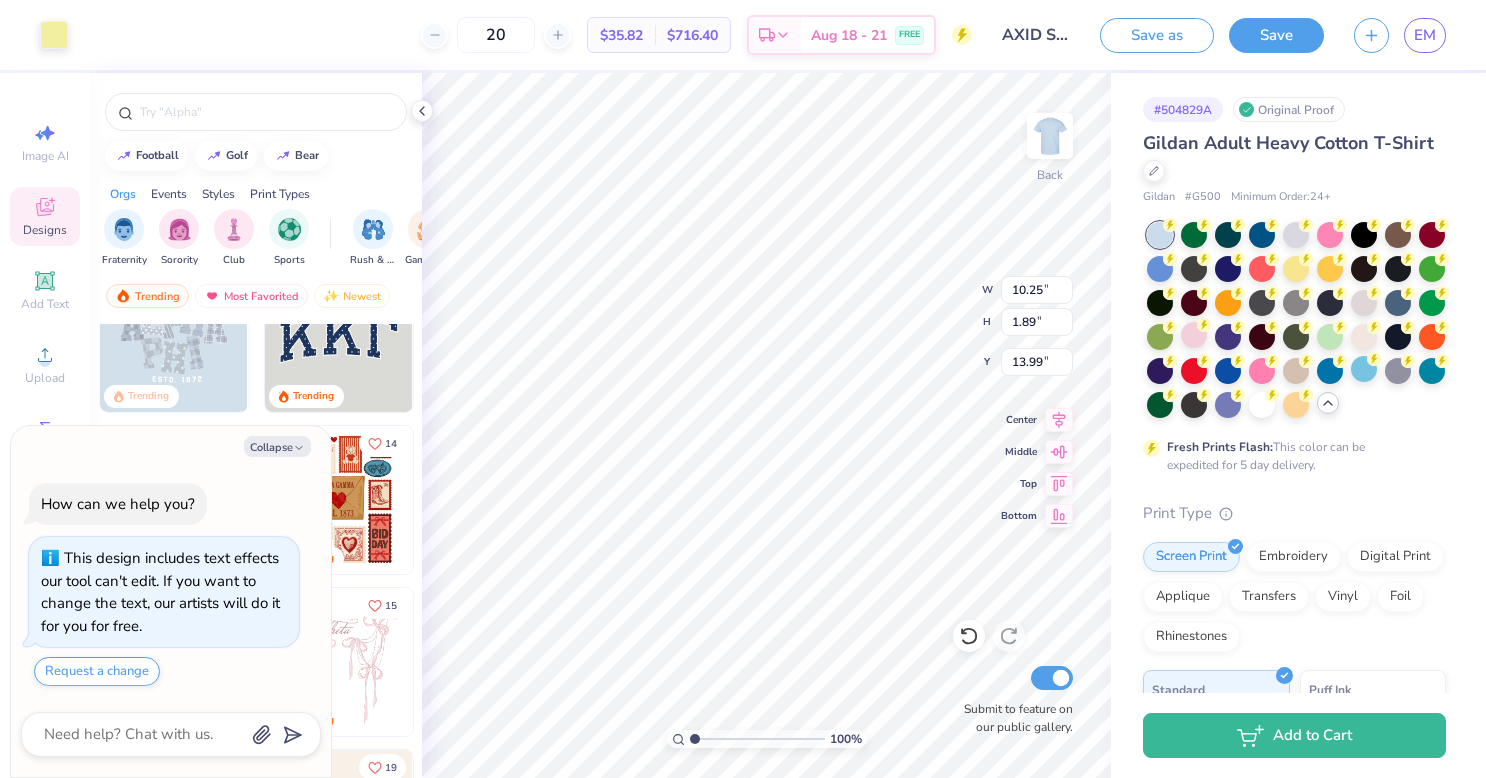 type on "x" 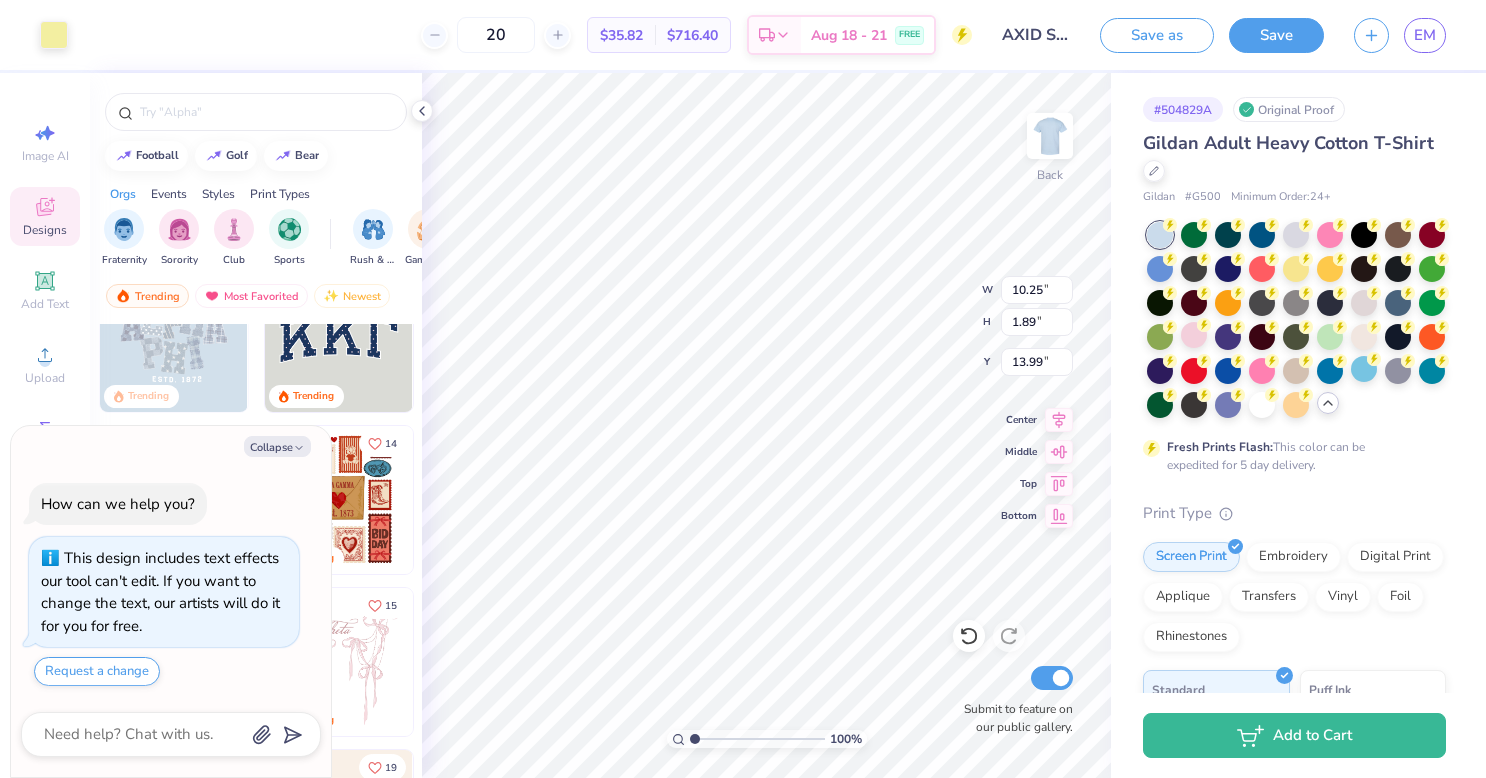 type on "11.65" 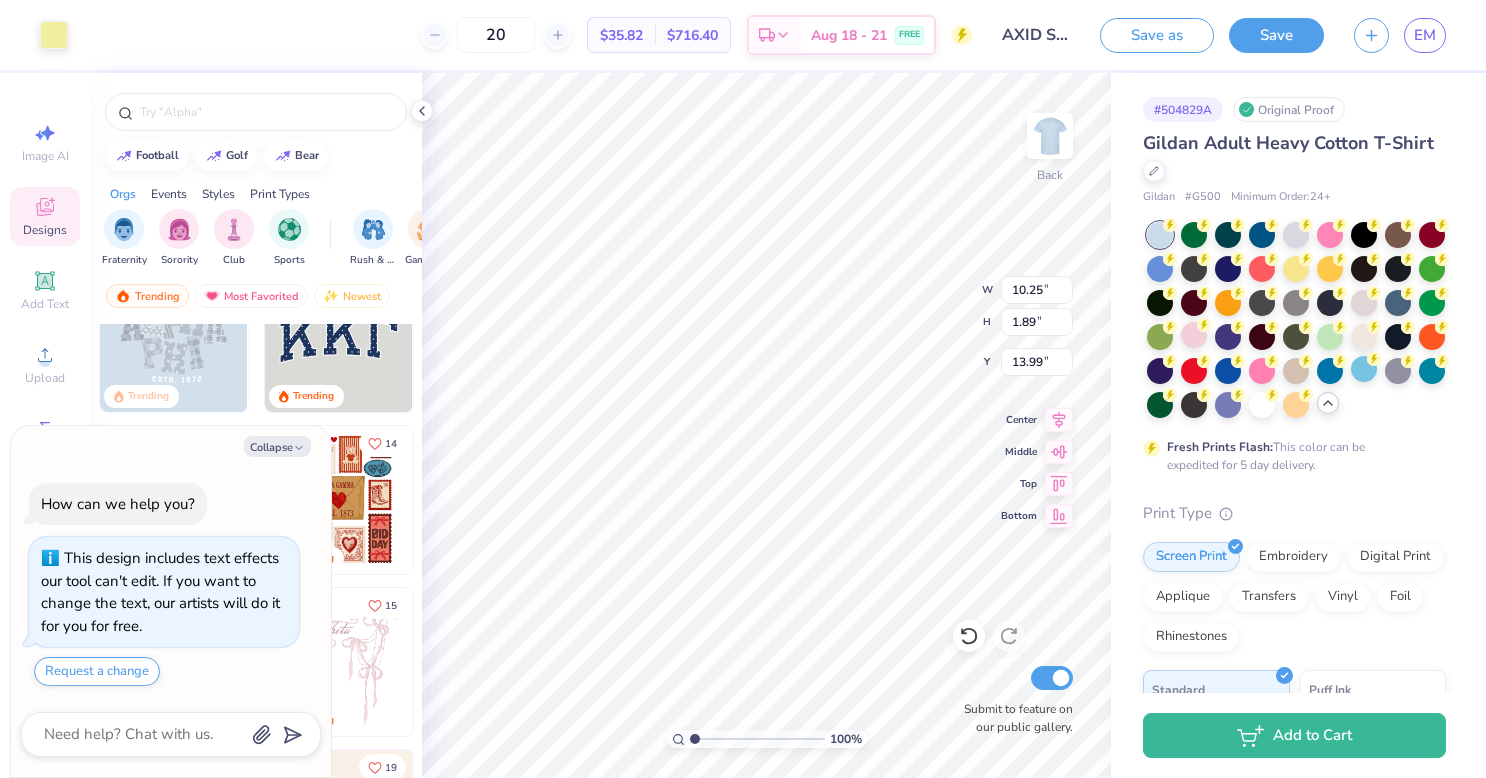 type on "11.24" 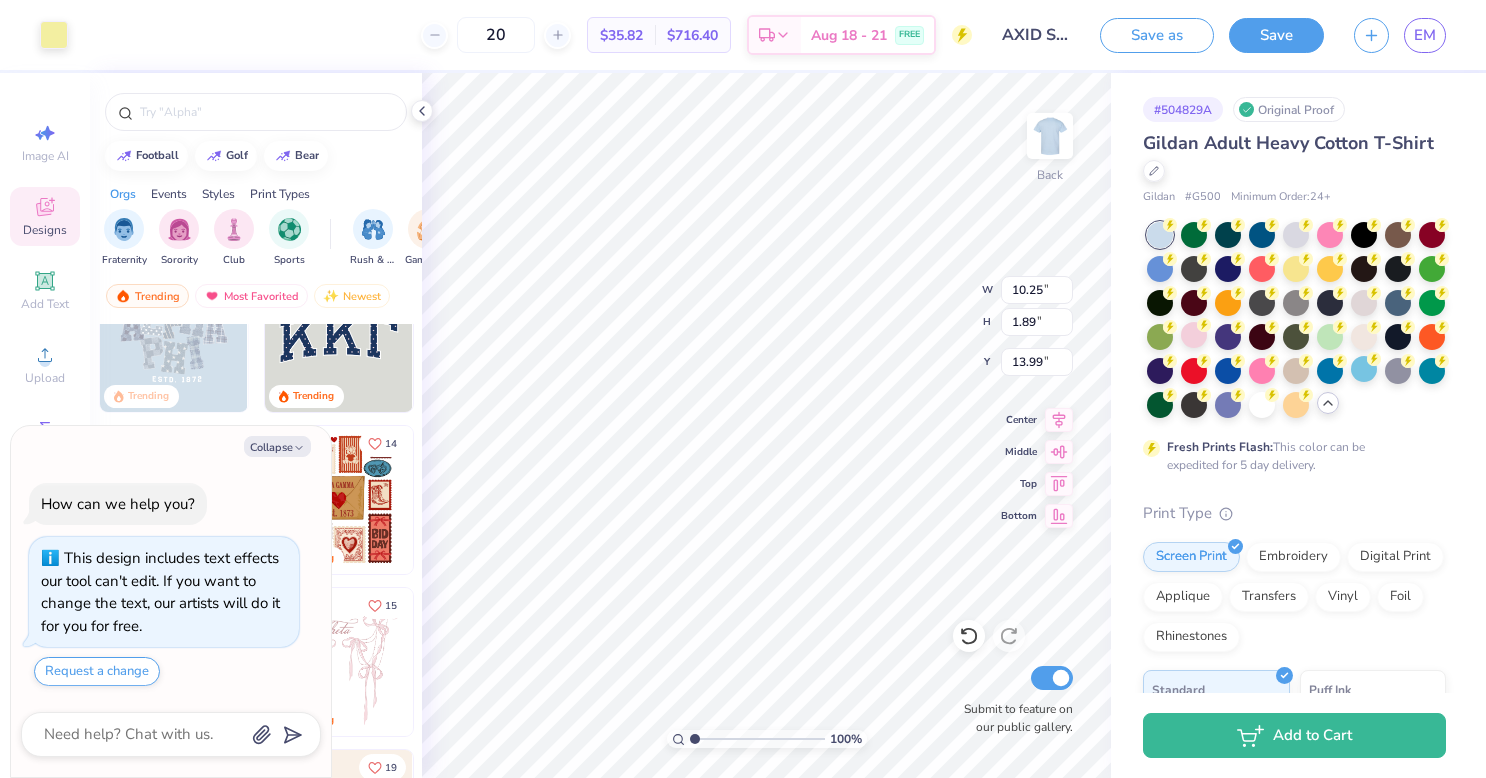type on "4.79" 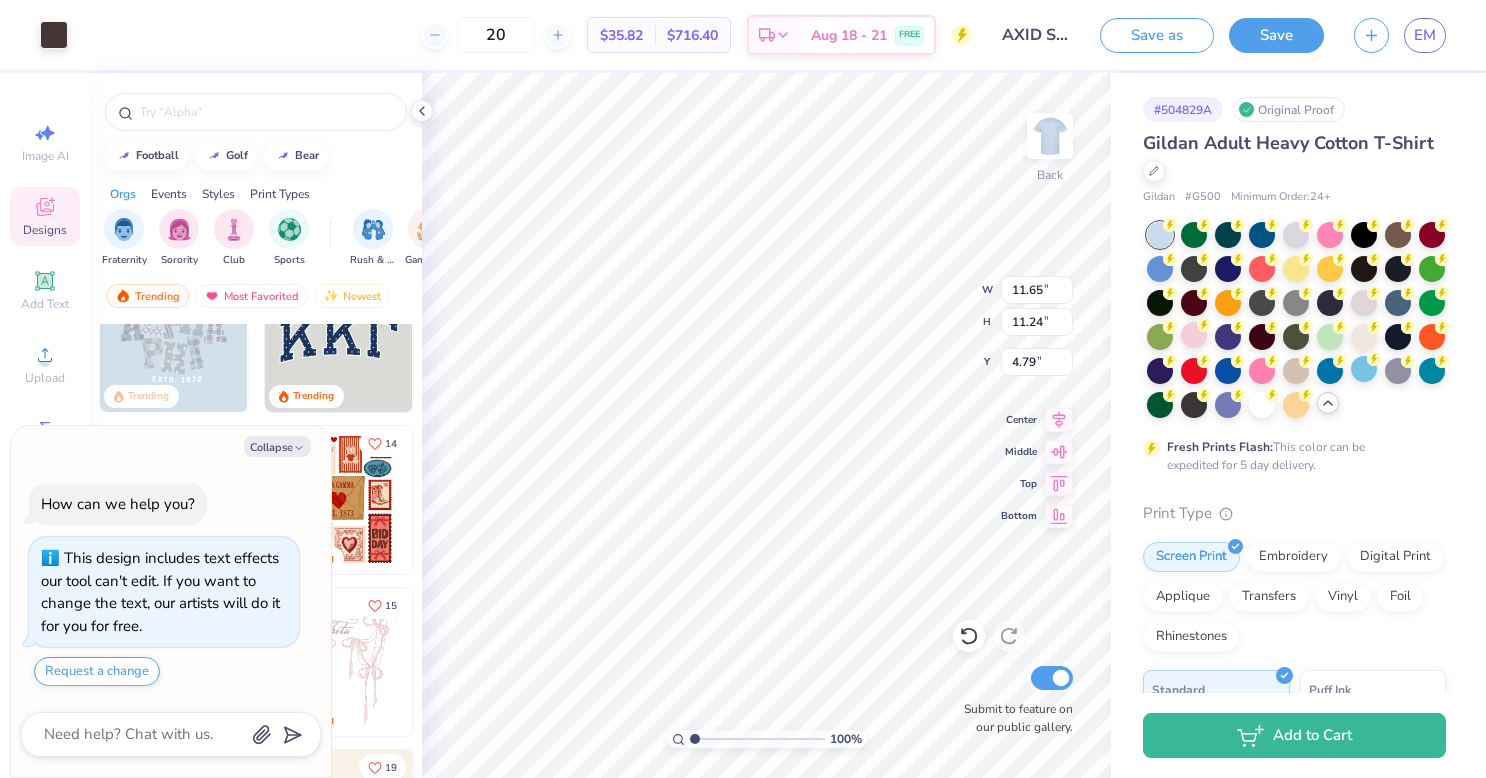 type on "x" 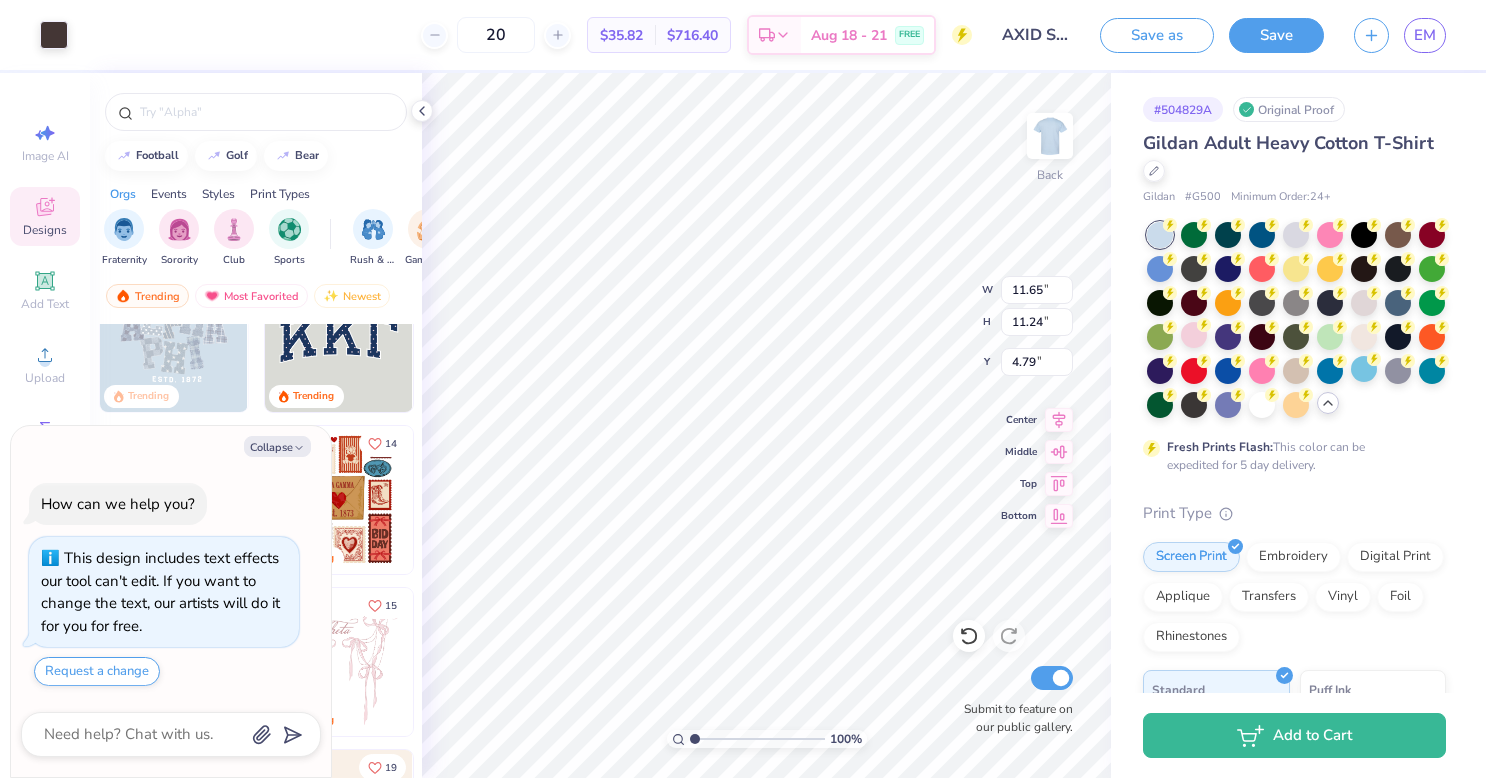 type on "0.21" 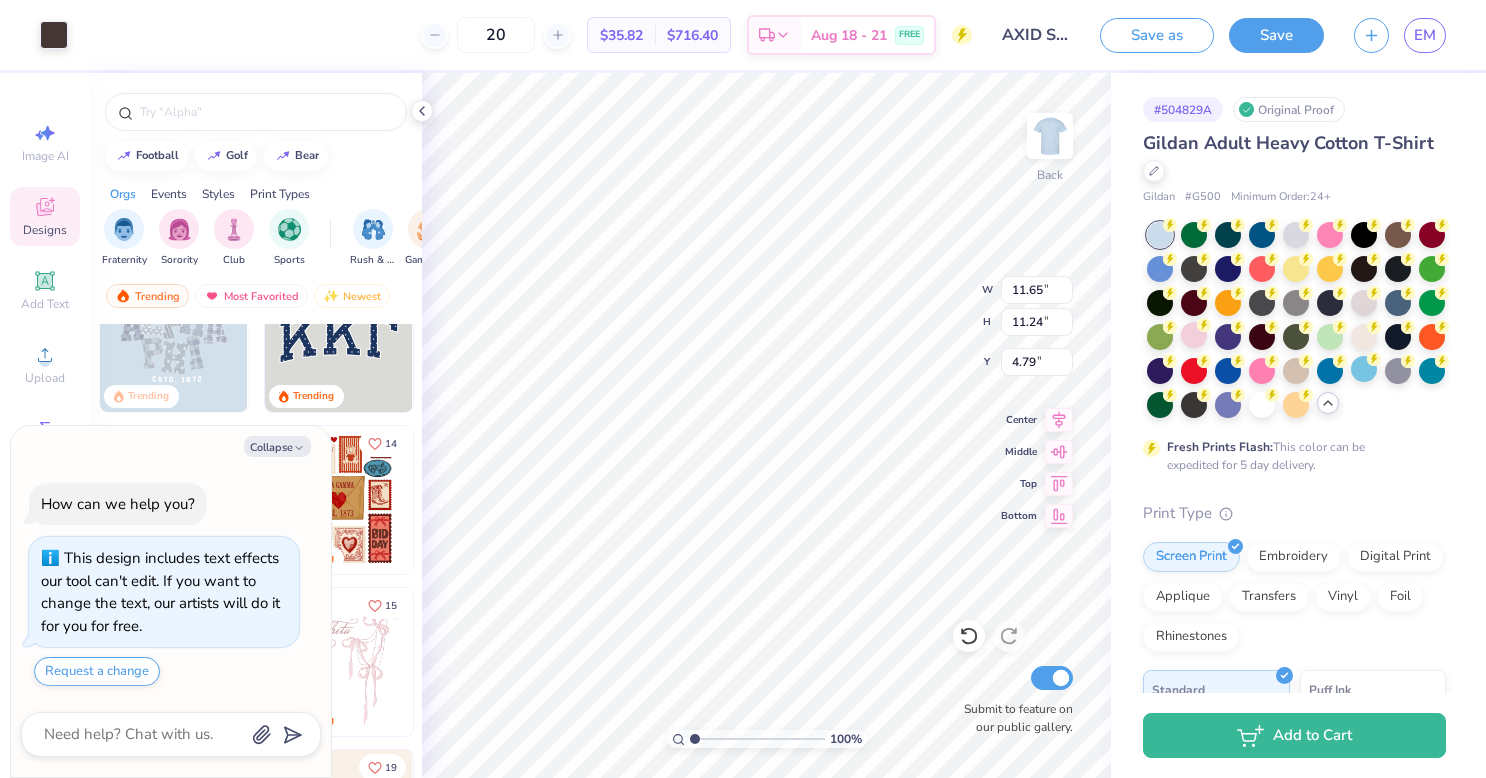 type on "0.35" 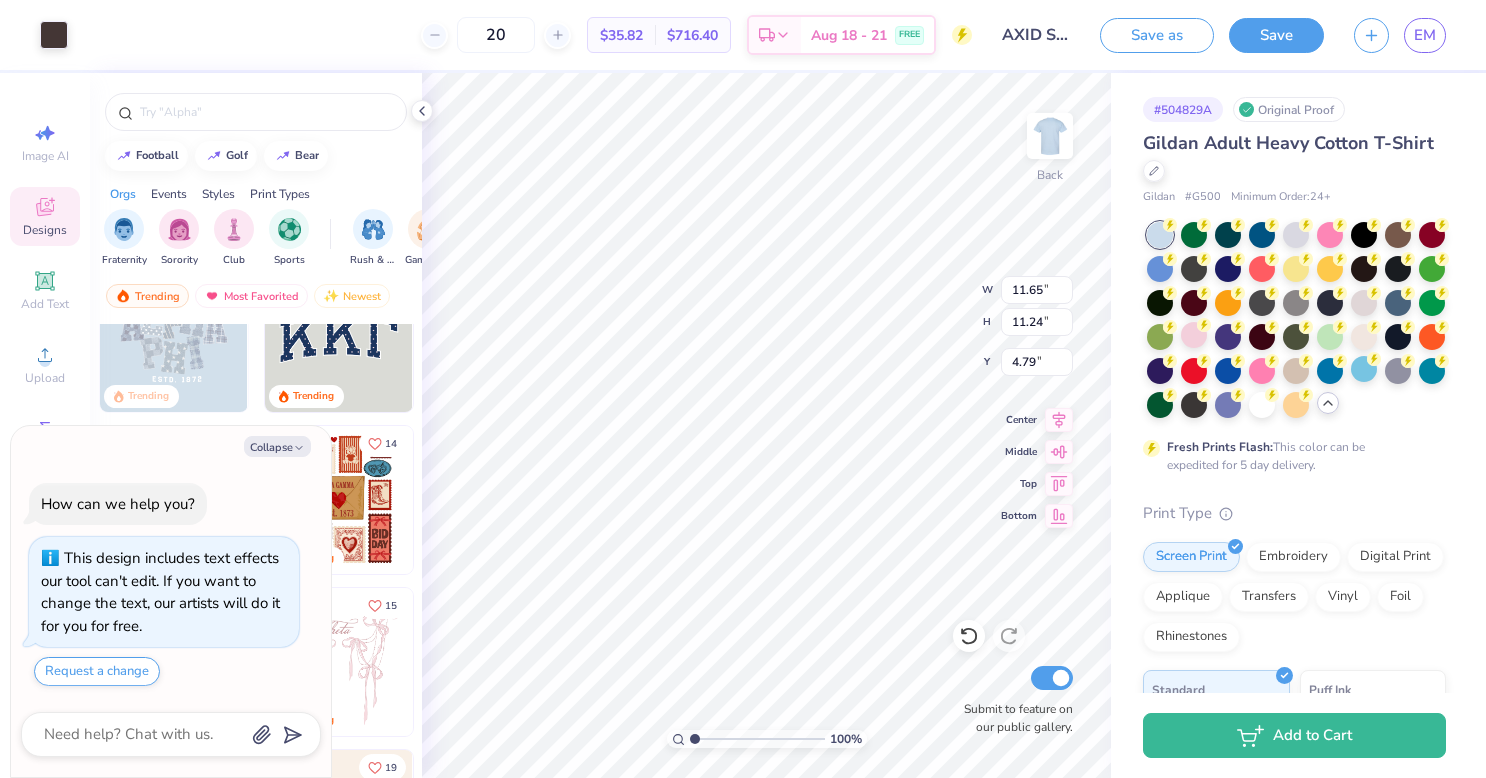 type on "8.93" 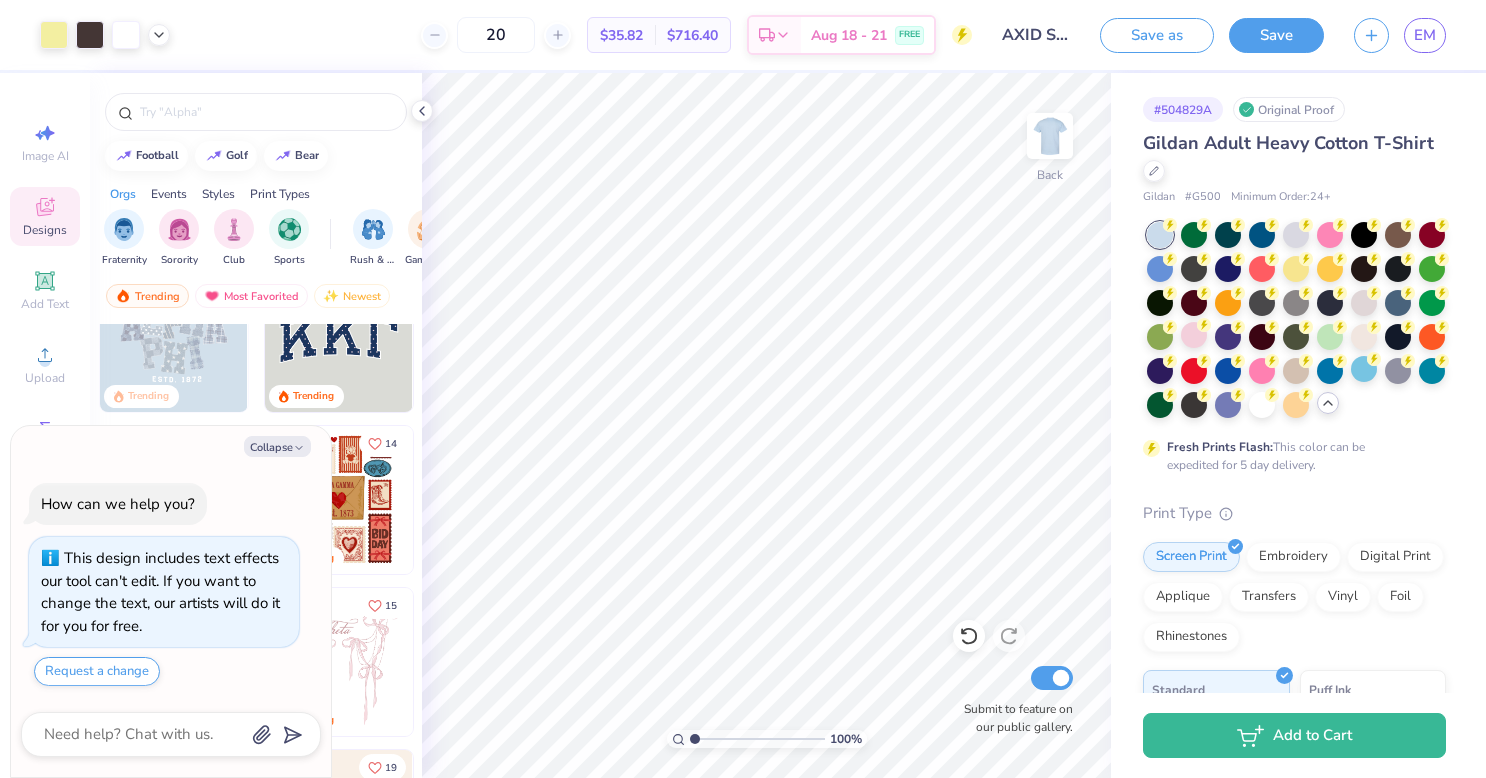 type on "x" 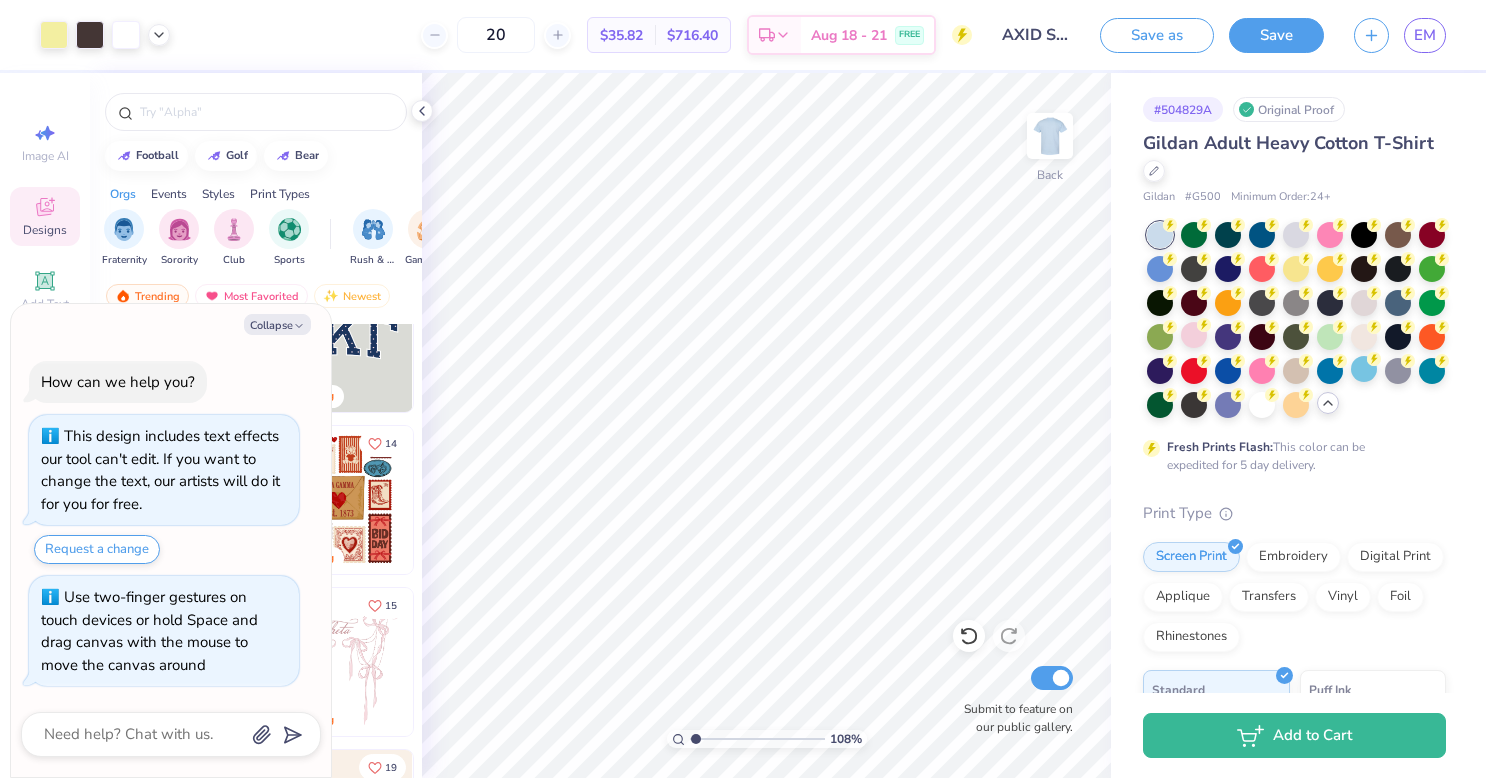 type on "1.08085354116768" 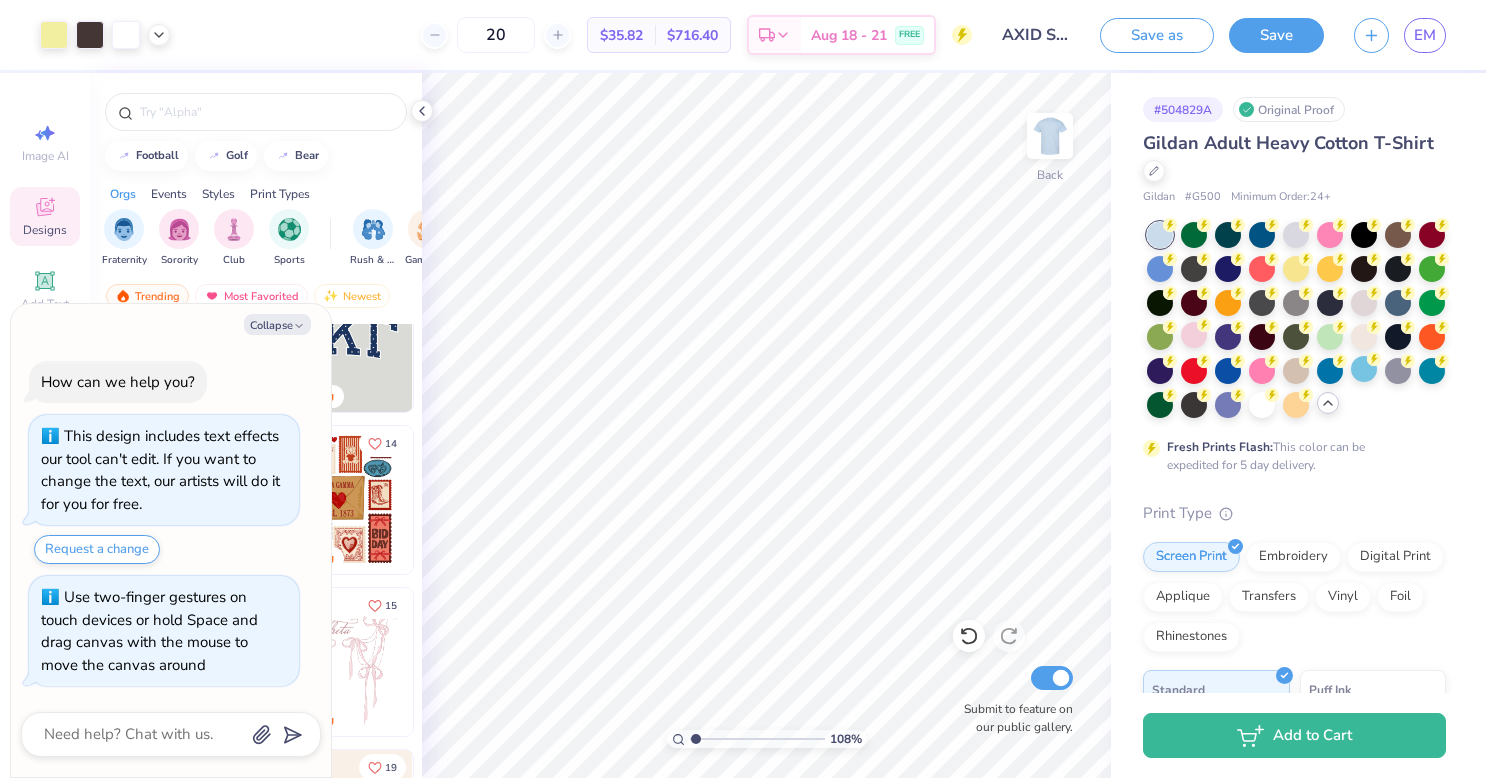 type on "x" 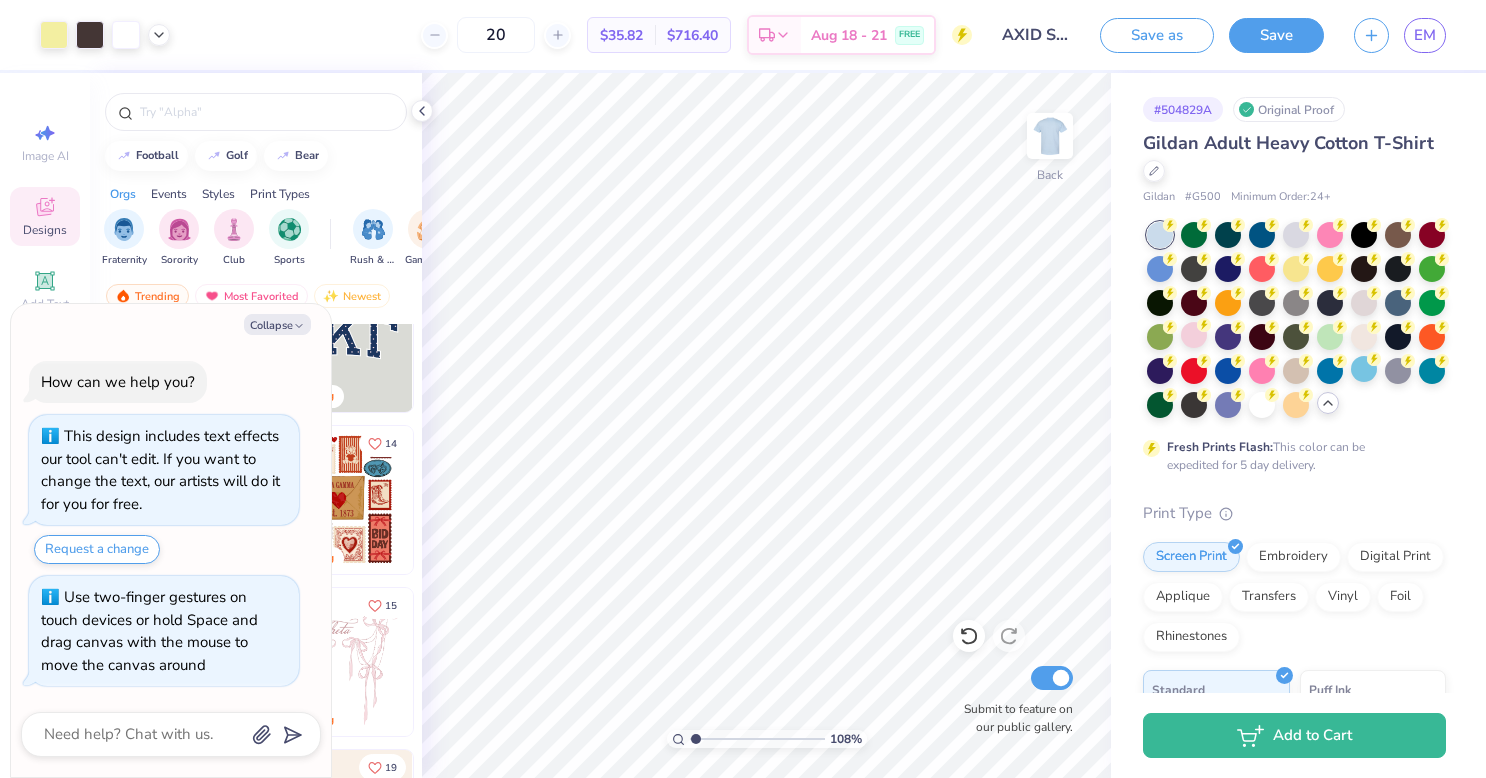 type on "1.08085354116768" 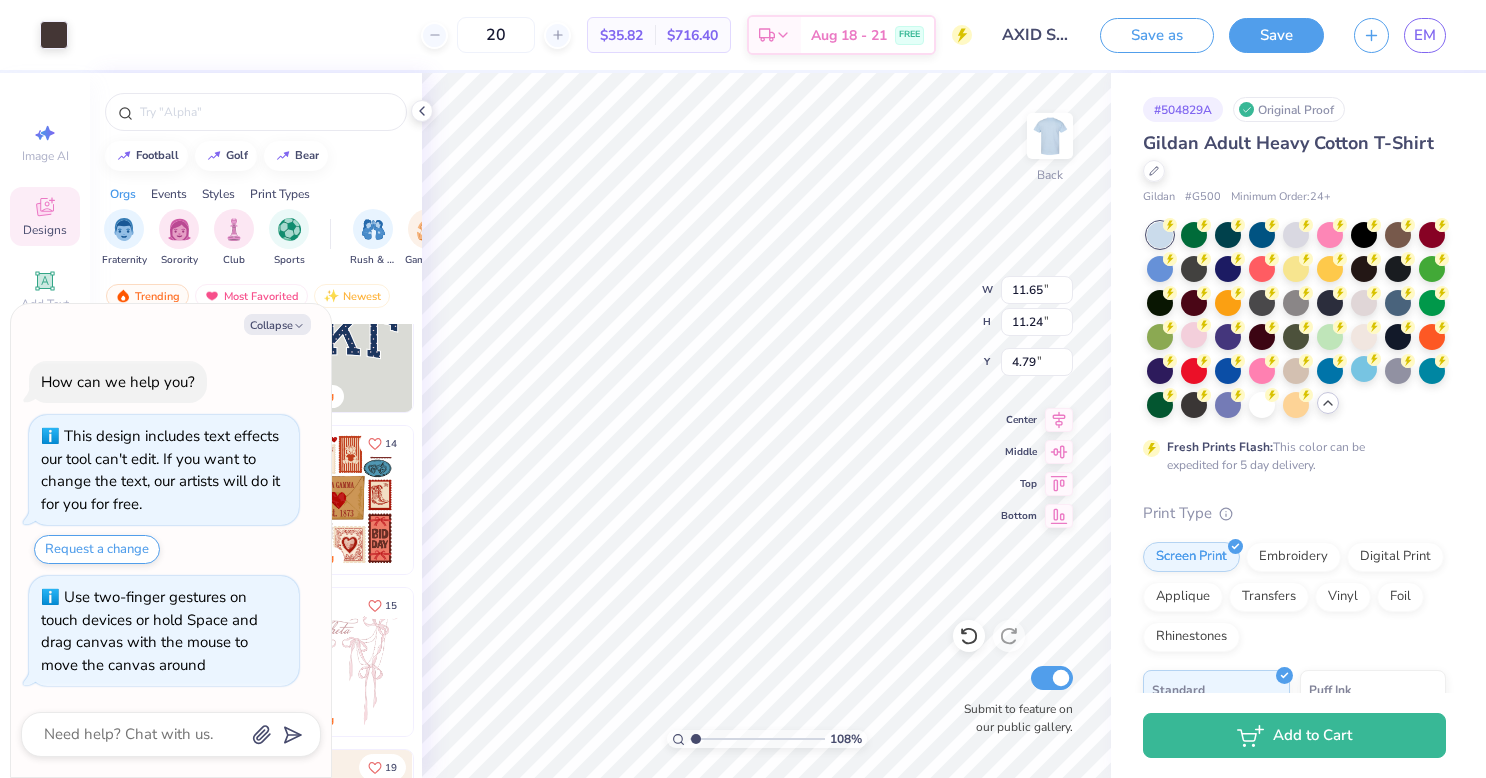 type on "x" 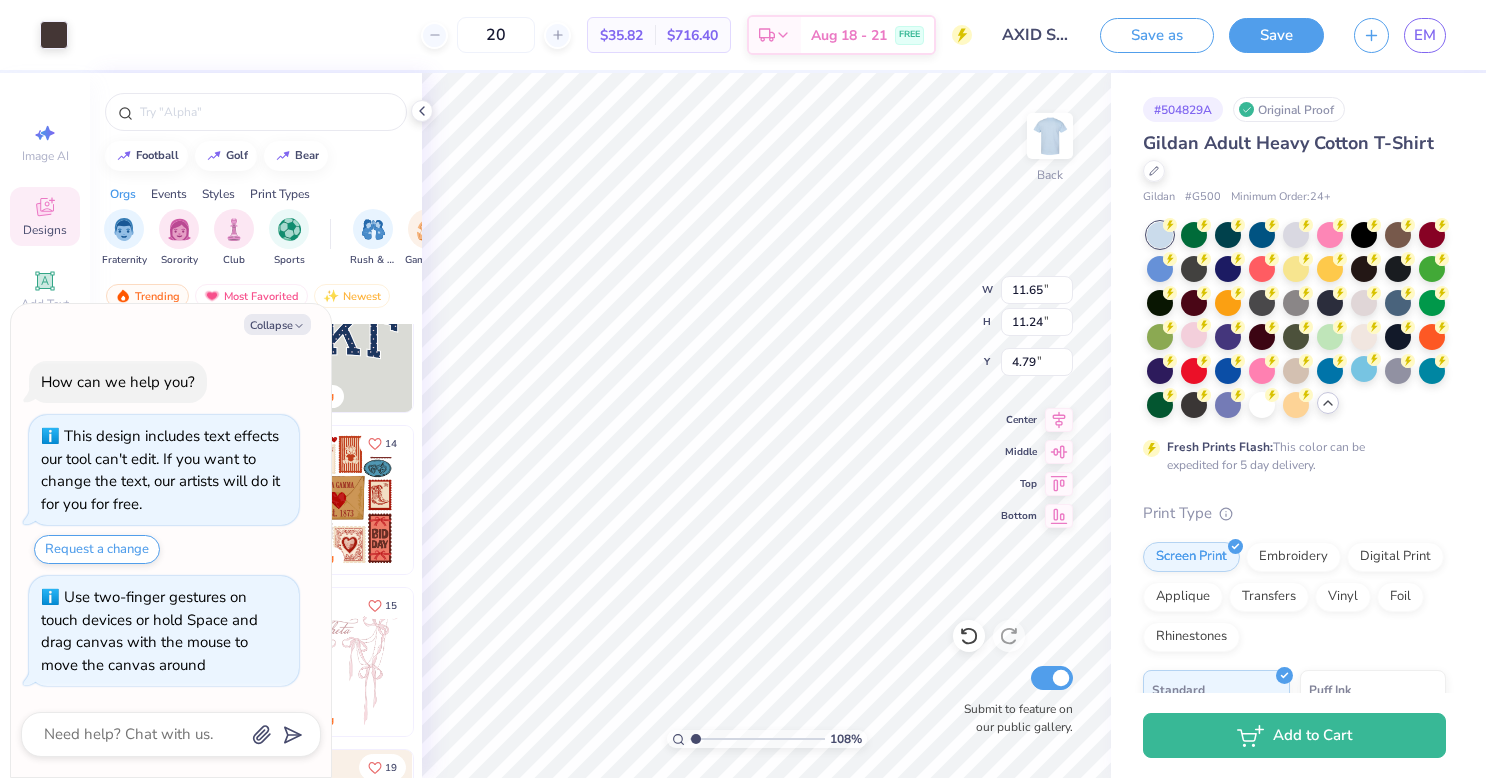 type on "1.08085354116768" 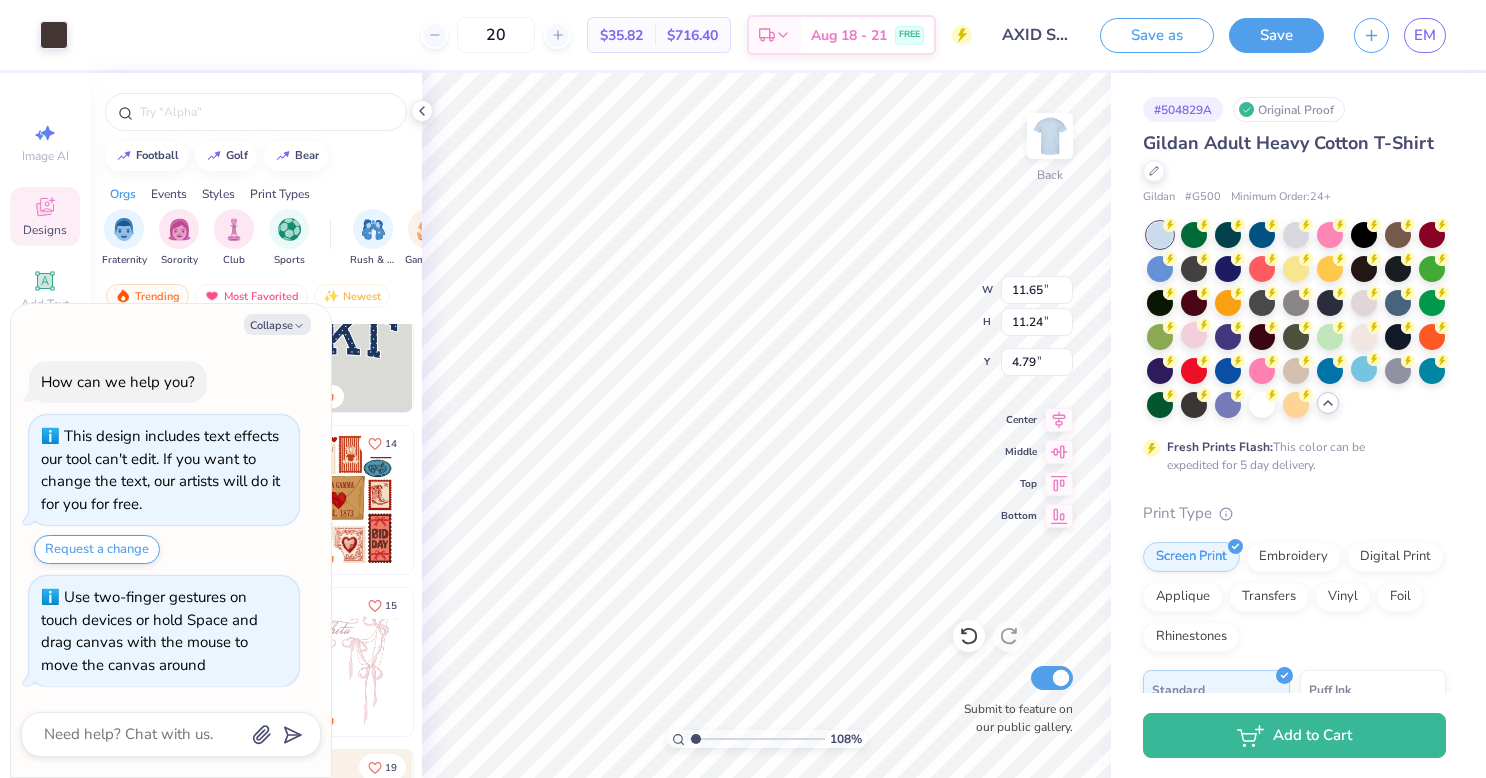 type on "x" 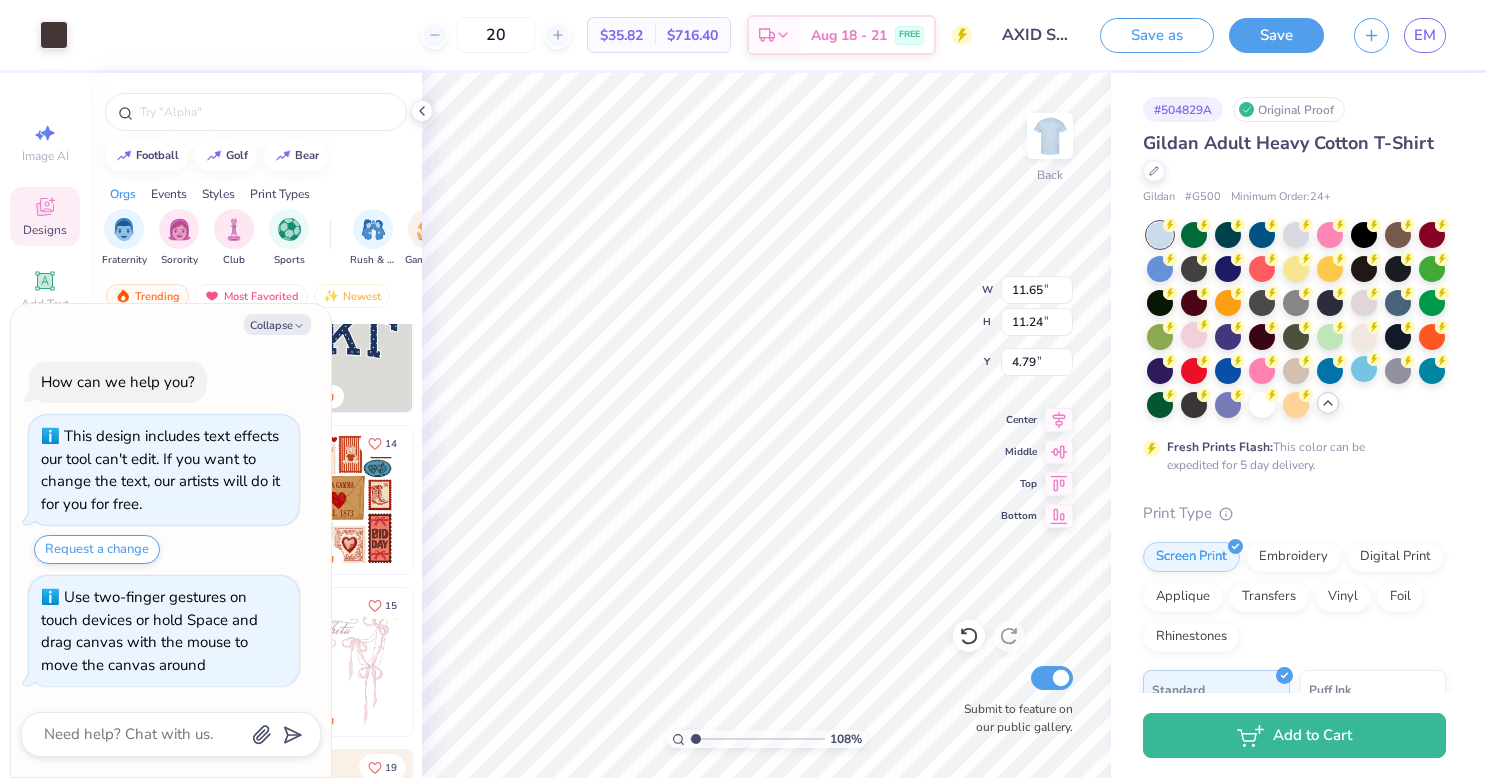 type on "1.08085354116768" 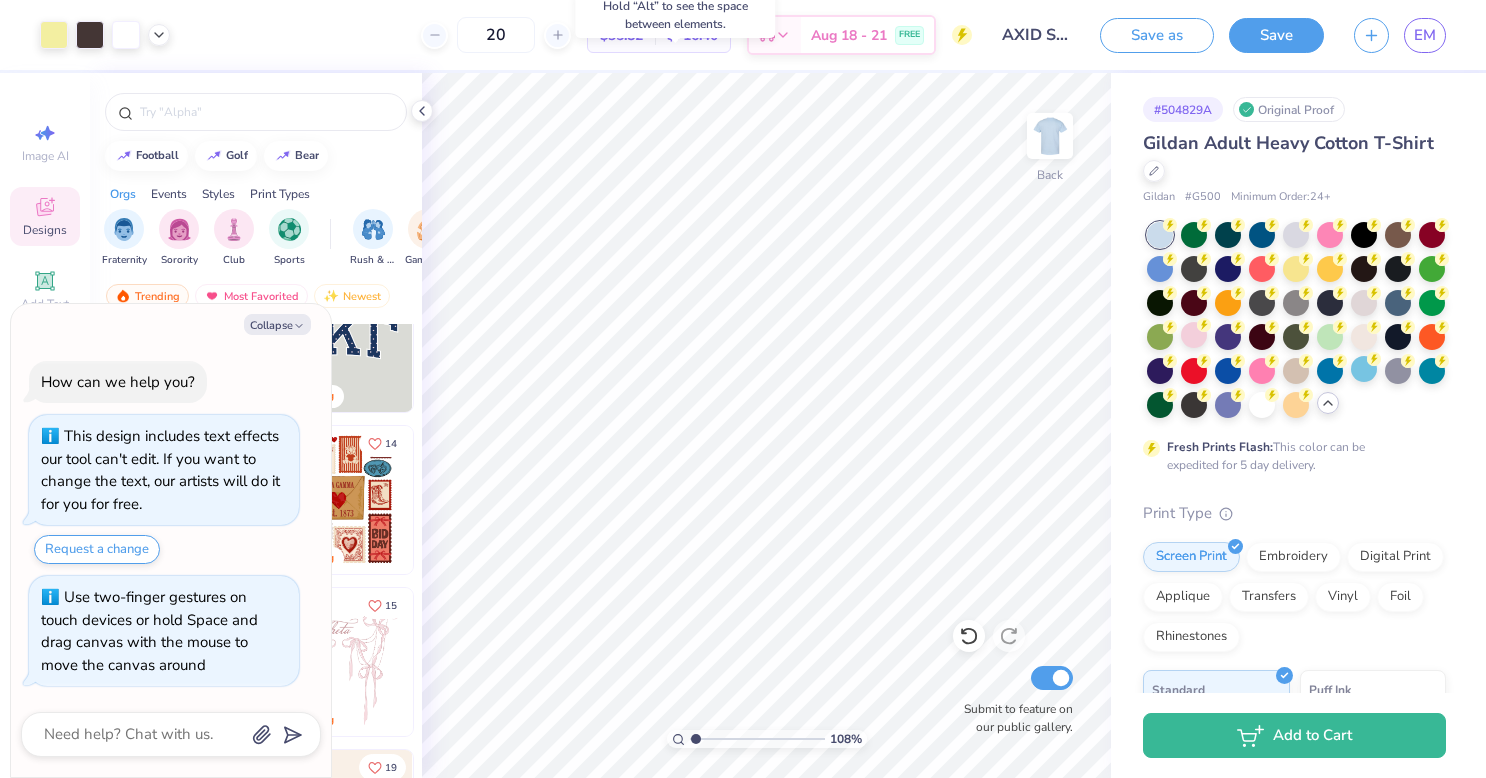 type on "x" 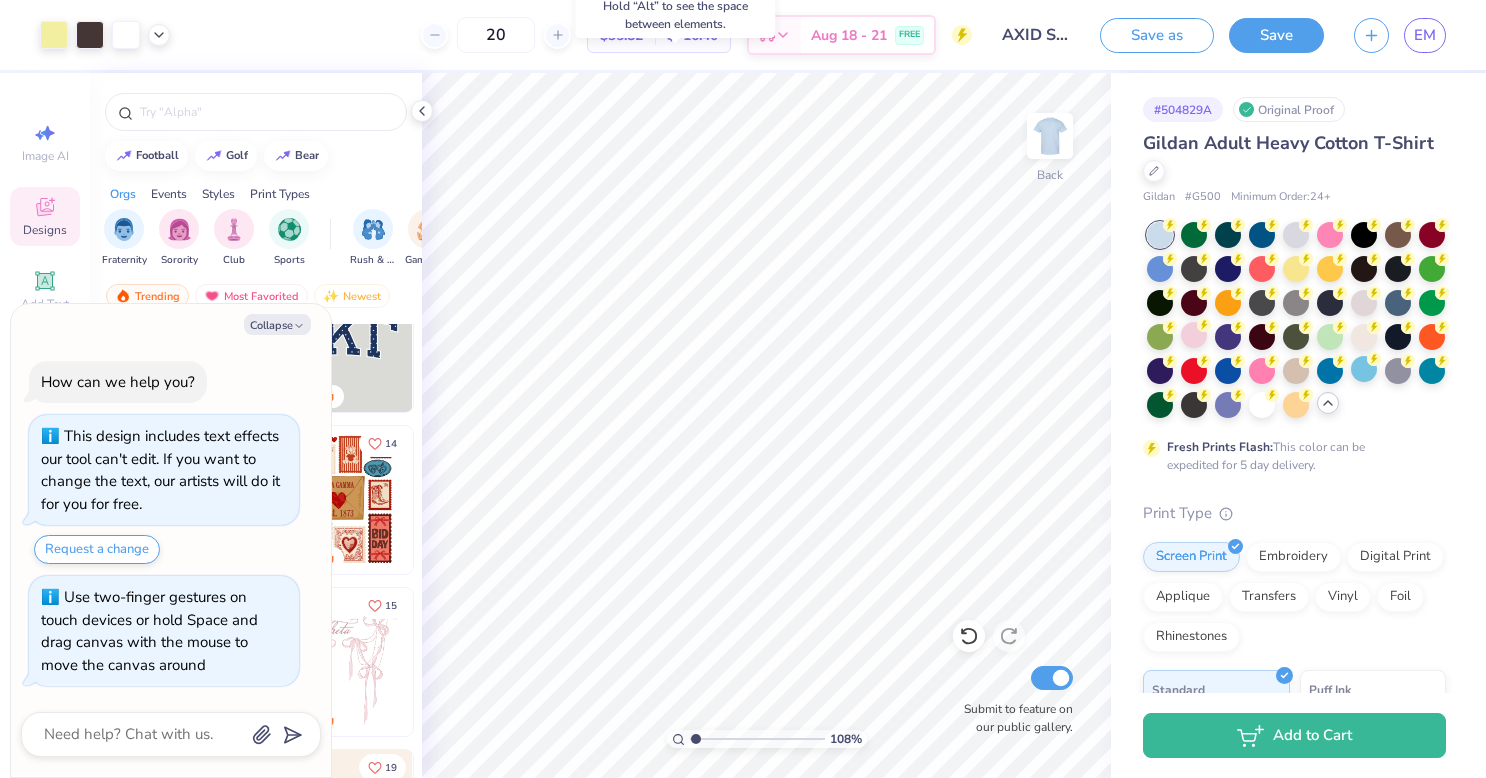 type on "1.08085354116768" 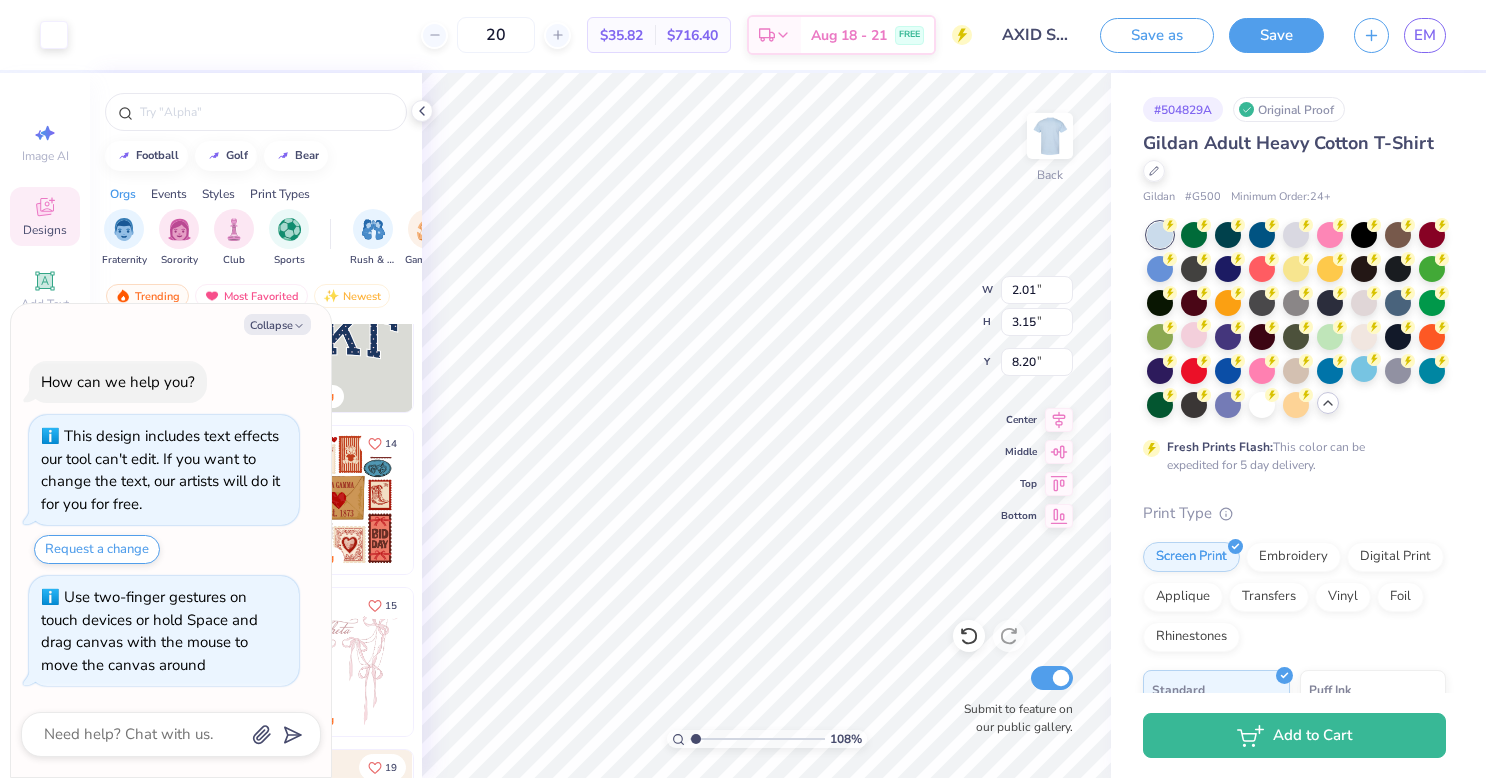 type on "x" 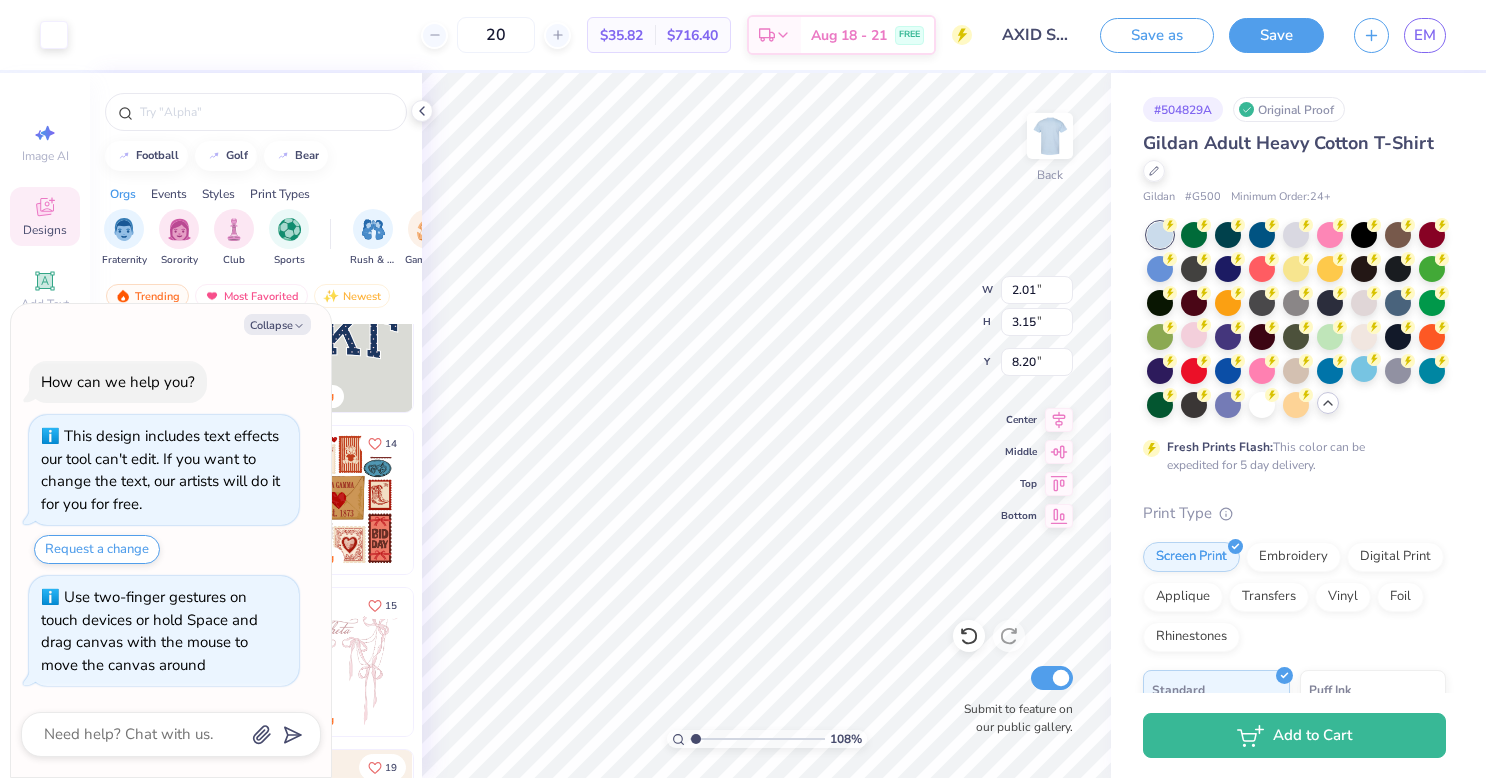 type on "1.08085354116768" 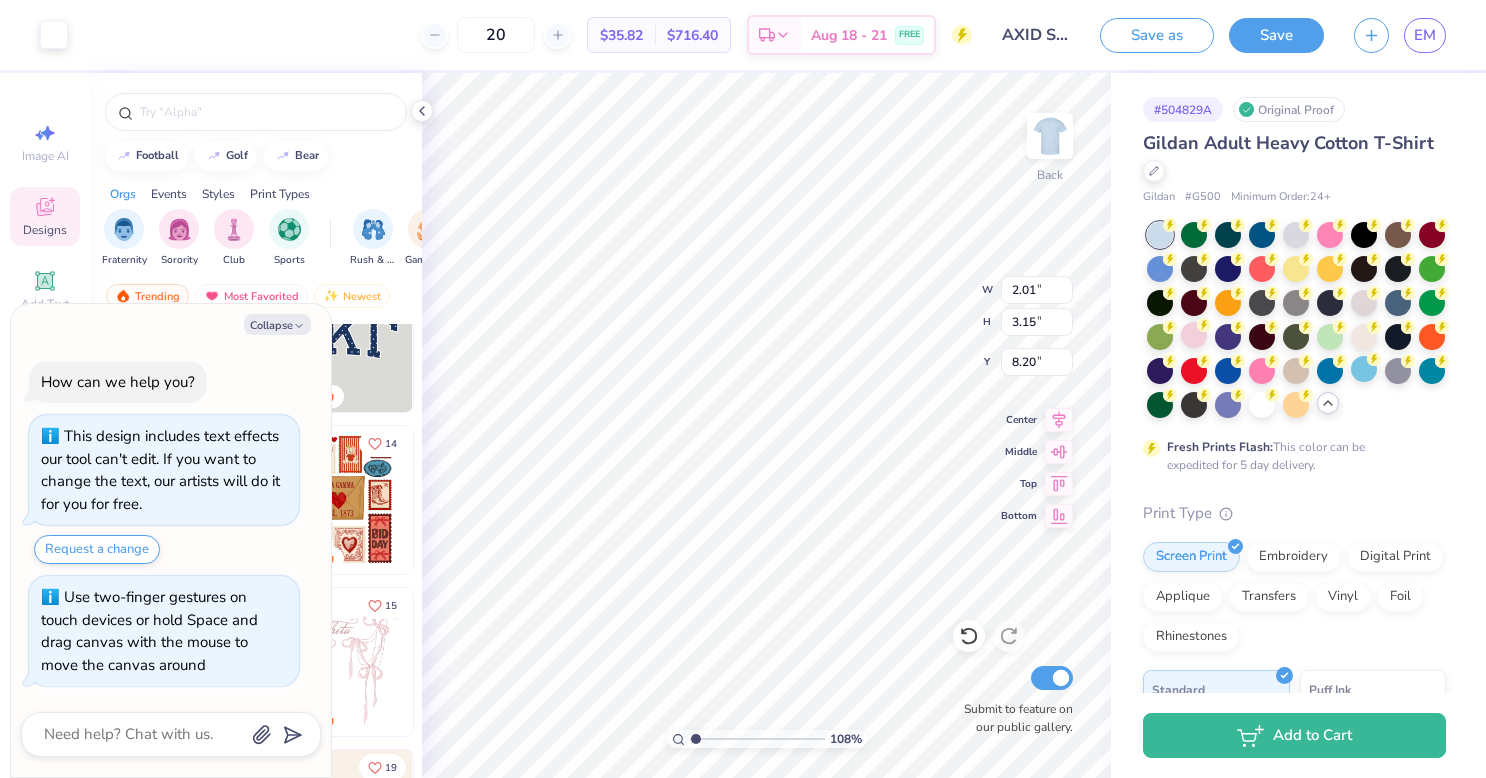 type on "x" 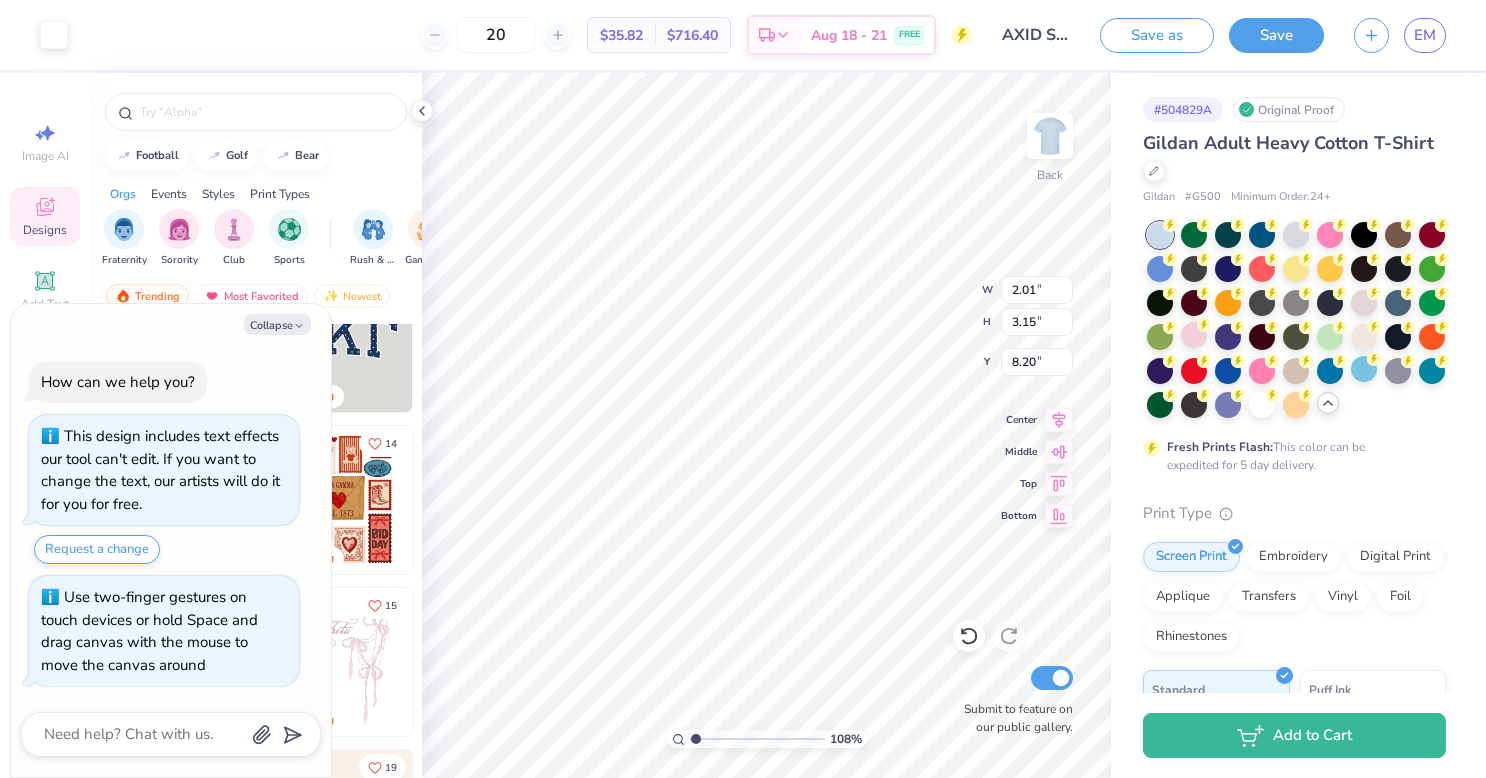 type on "1.08085354116768" 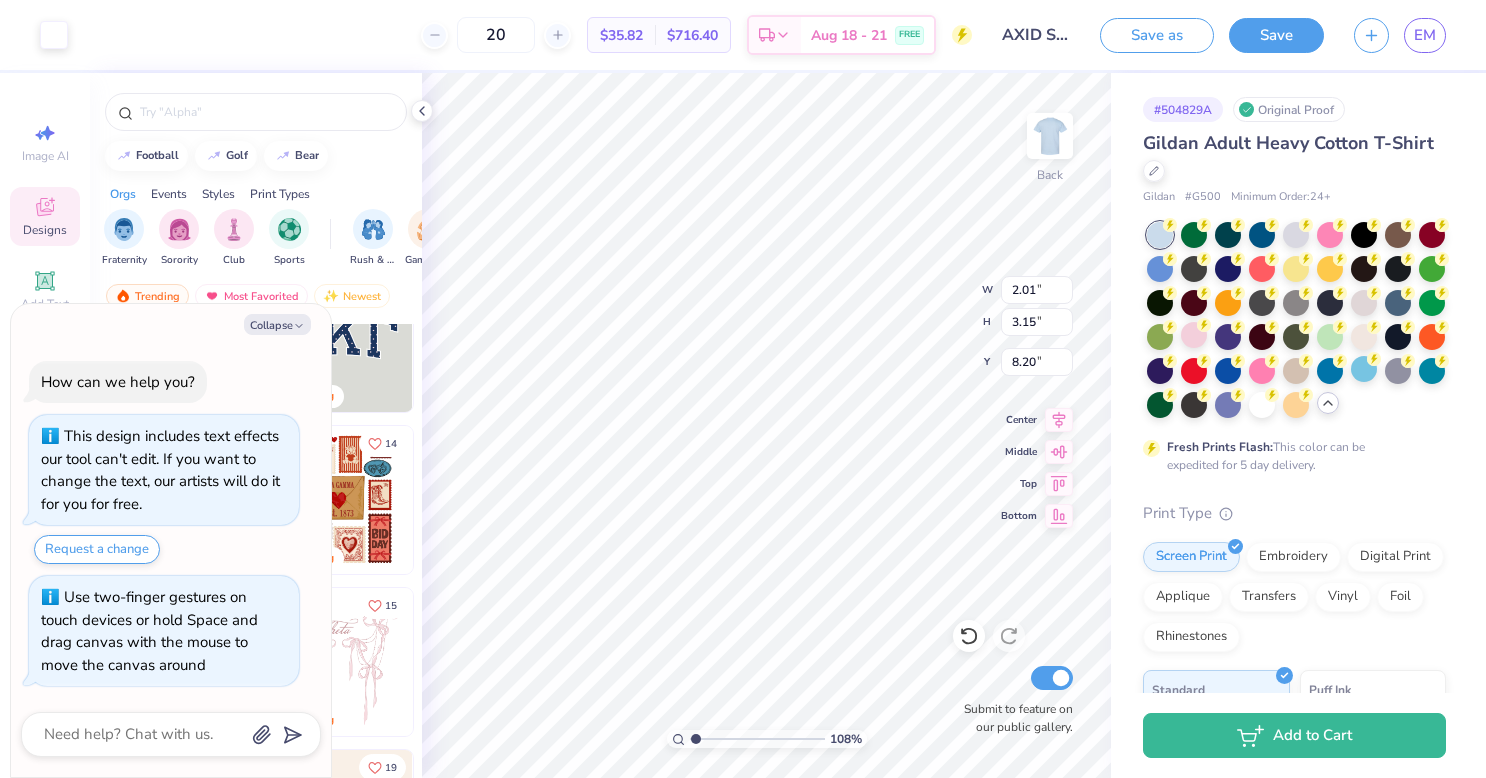 type on "8.04" 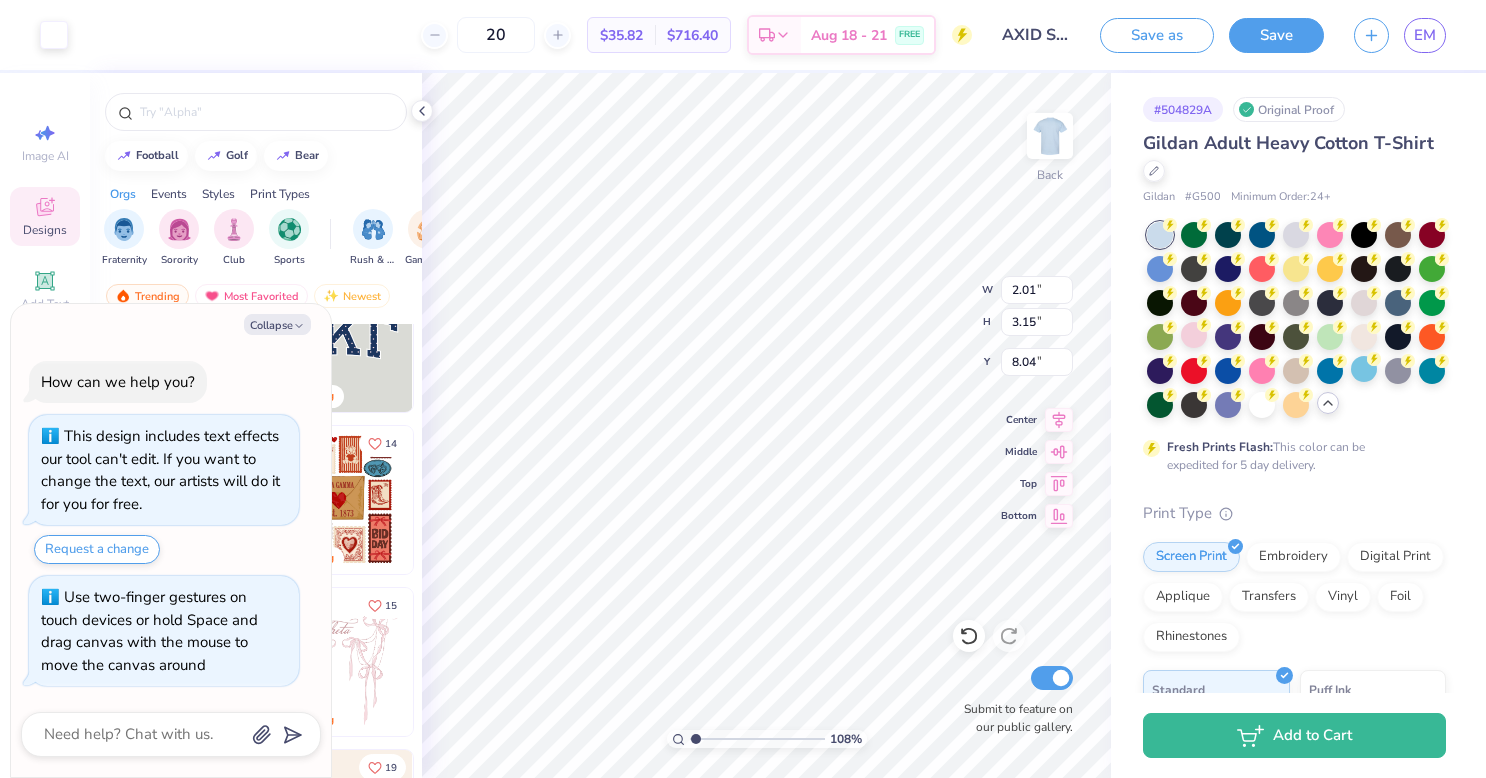 type on "x" 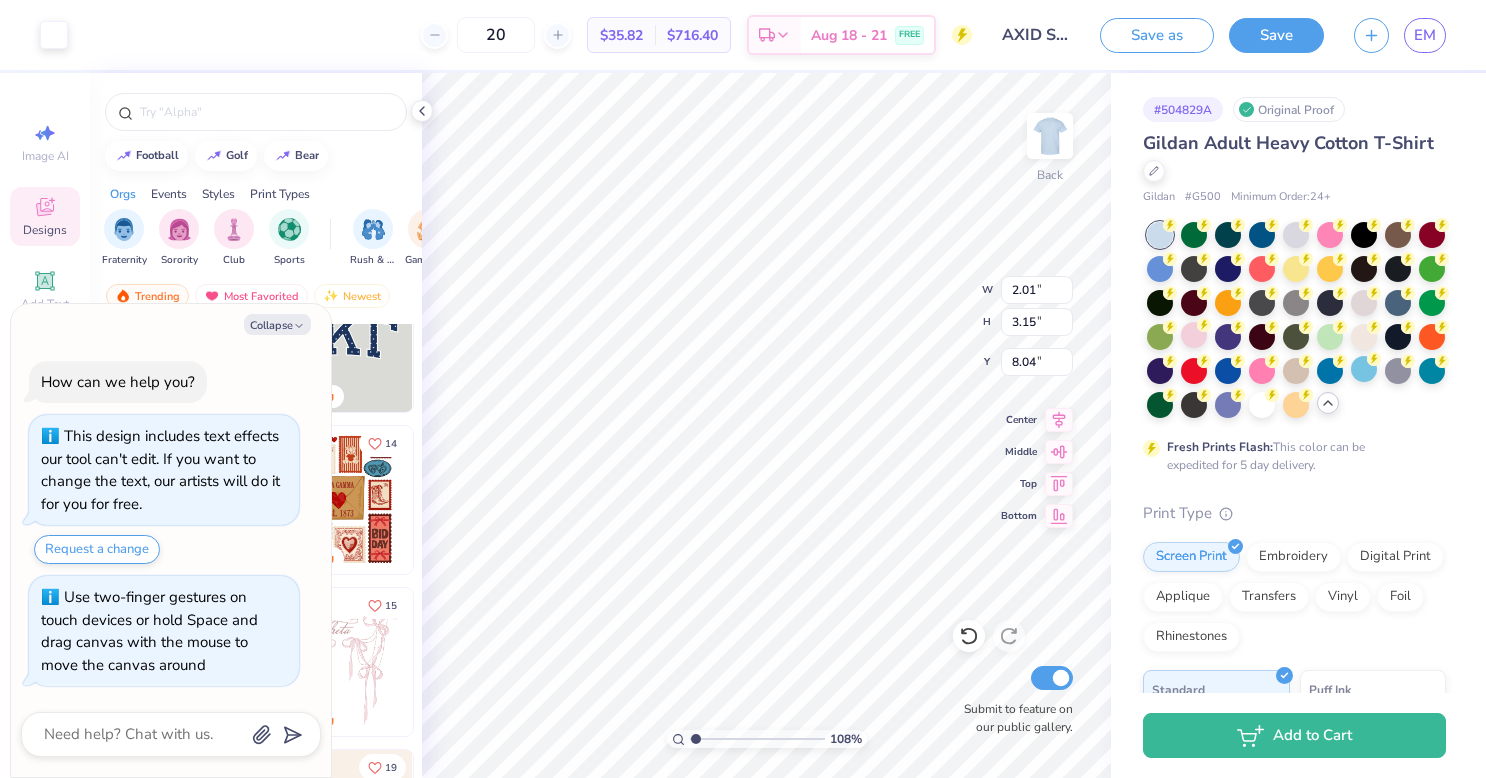 type on "1.08085354116768" 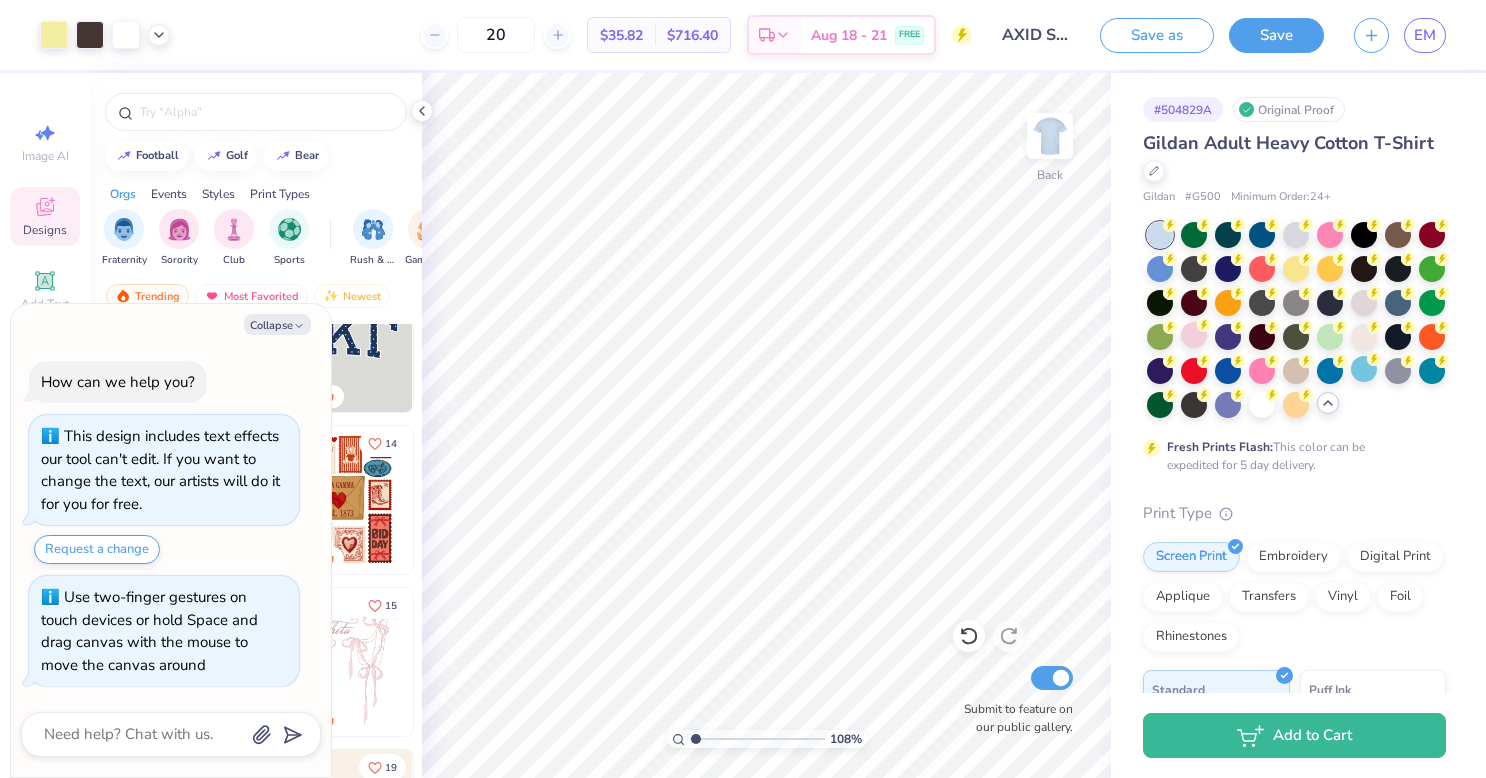 type on "x" 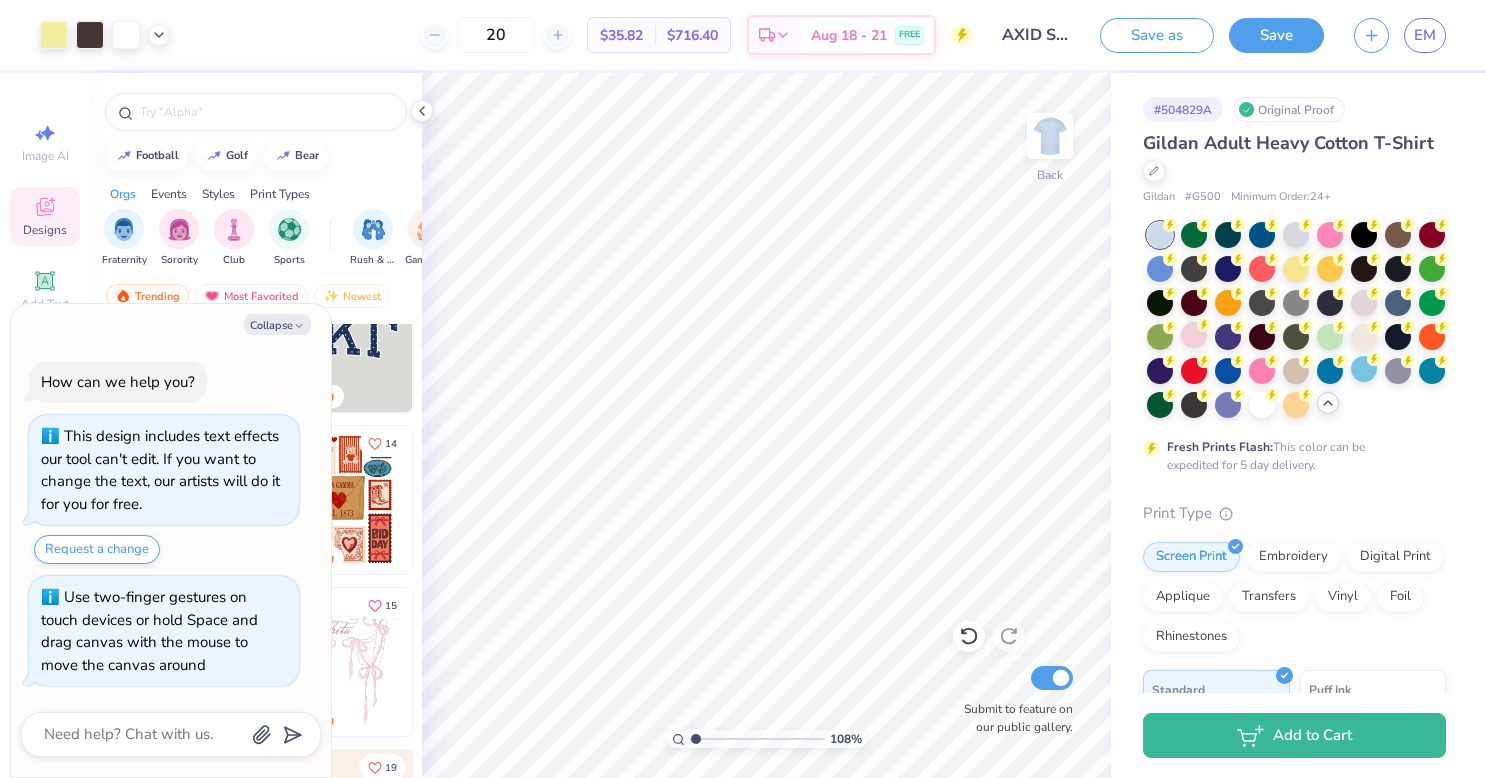 type on "1.08085354116768" 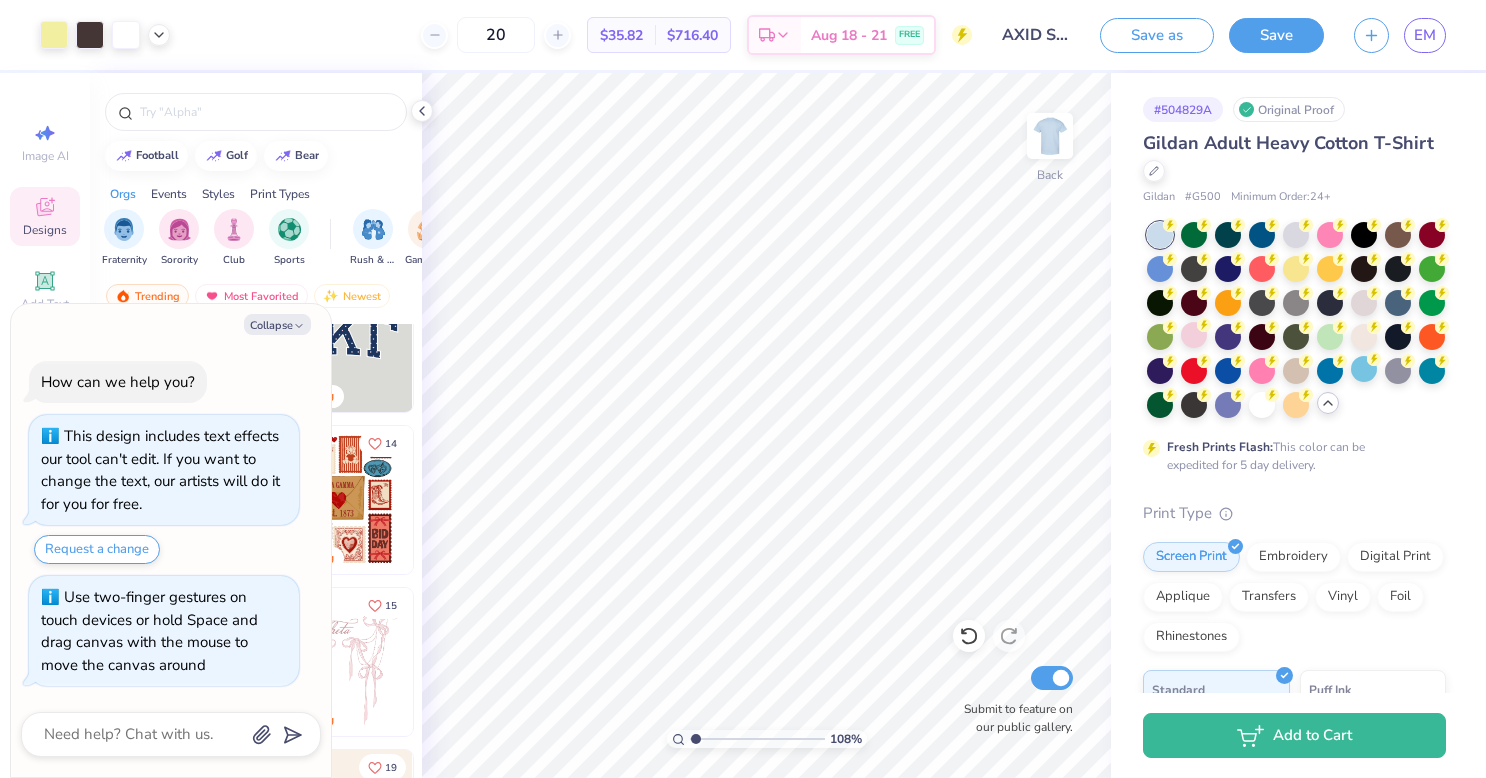 type on "x" 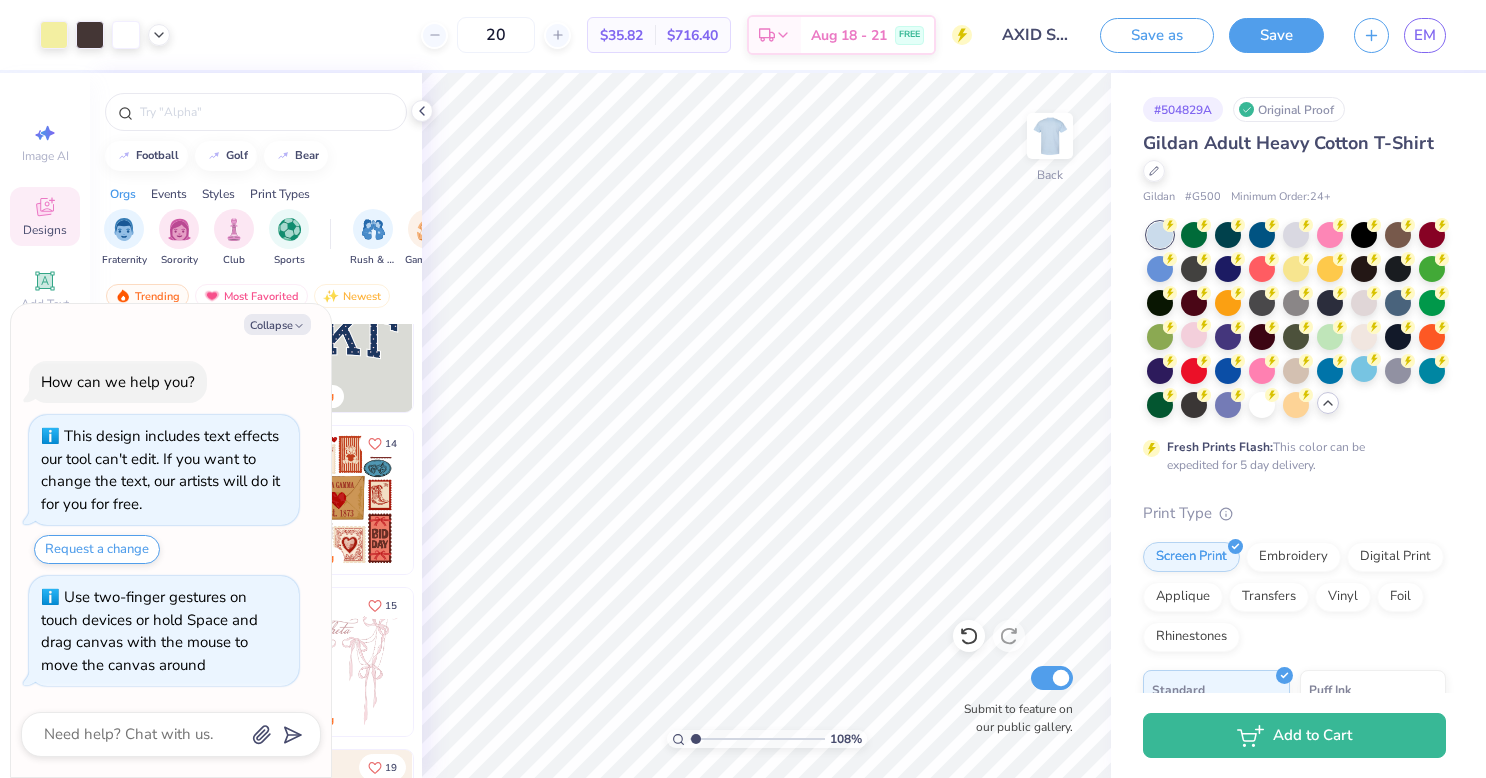 type on "1.08085354116768" 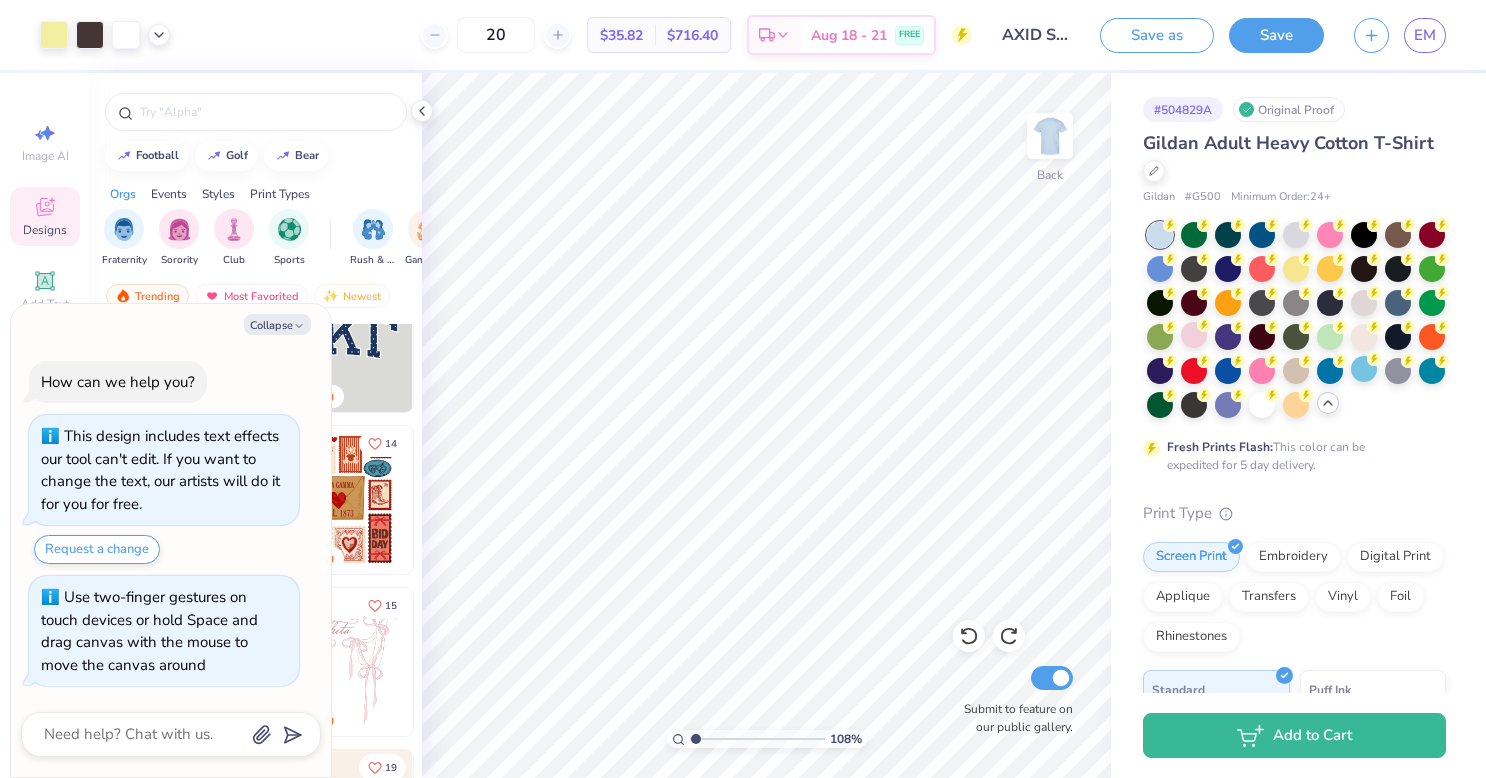 type on "x" 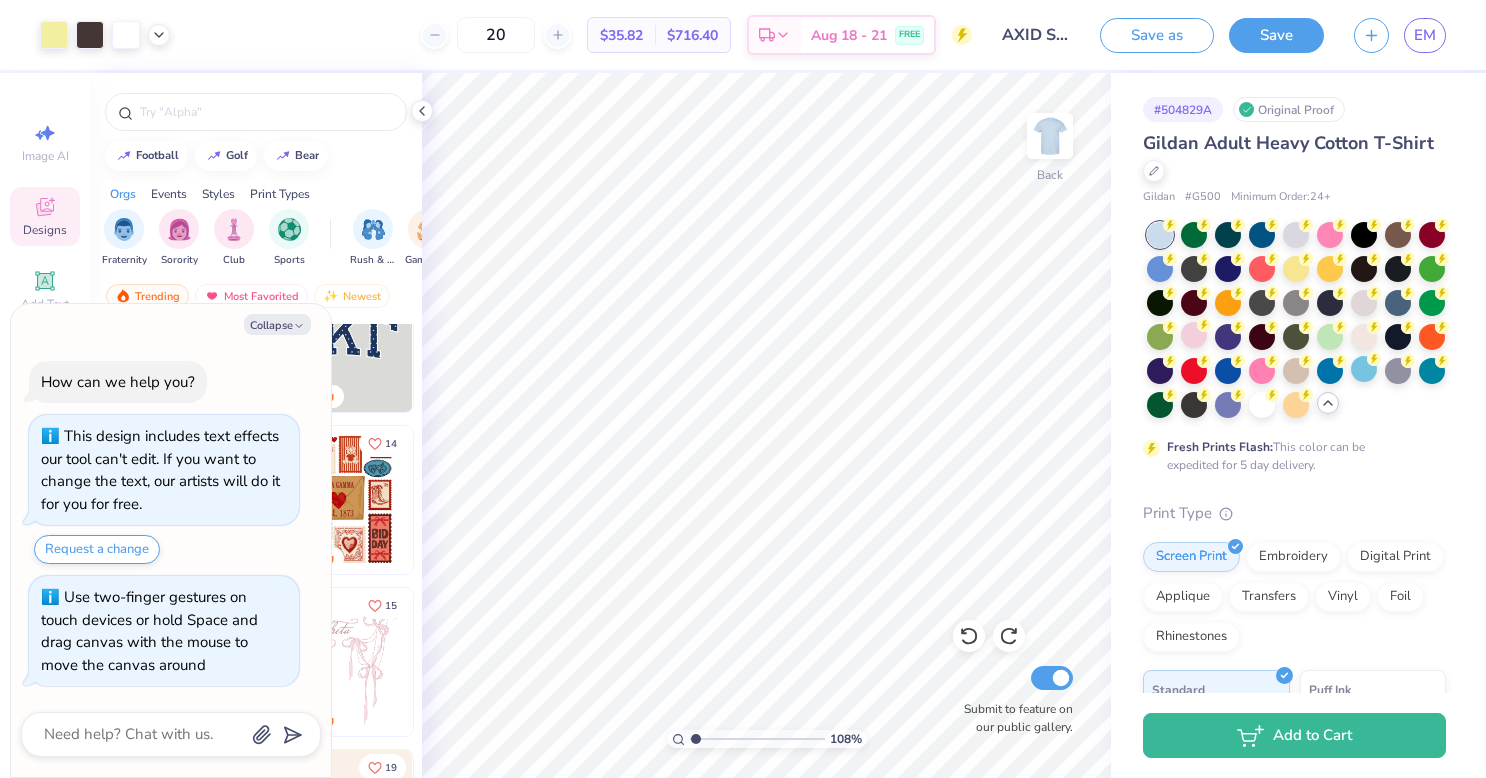 type on "1.08085354116768" 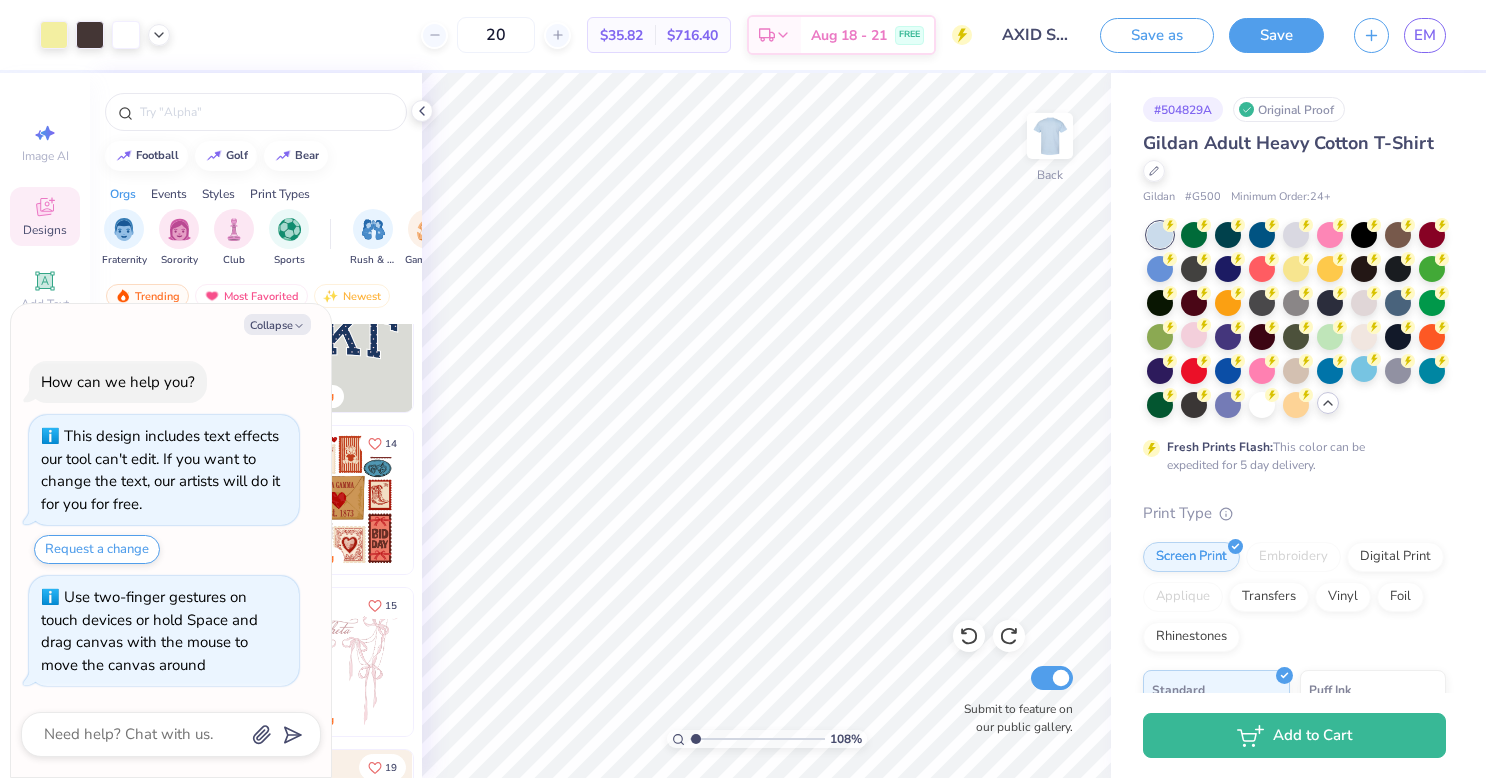 type on "x" 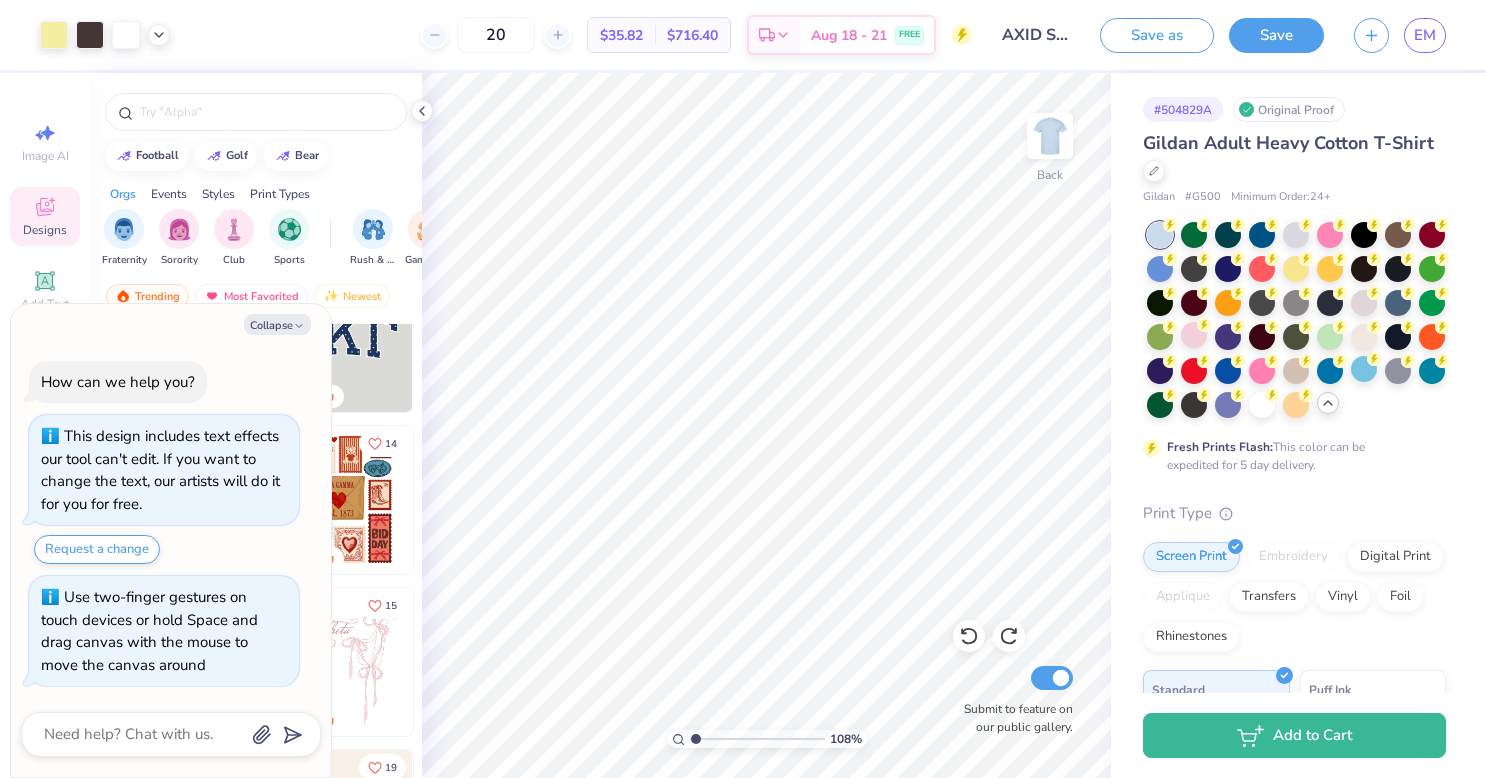 type on "1.08085354116768" 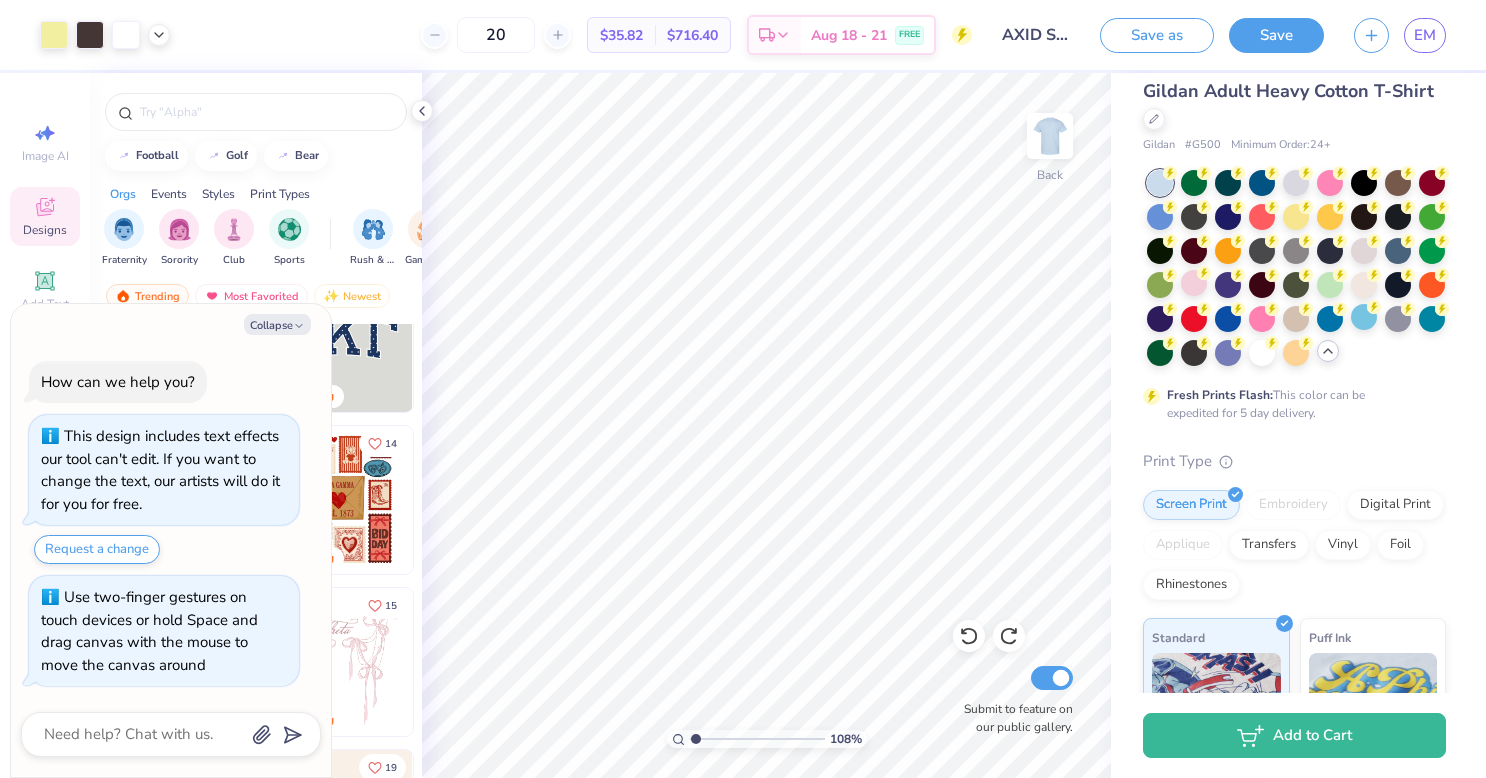 scroll, scrollTop: 0, scrollLeft: 0, axis: both 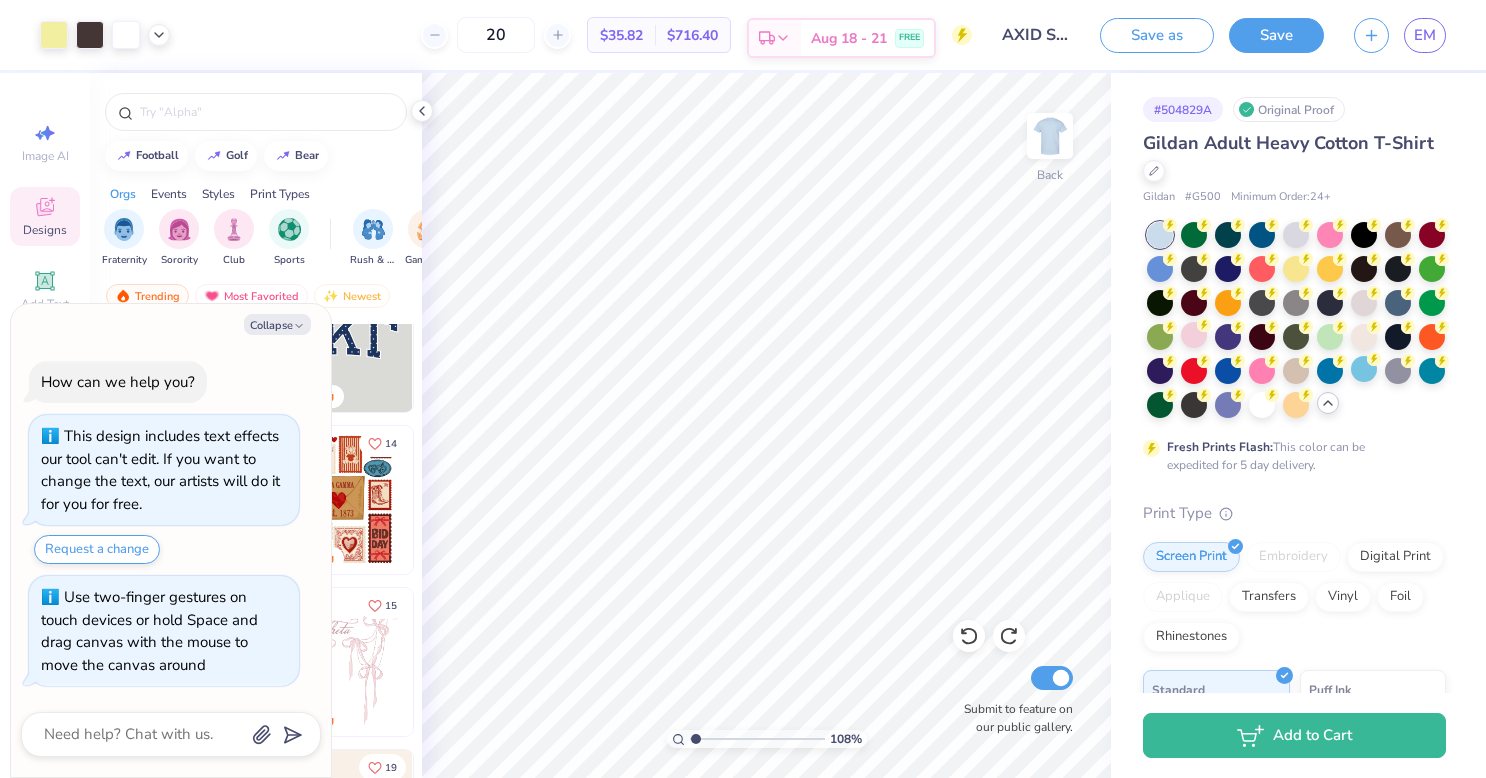click 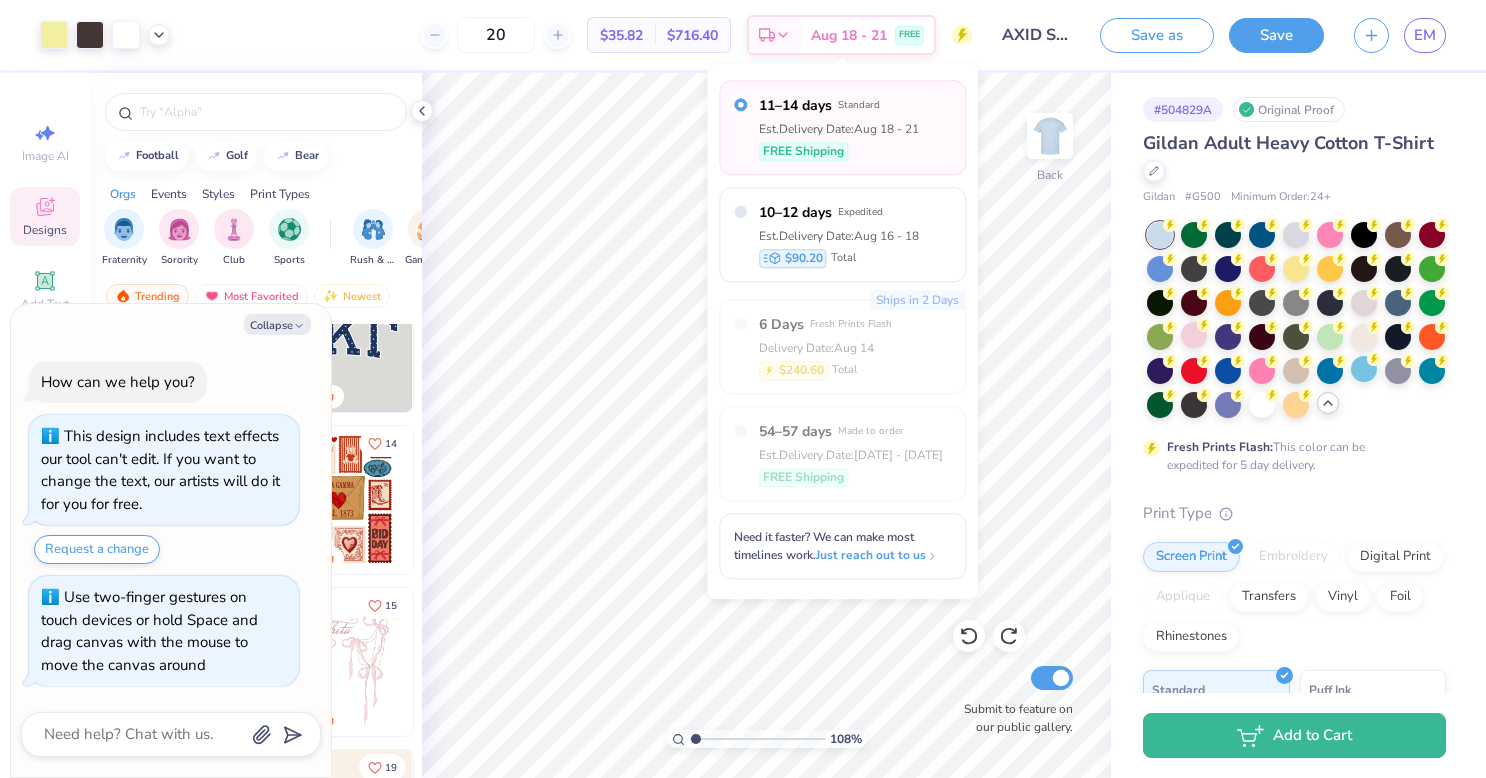 click 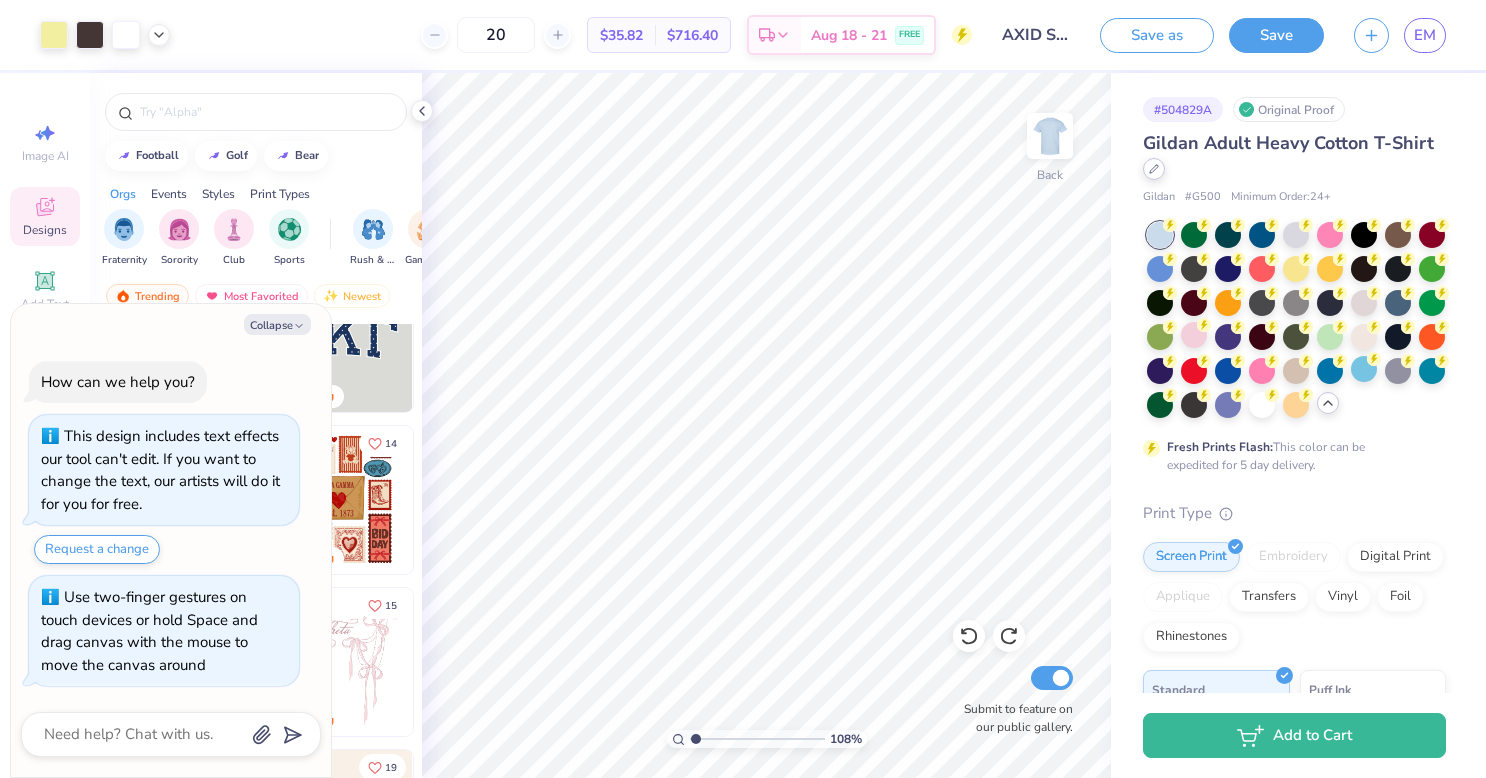 click at bounding box center [1154, 169] 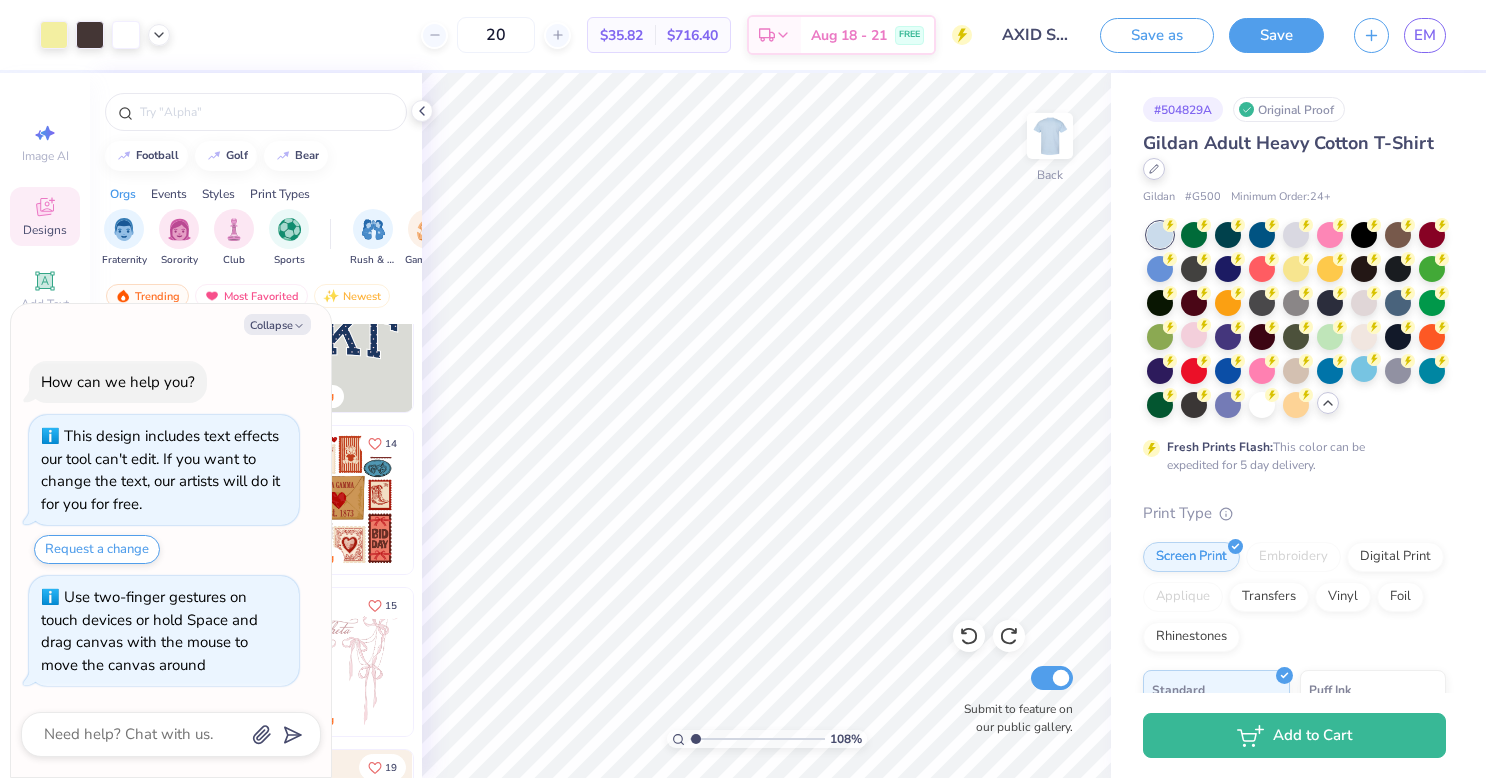 type on "x" 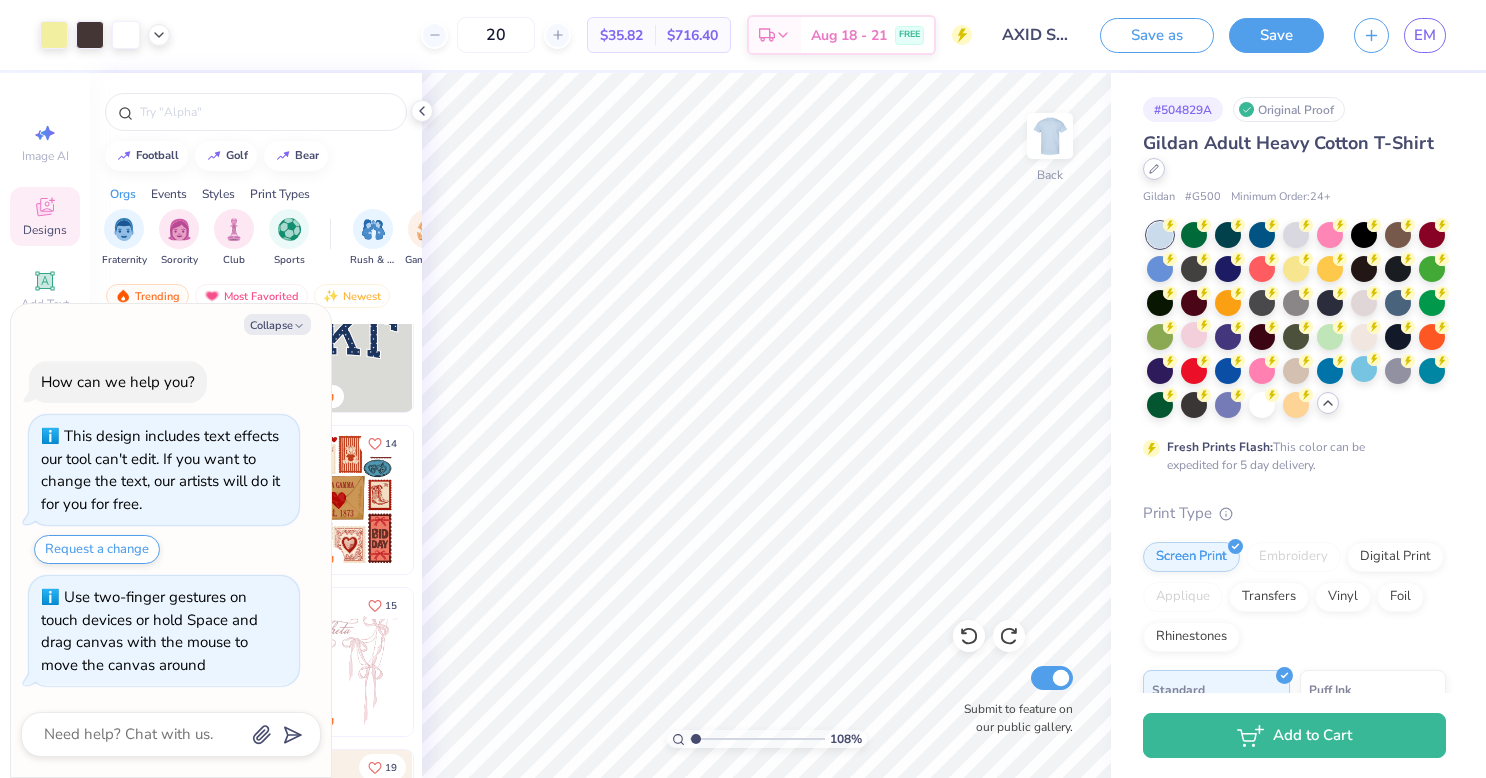 type on "1.08085354116768" 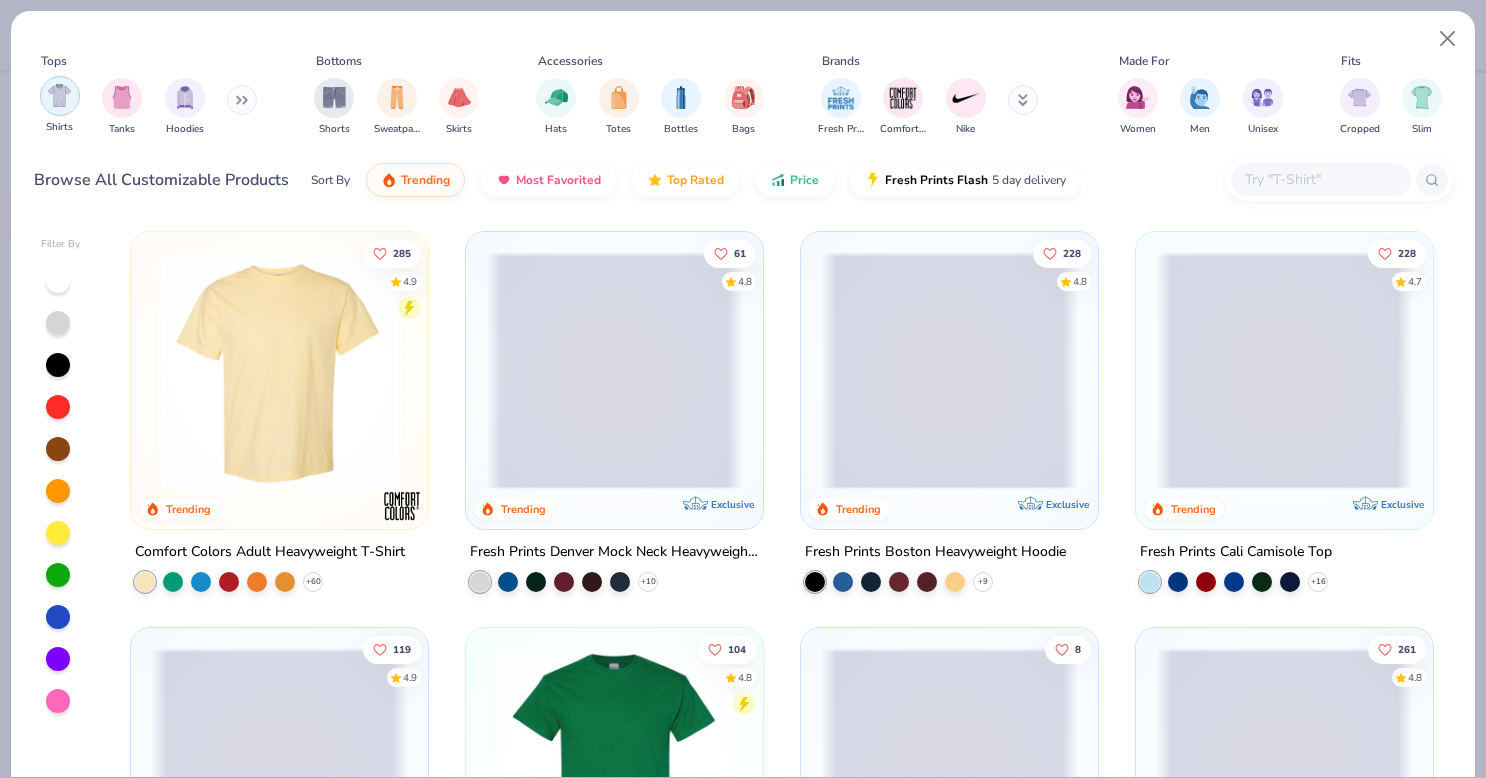 click at bounding box center [60, 96] 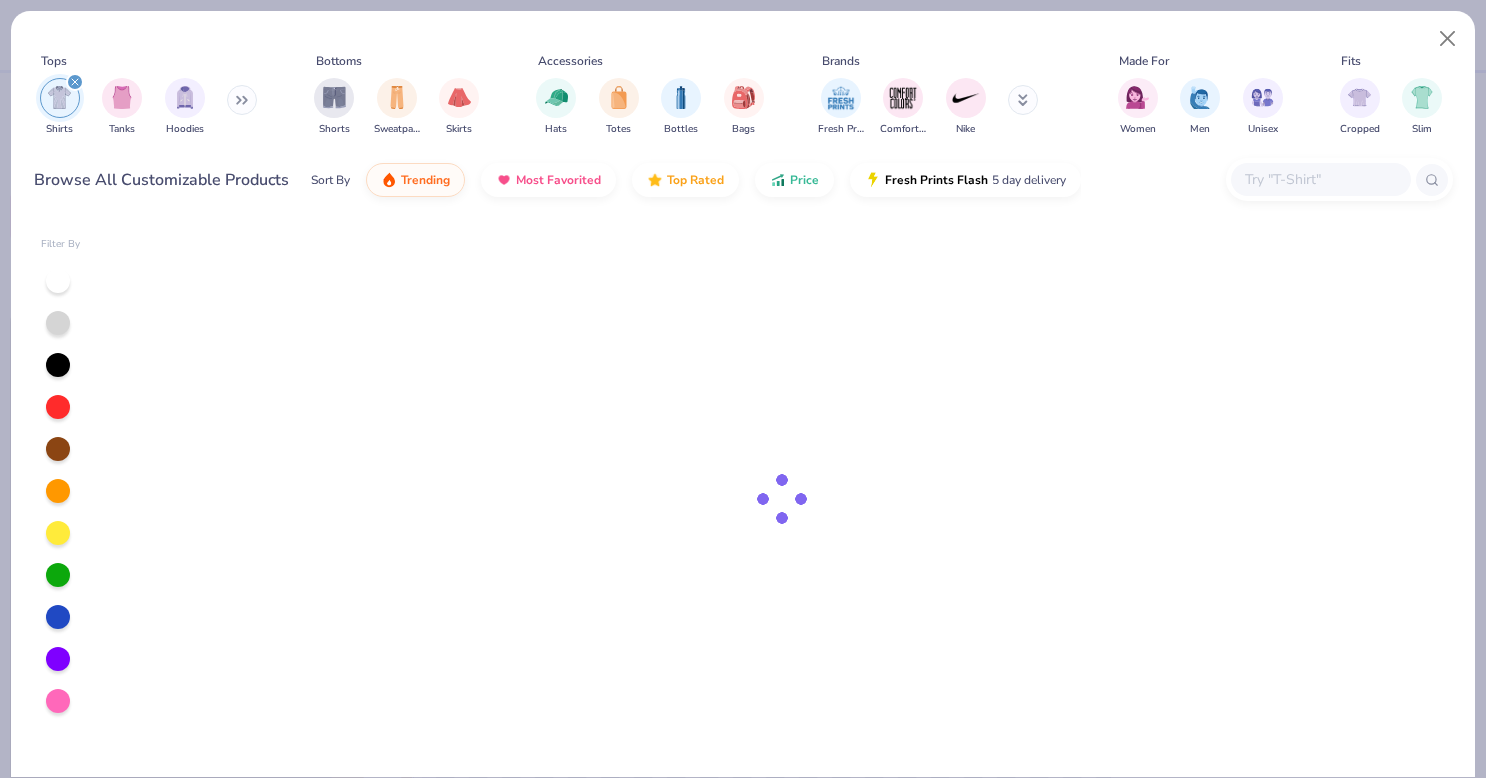 type on "x" 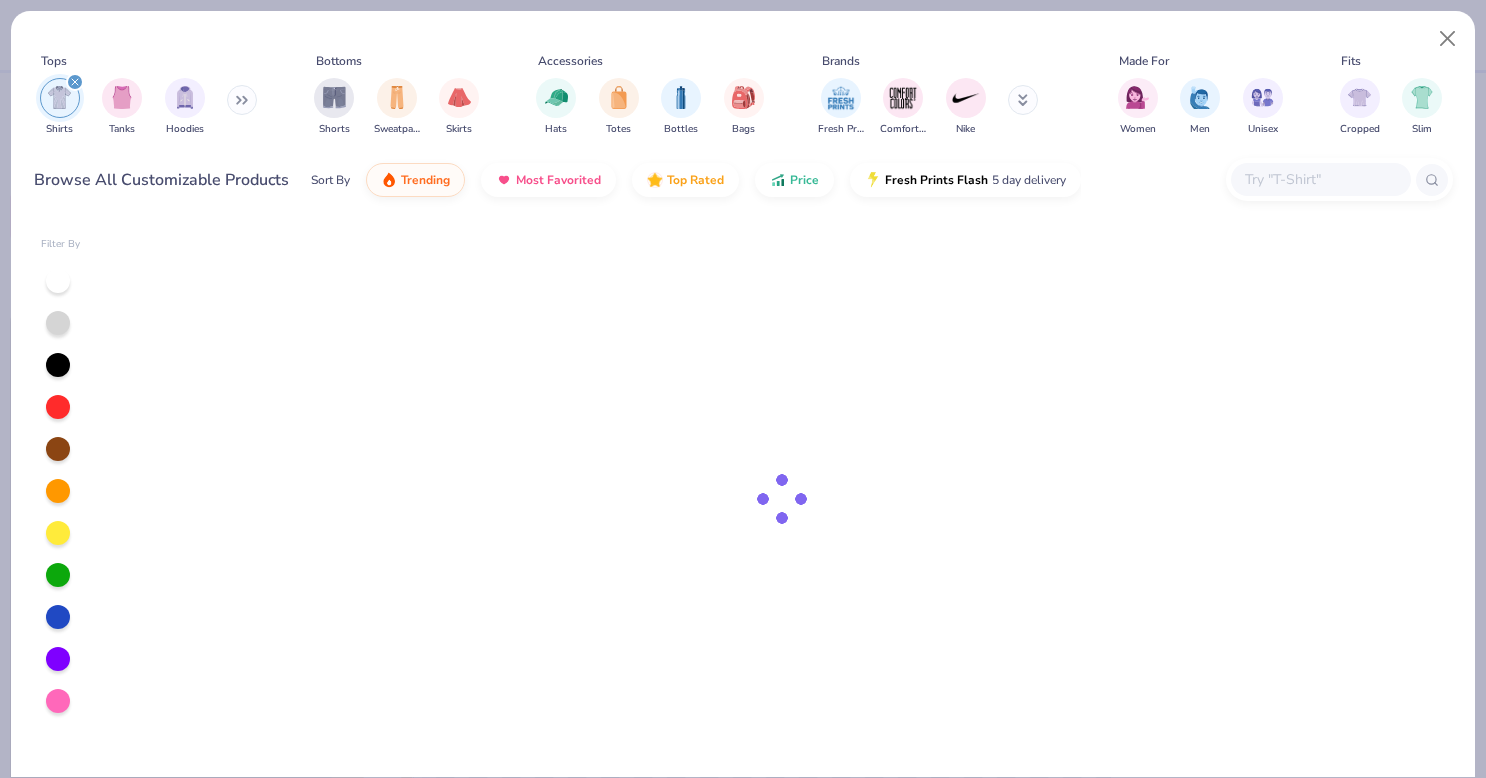 type on "1.08085354116768" 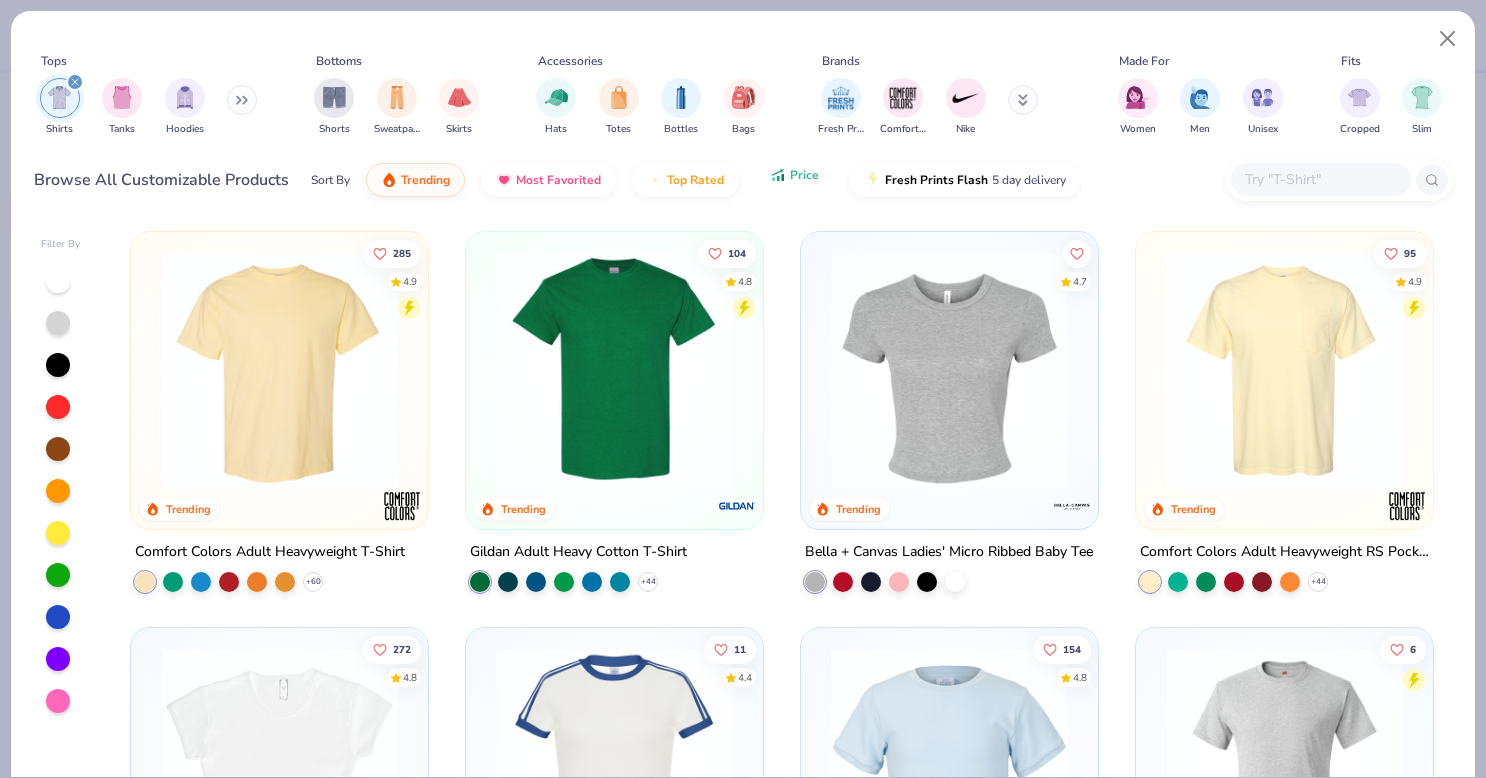 click 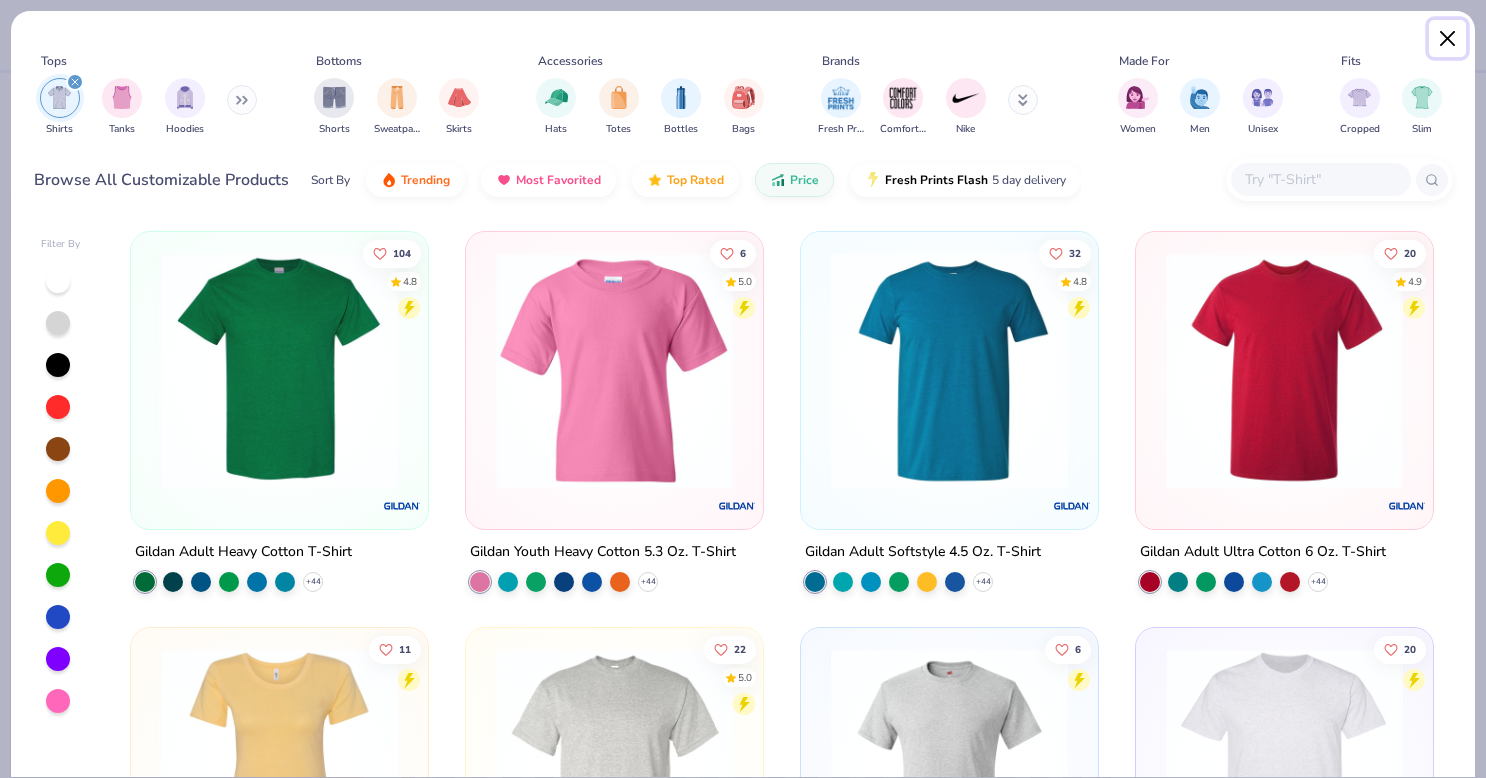 click at bounding box center (1448, 39) 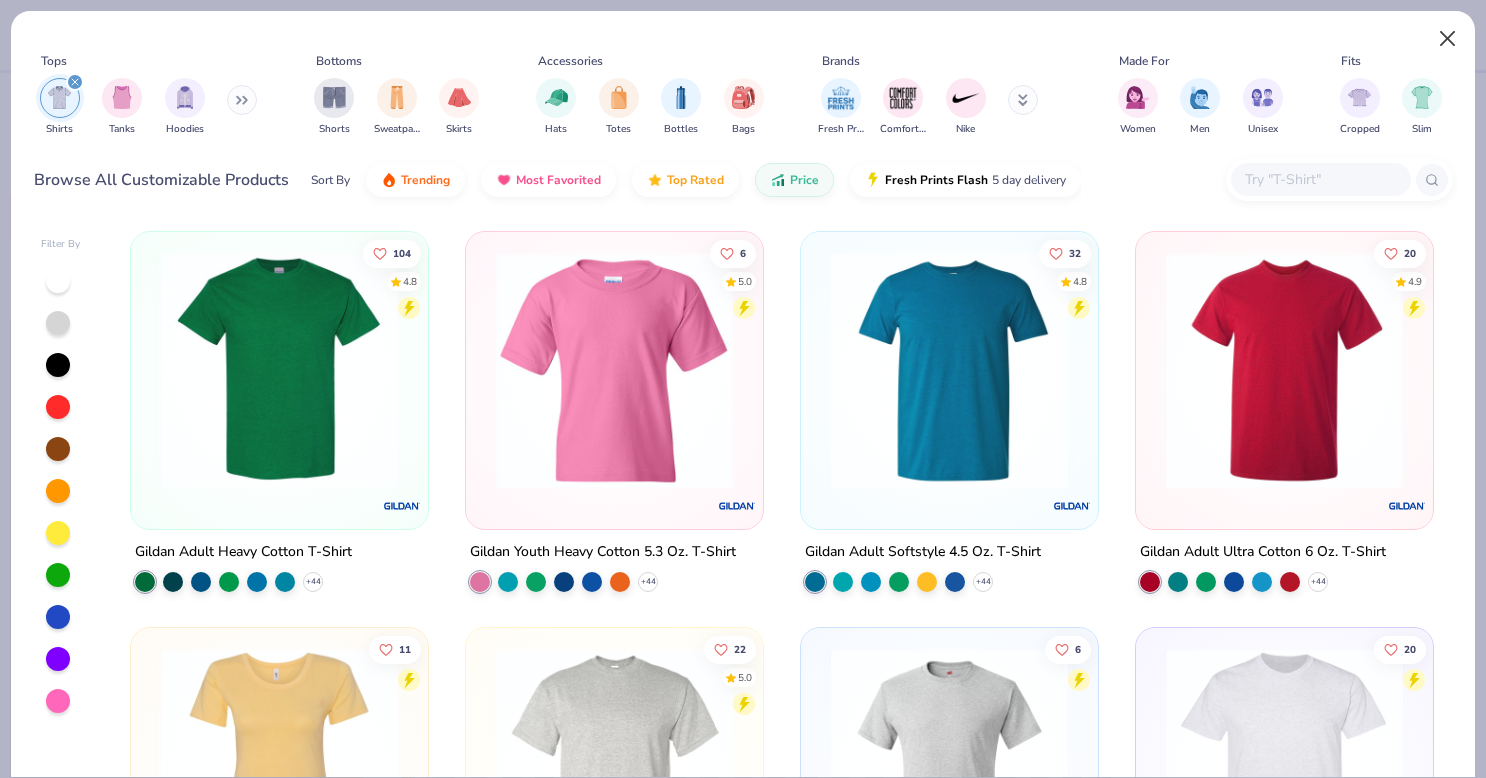 type on "x" 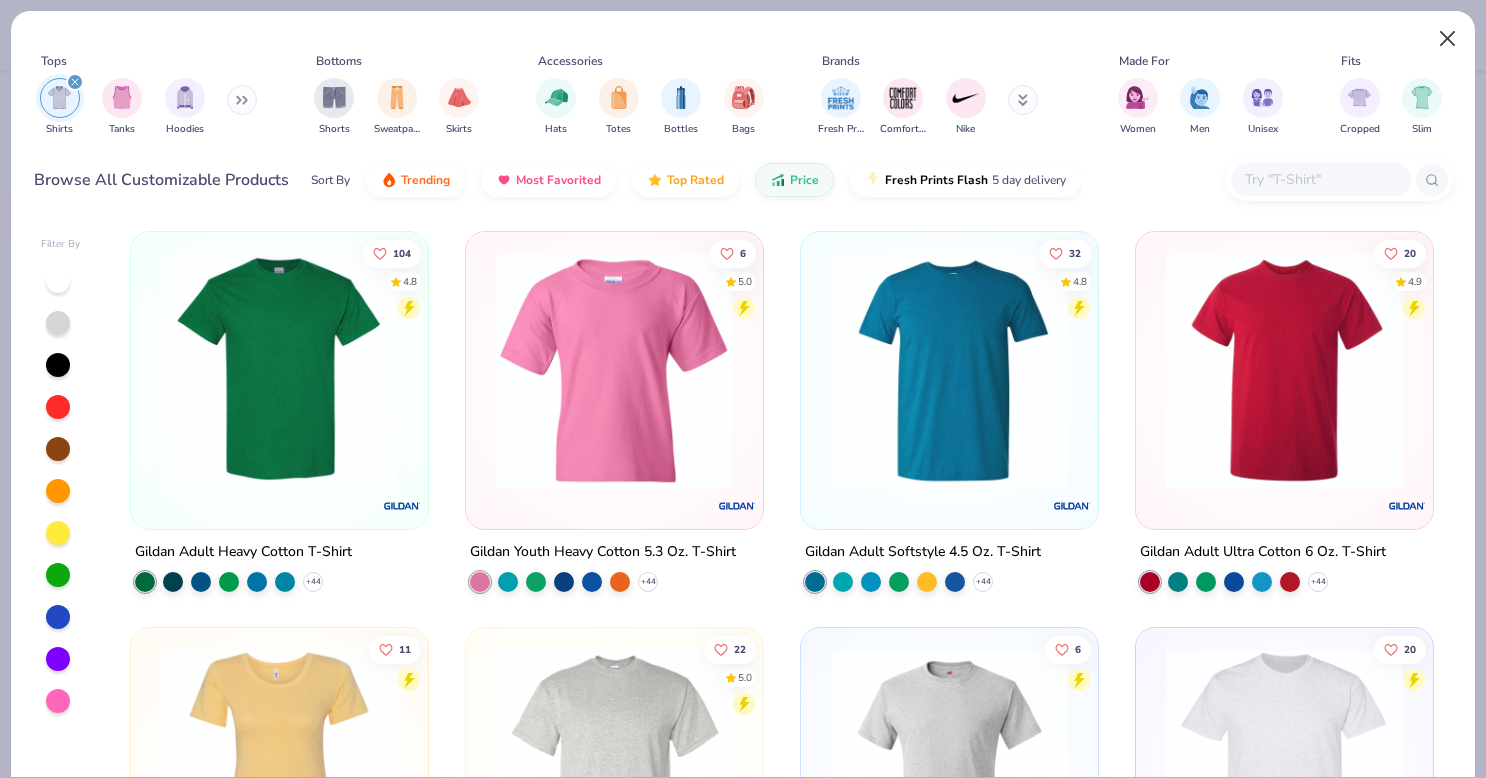 type on "1.08085354116768" 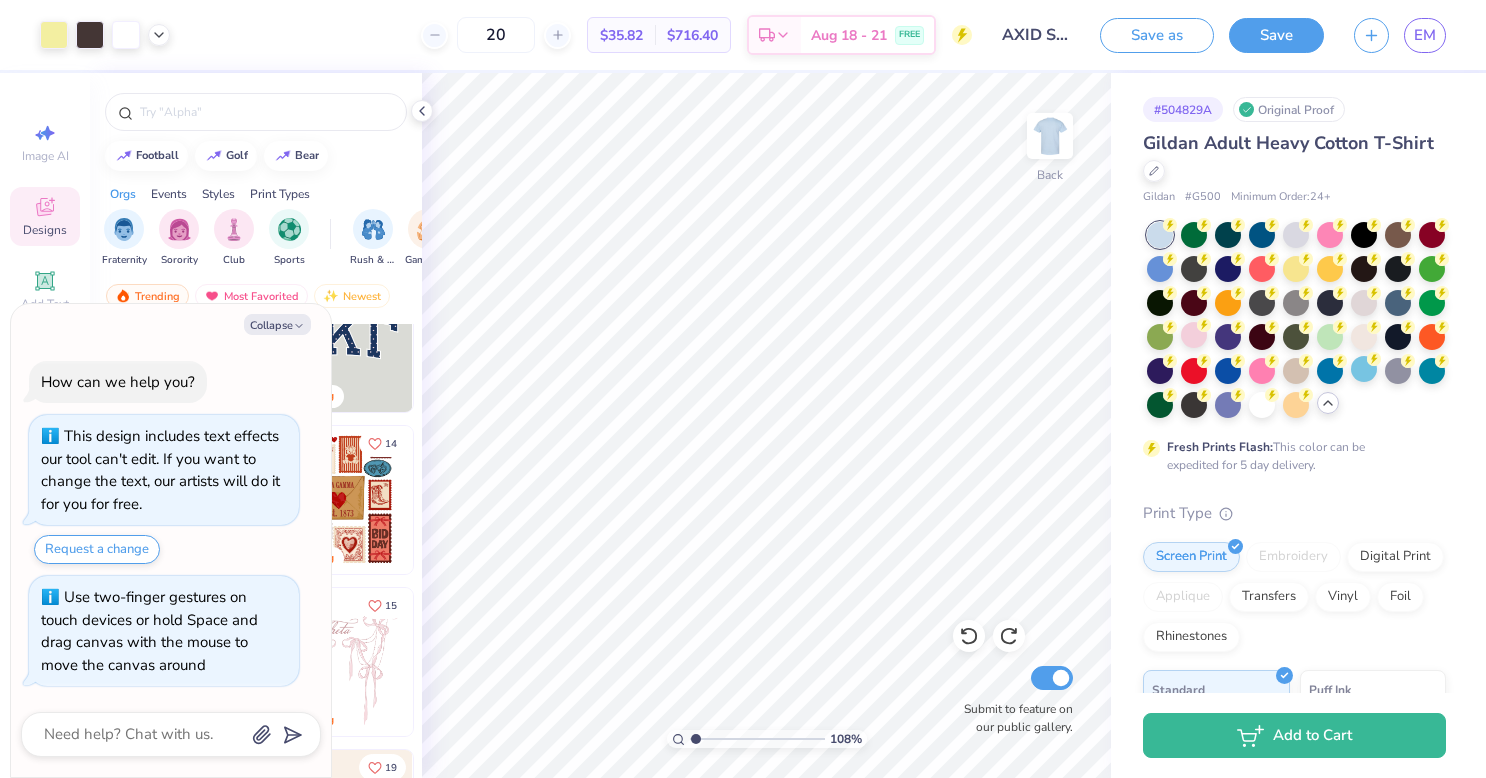 click on "Gildan Adult Heavy Cotton T-Shirt" at bounding box center (1294, 157) 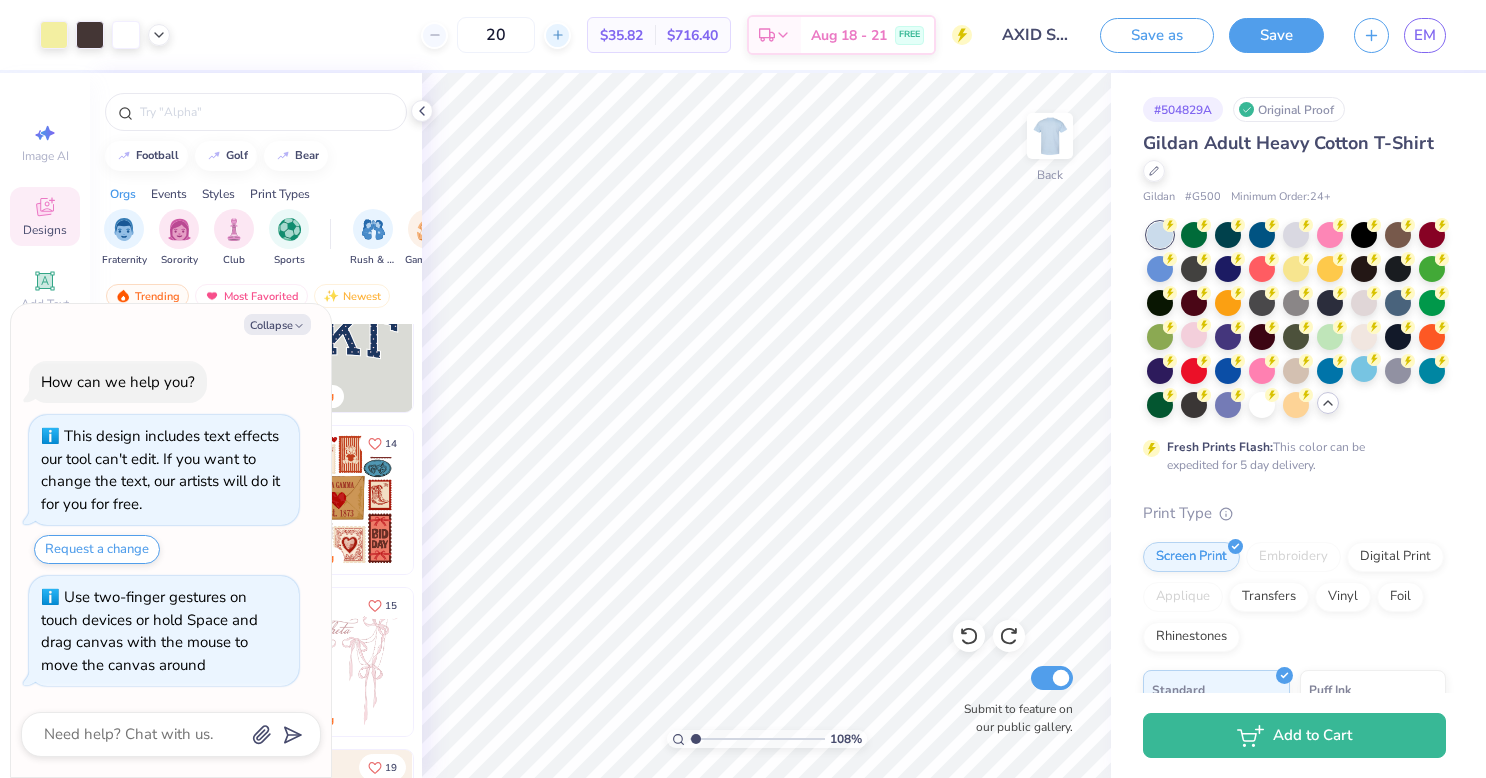 click 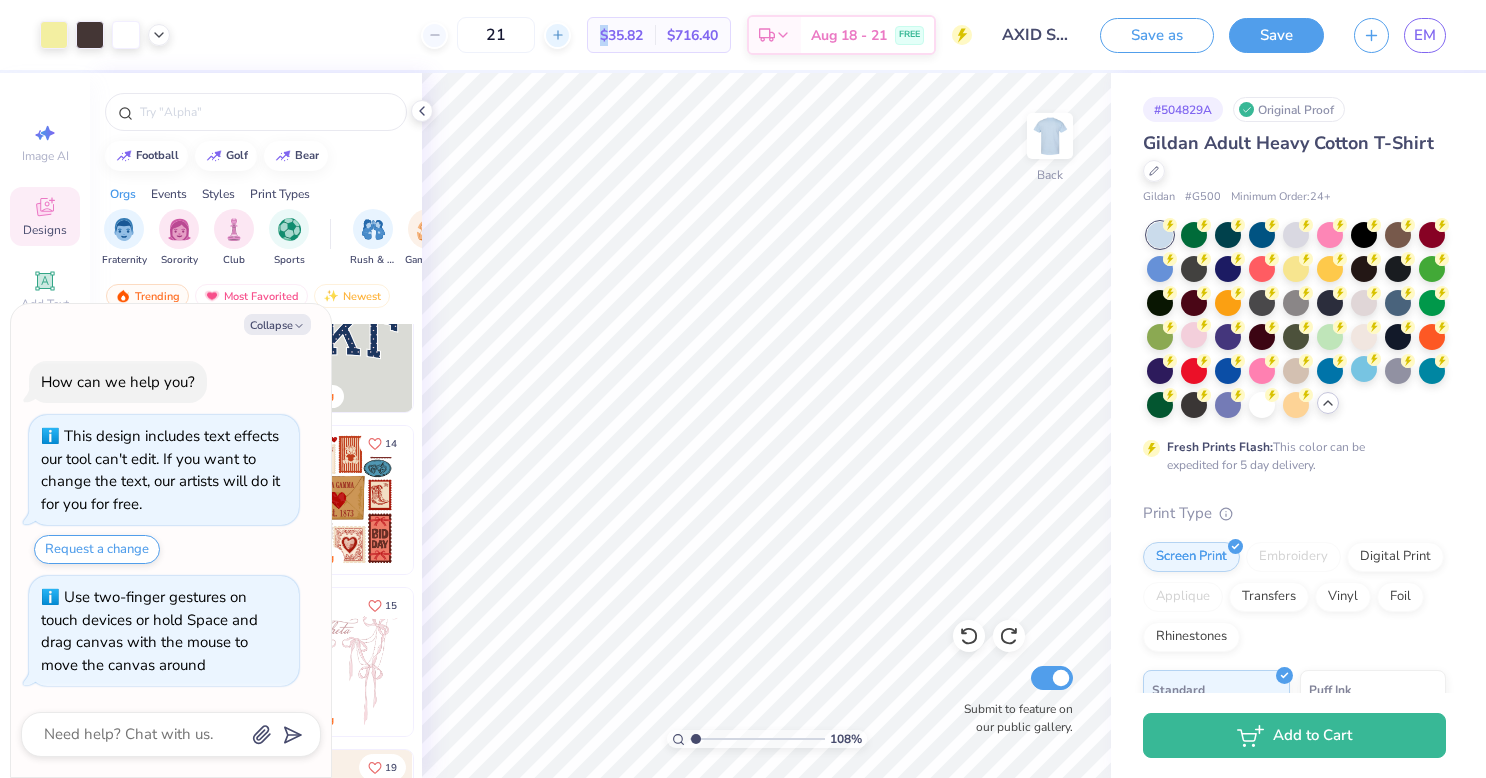 click 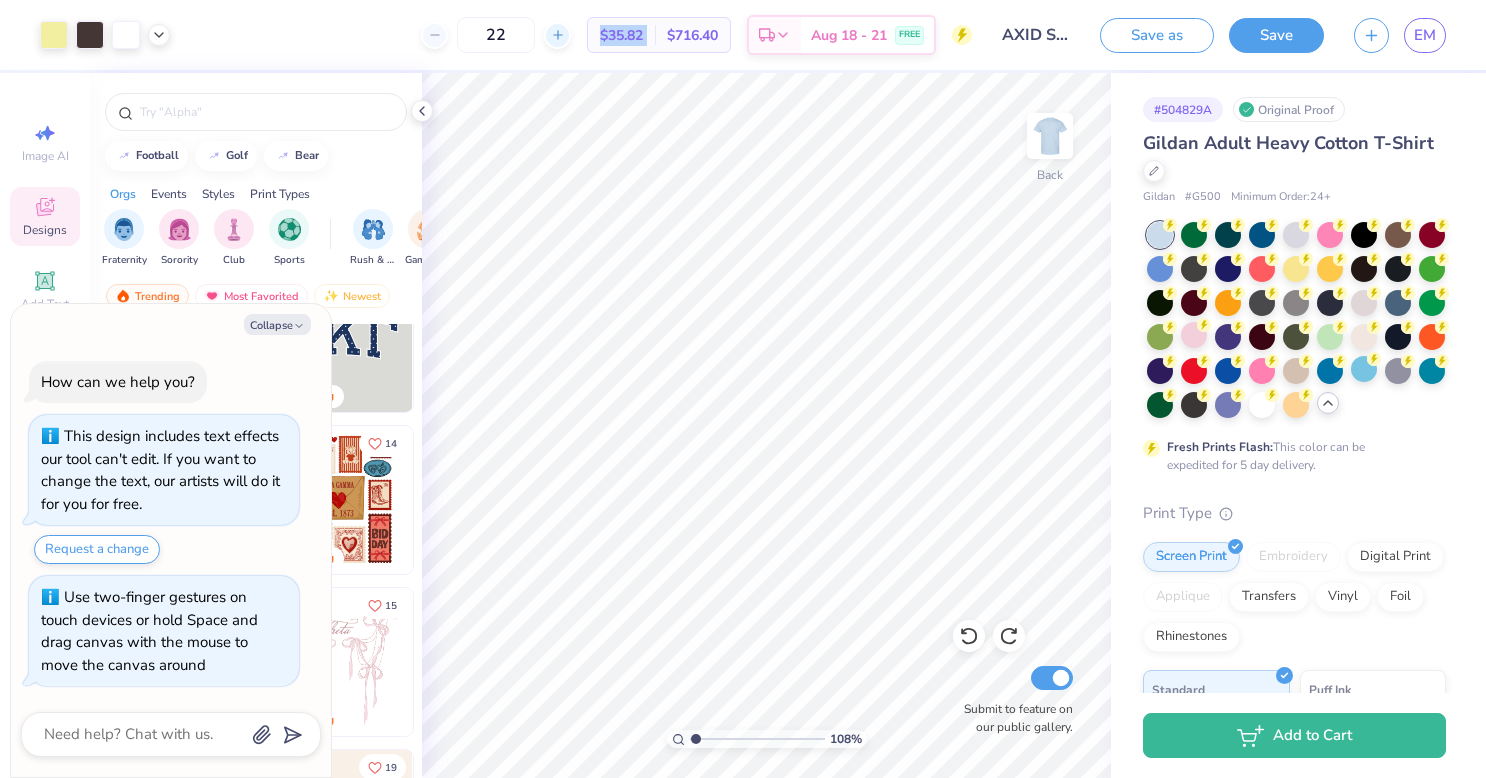 click 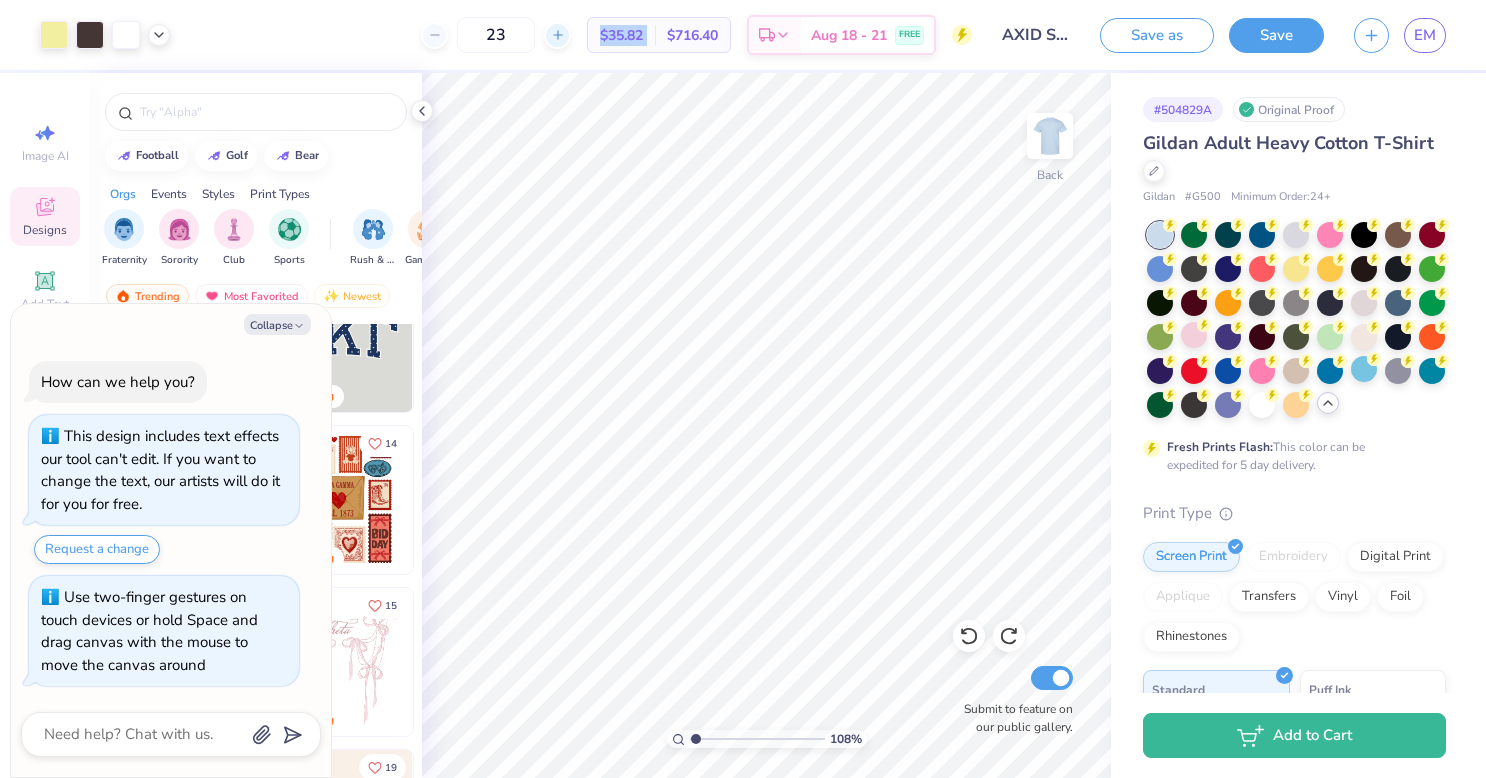 click 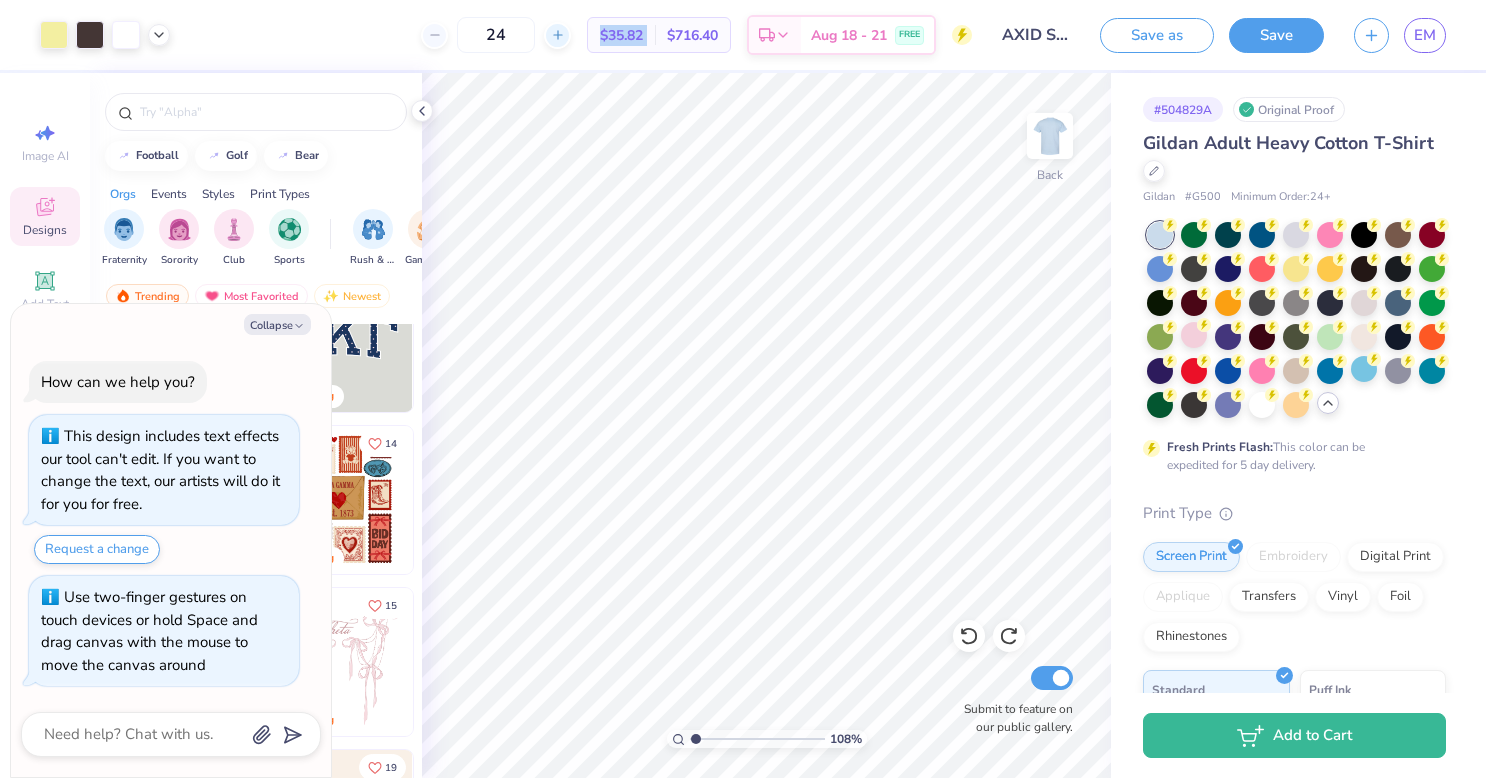 click 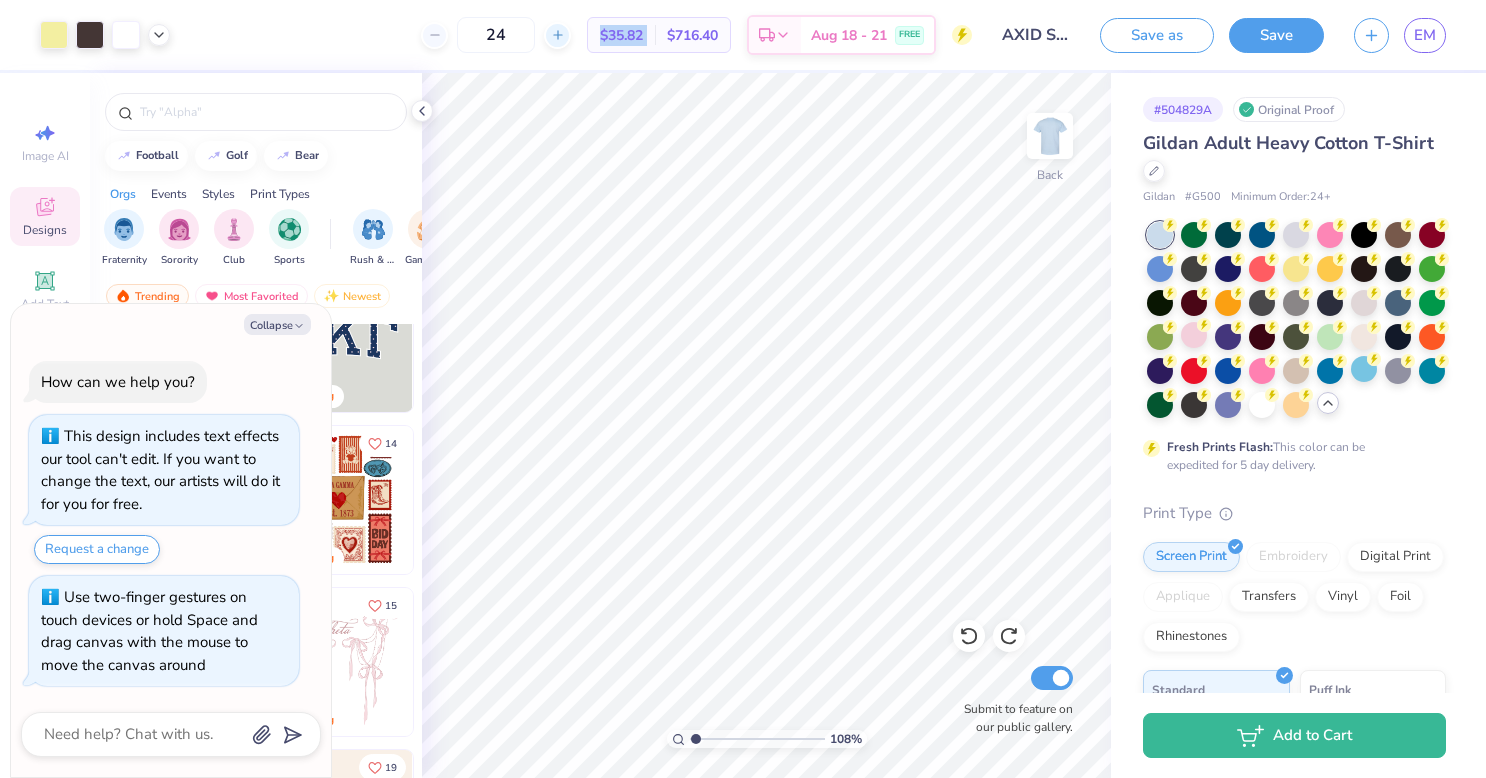 type on "25" 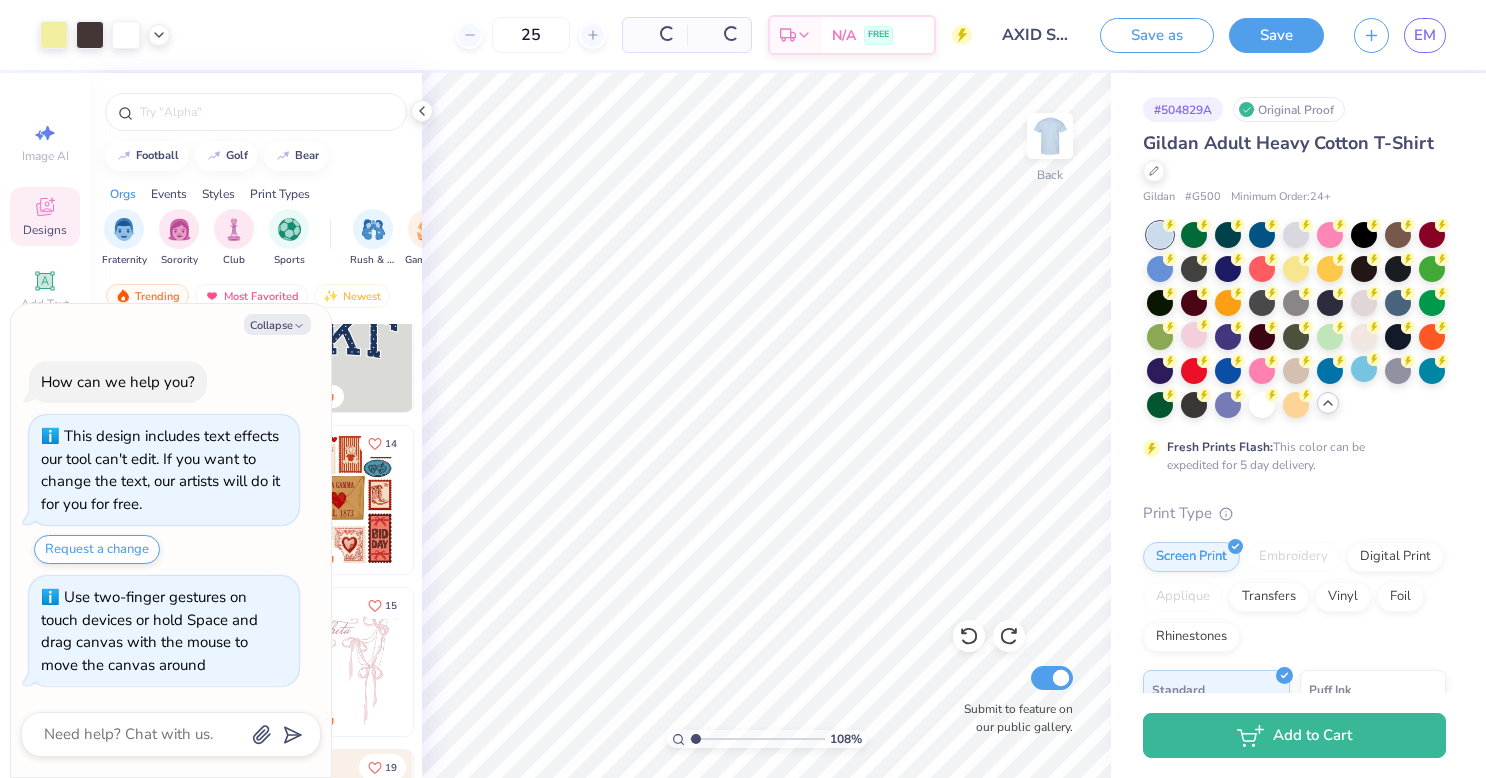 click on "Gildan Adult Heavy Cotton T-Shirt" at bounding box center [1294, 157] 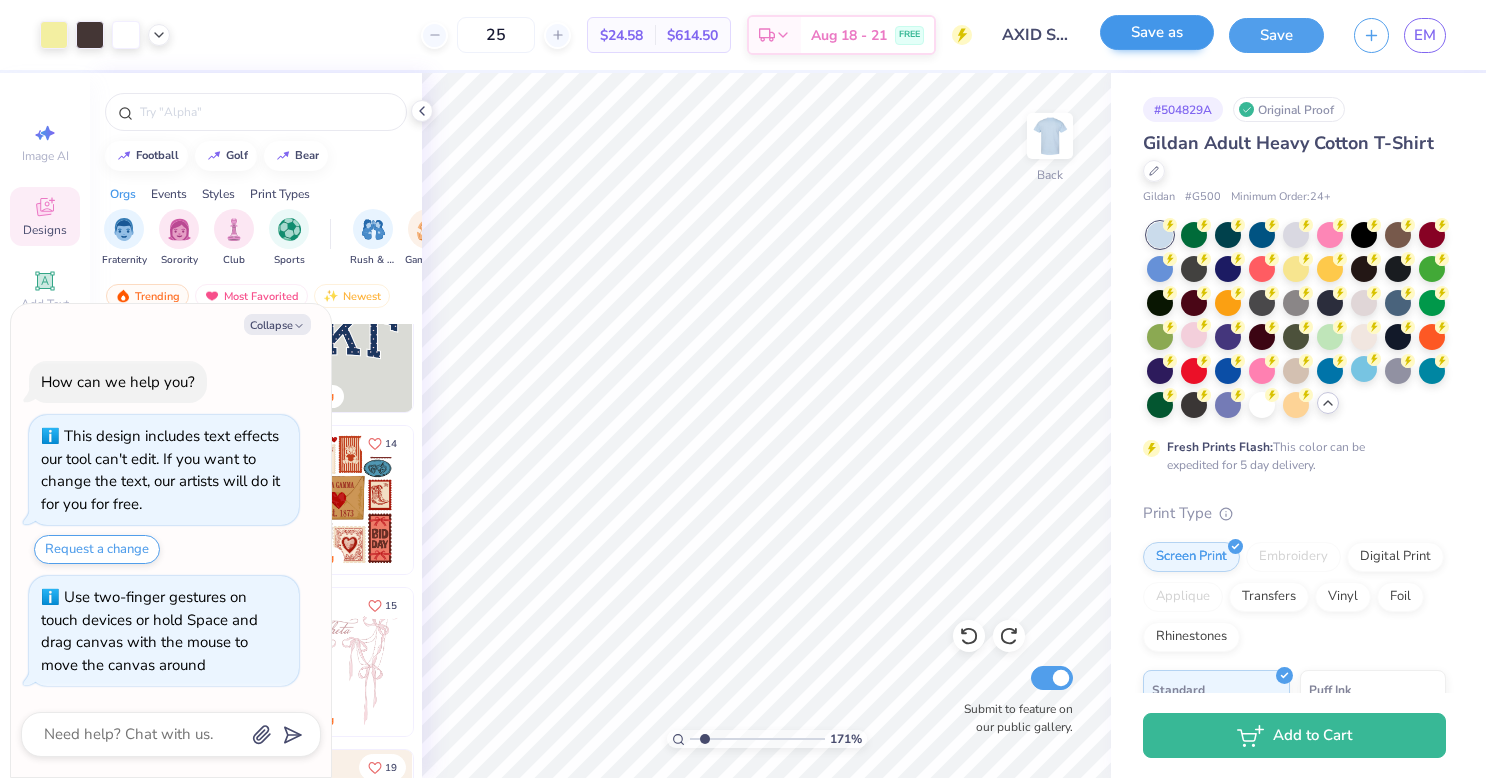 type on "1.74320597344014" 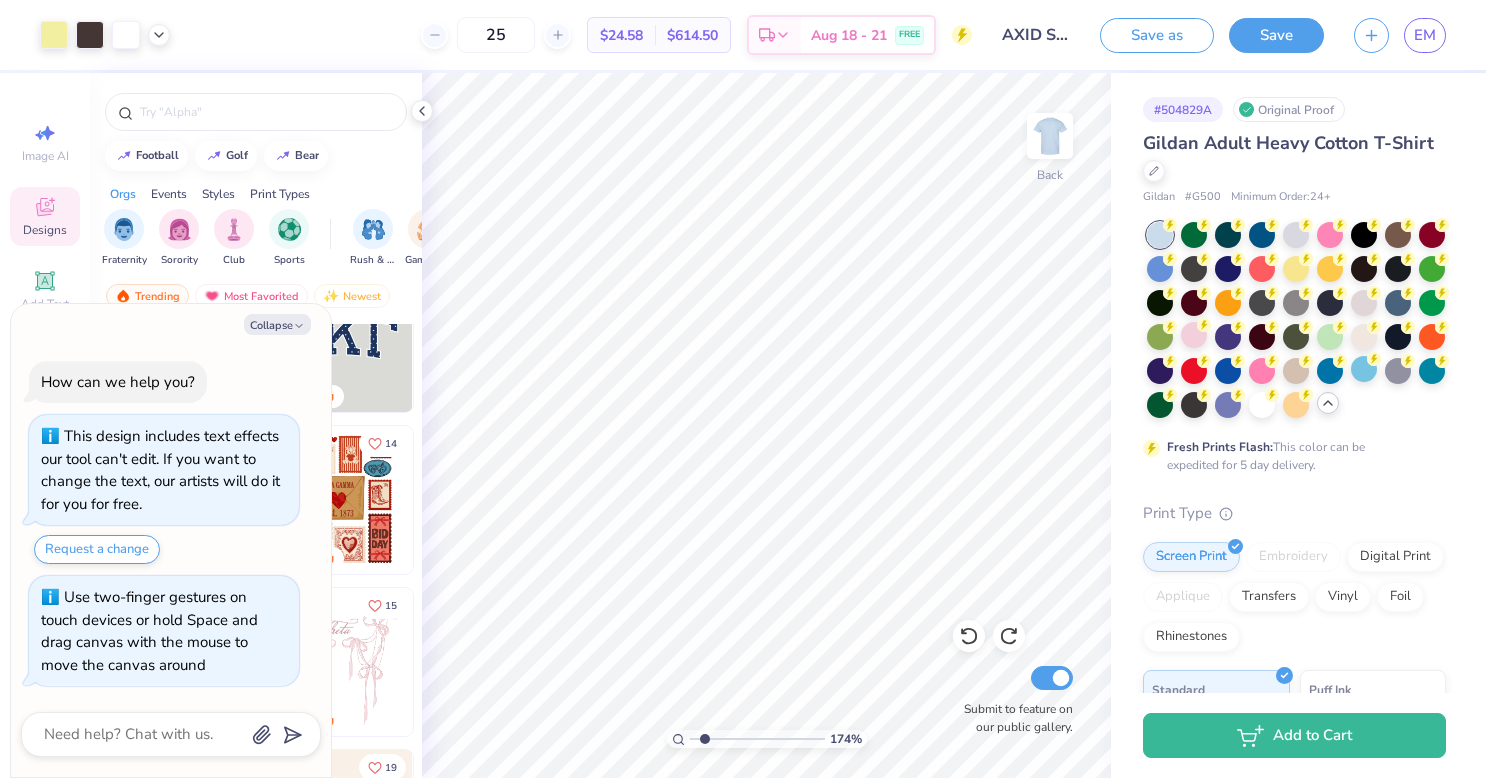 type on "x" 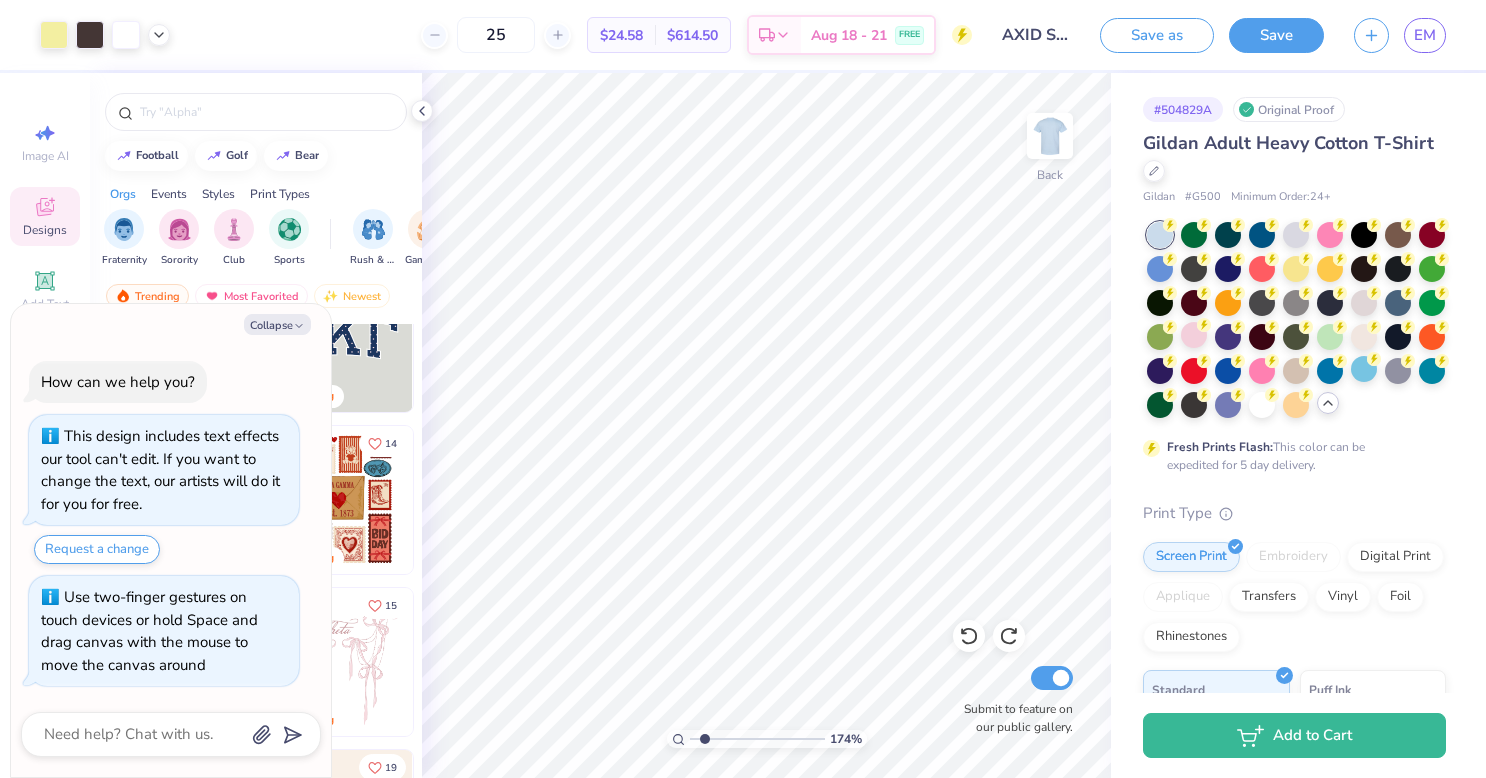 type on "1.74320597344014" 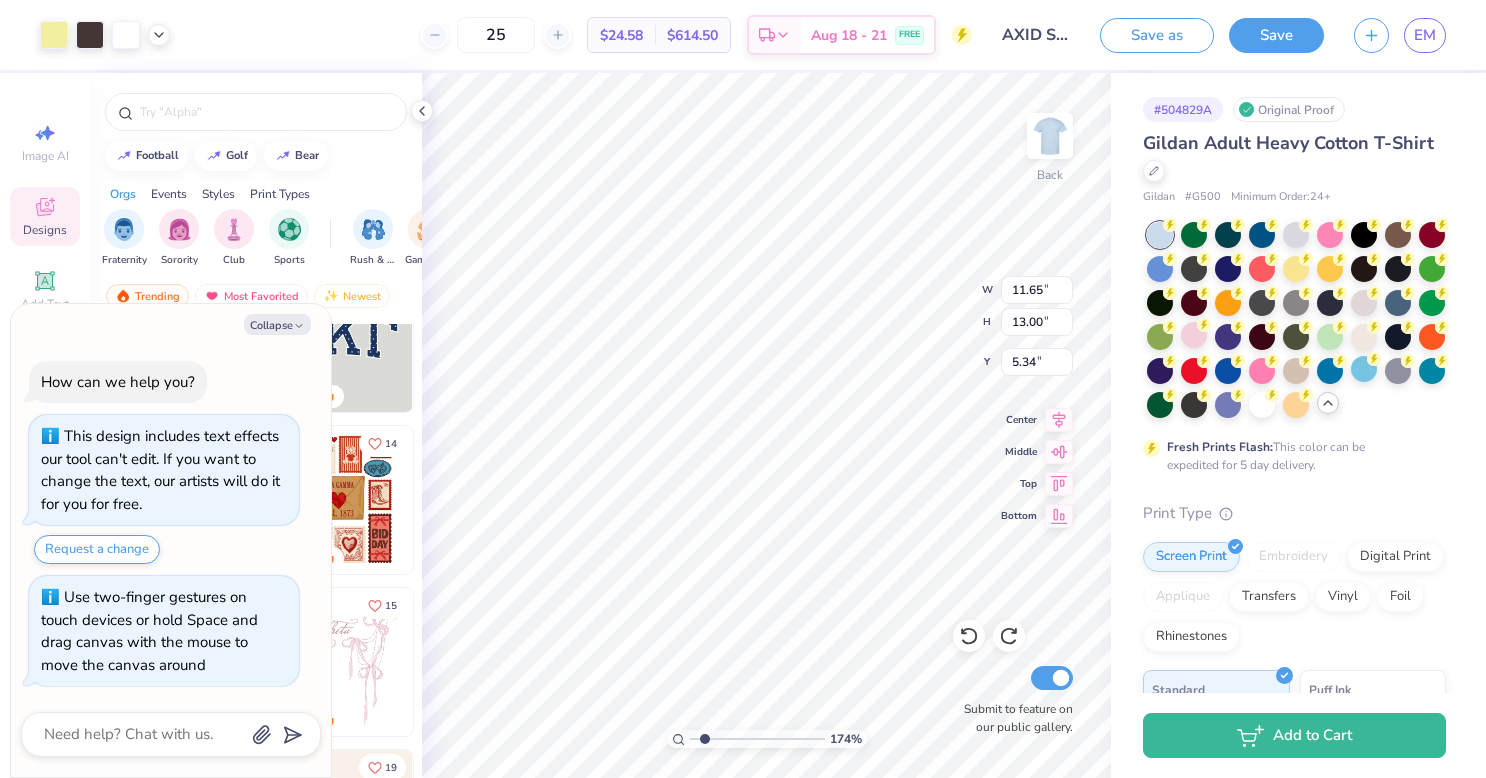 type on "x" 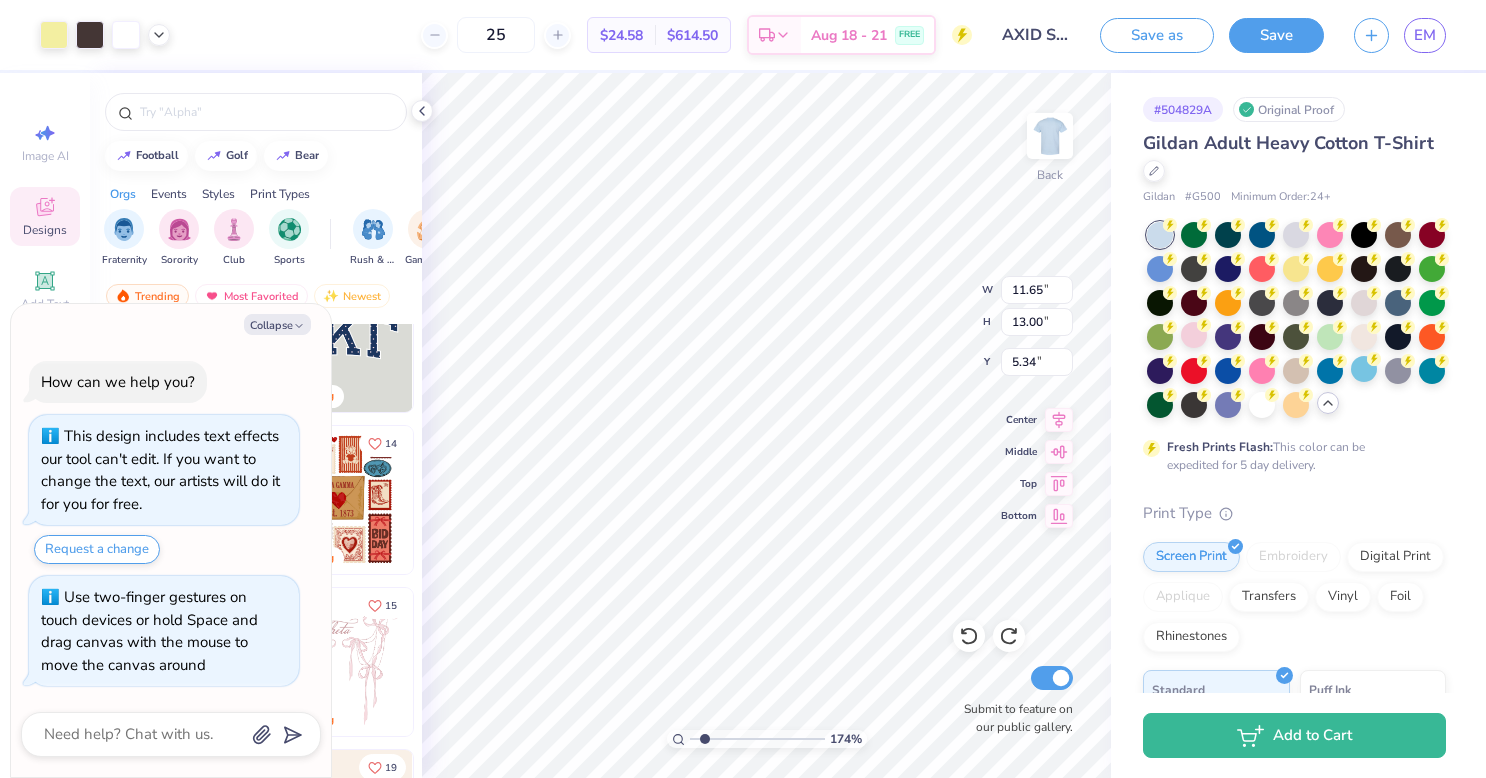type on "1.74320597344014" 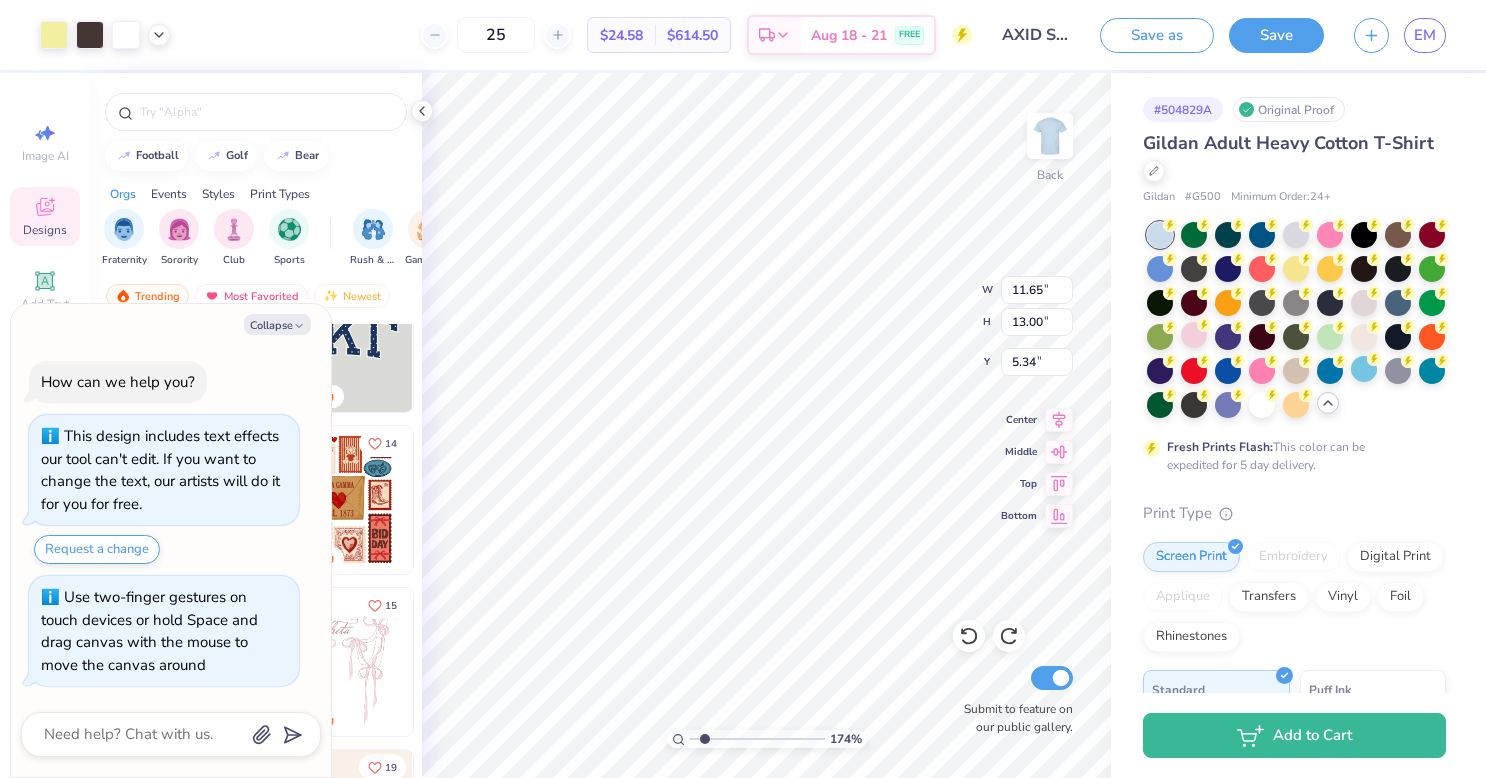 type on "x" 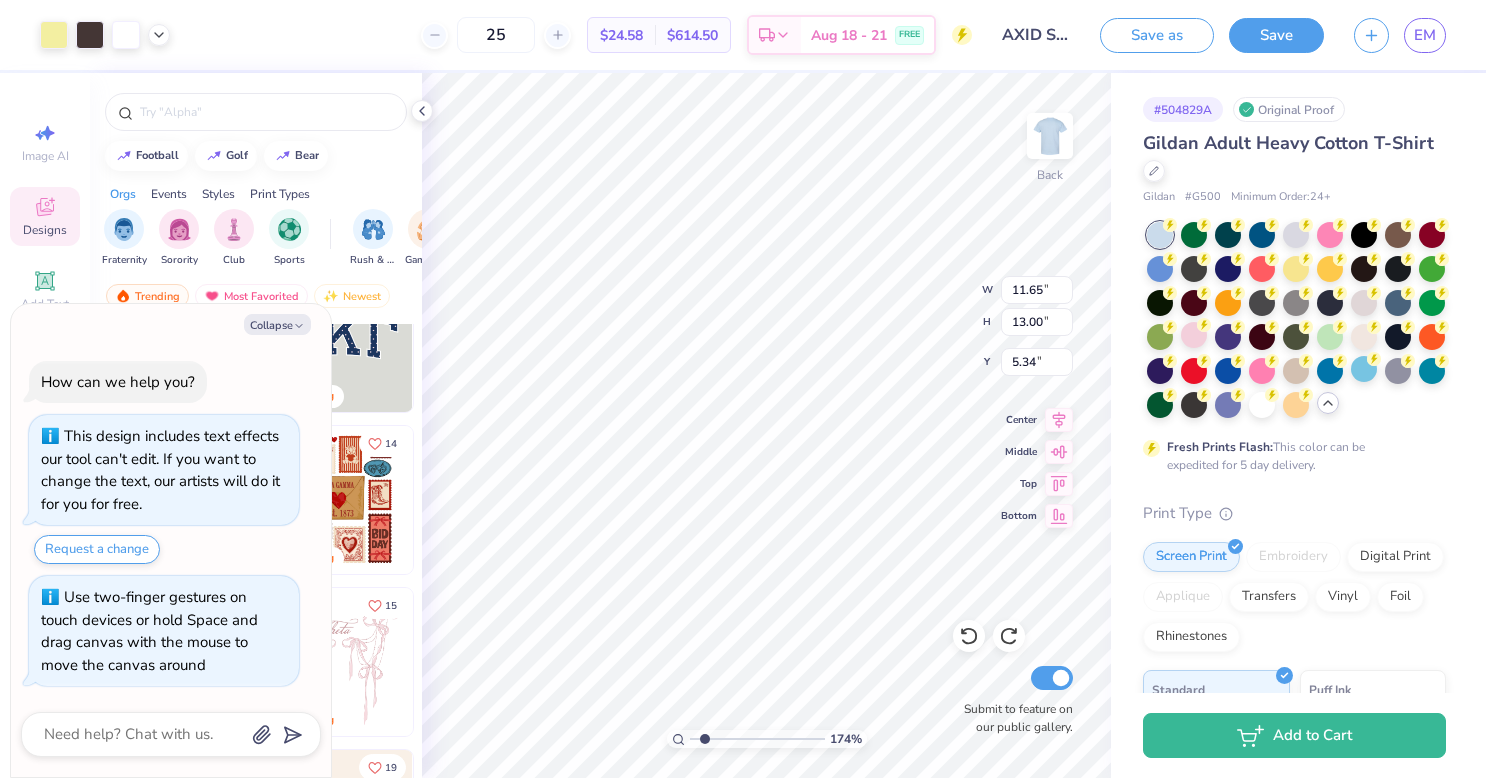 type on "1.74320597344014" 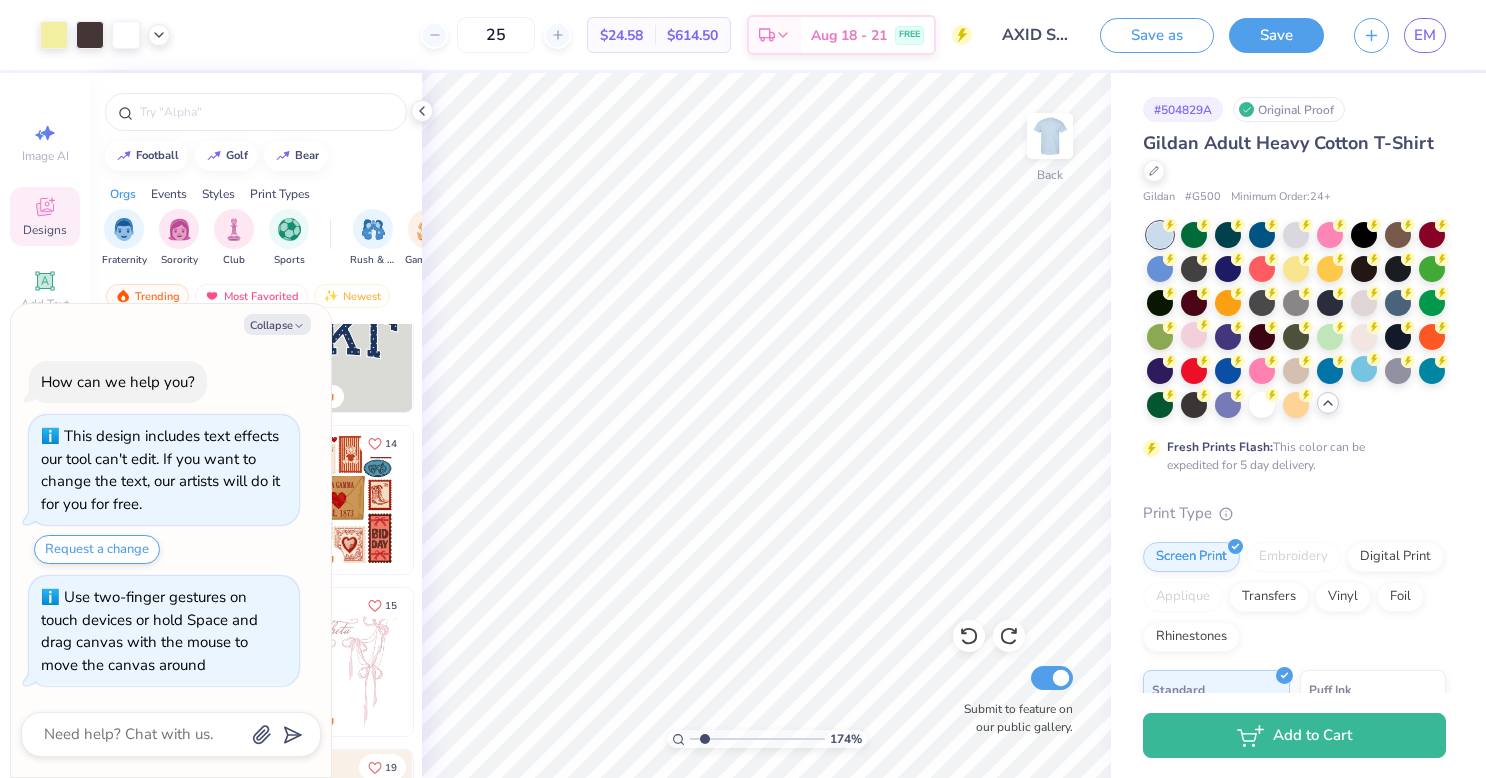 type on "x" 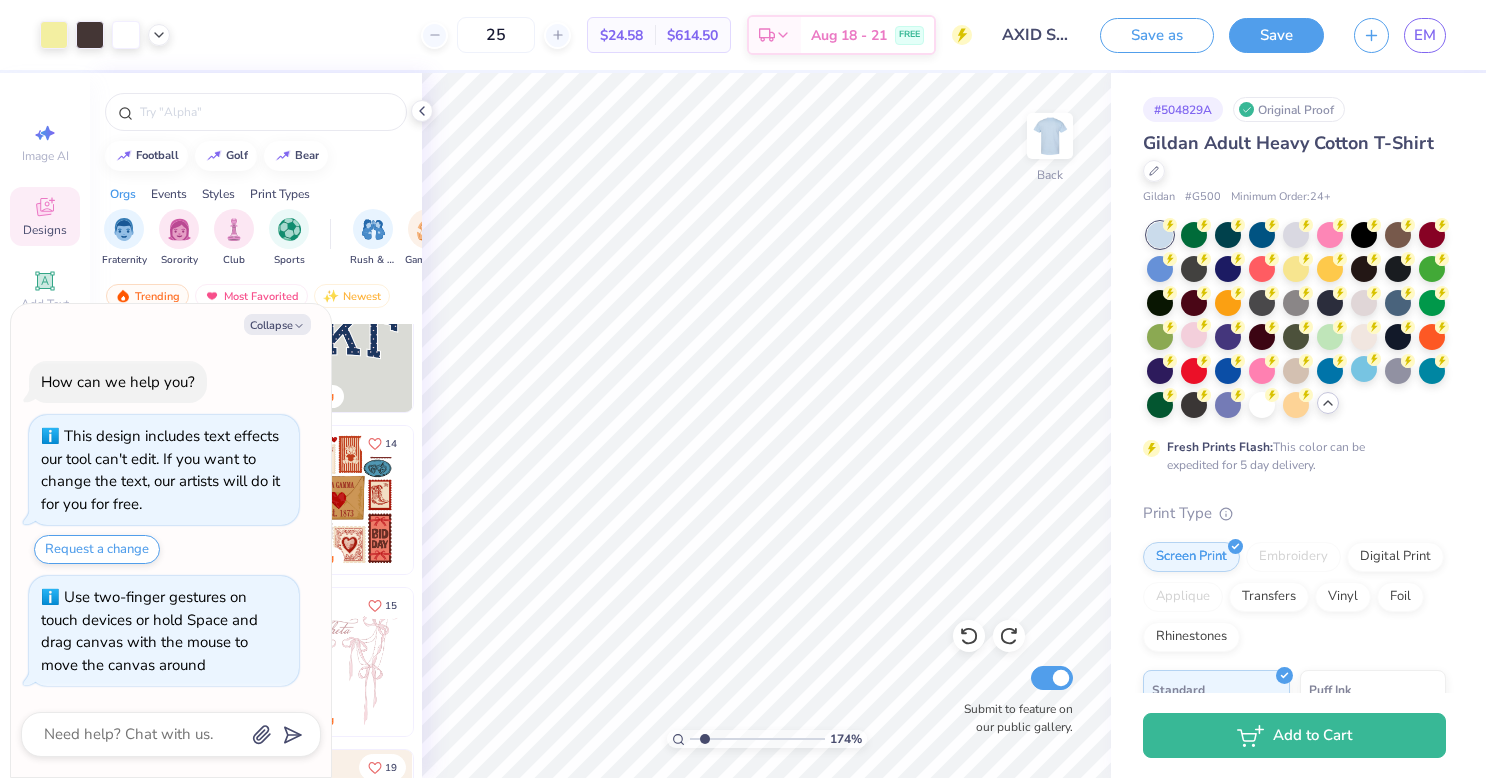 type on "1.74320597344014" 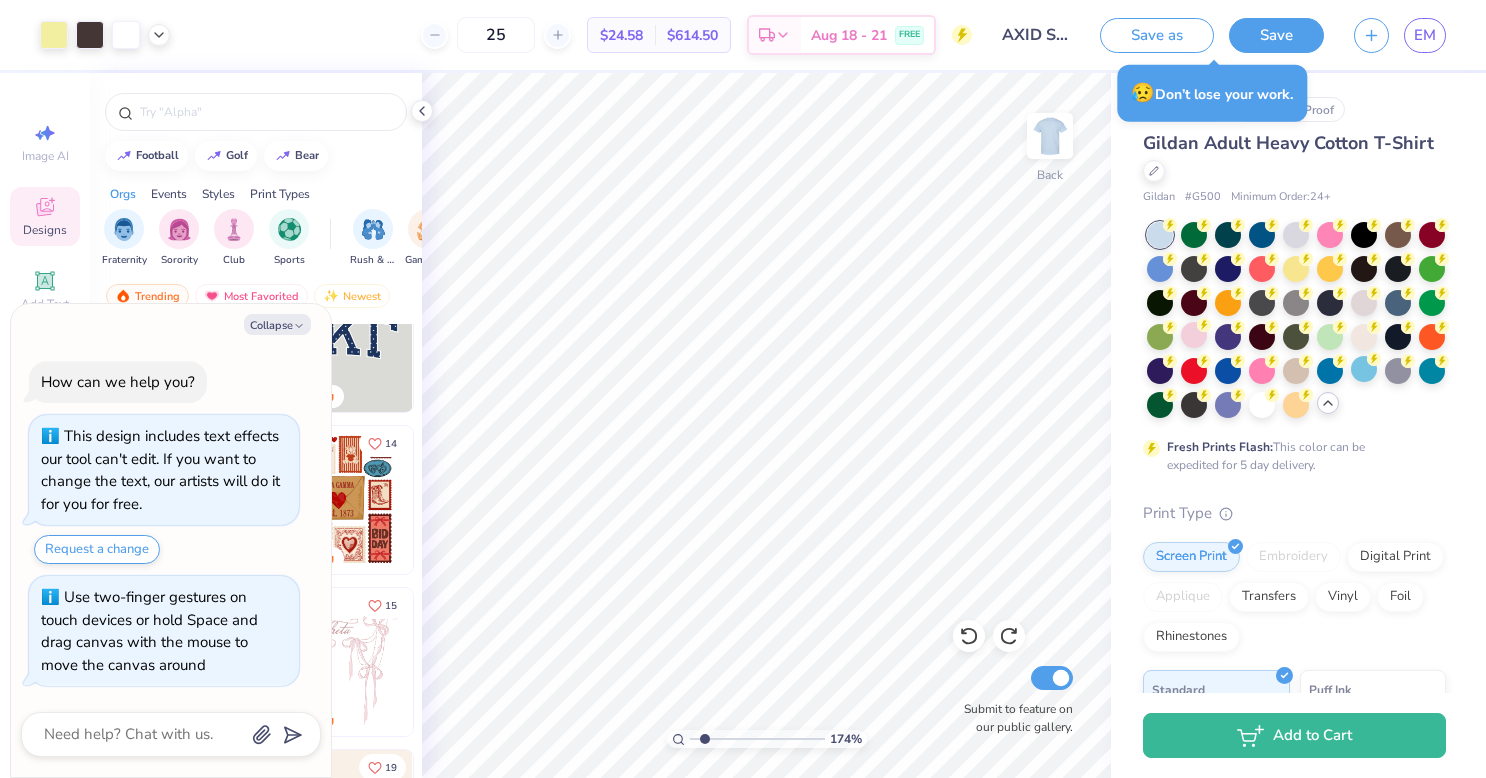 type on "x" 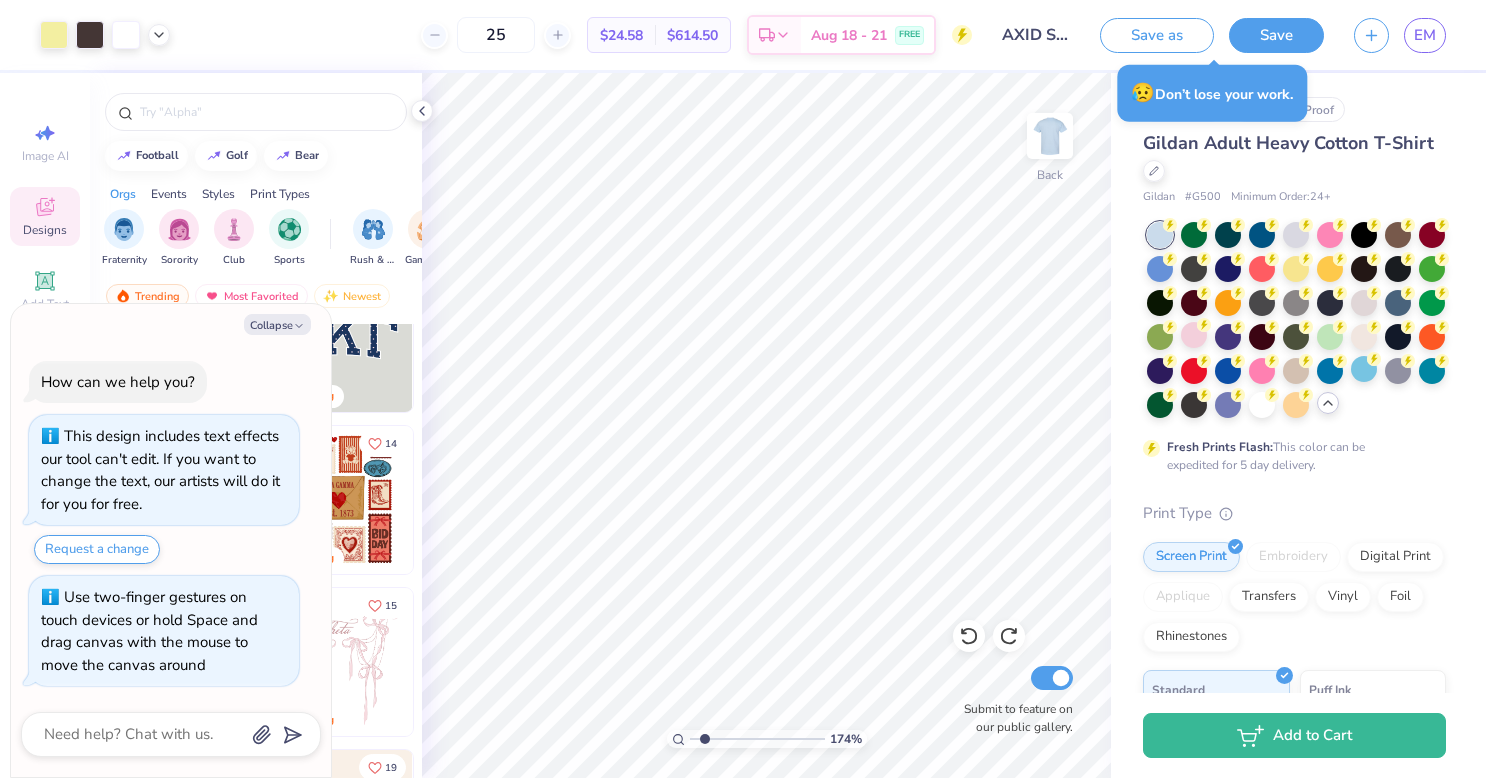 type on "1.74320597344014" 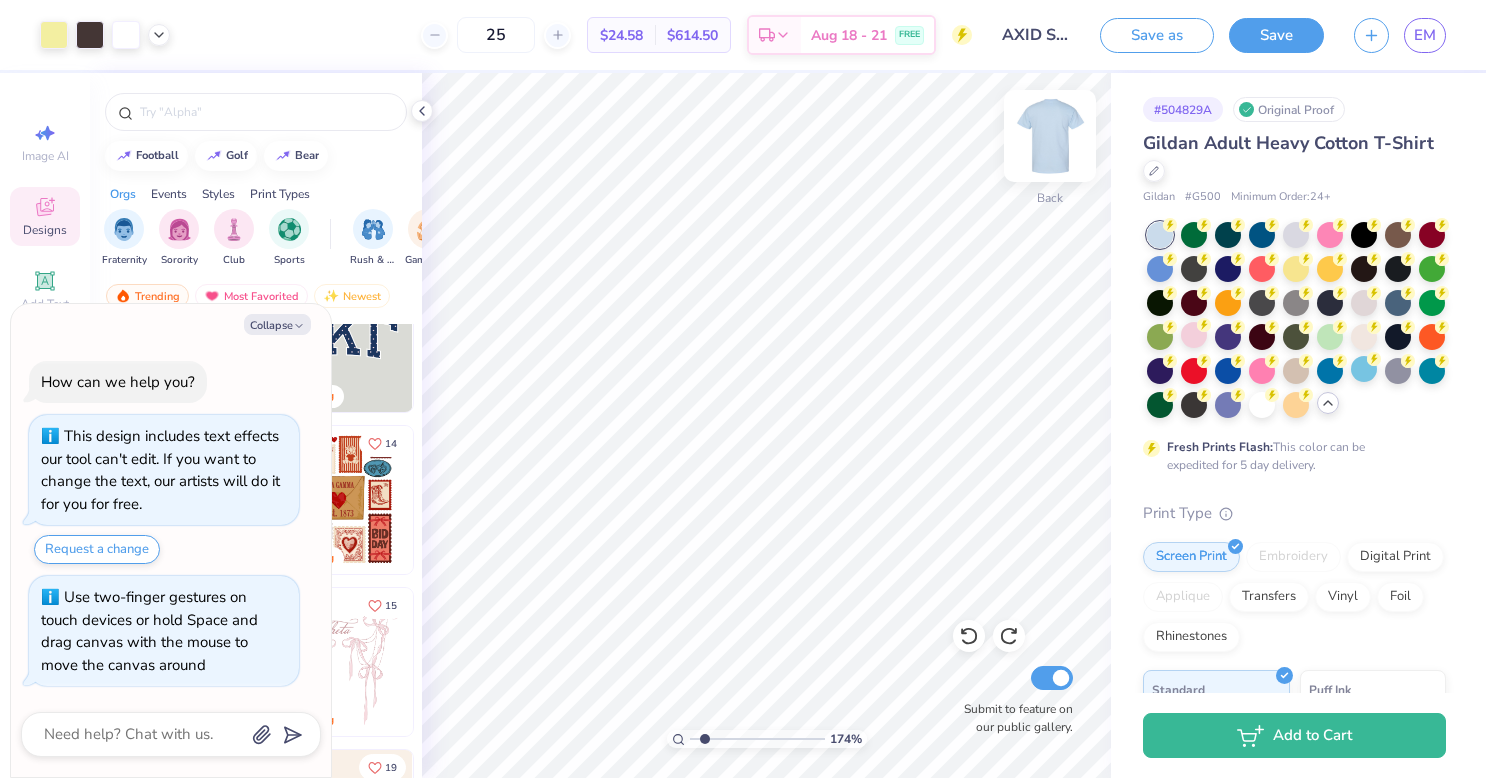 click at bounding box center (1050, 136) 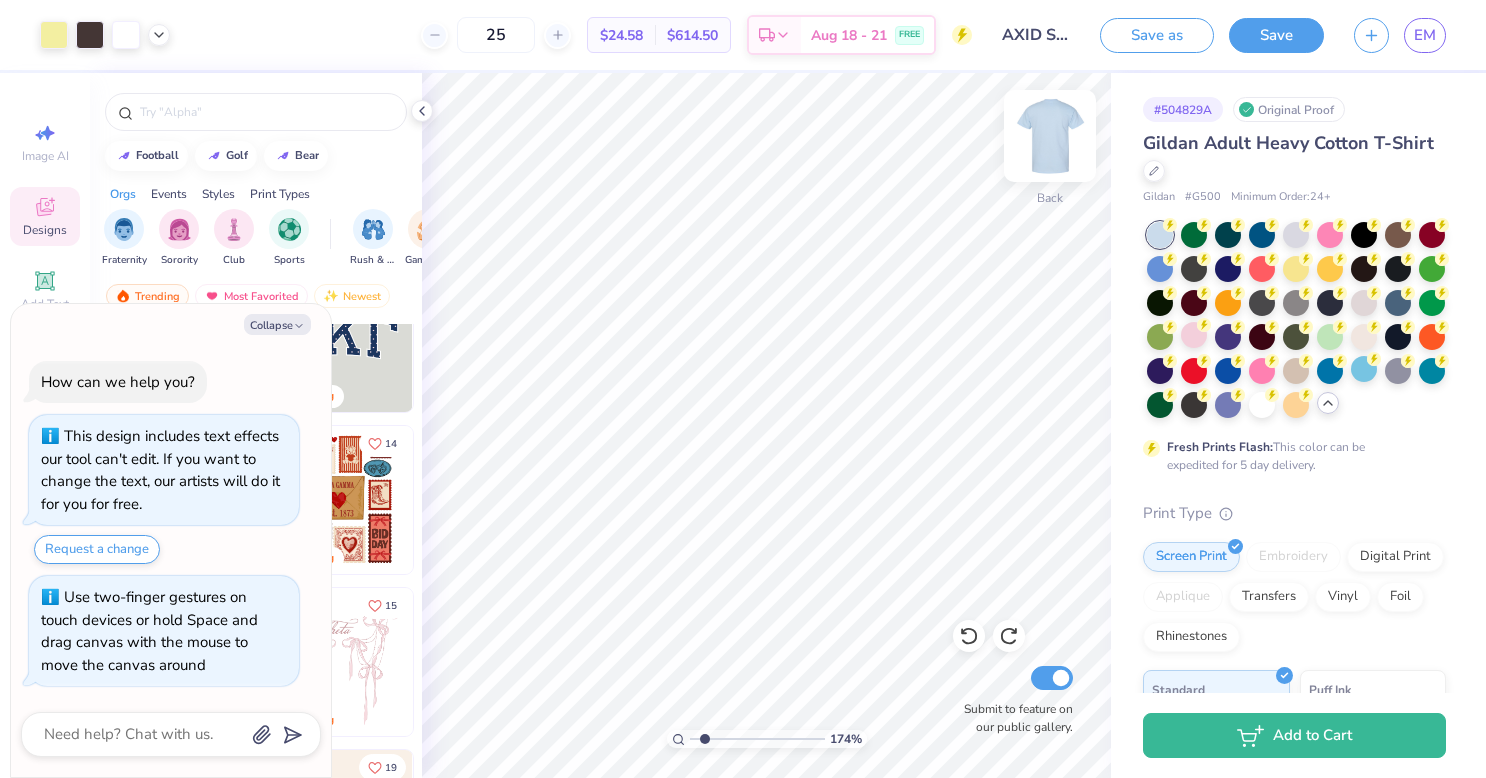 type on "x" 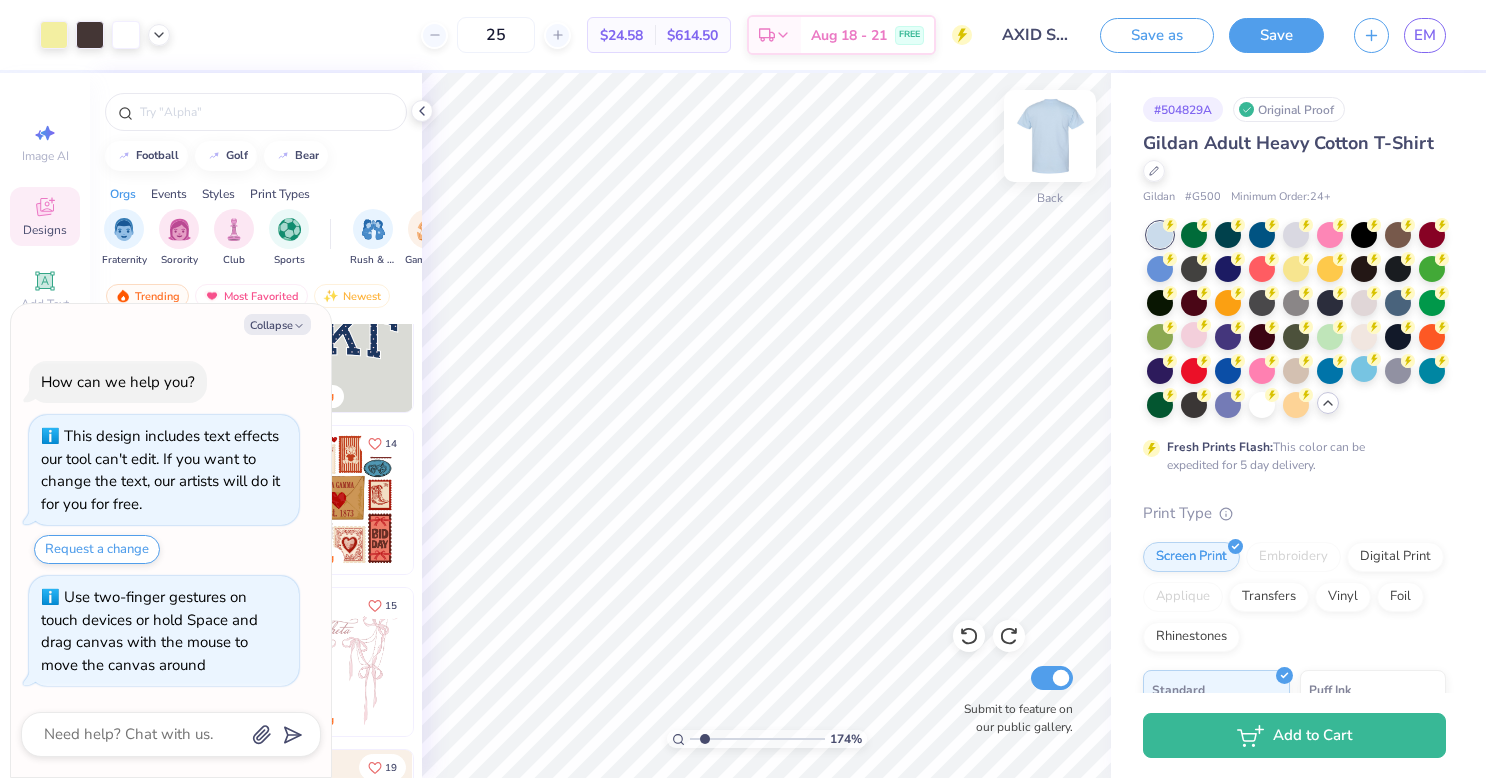 type on "1.74320597344014" 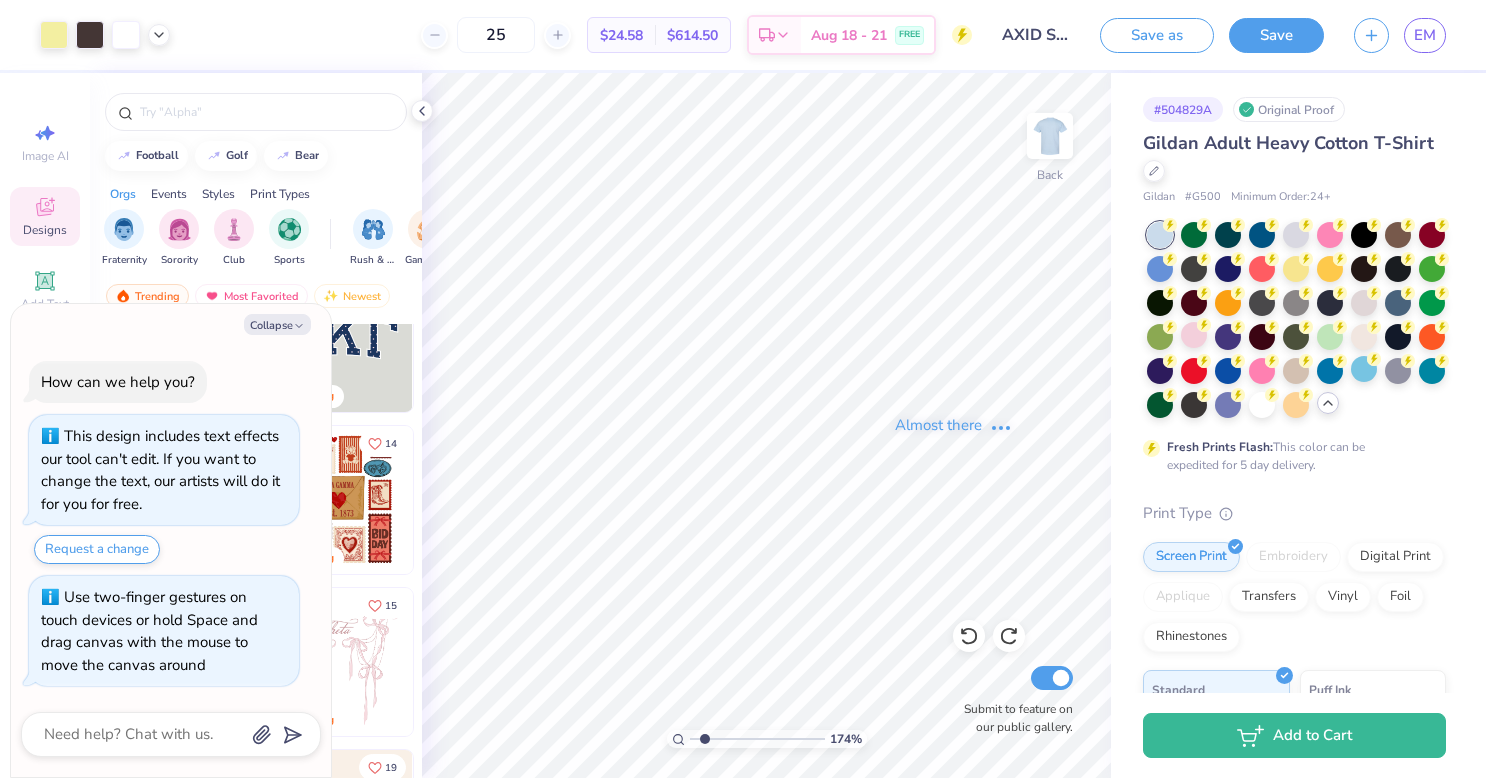 type on "x" 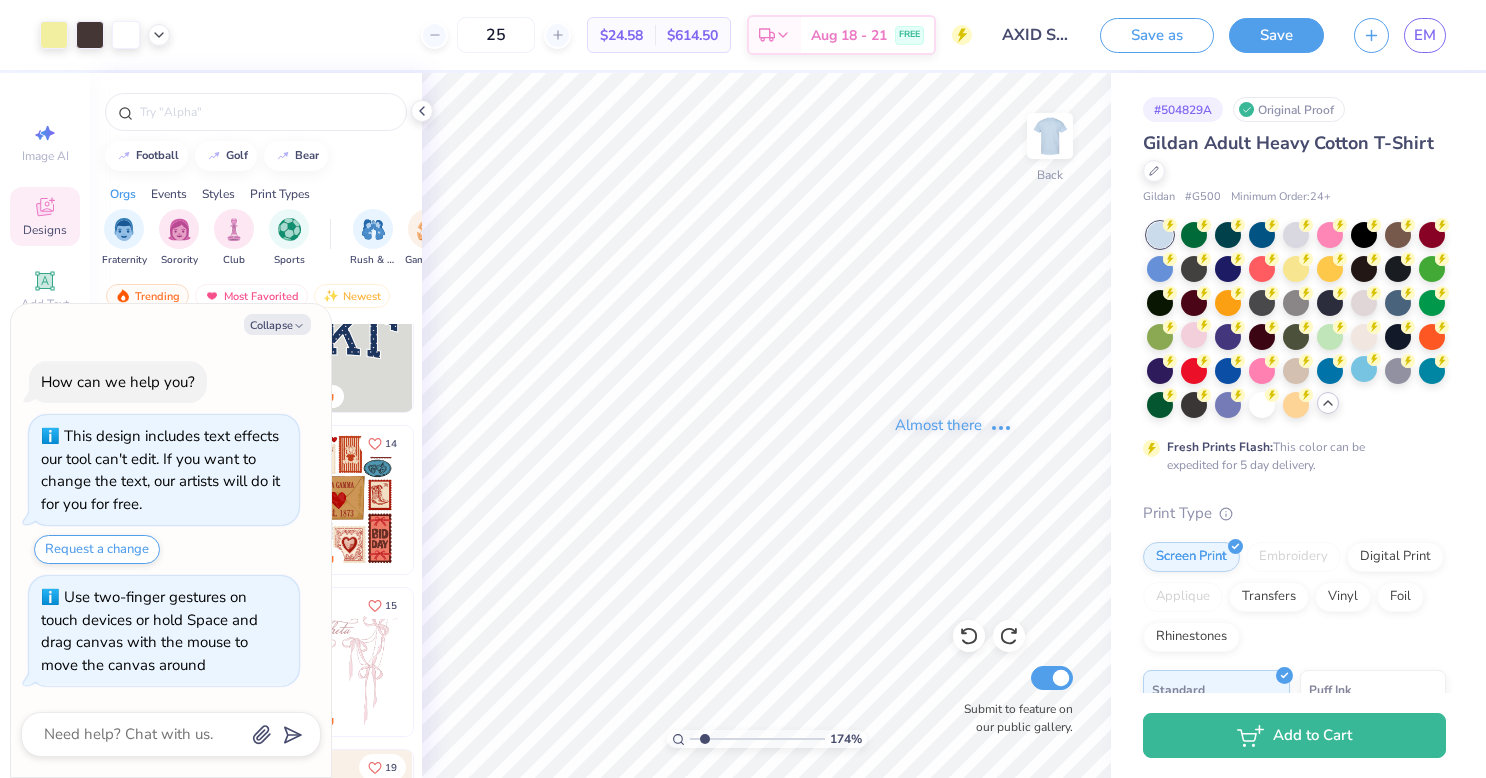 type on "1.74320597344014" 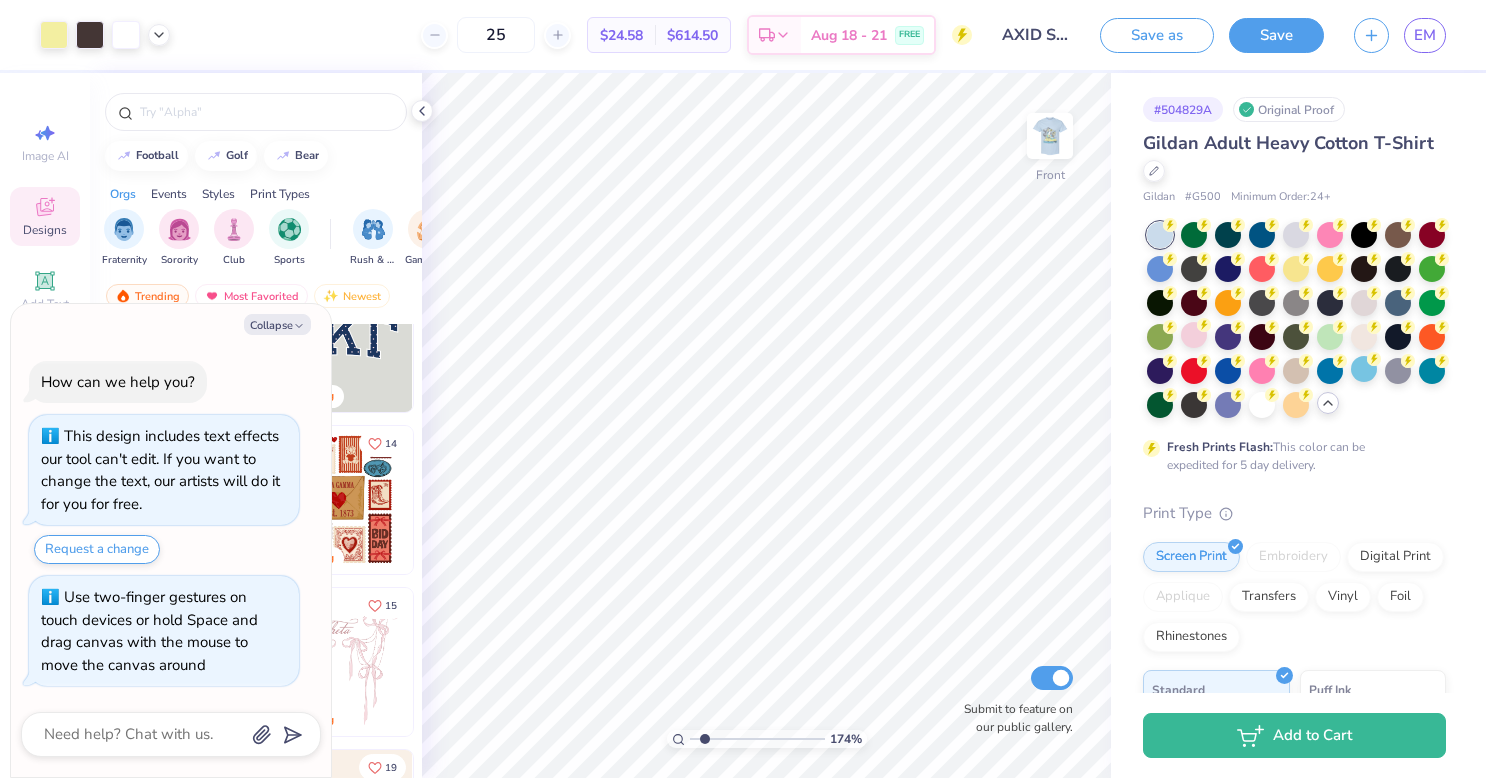 type on "x" 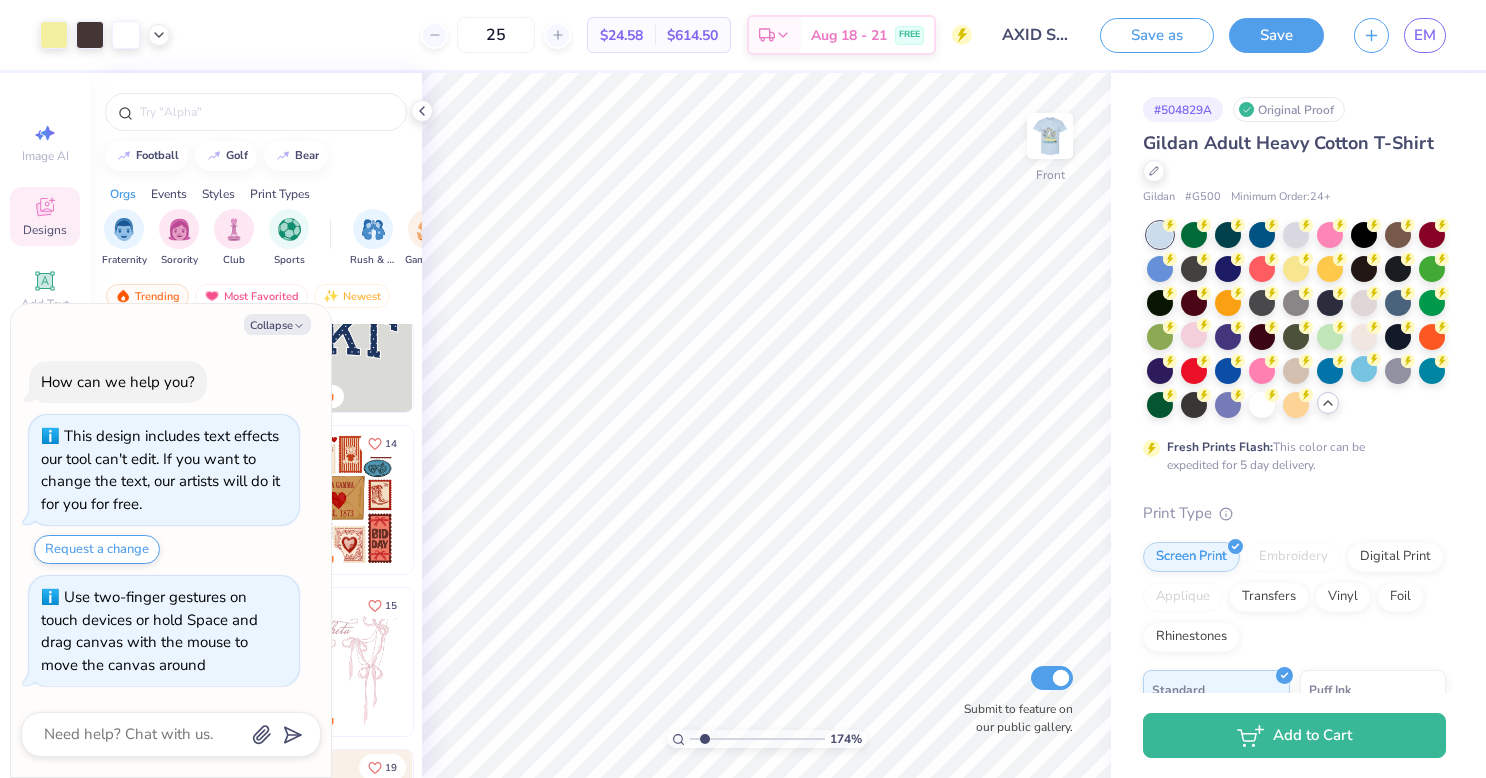 type on "1.74320597344014" 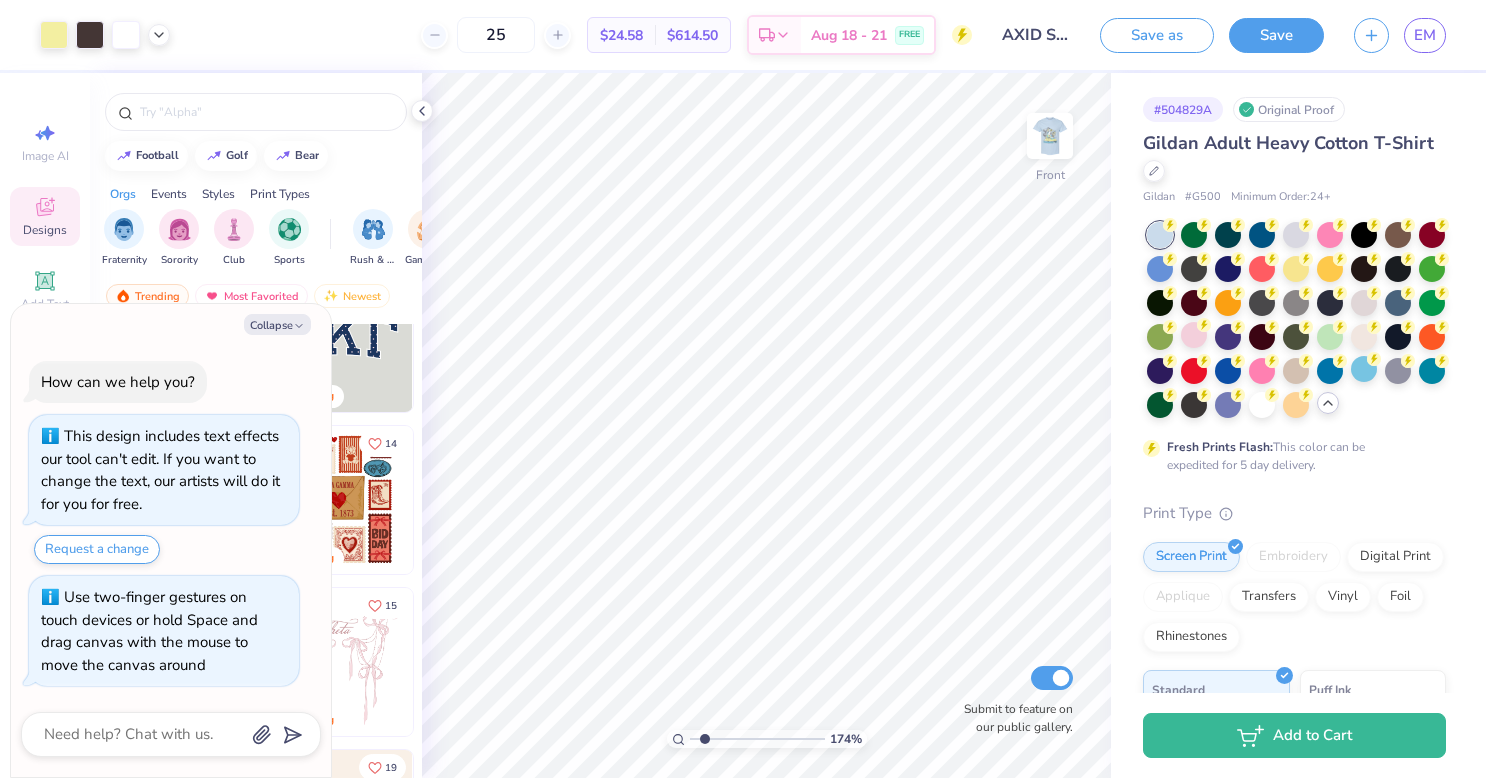 type on "x" 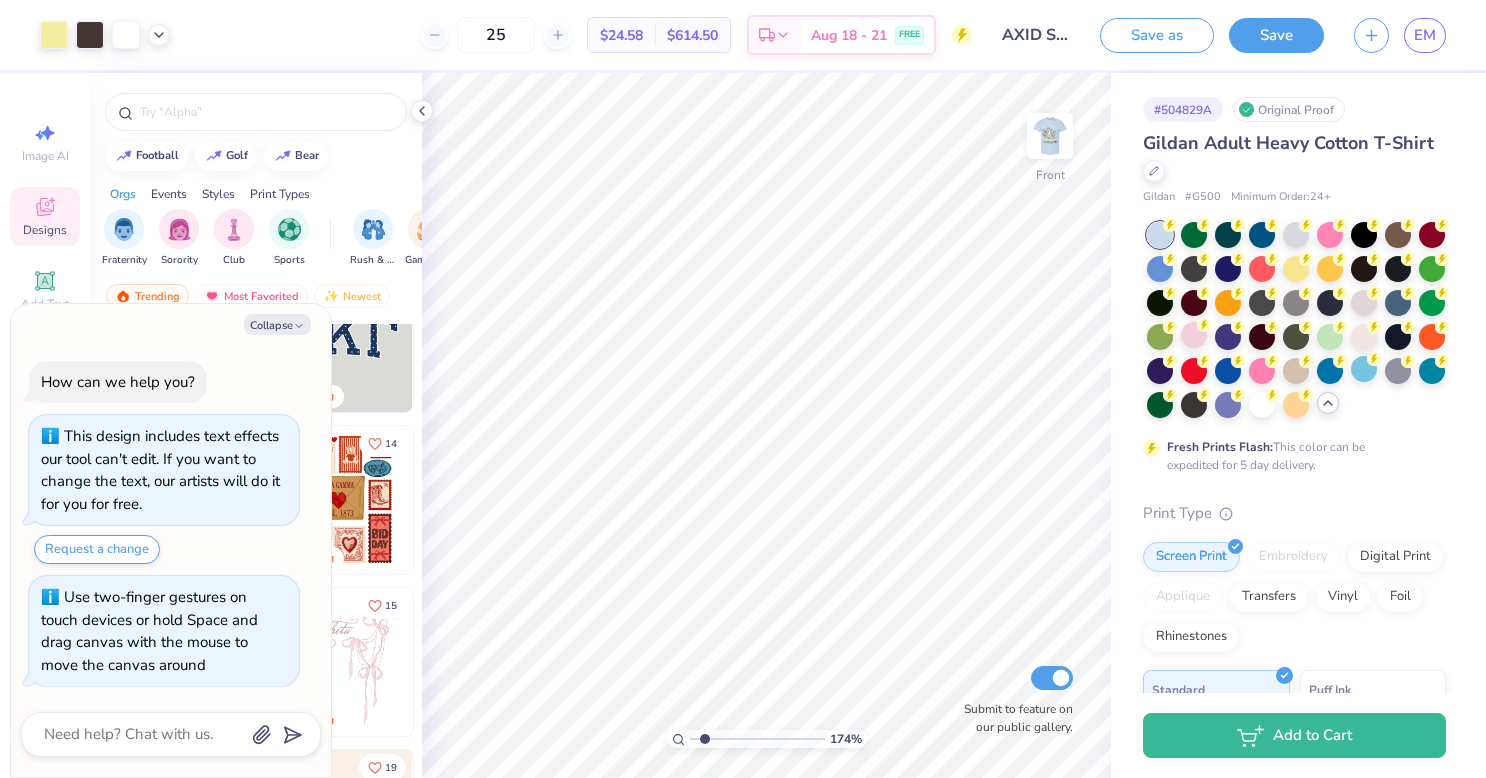type on "1.74320597344014" 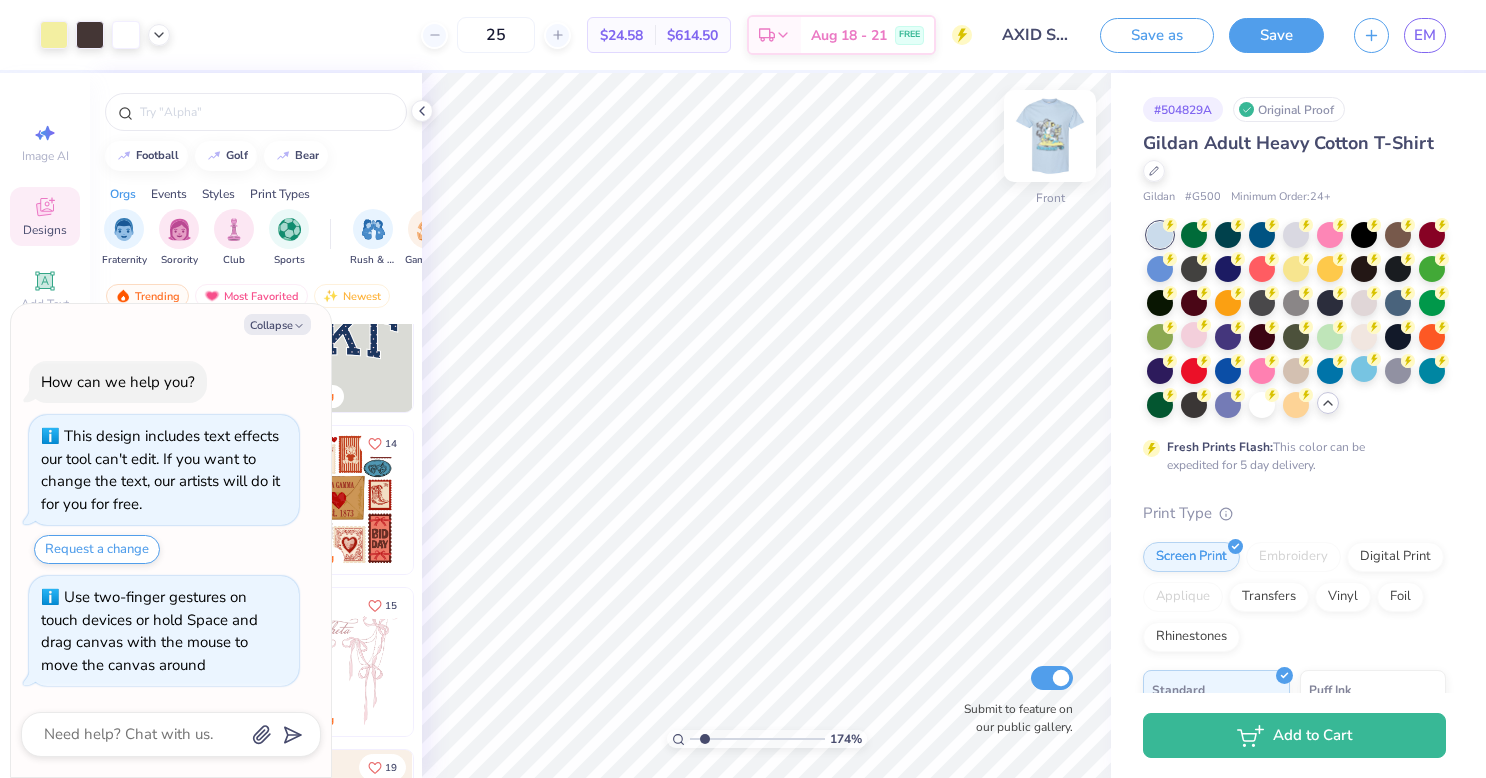 click at bounding box center (1050, 136) 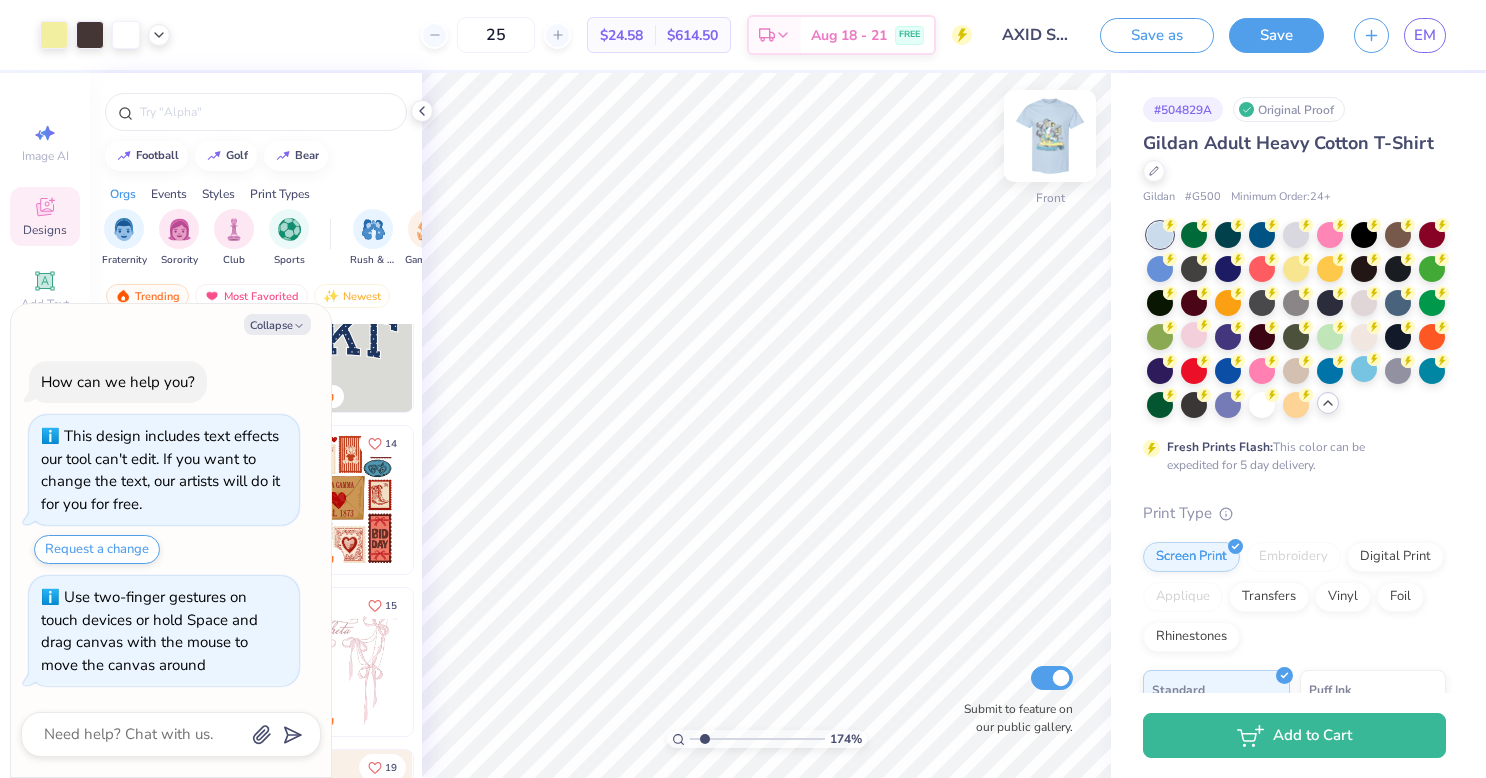 type on "x" 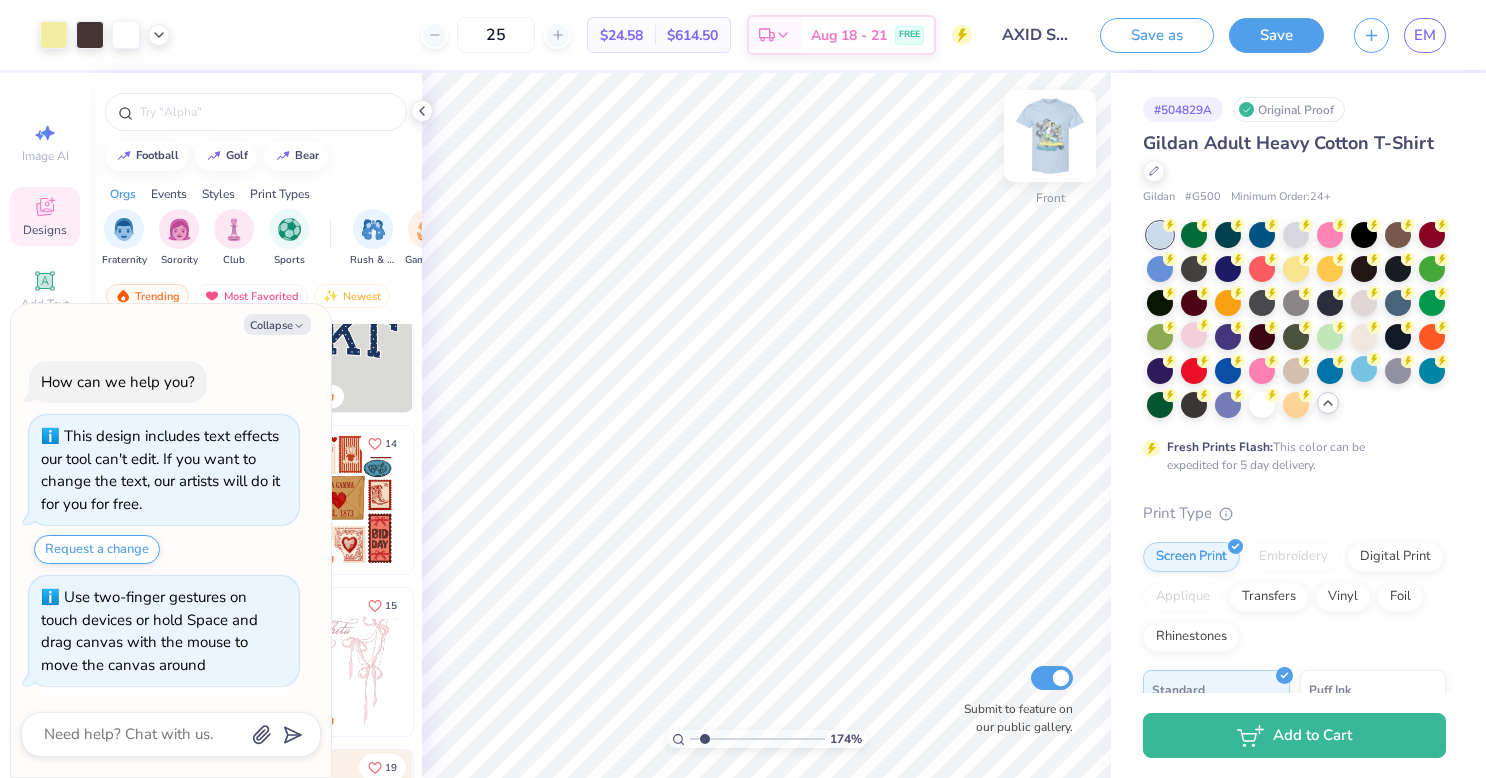 type on "1.74320597344014" 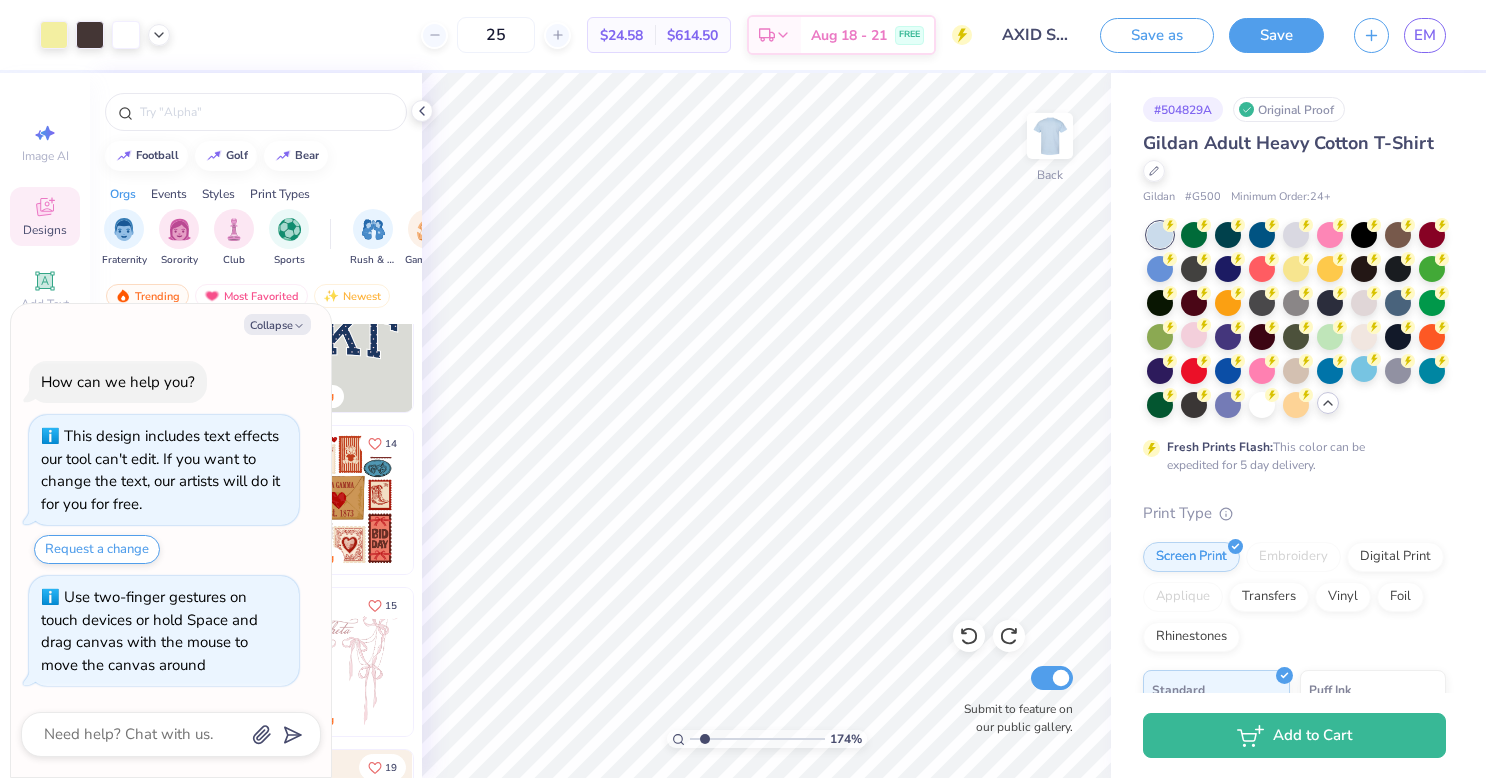 type on "x" 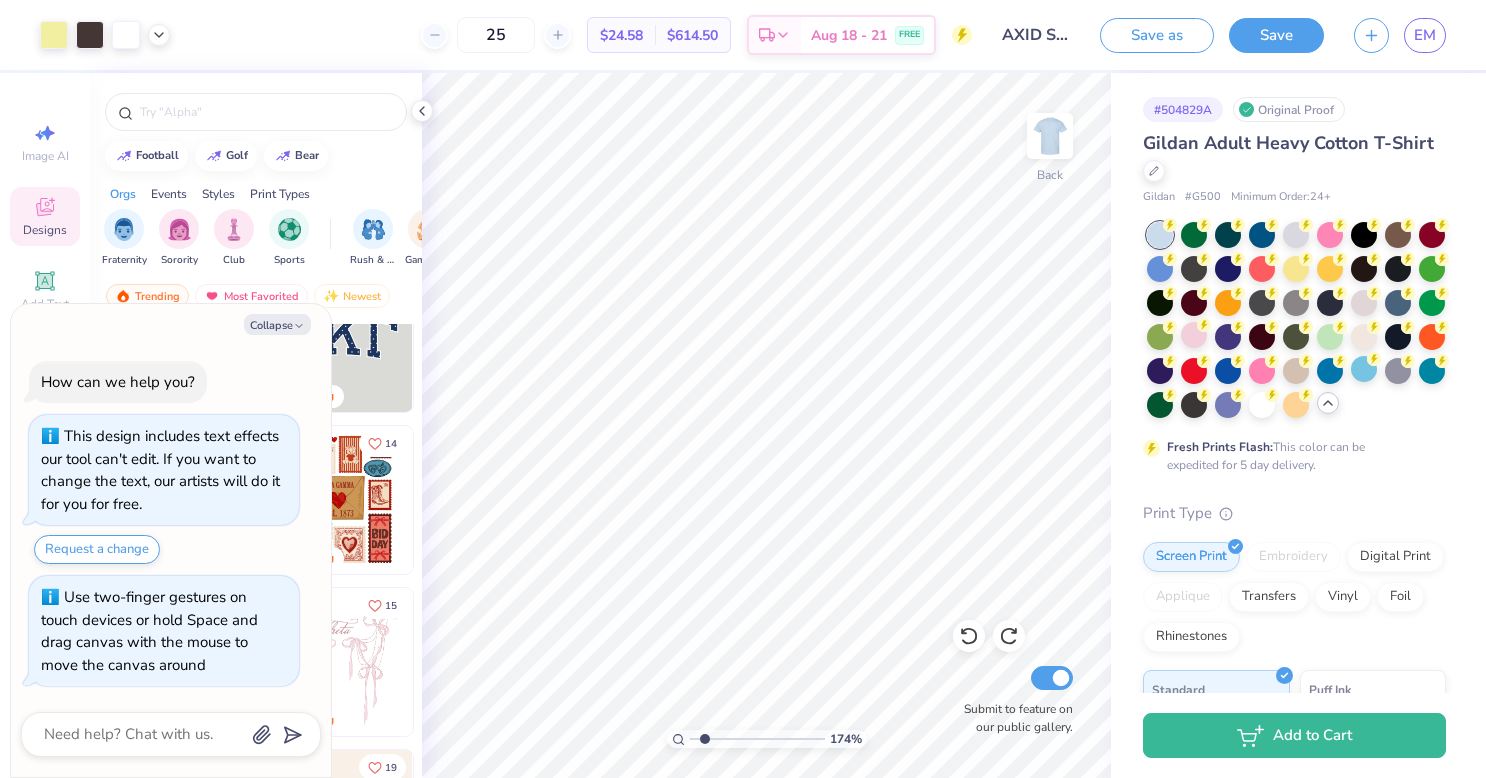 type on "1.74320597344014" 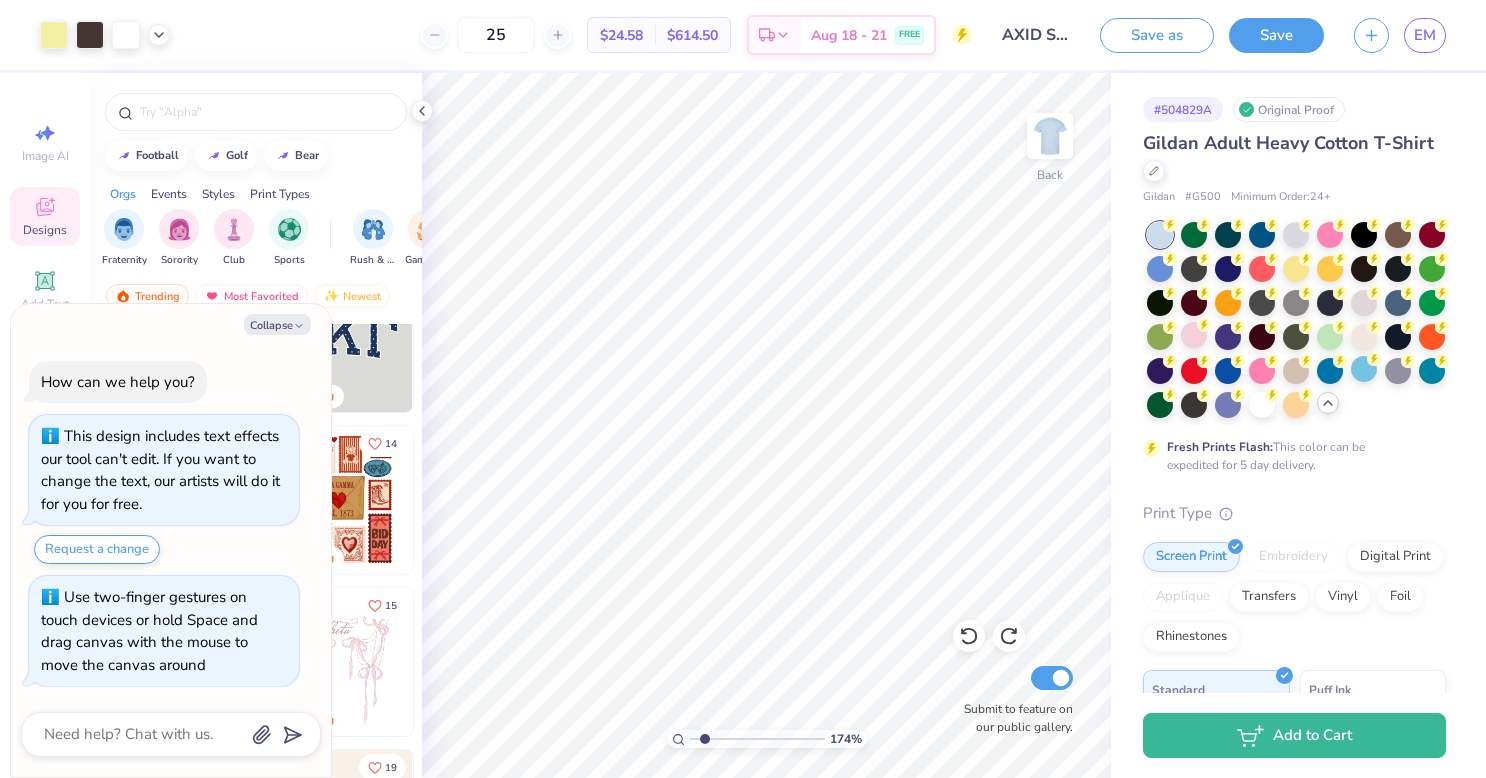 type on "x" 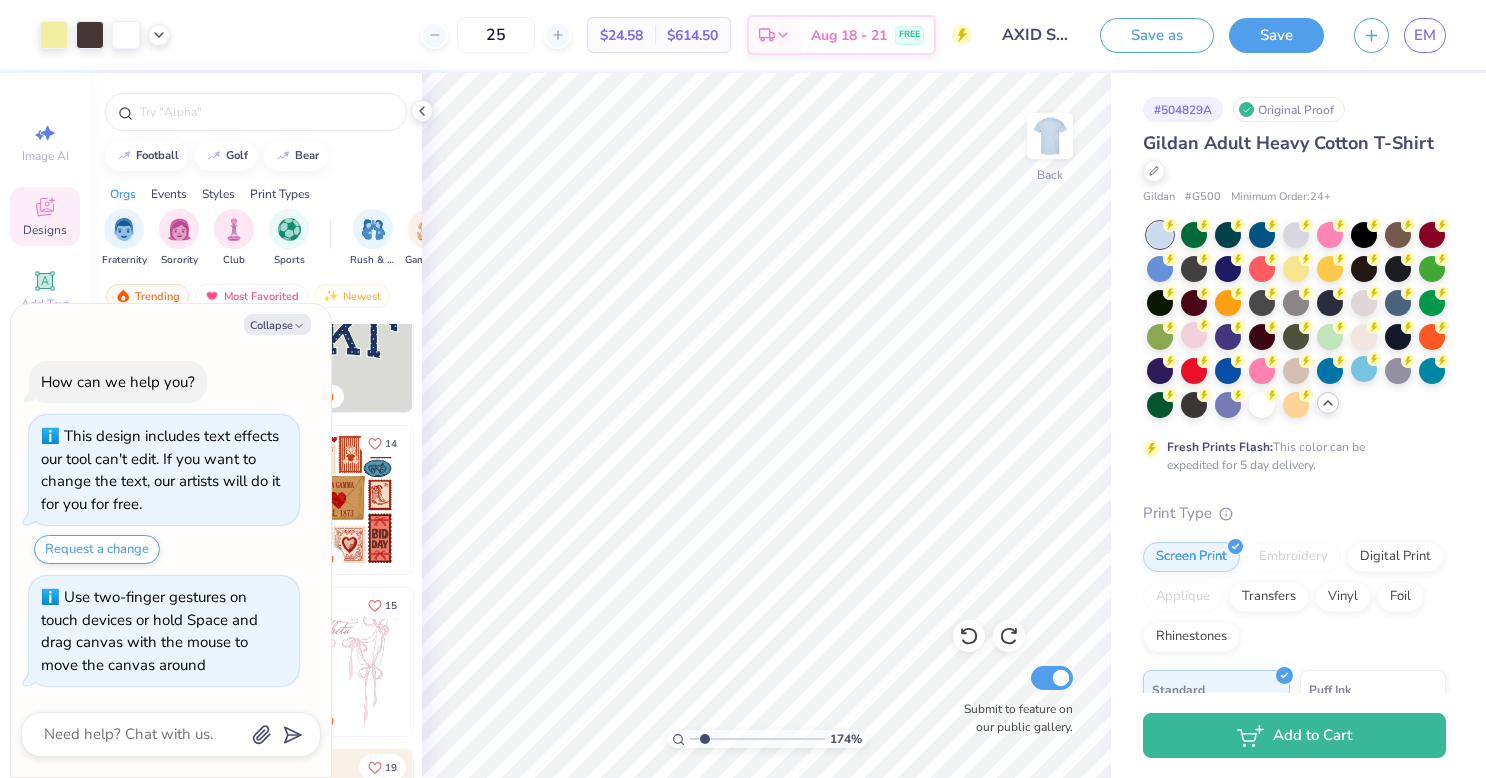 type on "1.74320597344014" 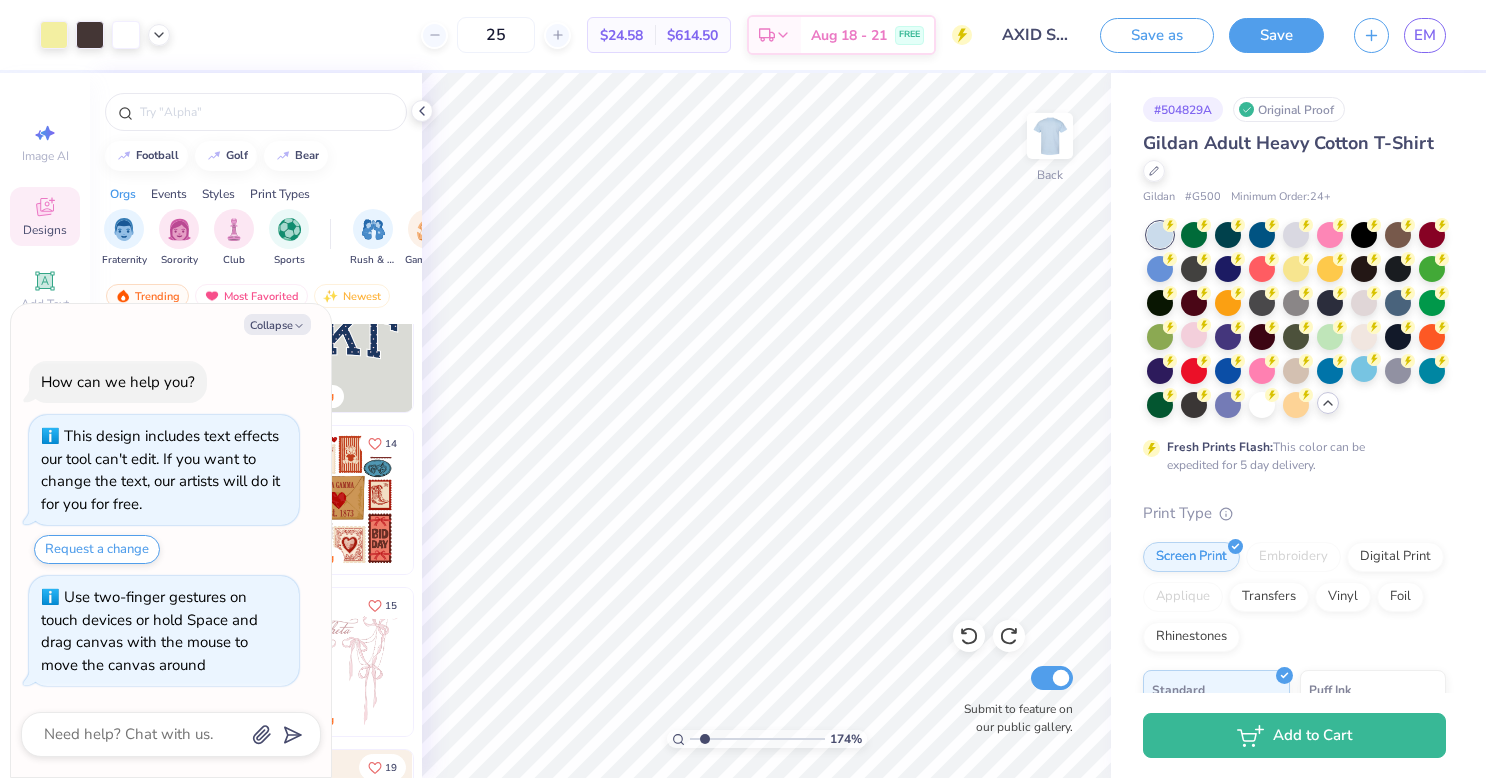 type on "x" 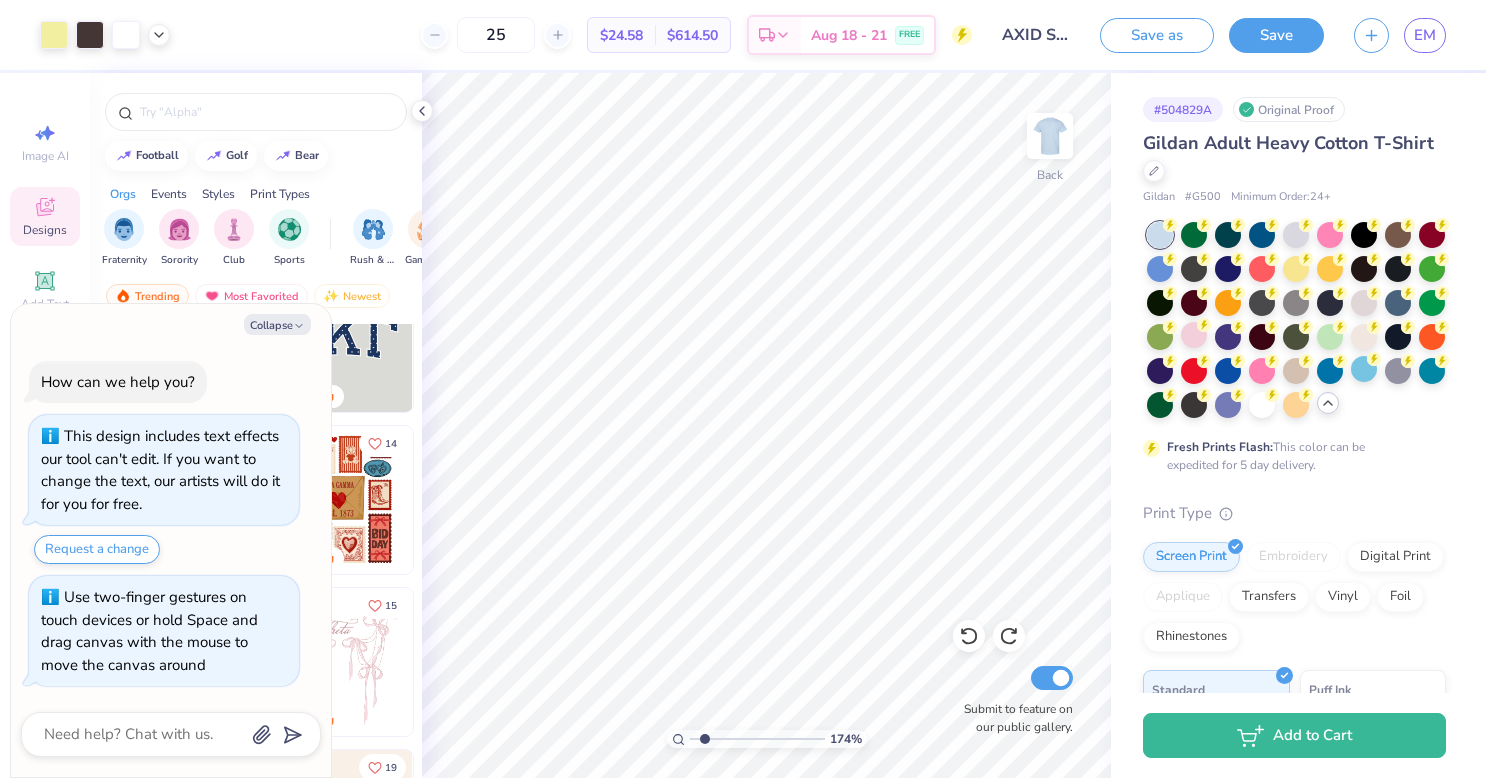 type on "1.74320597344014" 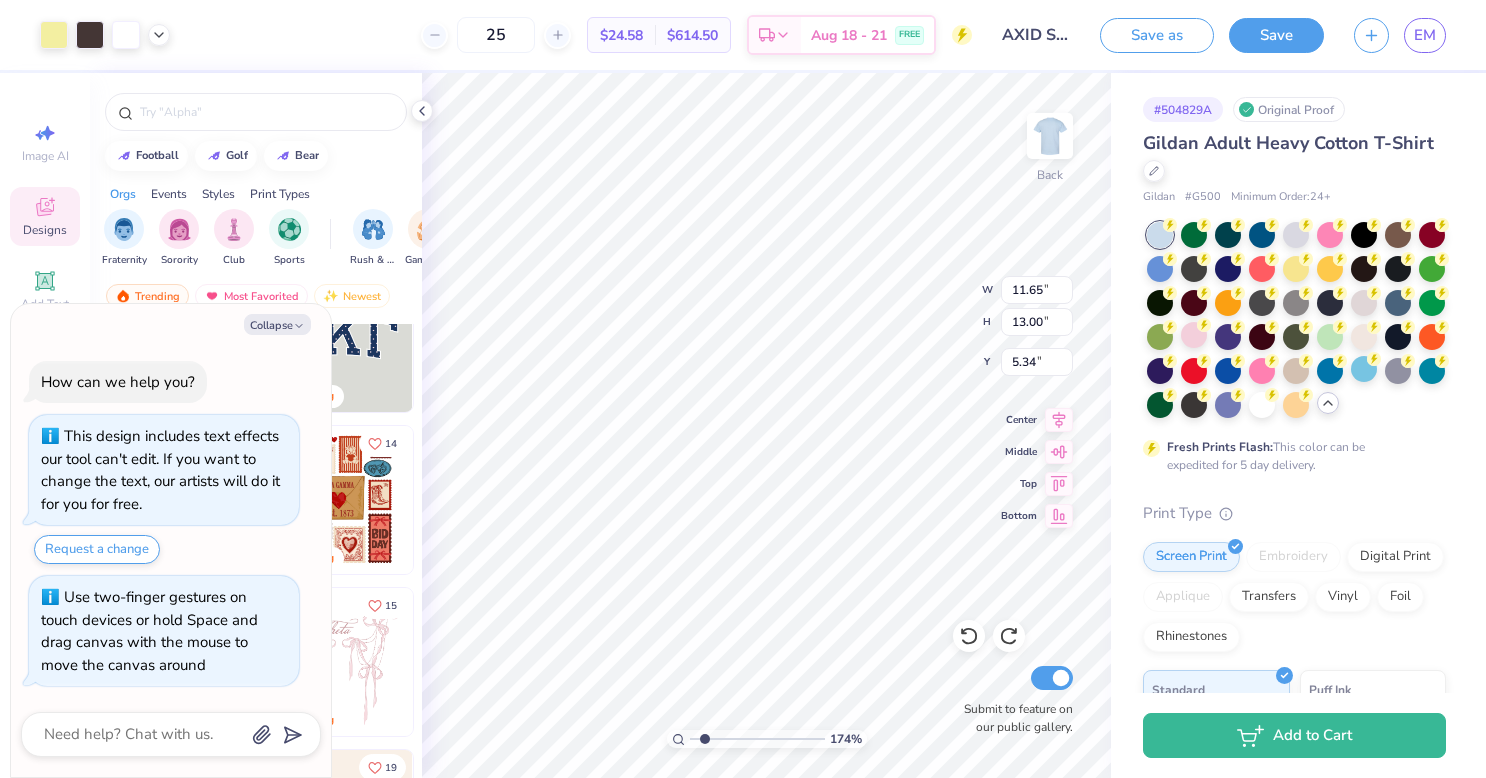 type on "x" 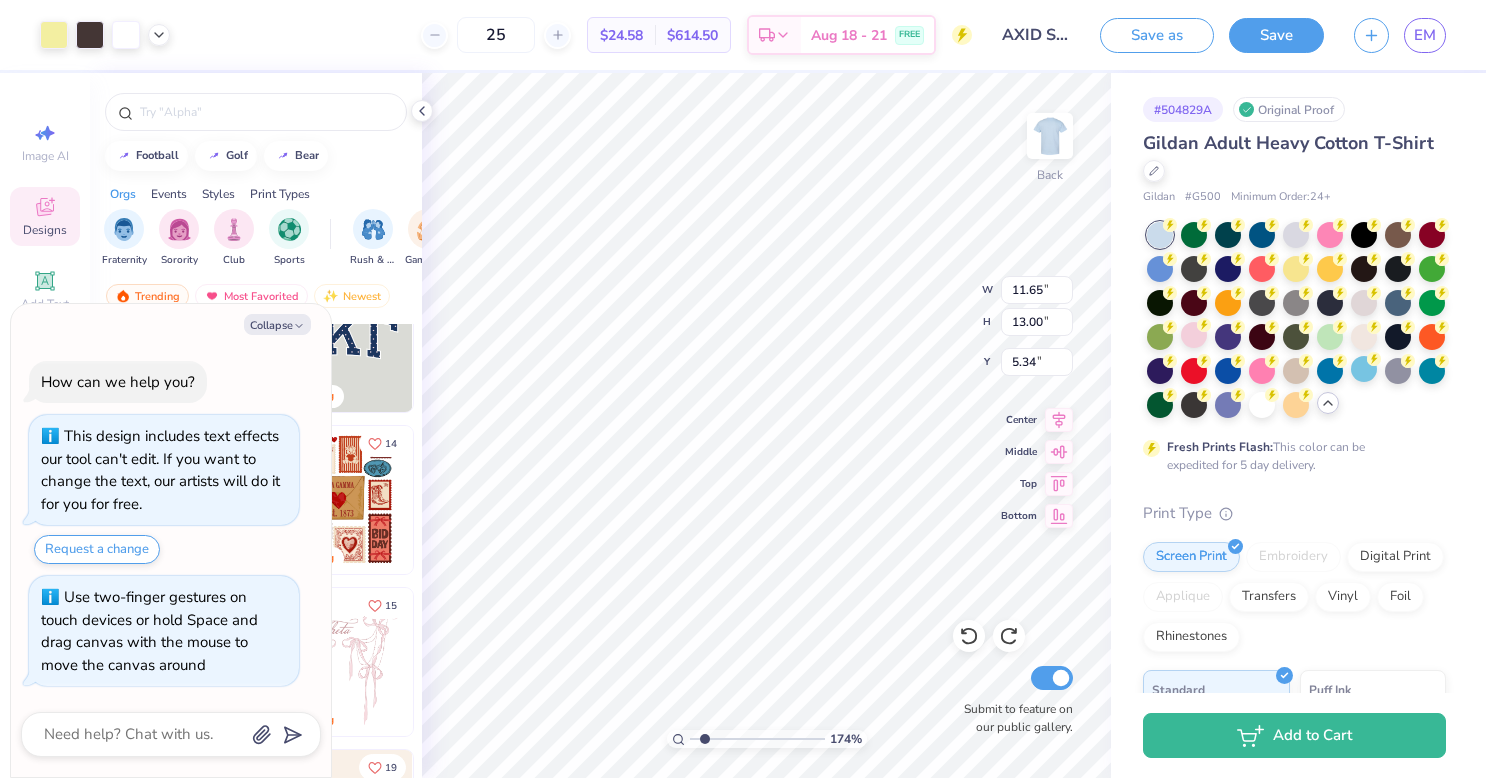 type on "1.74320597344014" 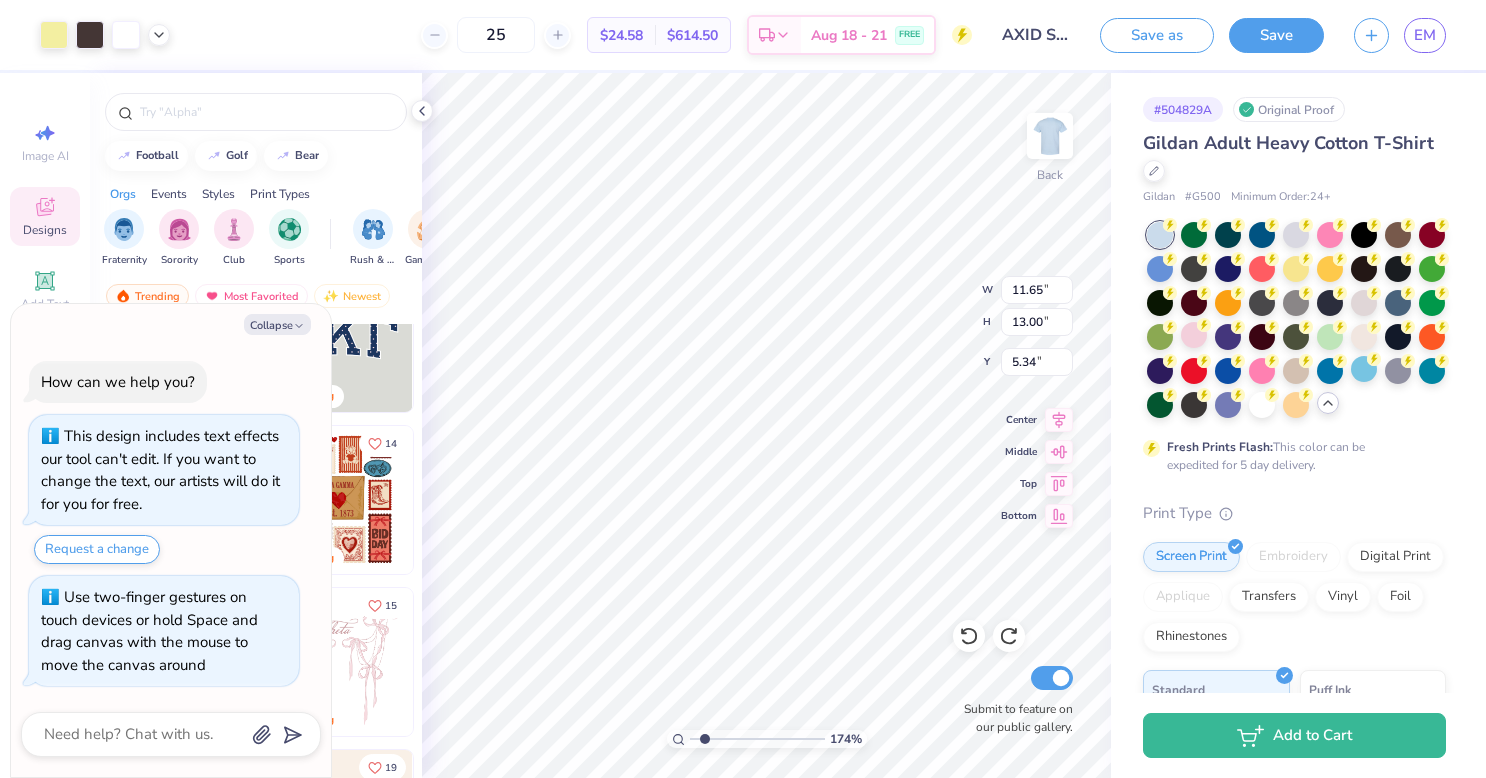 type on "x" 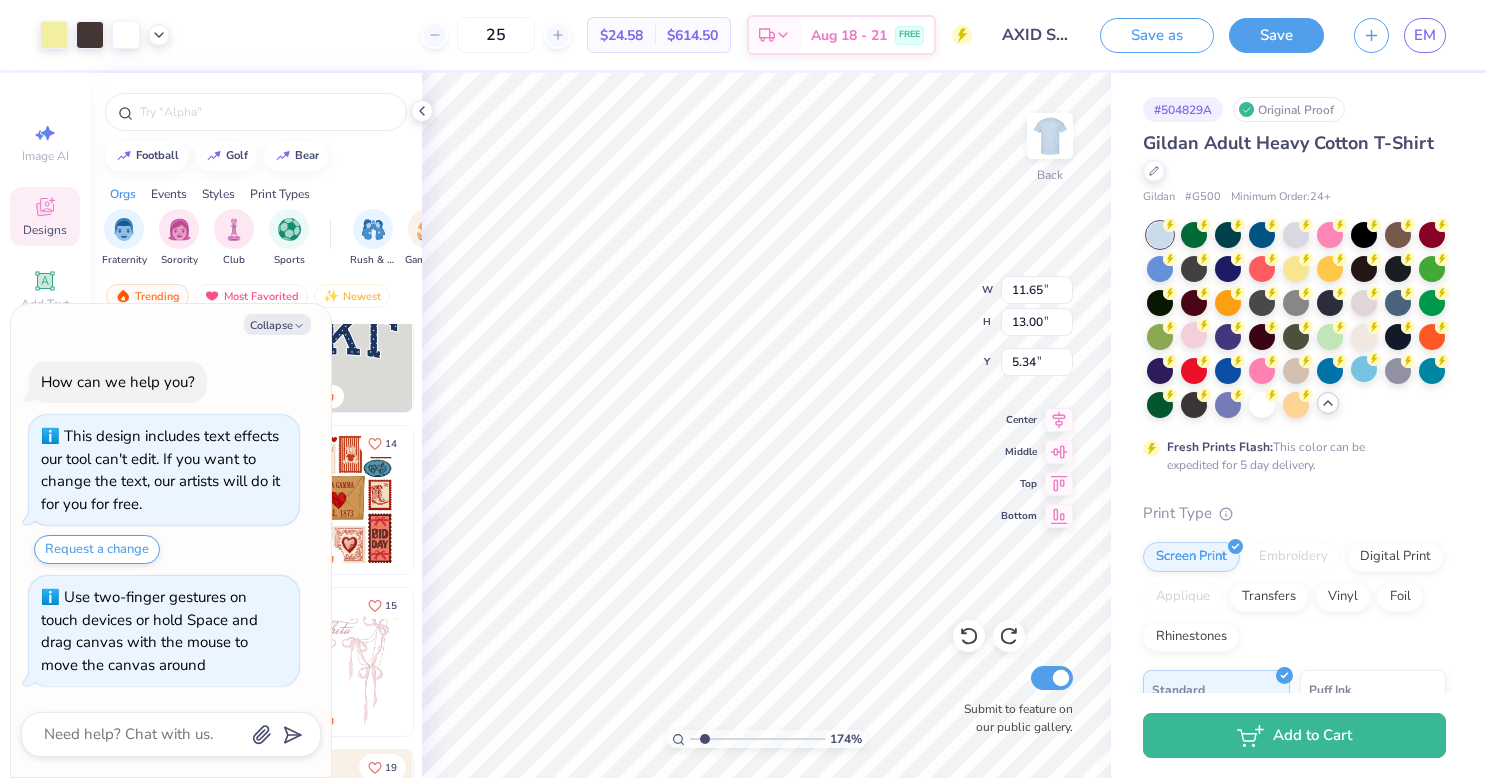 type on "1.74320597344014" 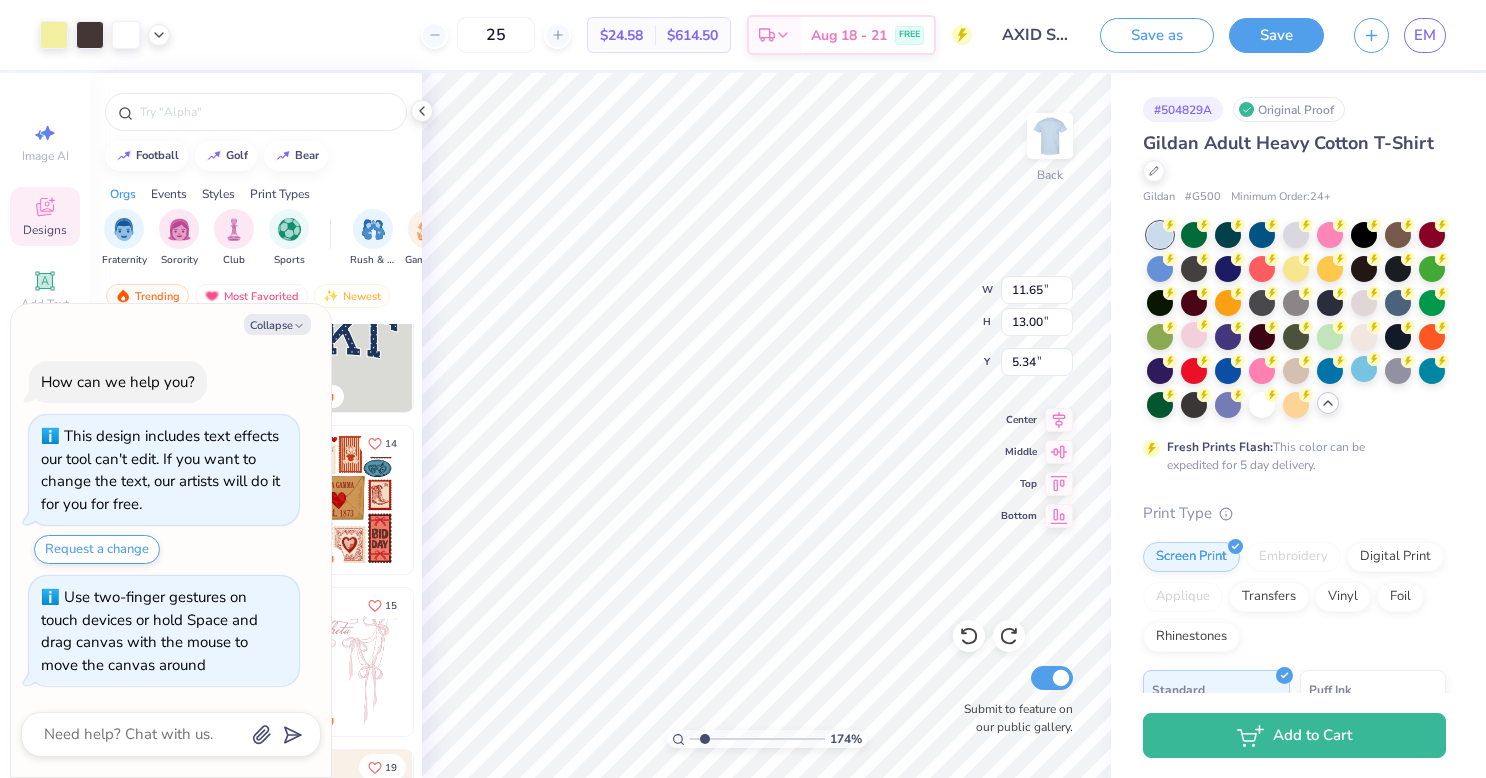 type on "x" 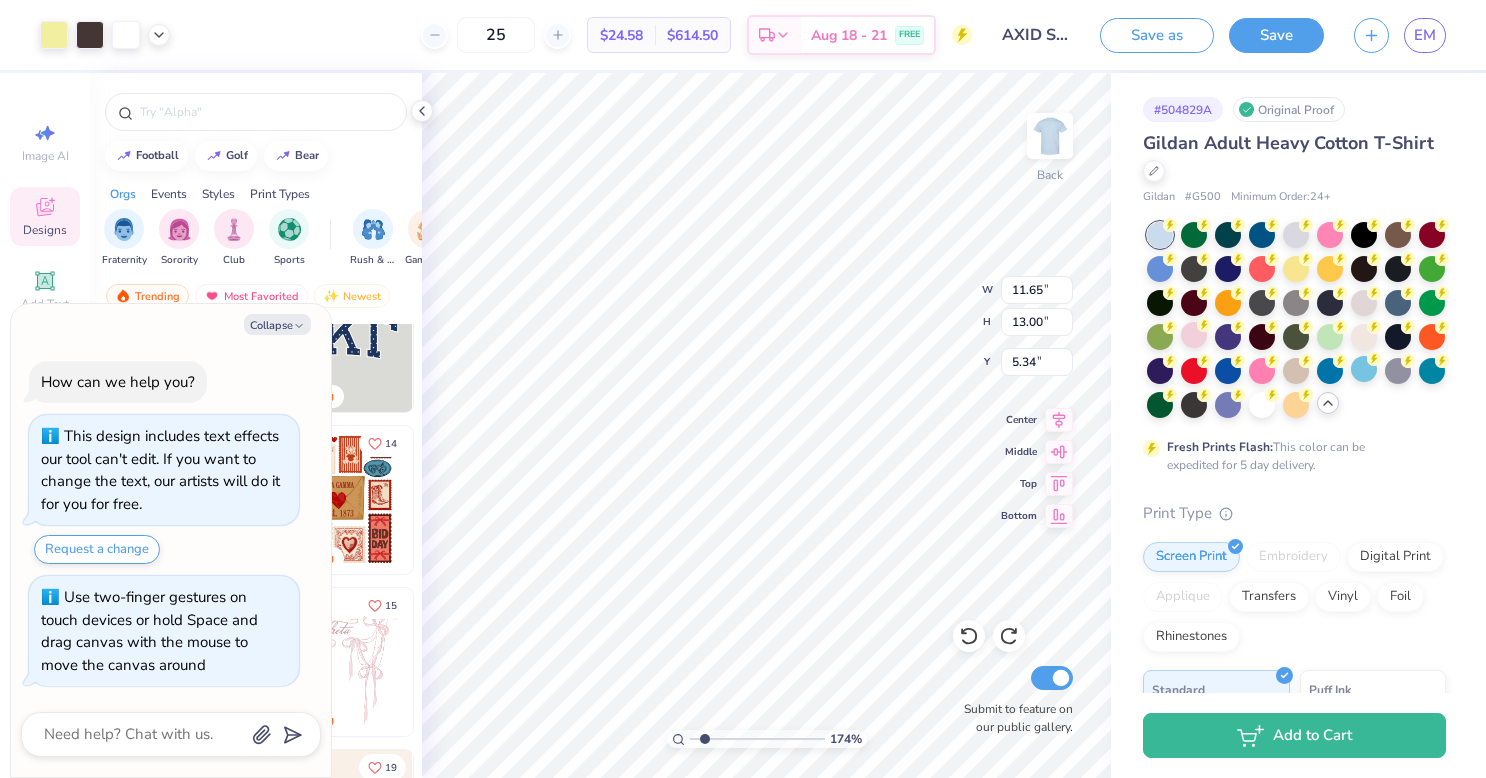 type on "1.74320597344014" 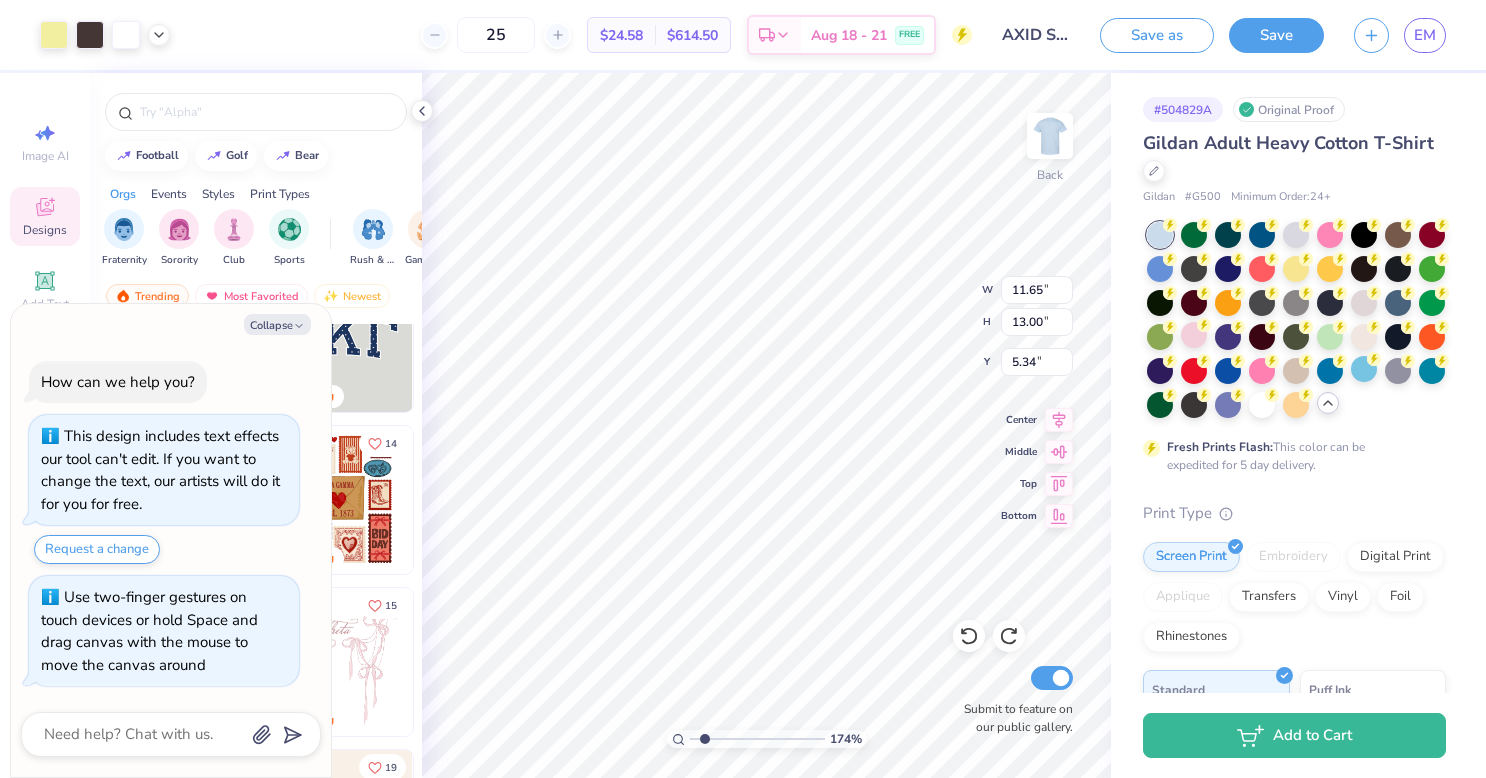 type on "6.60" 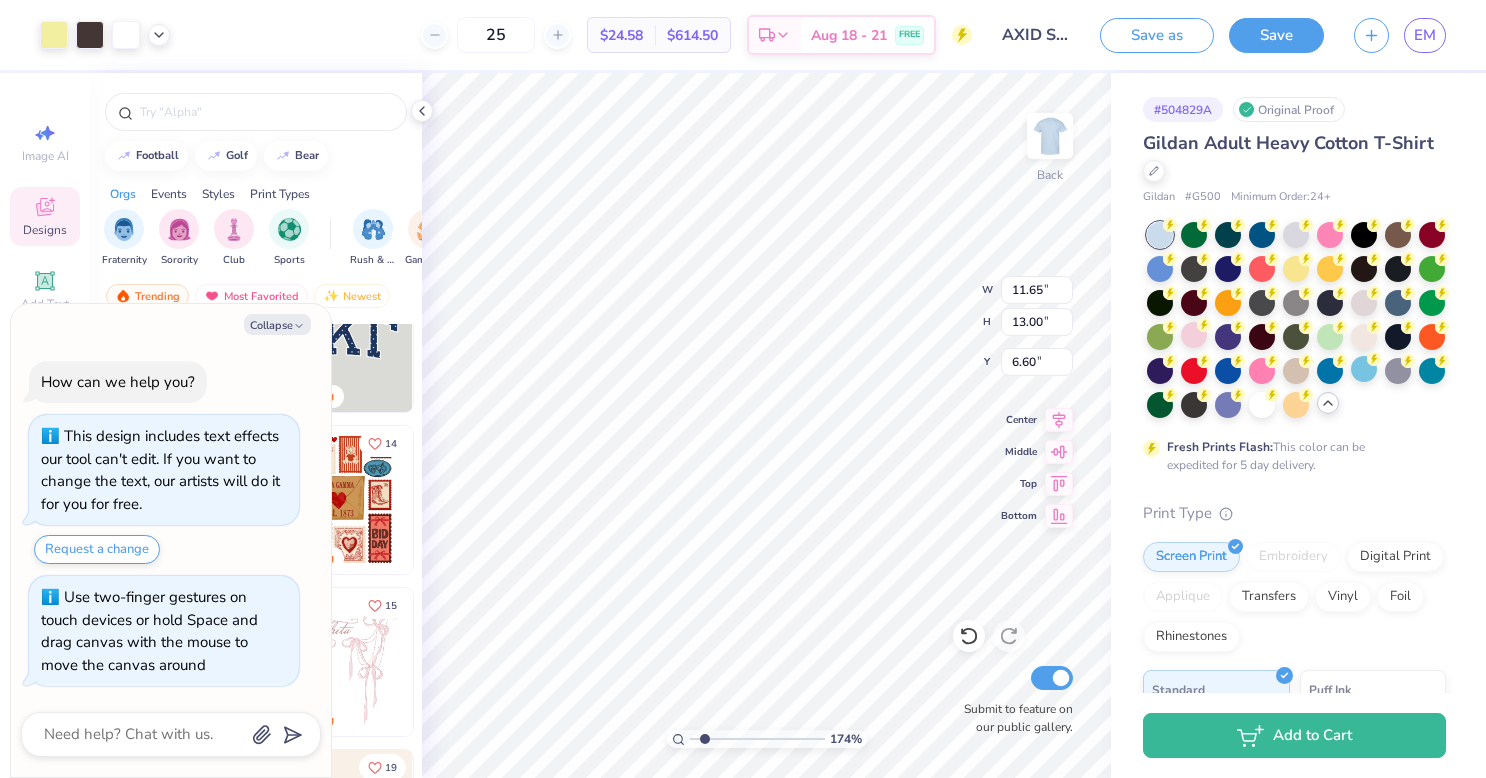 type on "x" 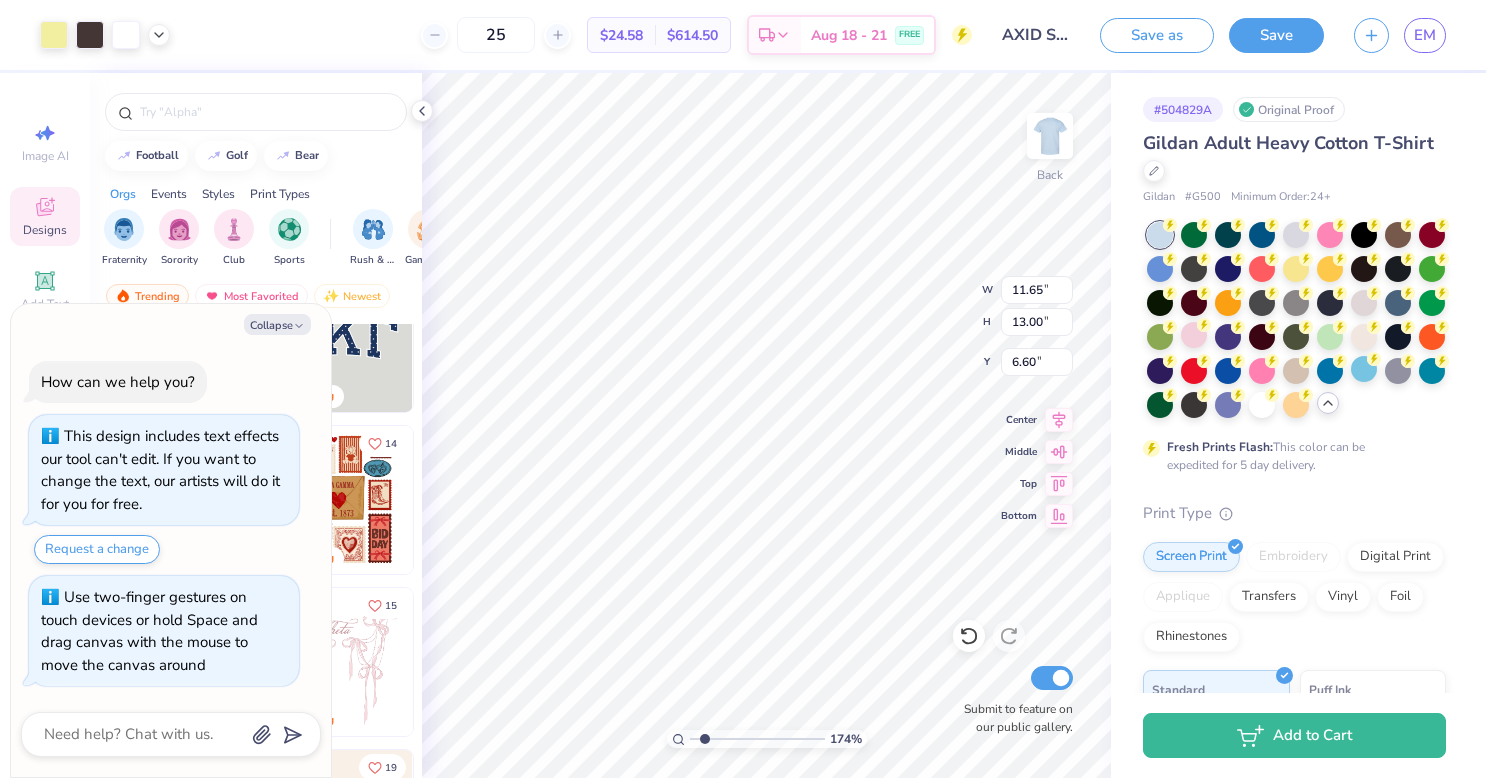 type on "1.74320597344014" 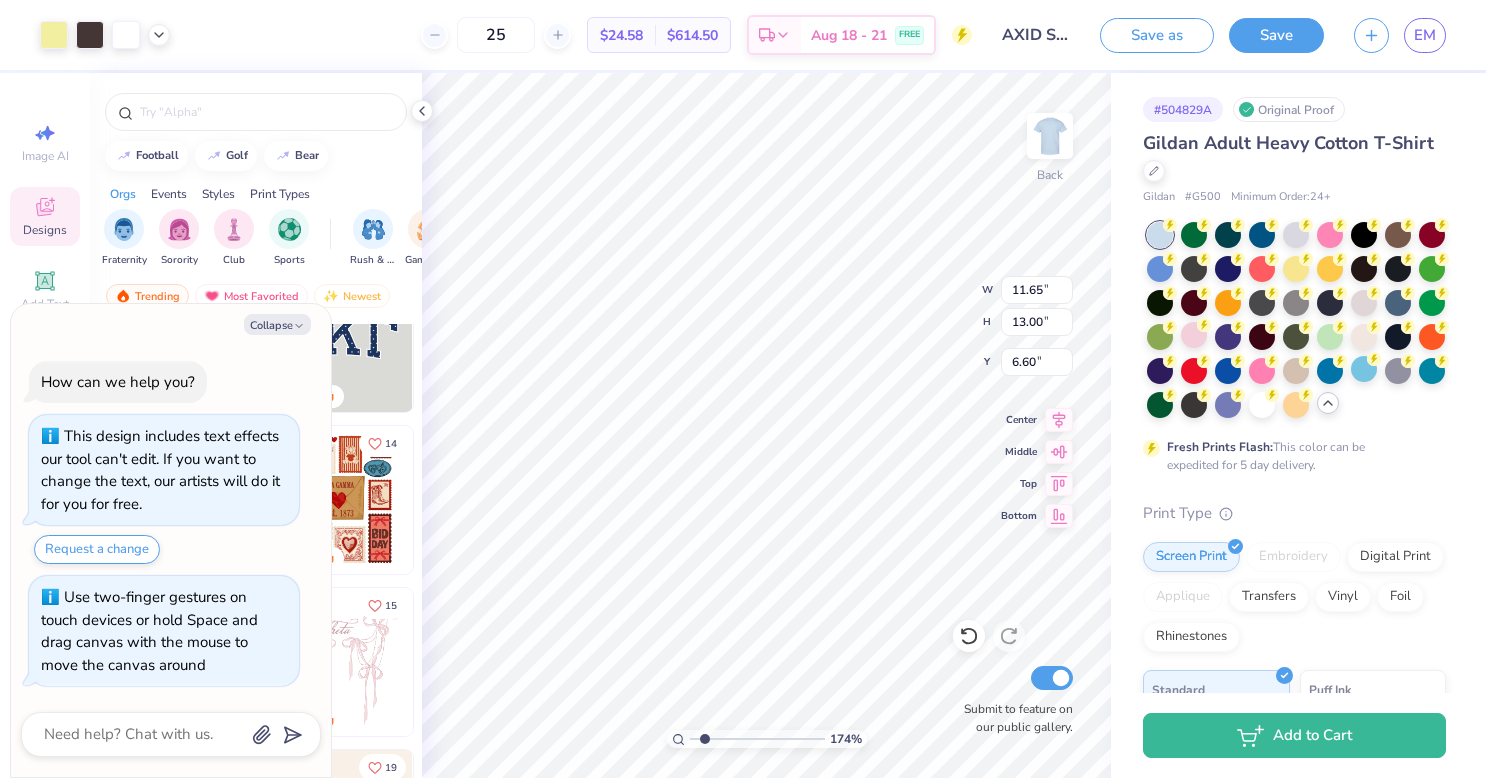 type on "5.34" 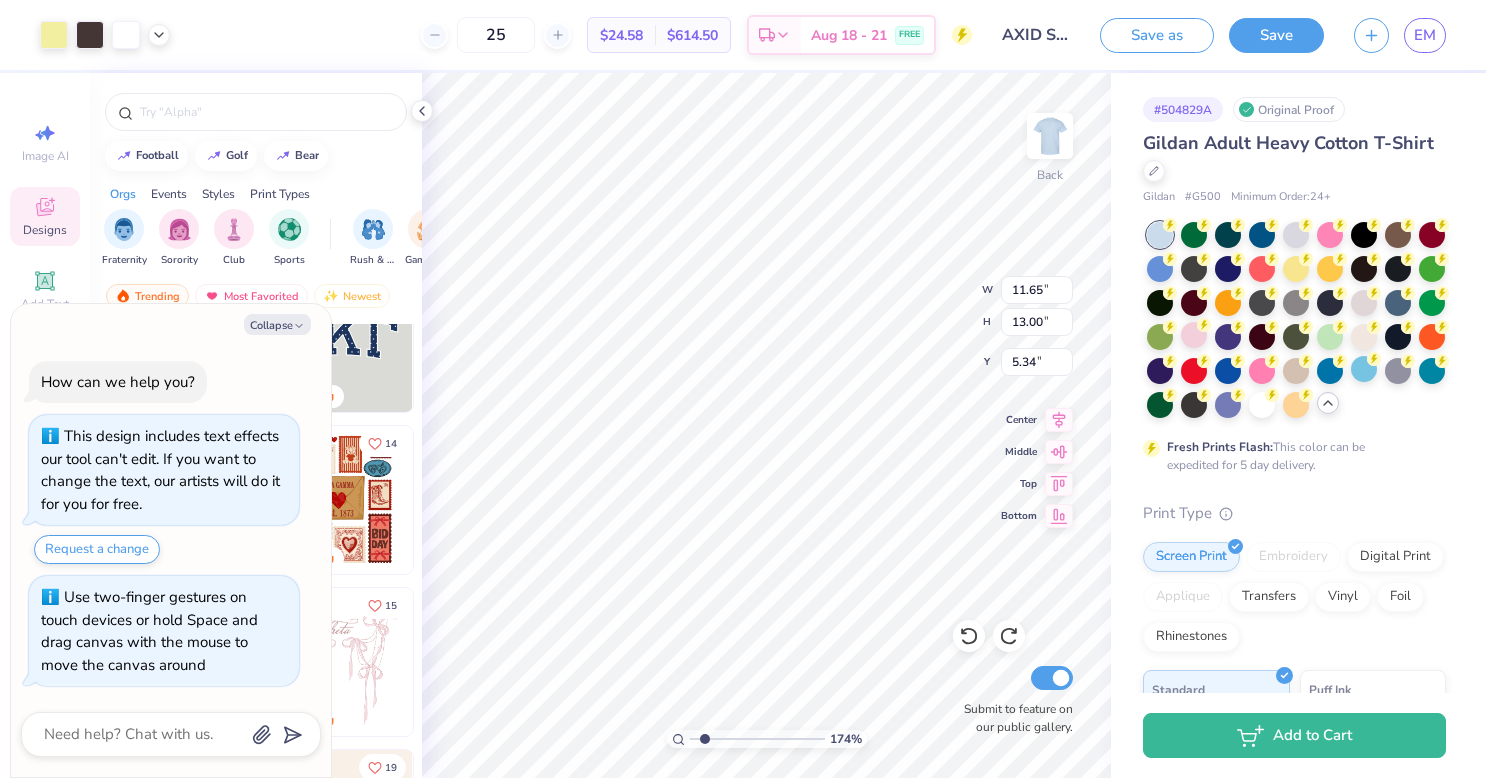 type on "x" 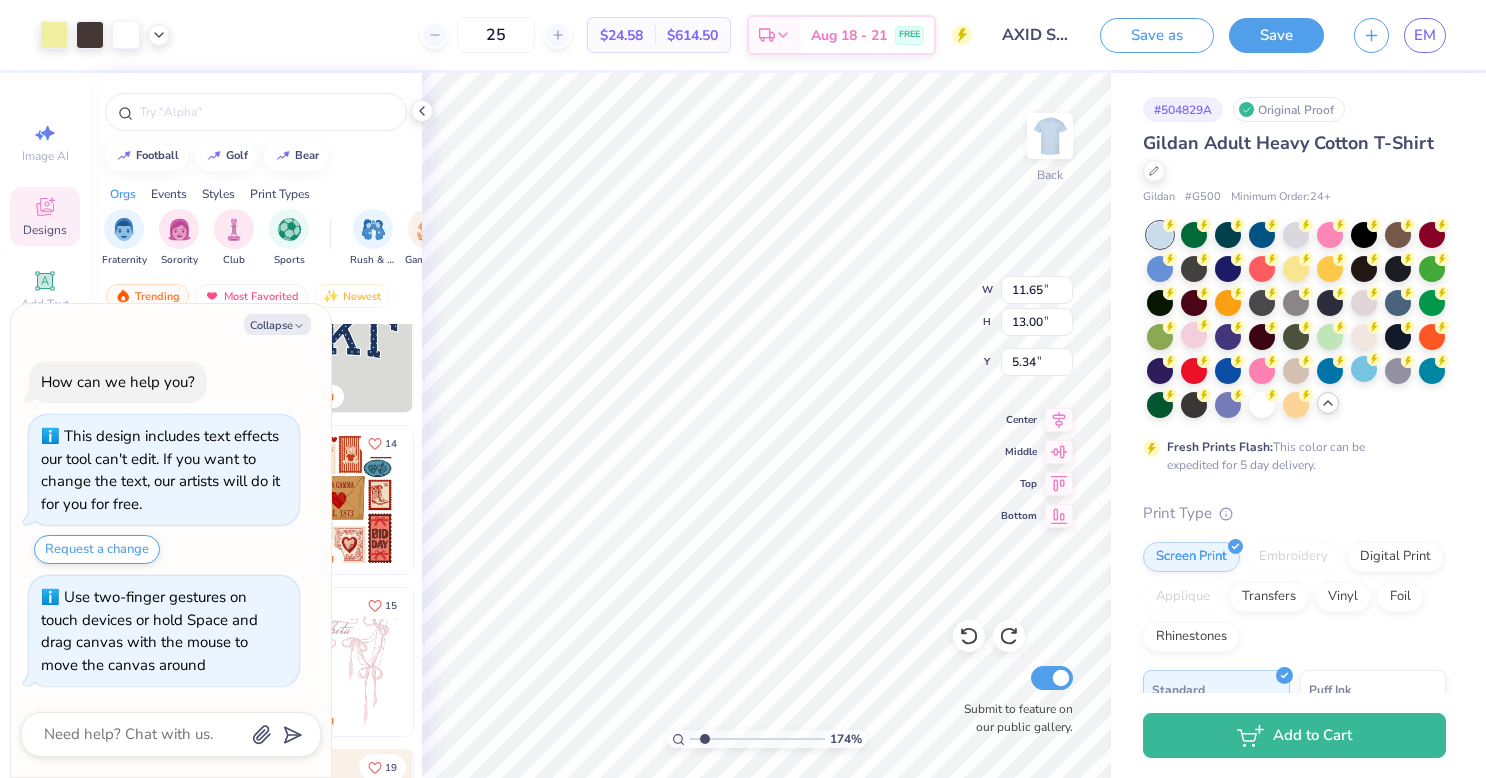type on "1.74320597344014" 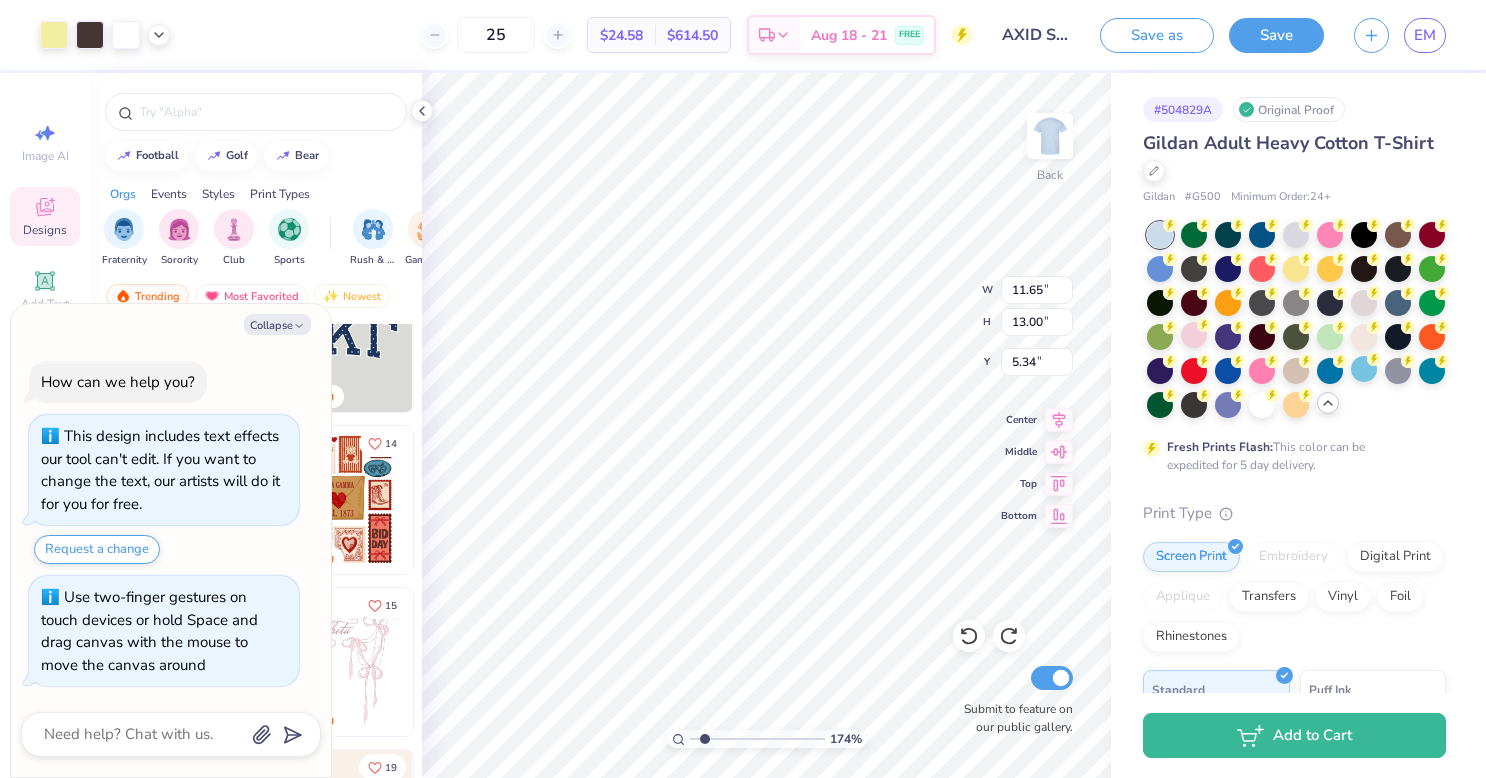 type on "x" 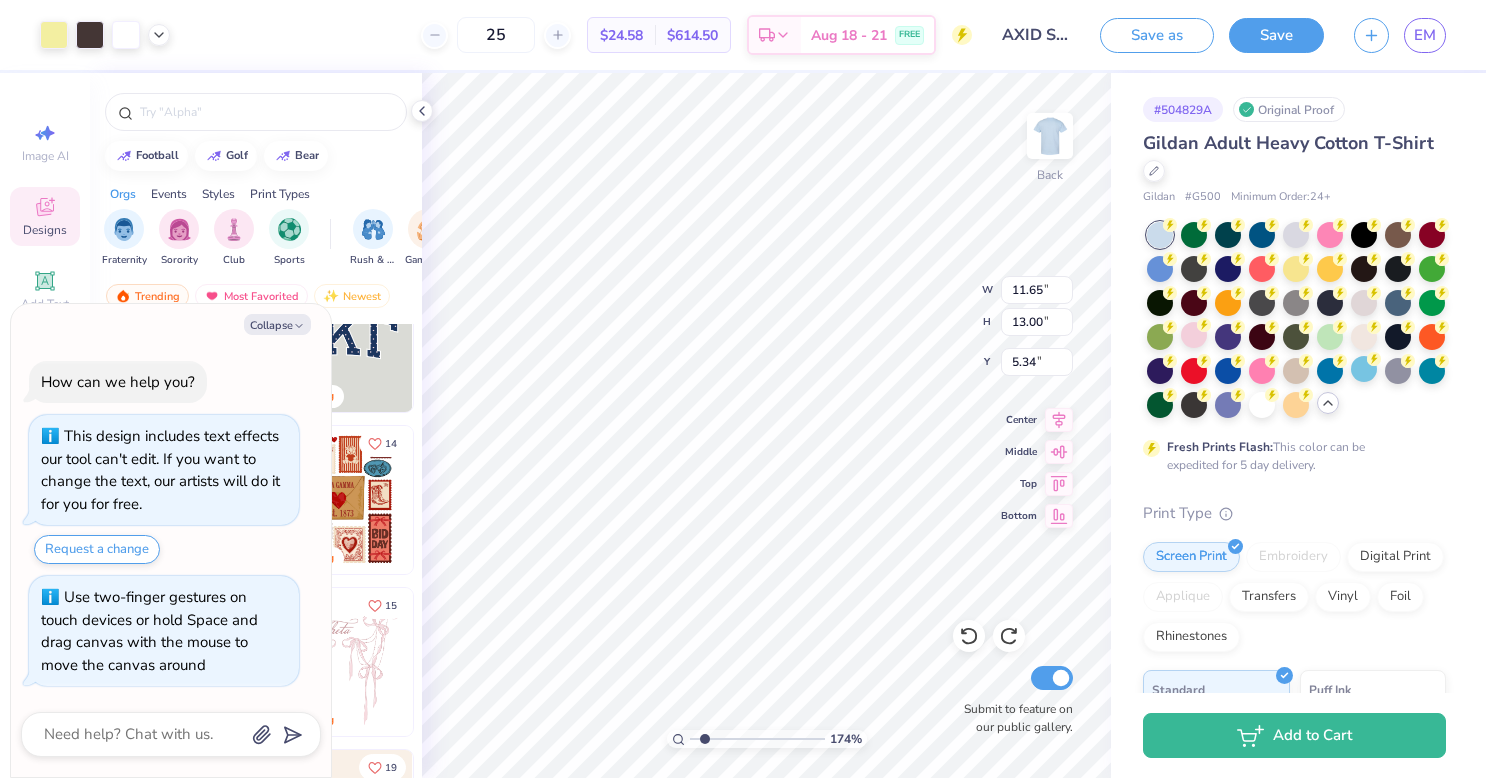 type on "1.74320597344014" 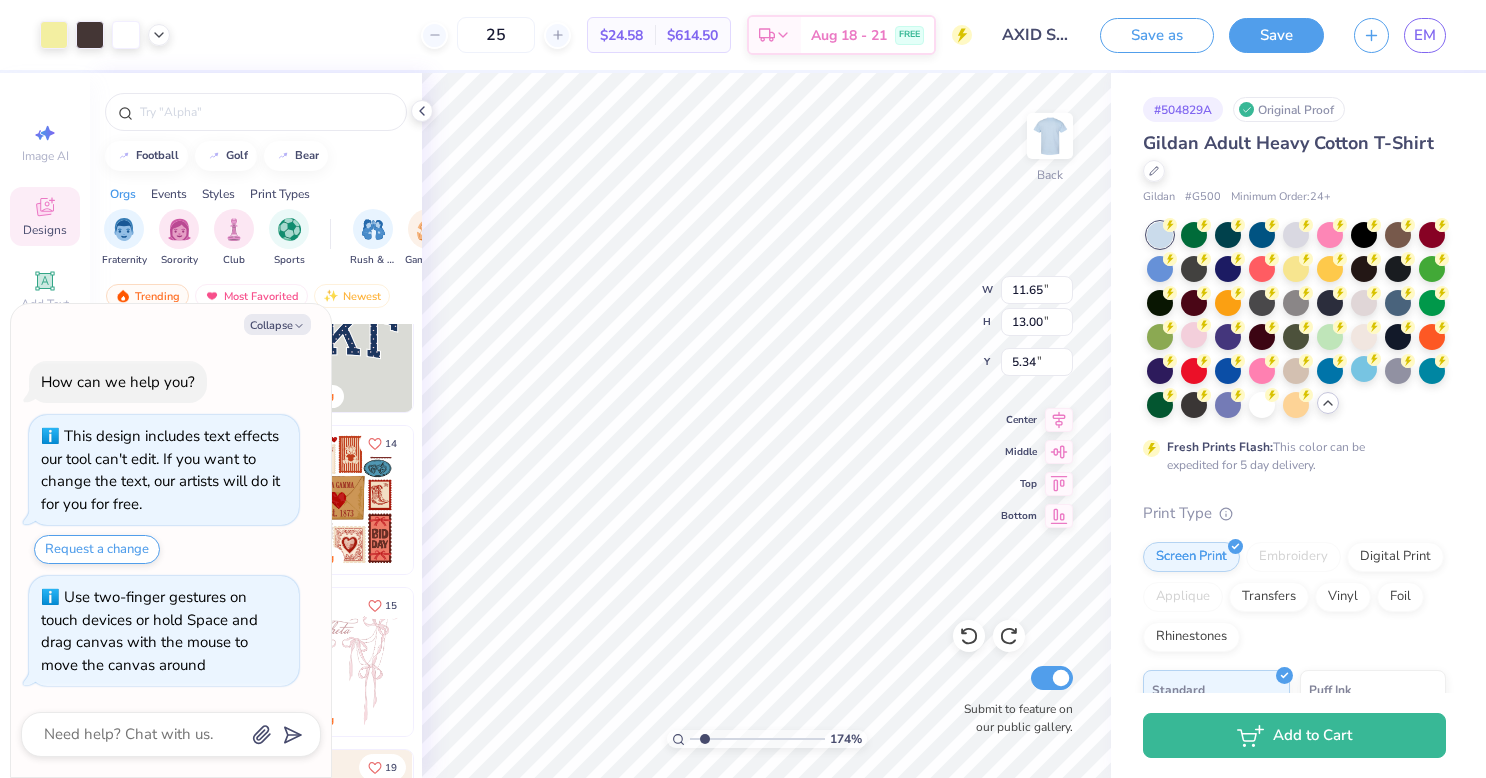 type on "x" 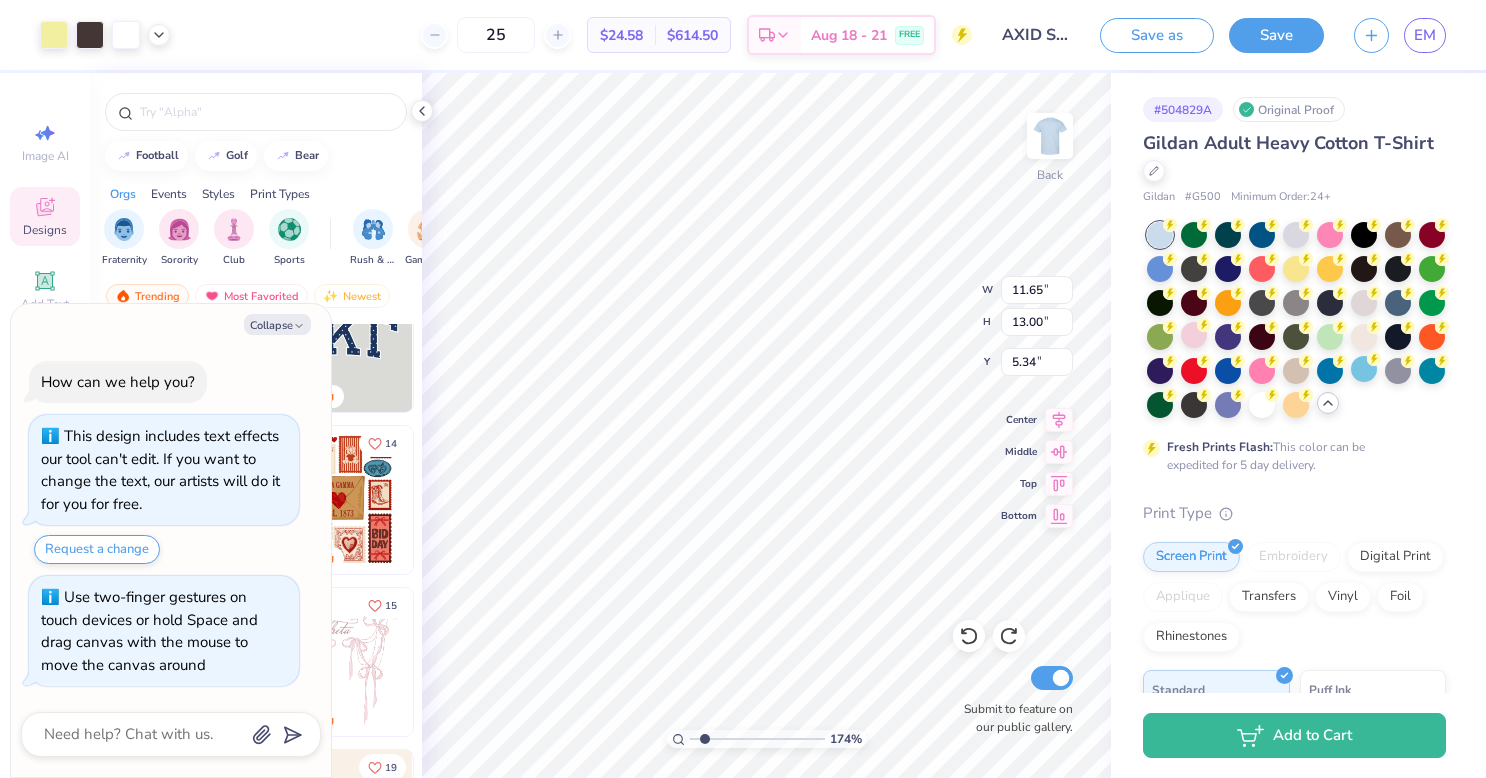 type on "1.74320597344014" 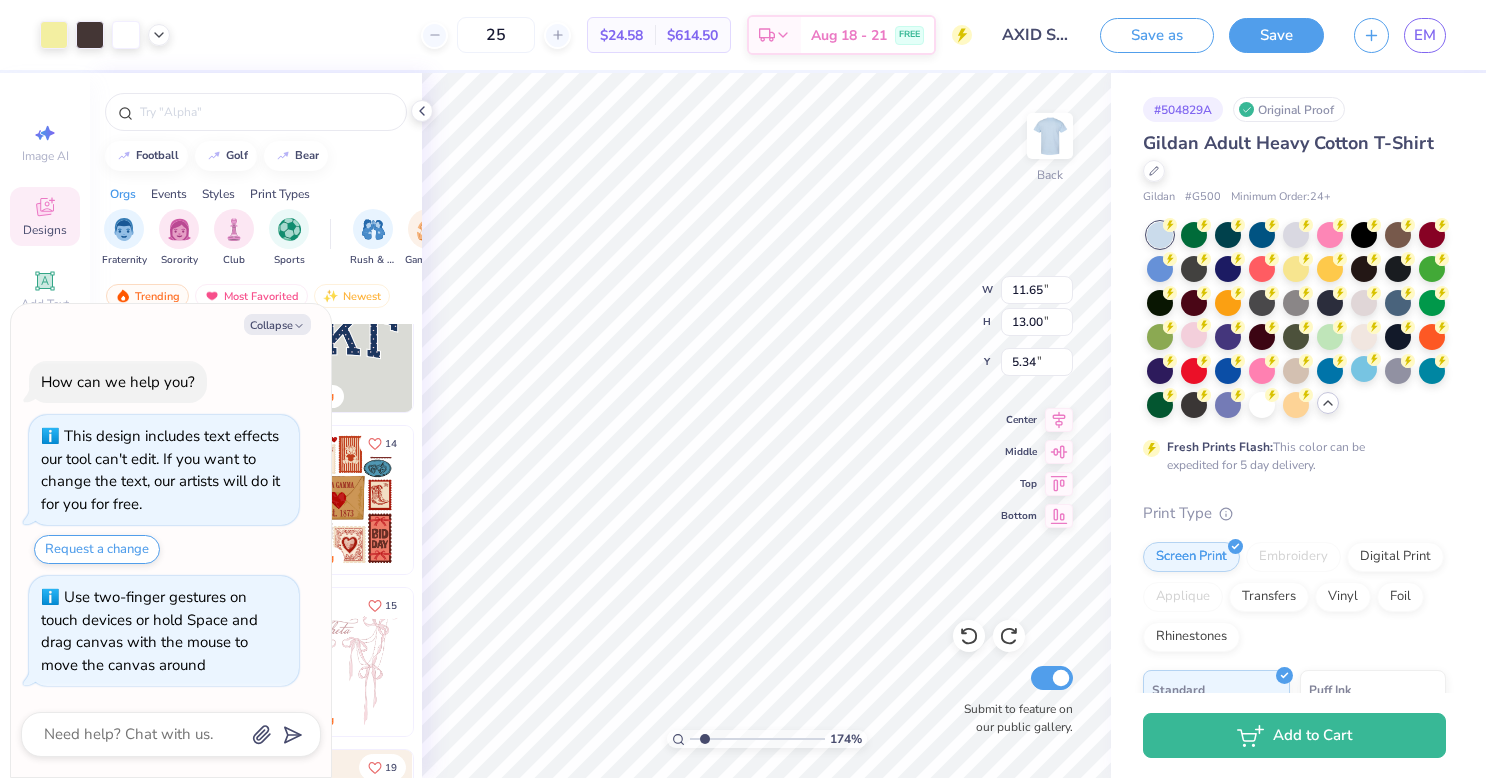 type on "0.65" 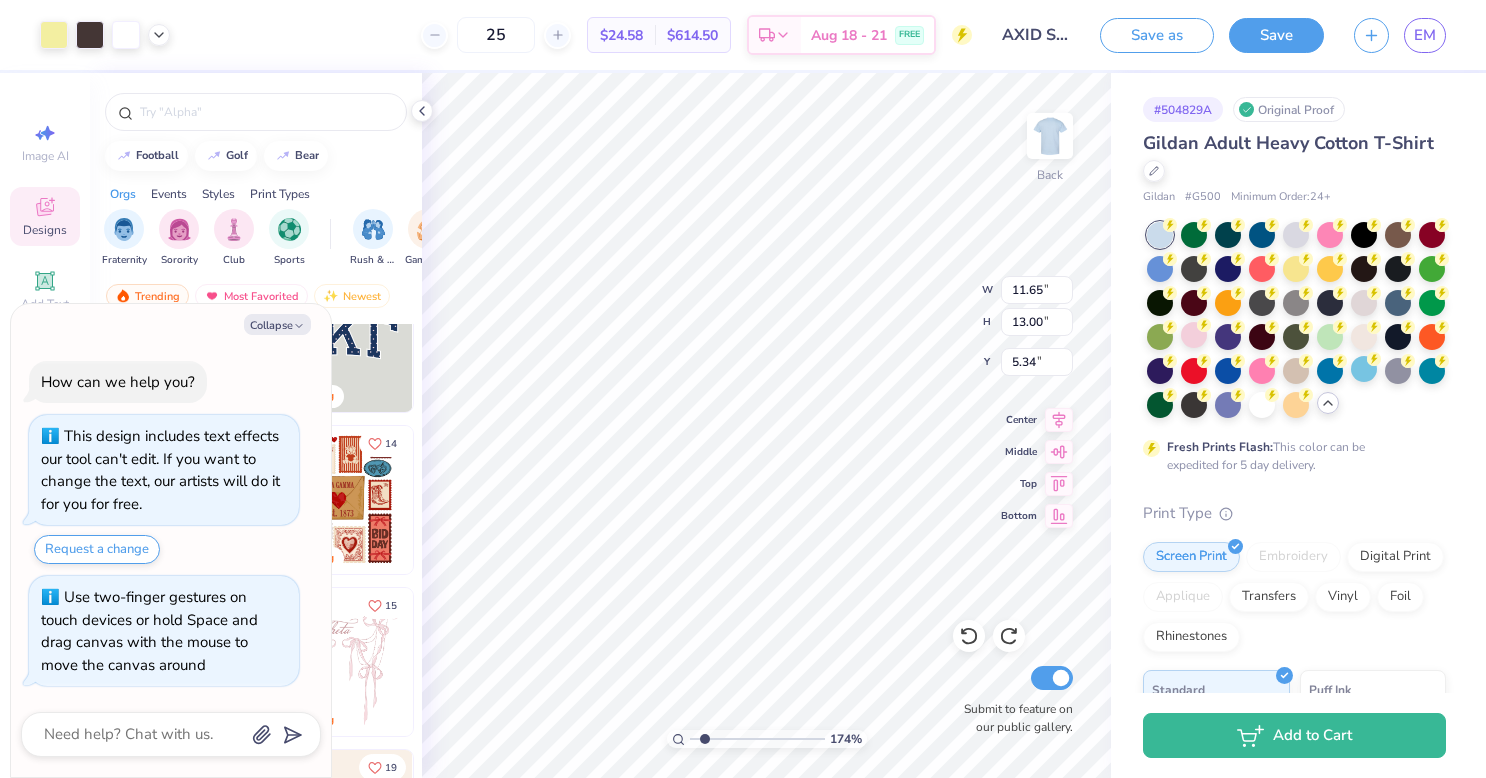 type on "1.04" 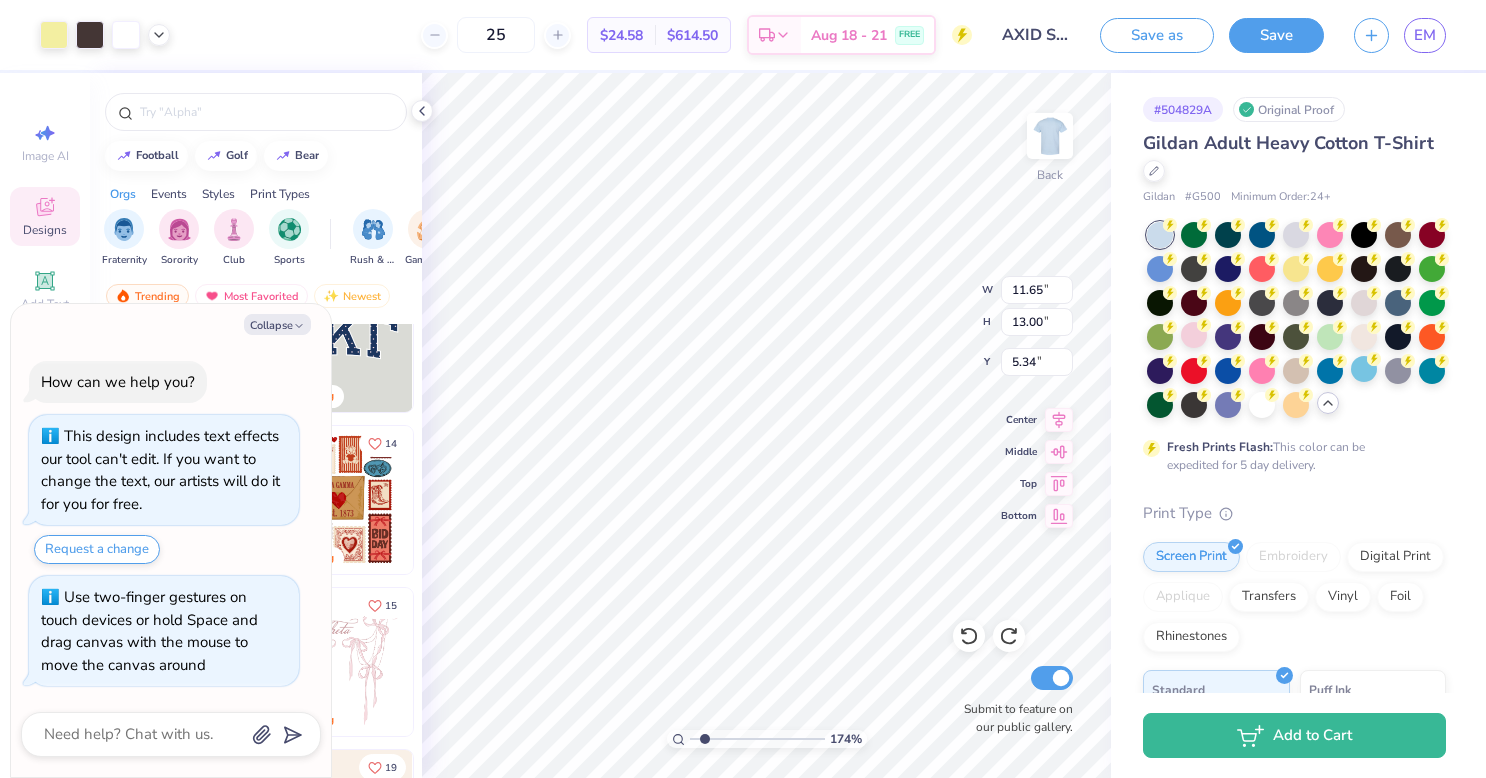 type on "17.09" 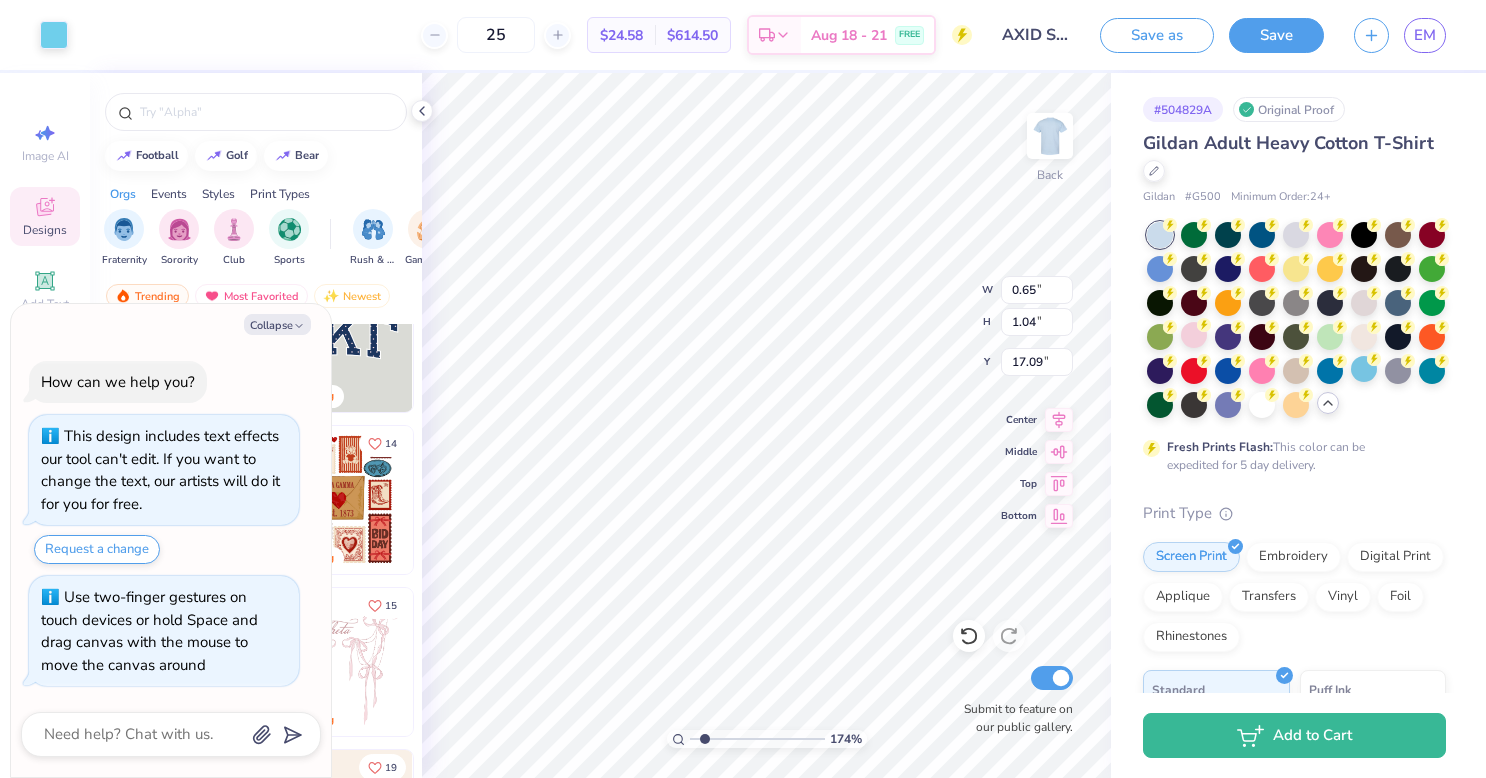 type on "x" 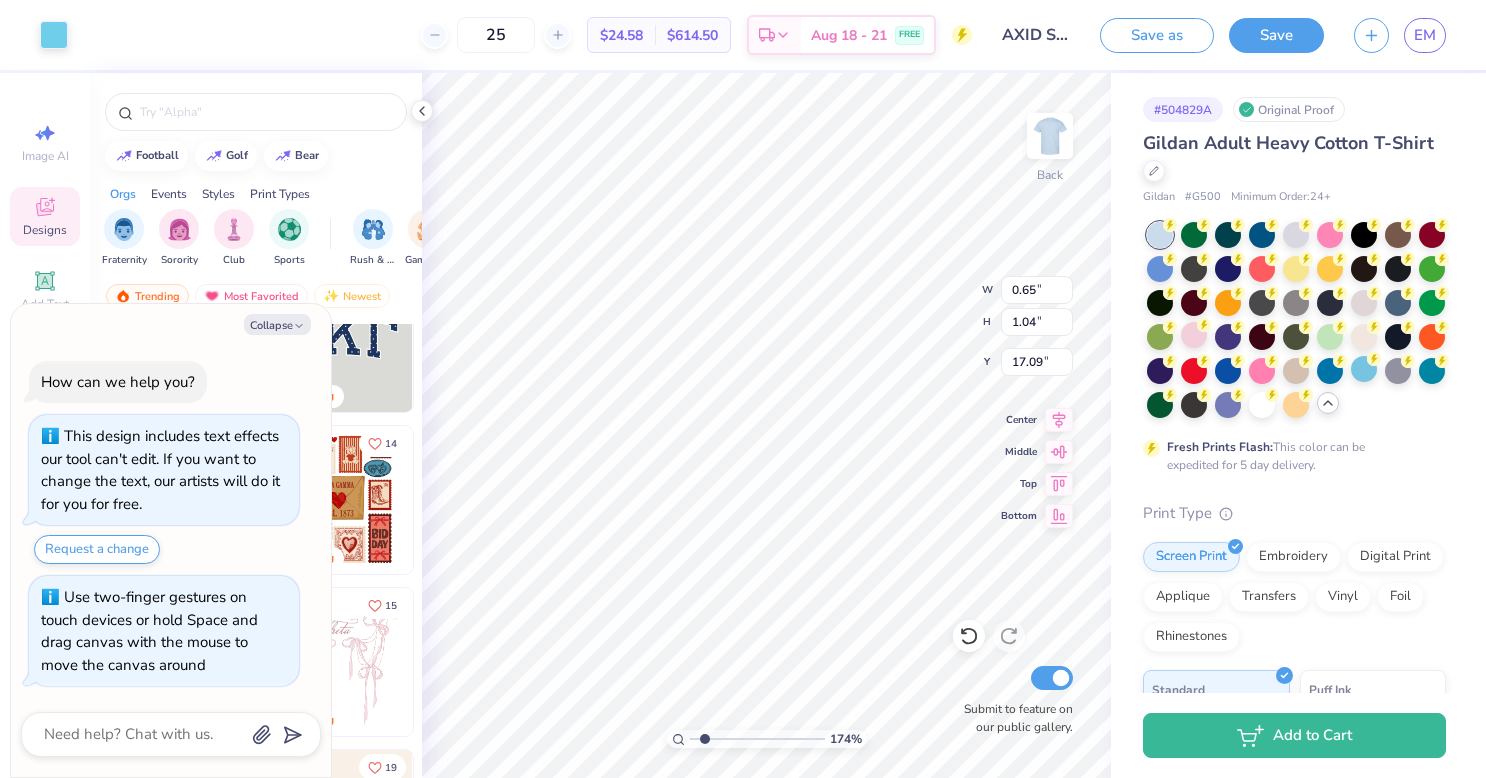 type on "1.74320597344014" 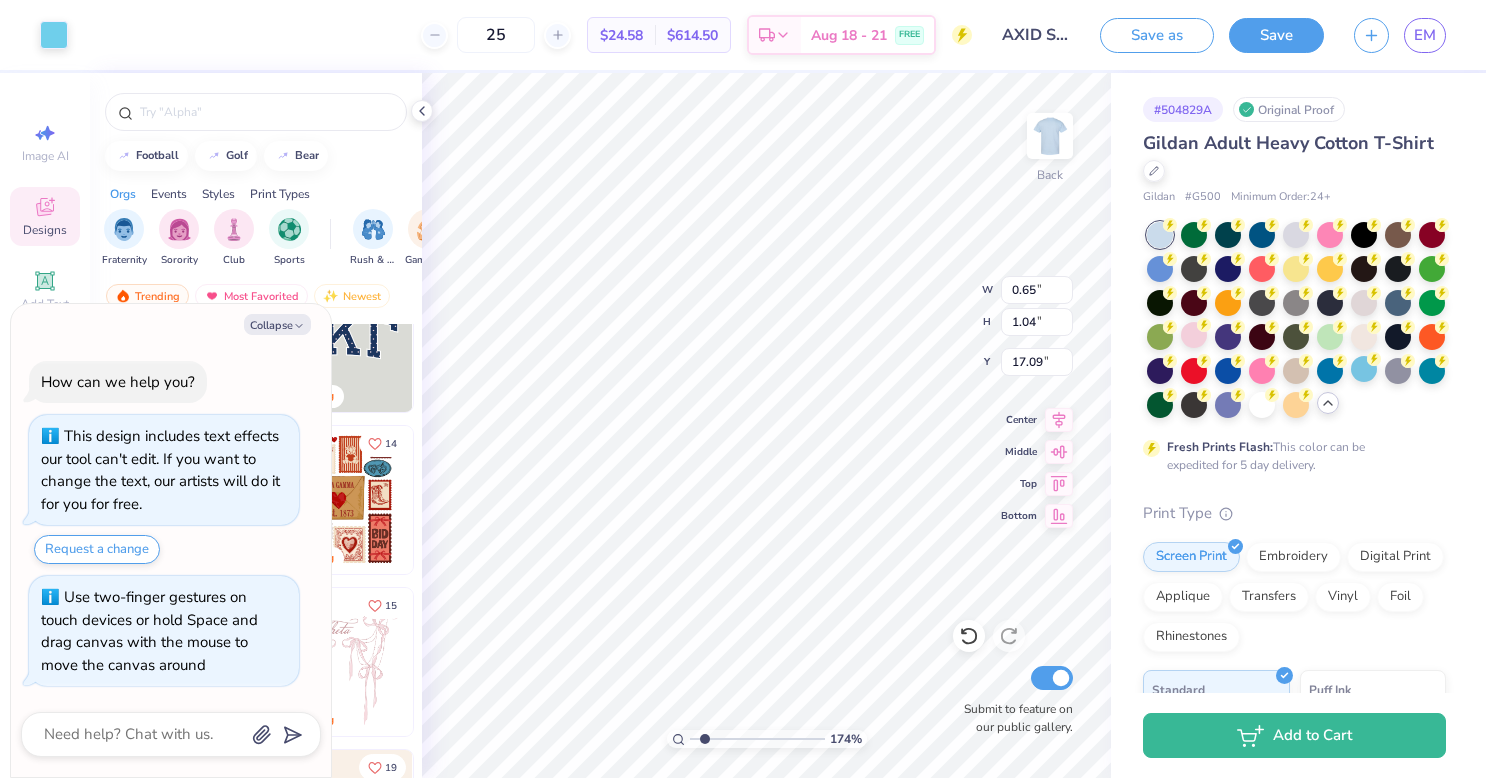 type on "1.43" 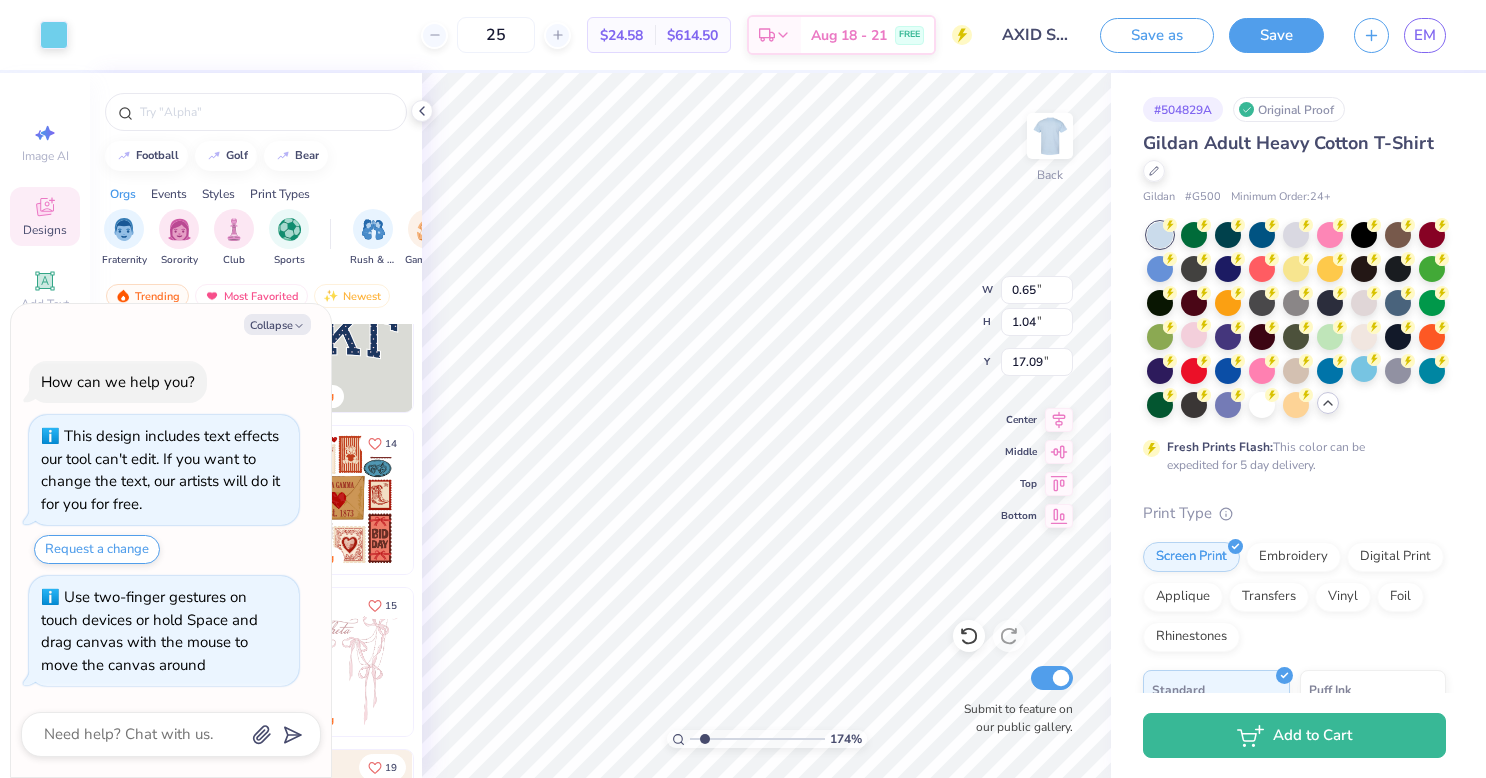type on "0.80" 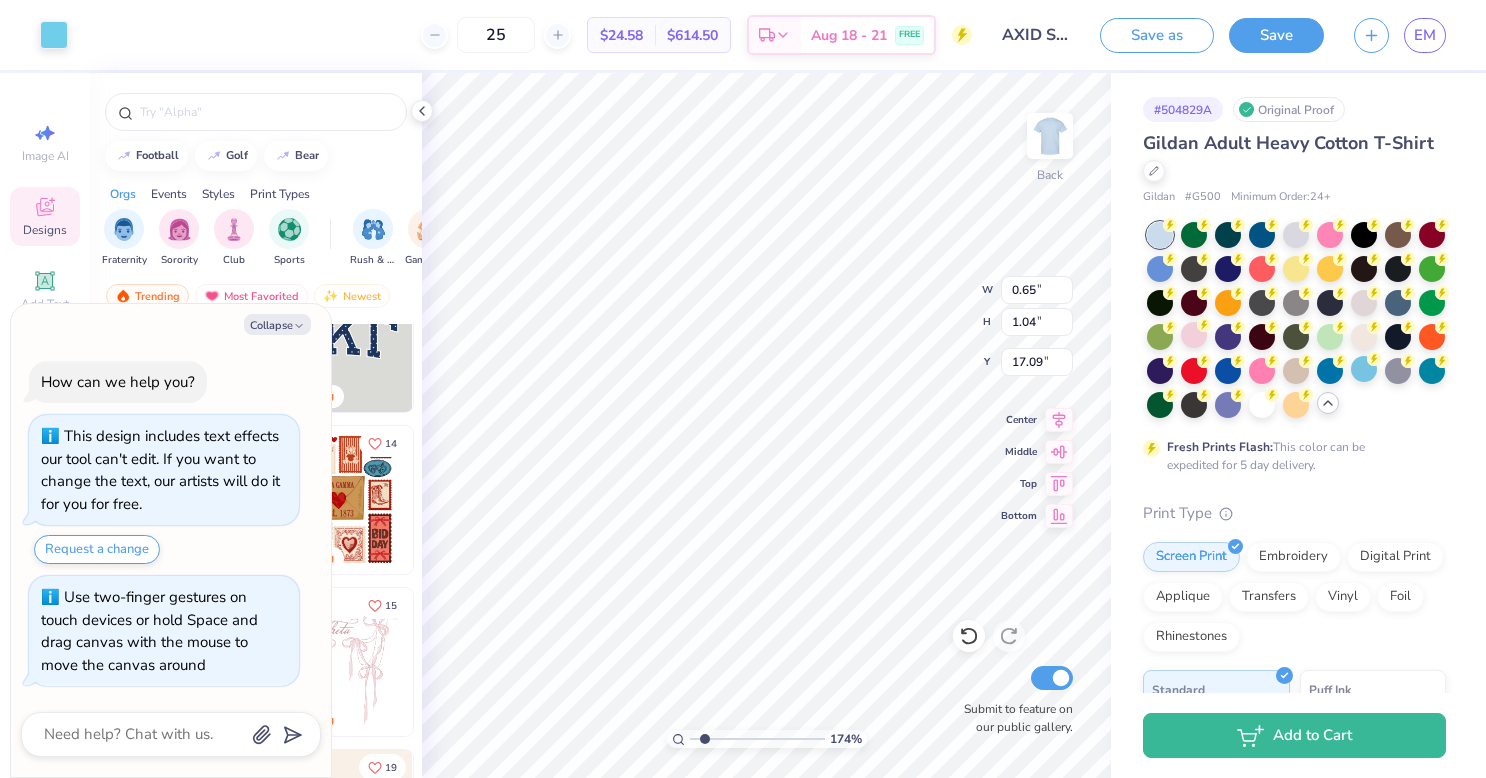 type on "11.75" 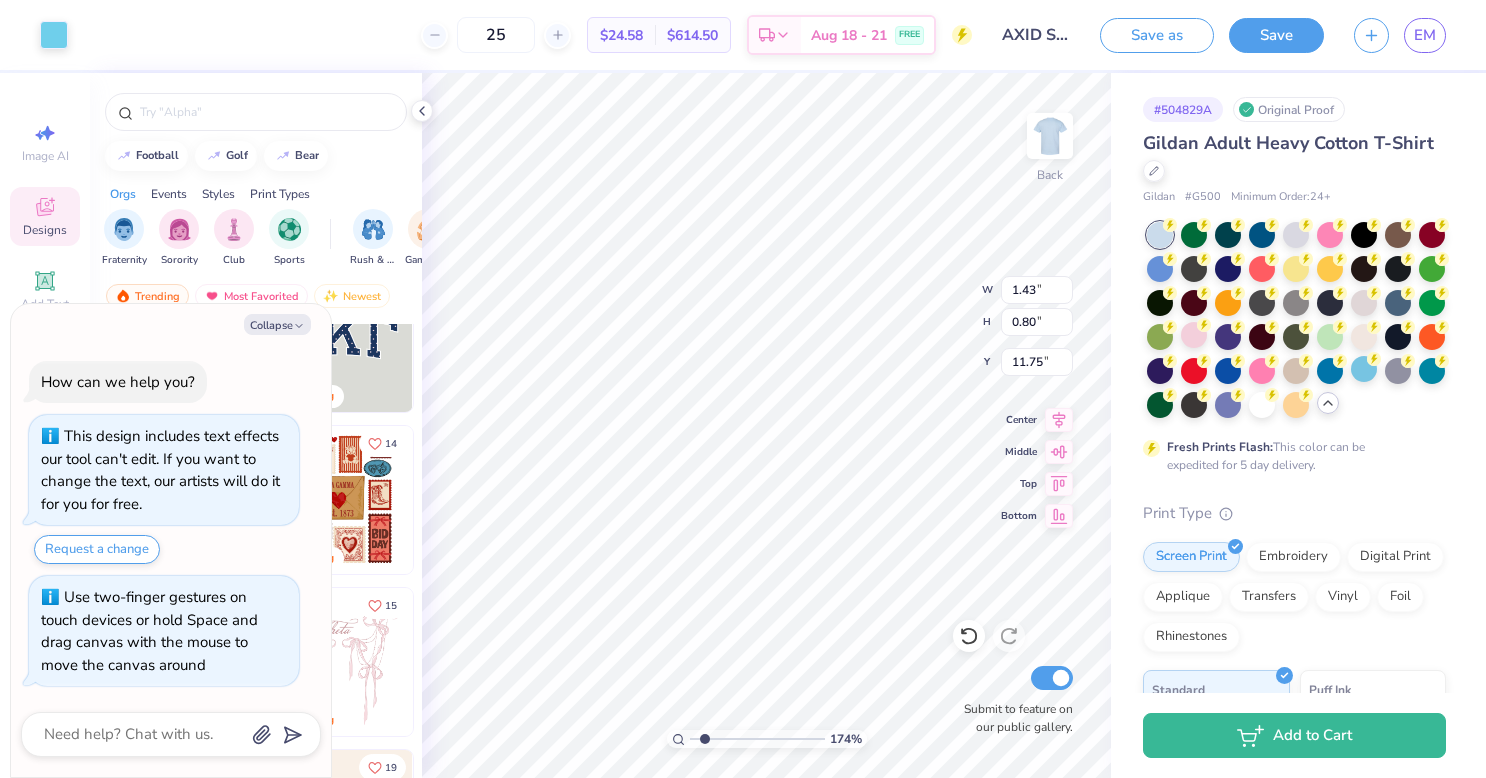 type on "x" 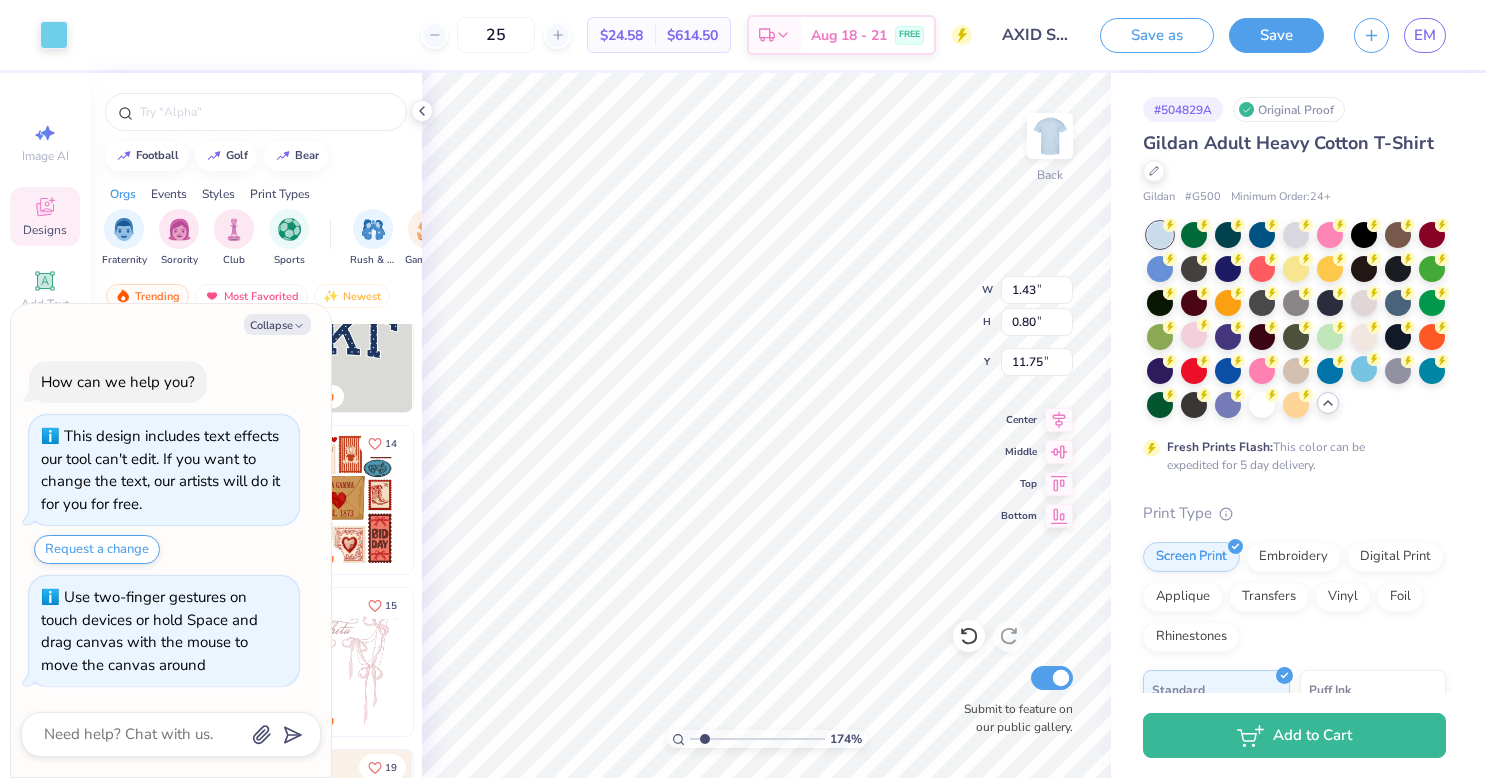 type on "1.74320597344014" 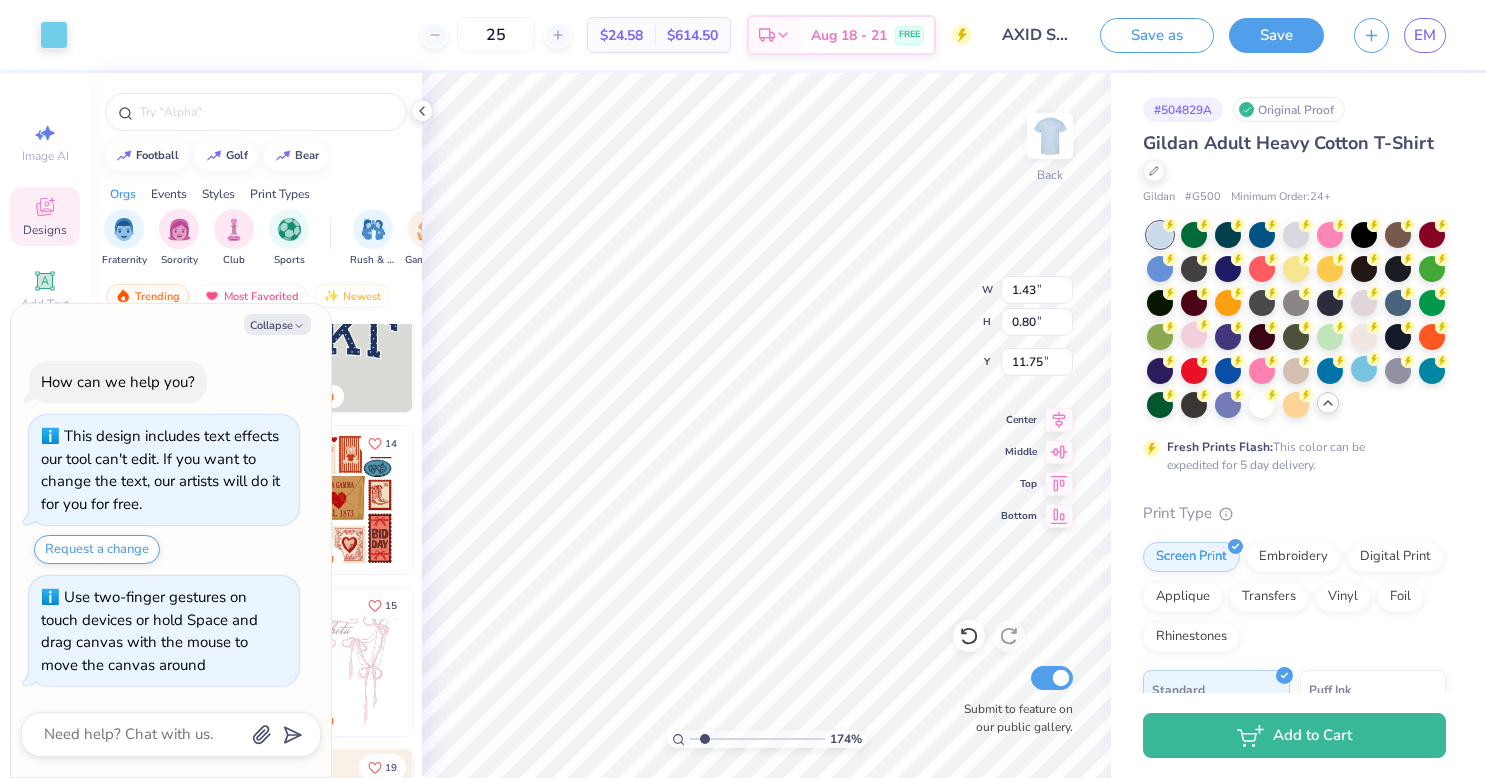 type on "7.01" 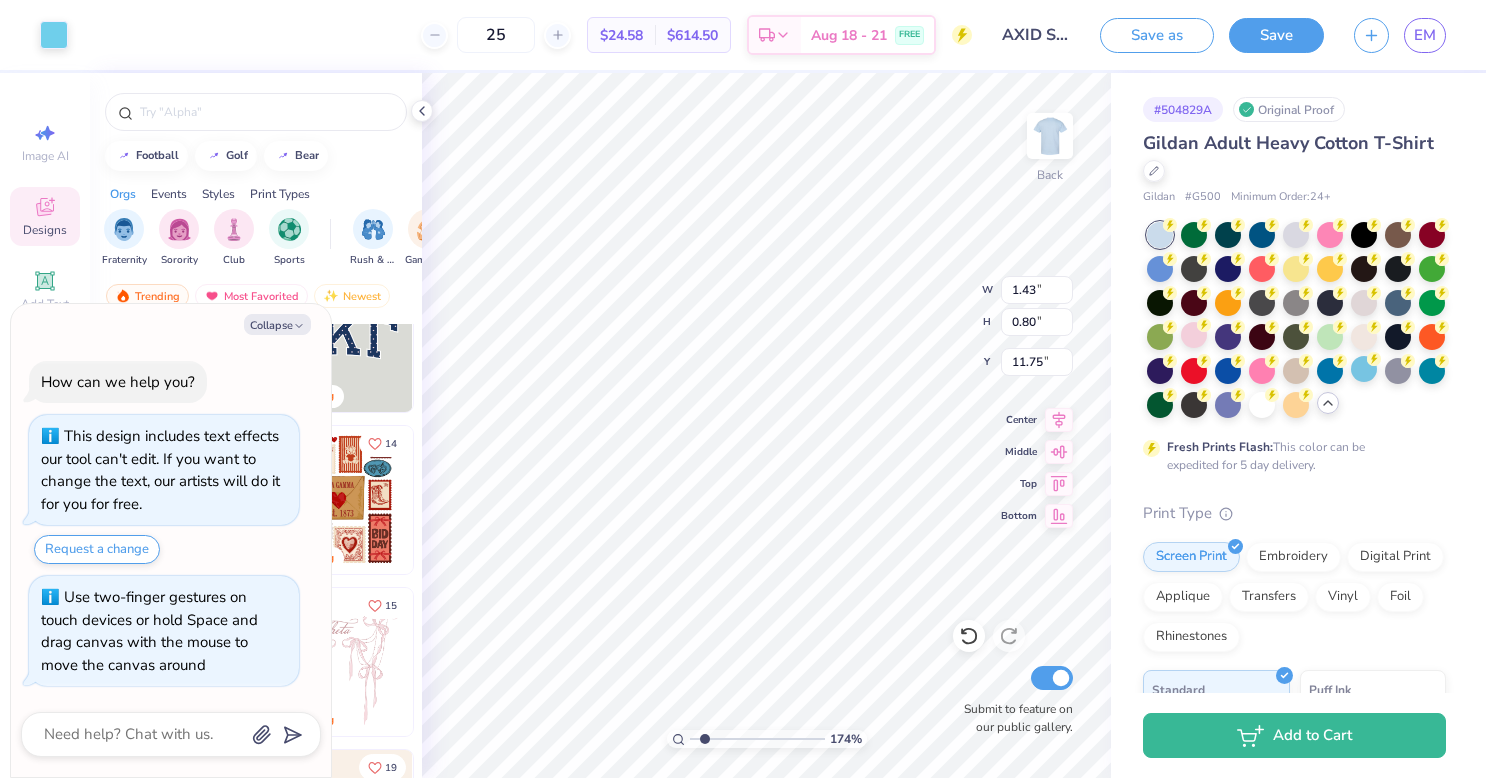 type on "1.58" 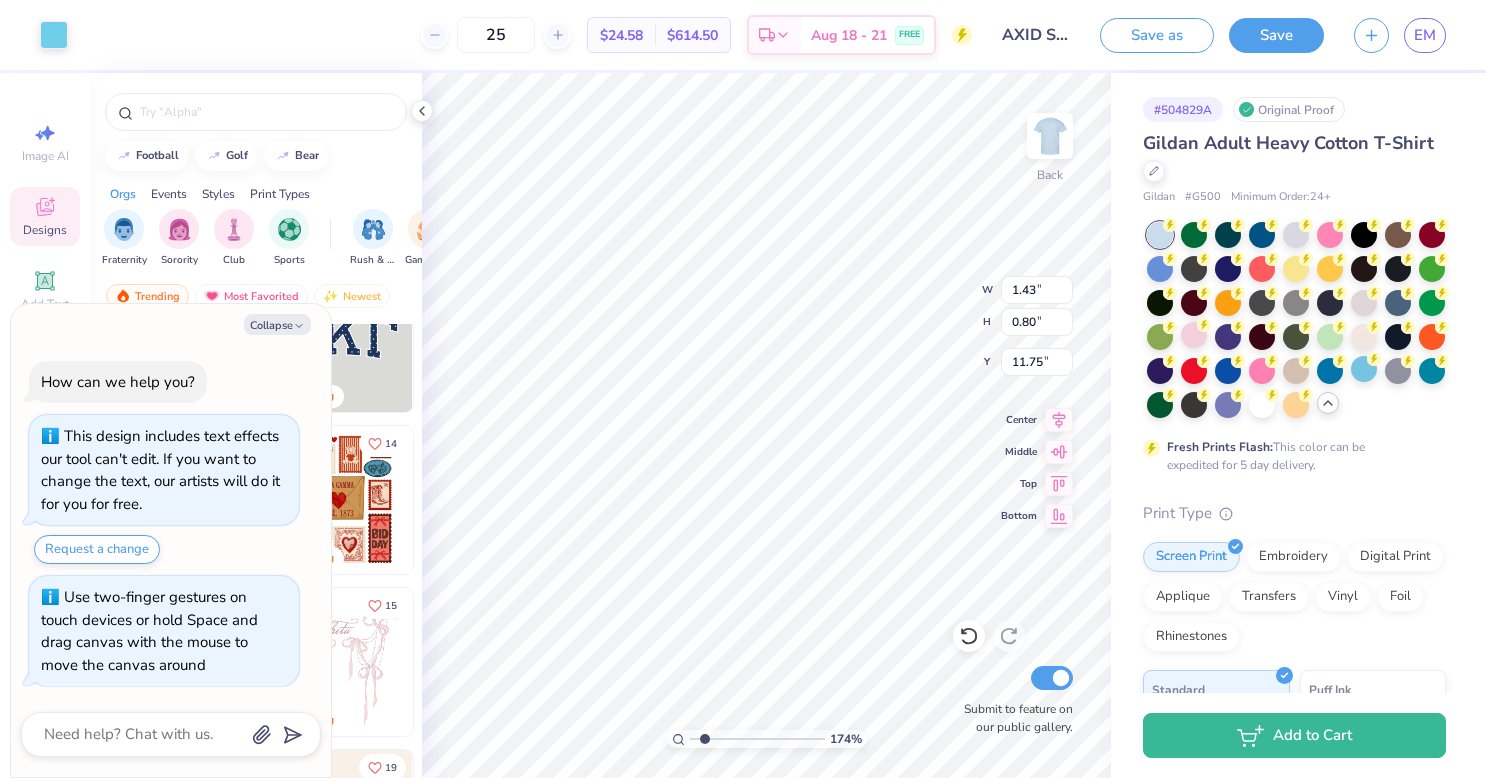 type on "16.77" 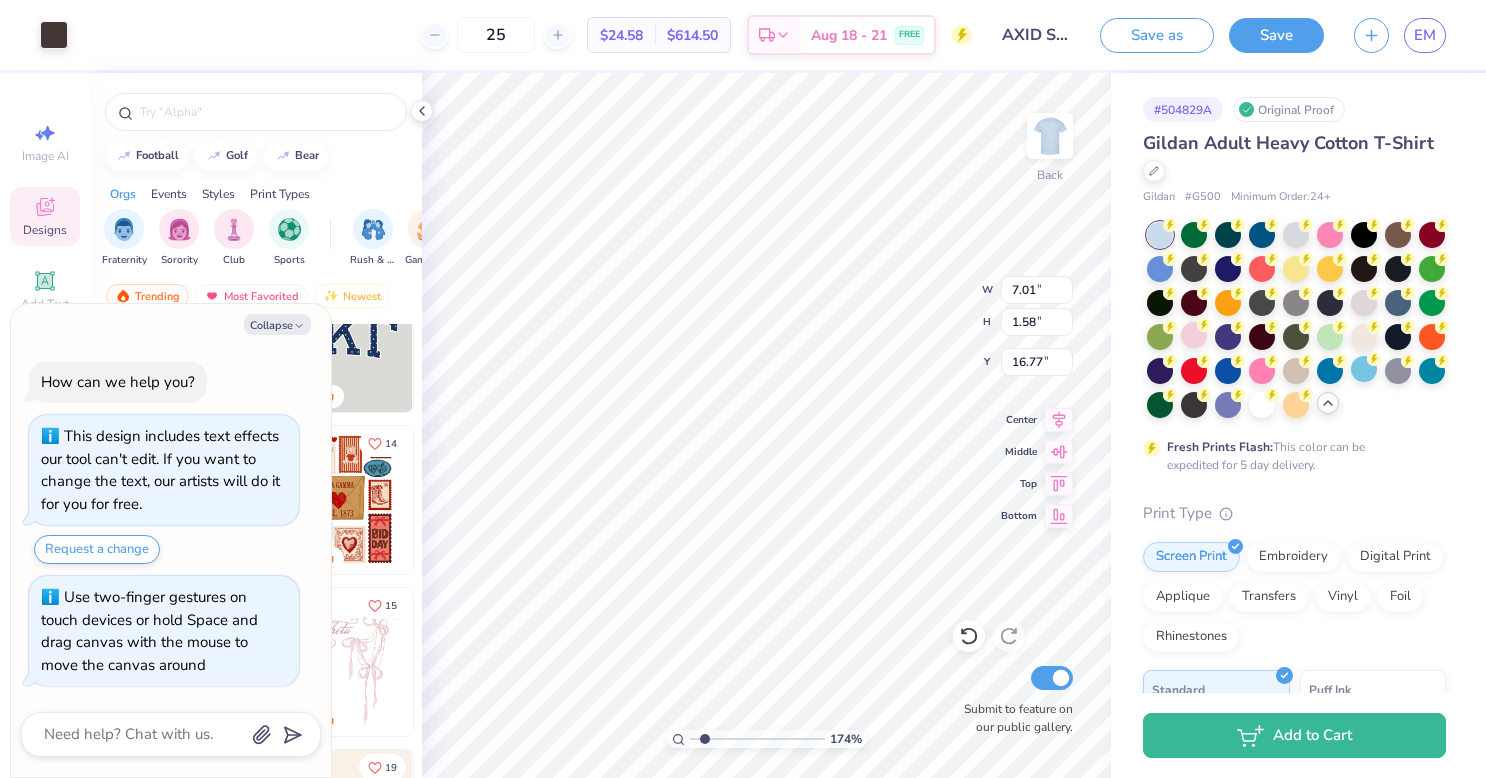 type on "x" 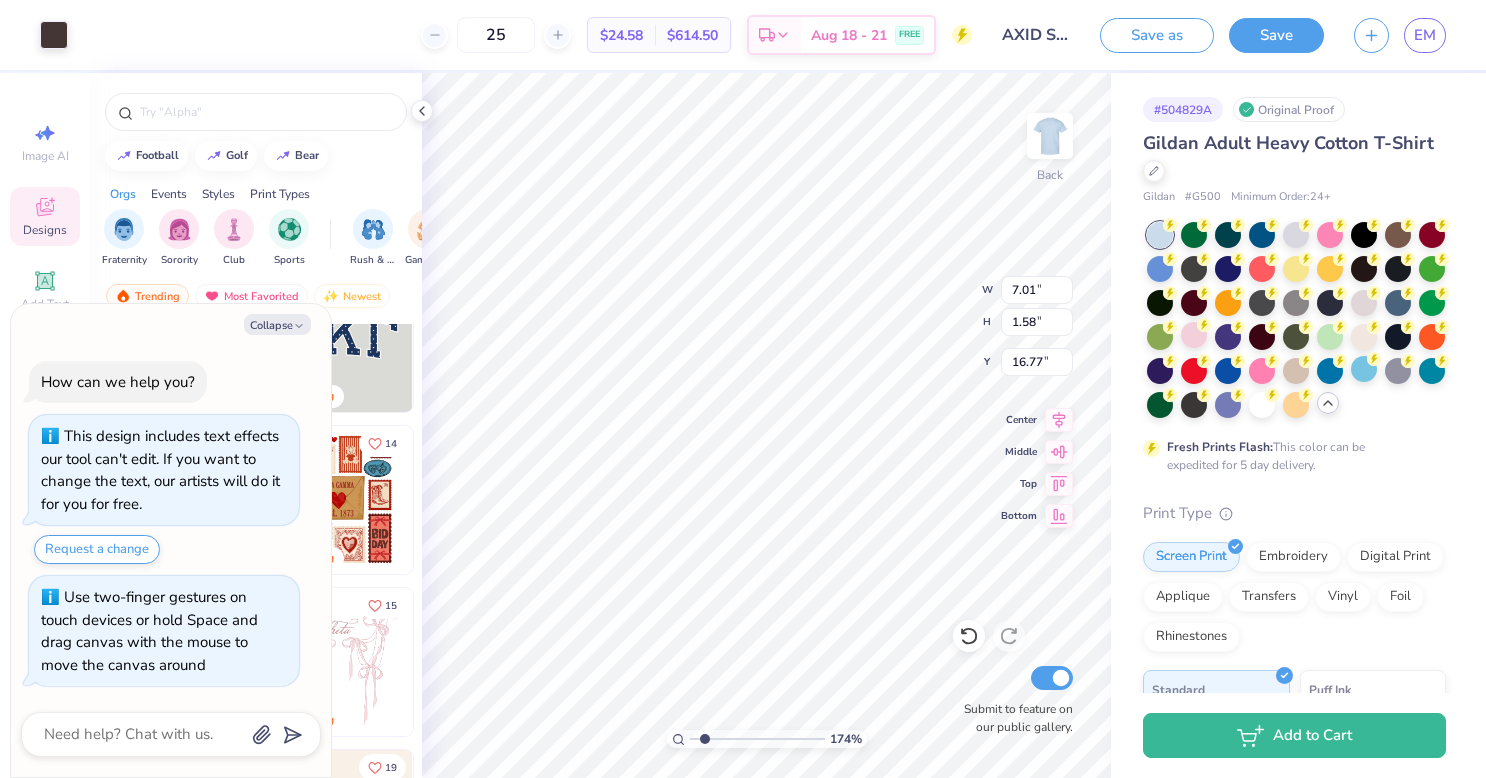 type on "1.74320597344014" 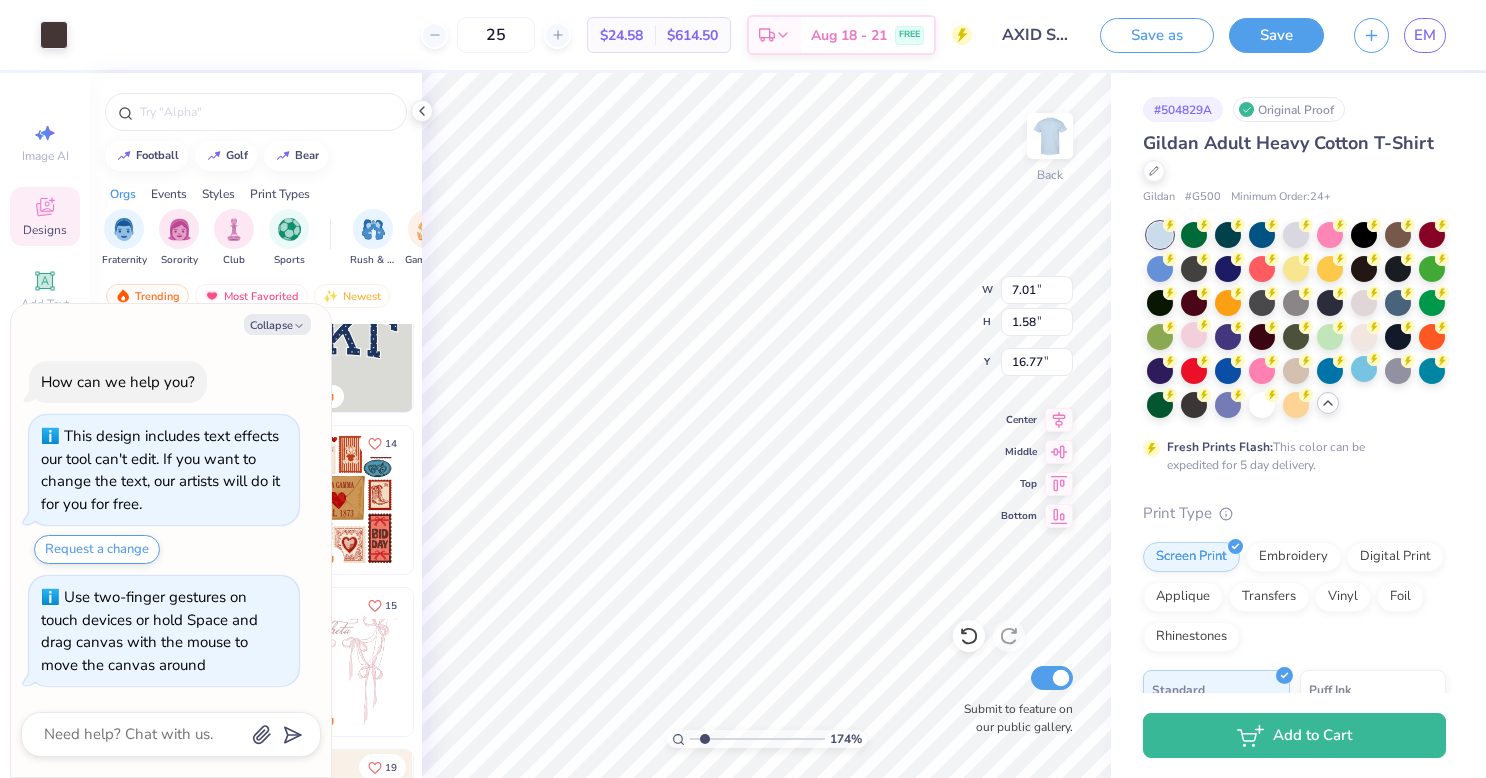 type on "0.91" 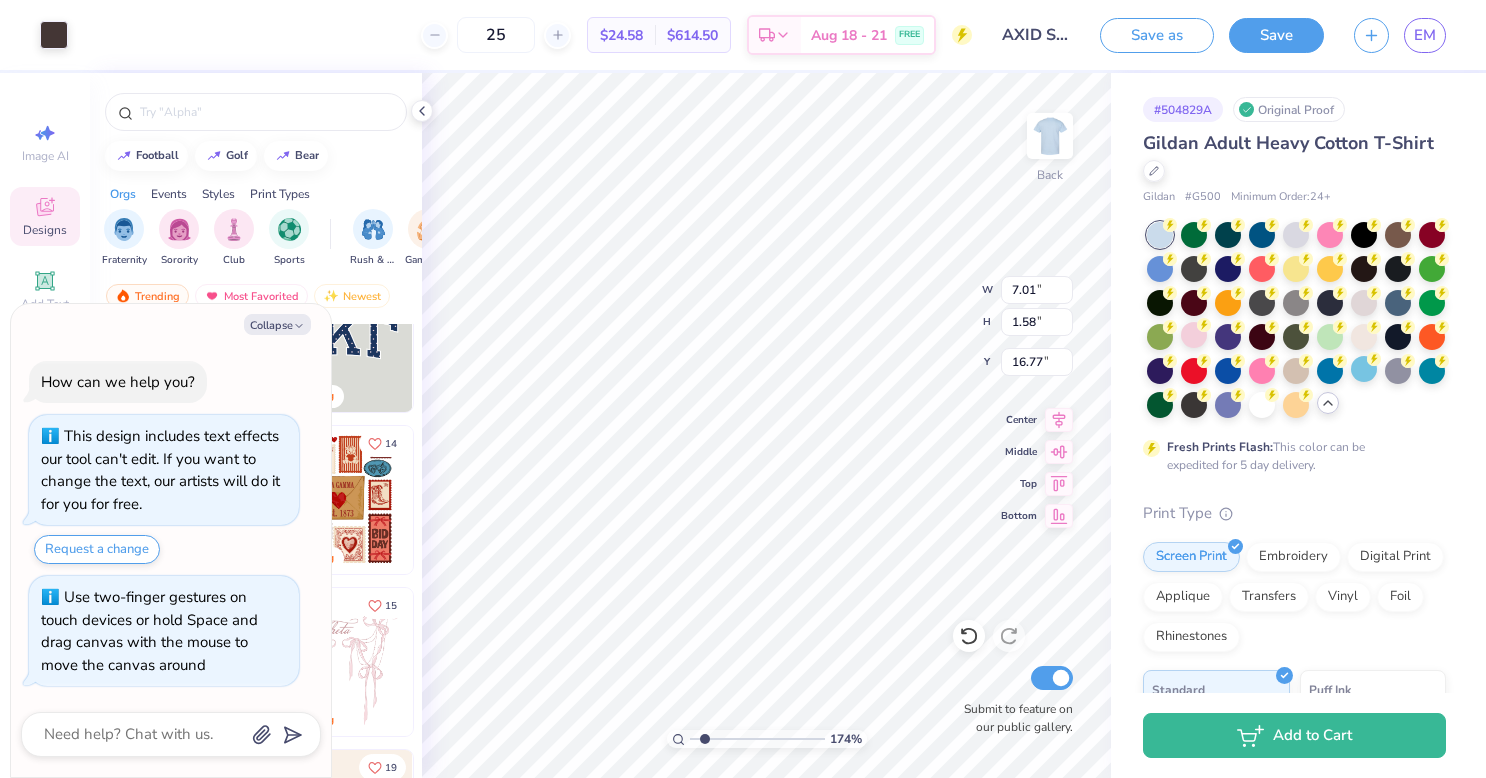 type on "0.98" 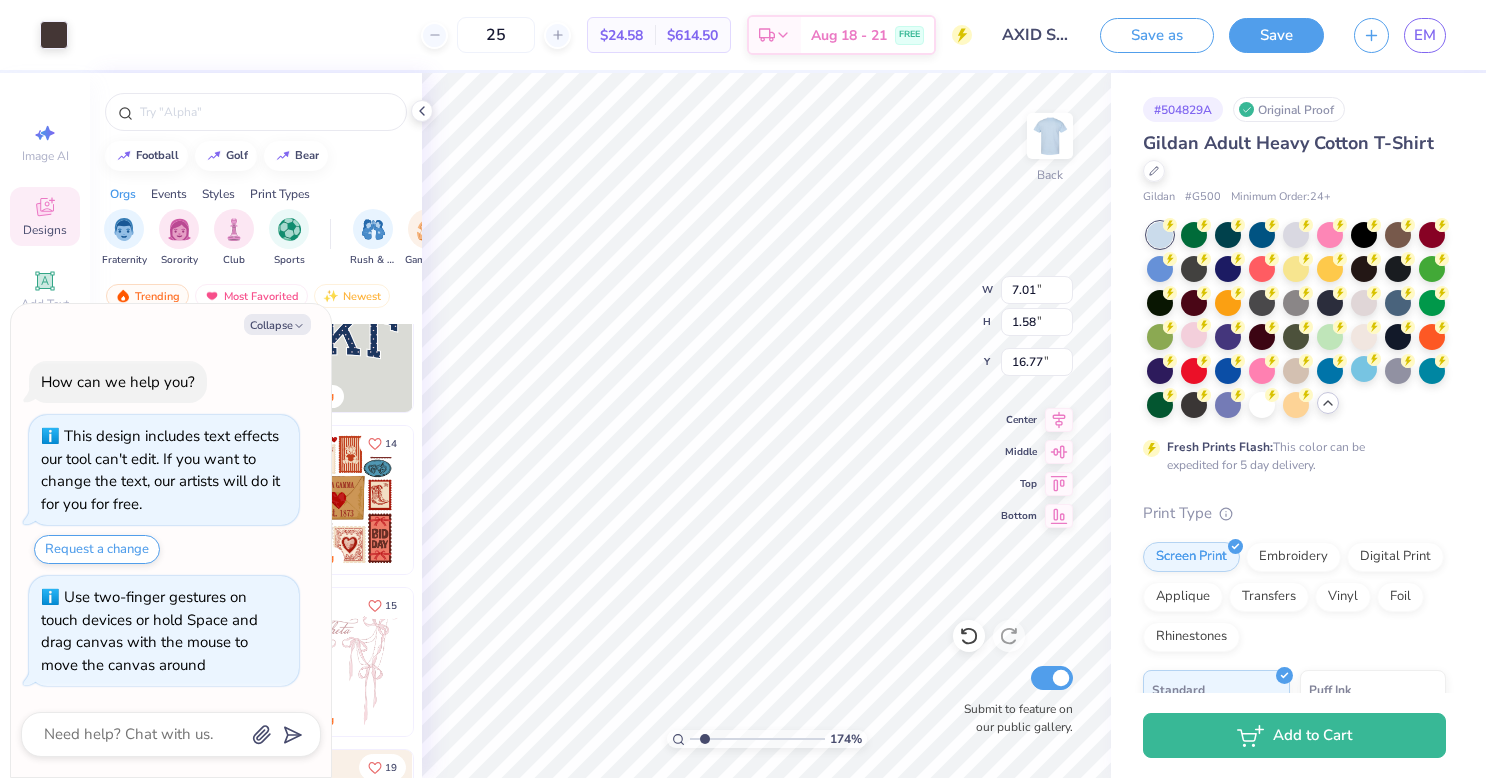 type on "16.87" 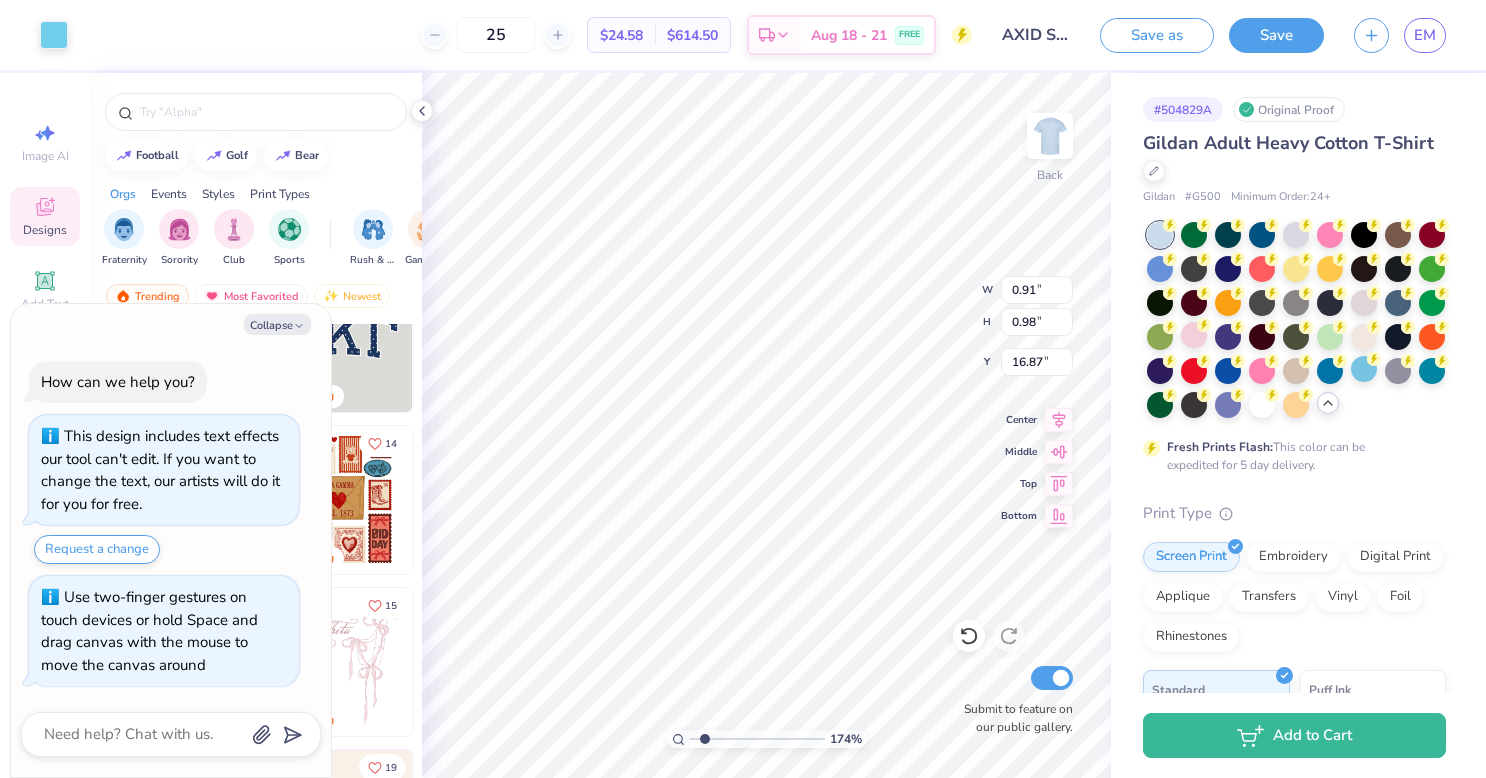 type on "x" 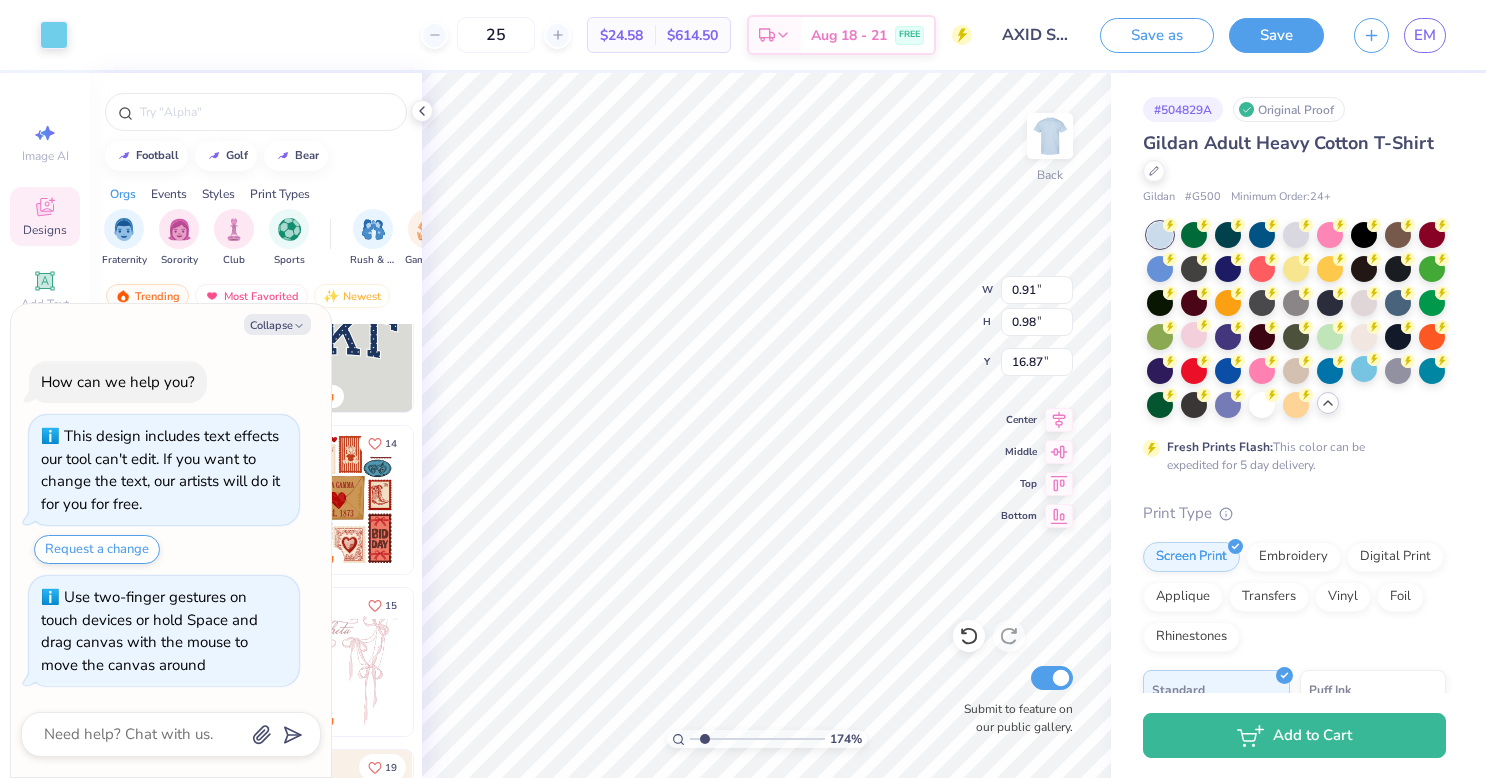 type on "1.74320597344014" 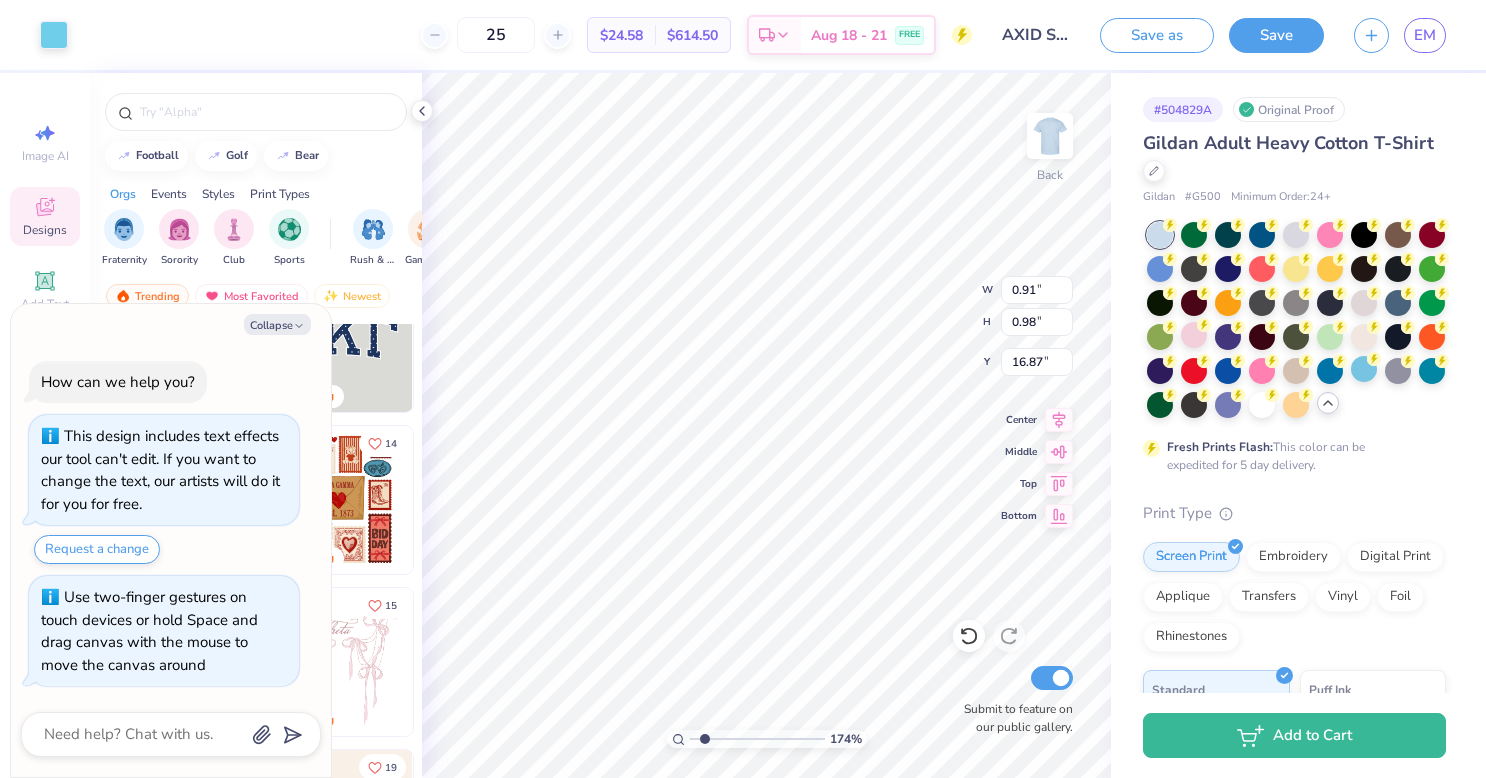 type on "0.61" 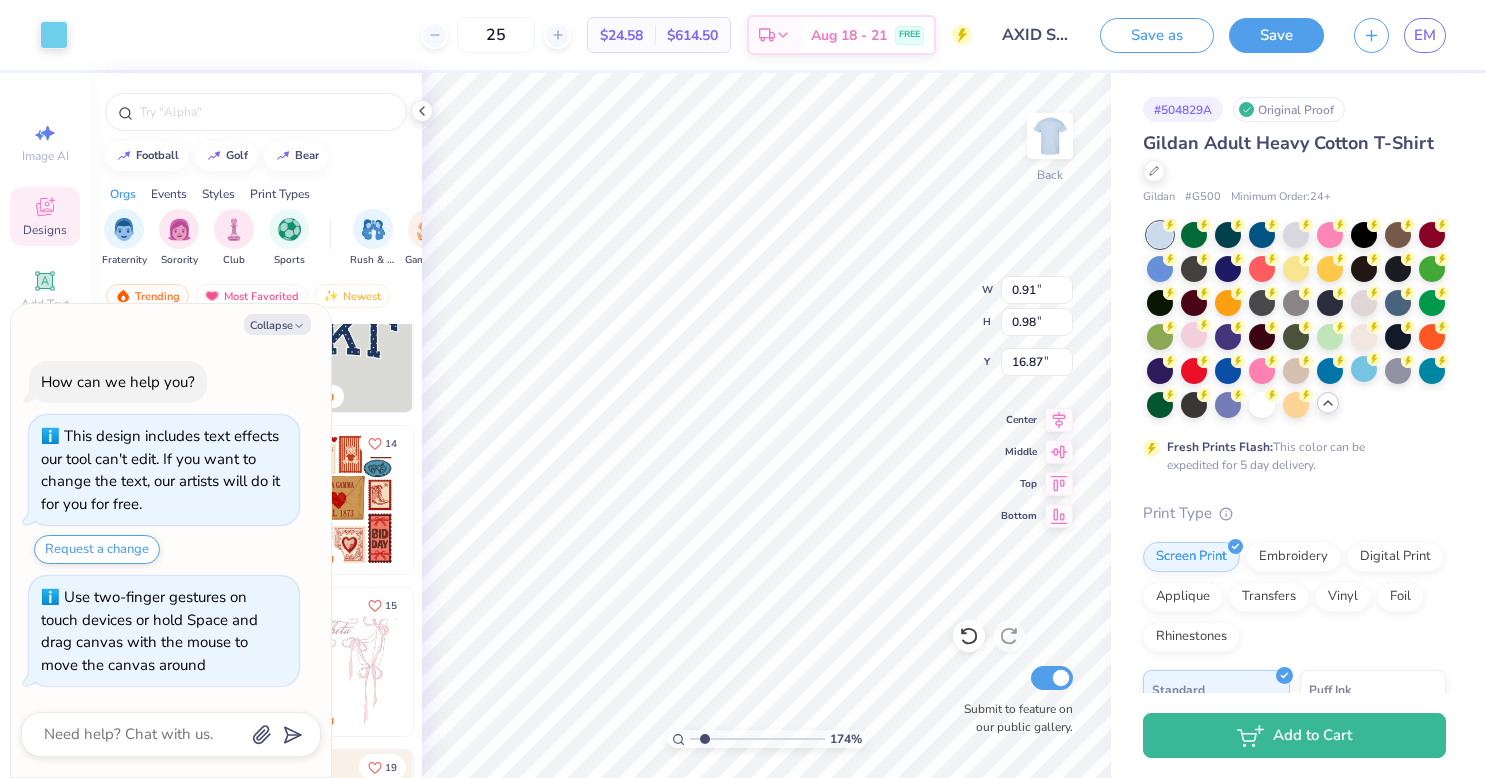 type on "1.09" 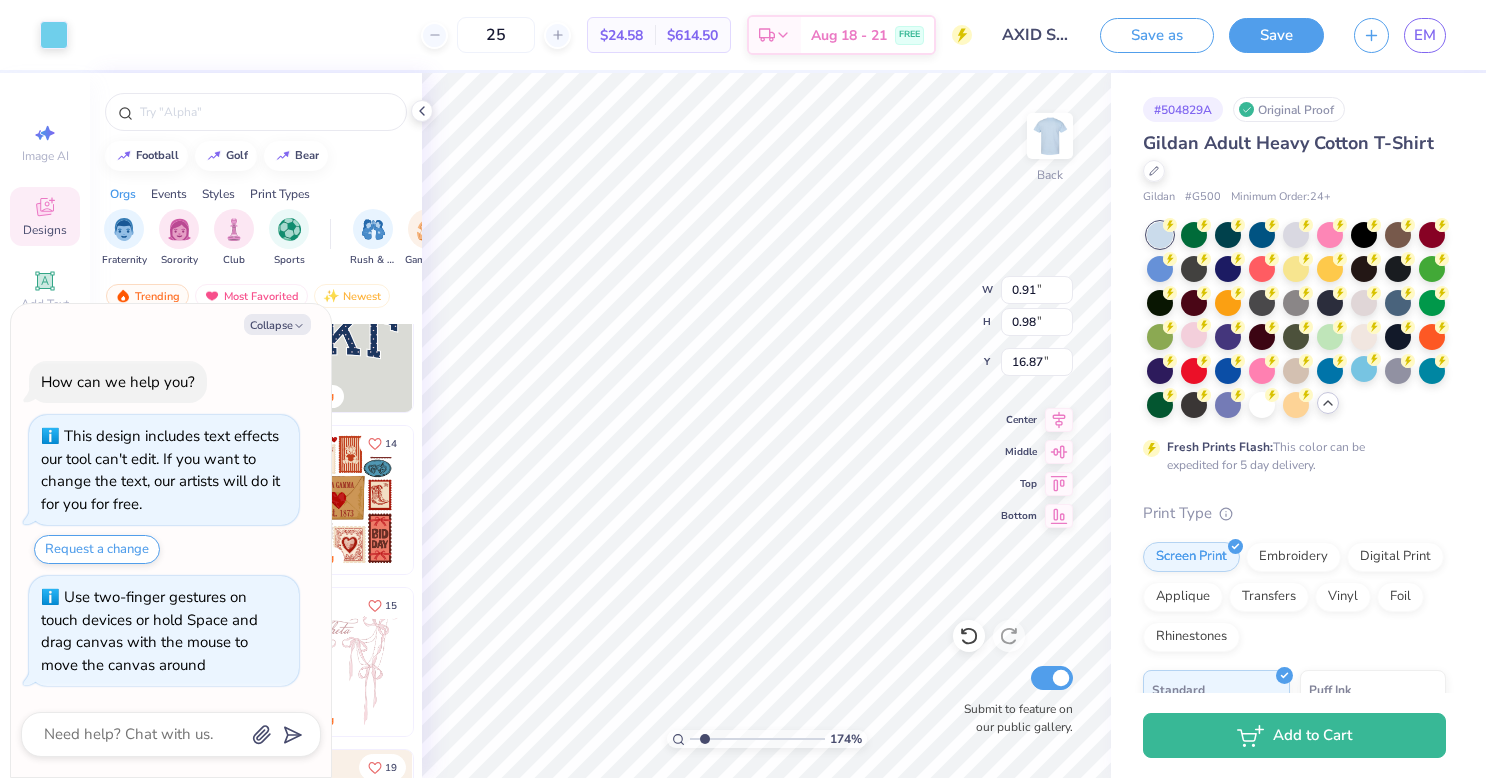 type on "17.09" 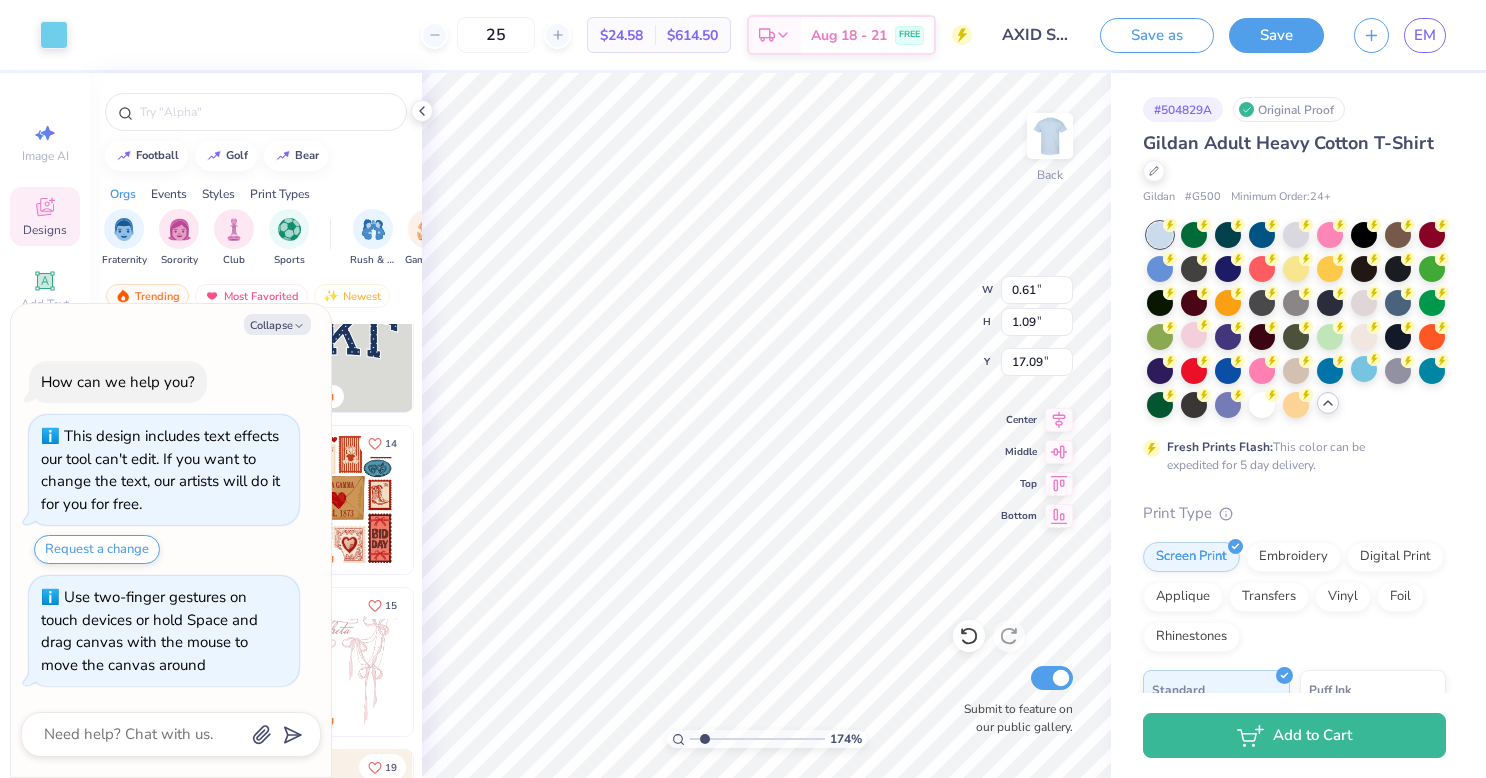 type on "x" 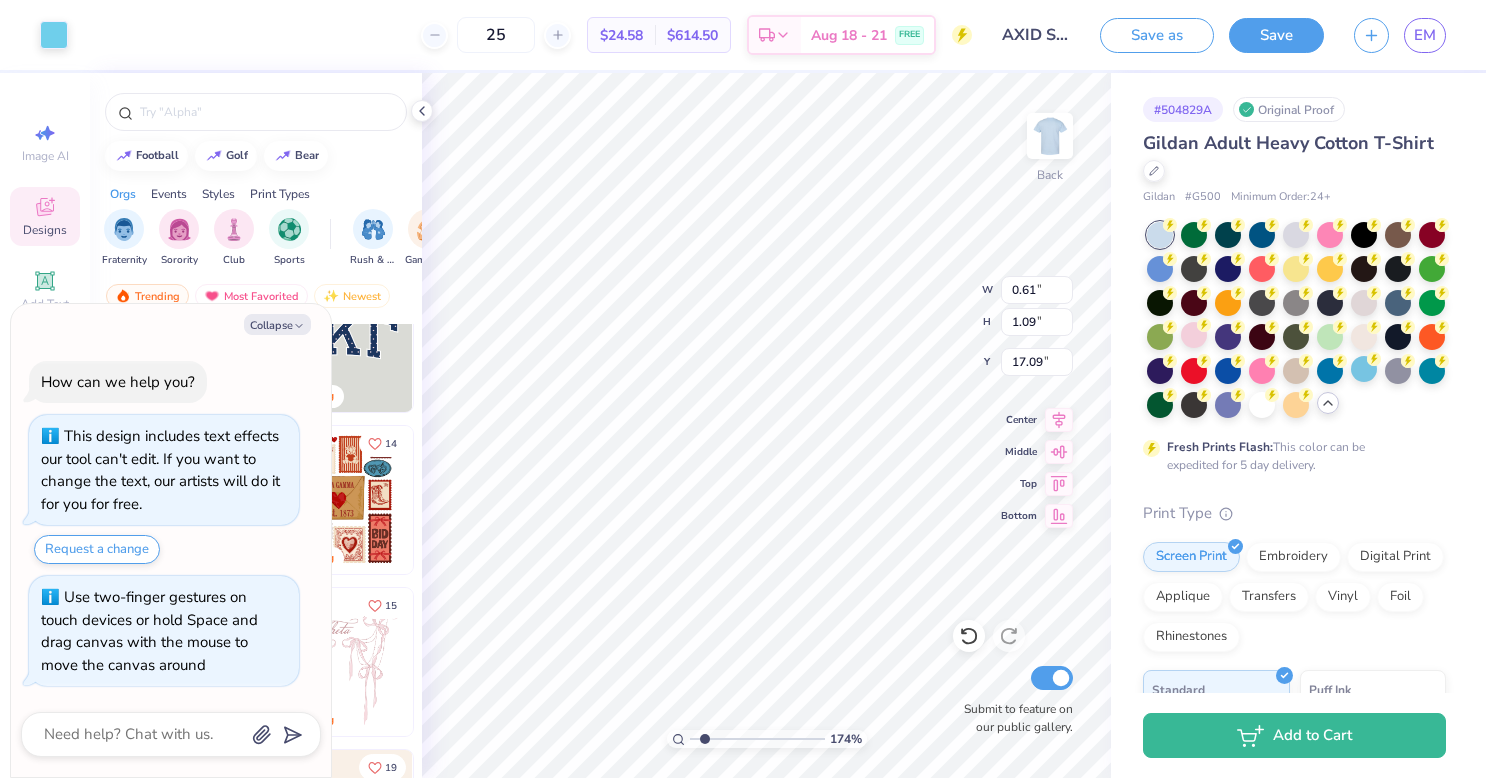 type on "1.74320597344014" 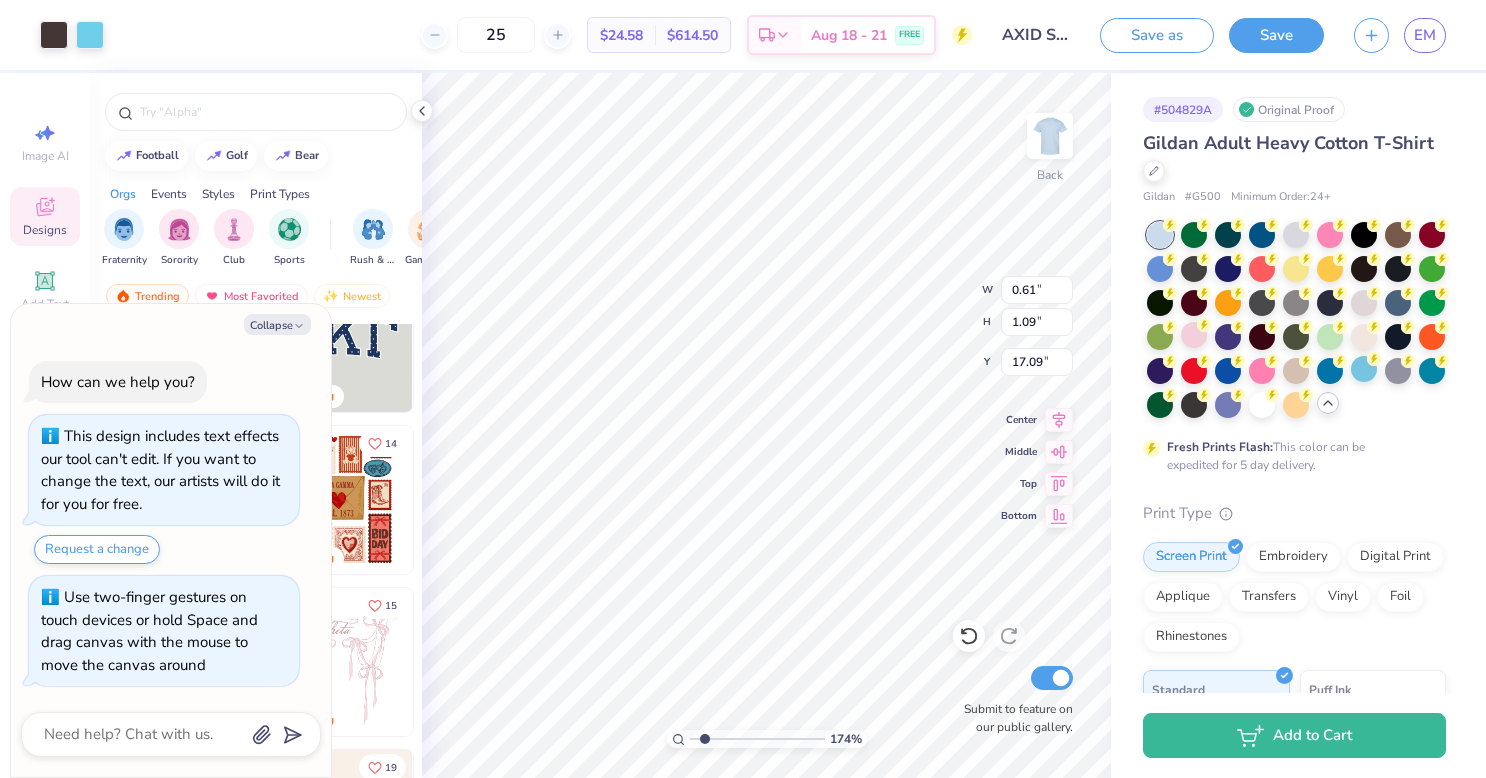 type on "11.01" 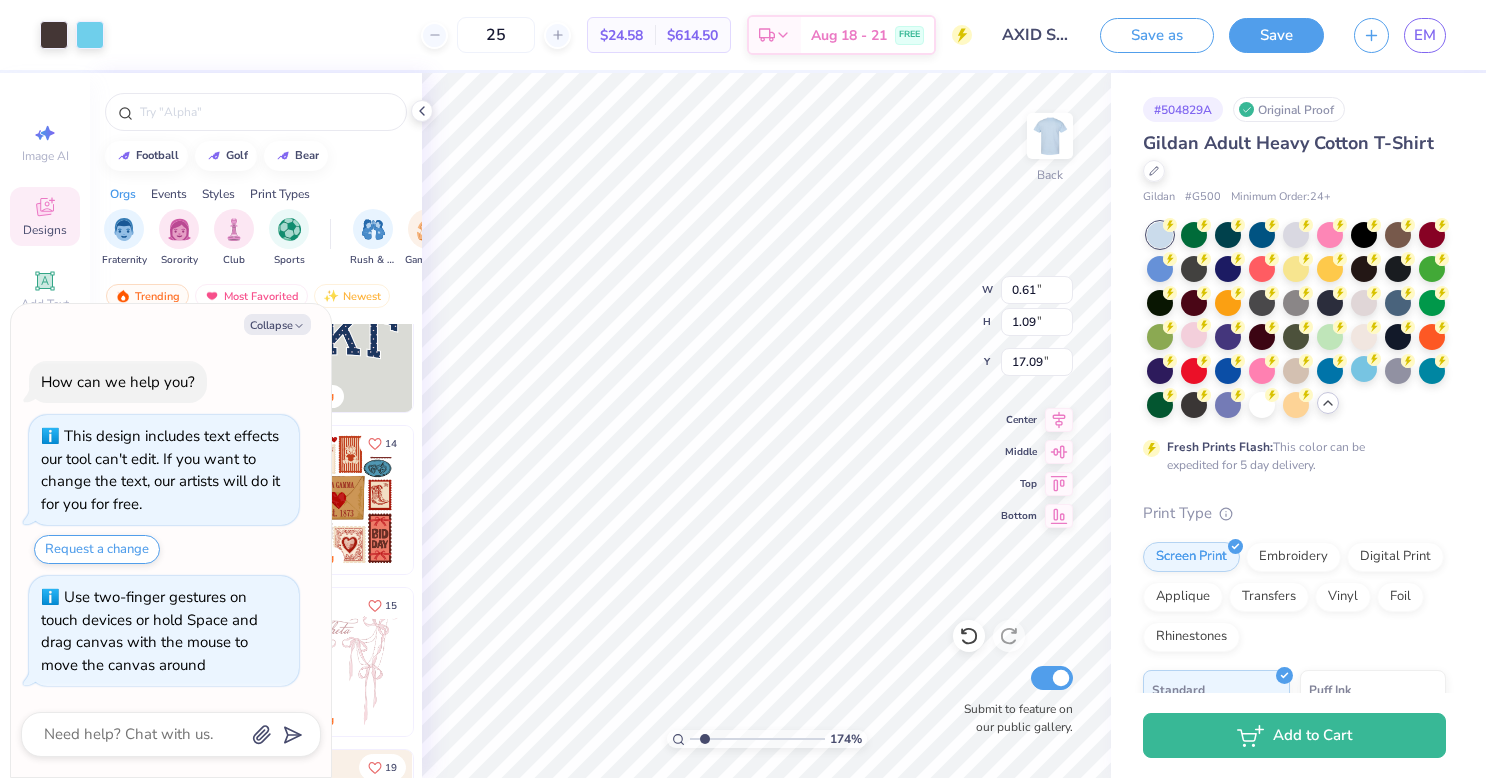 type on "1.97" 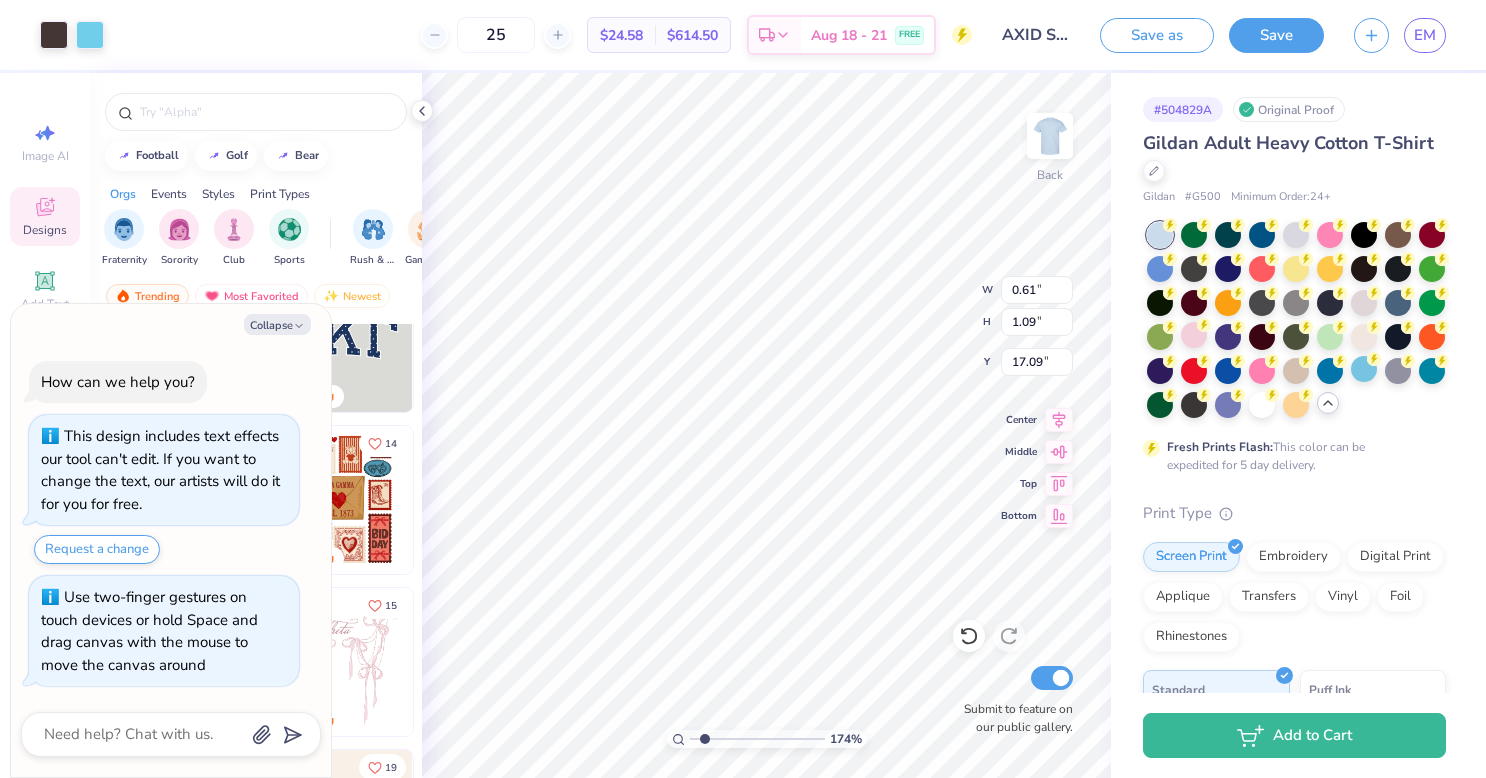 type on "16.38" 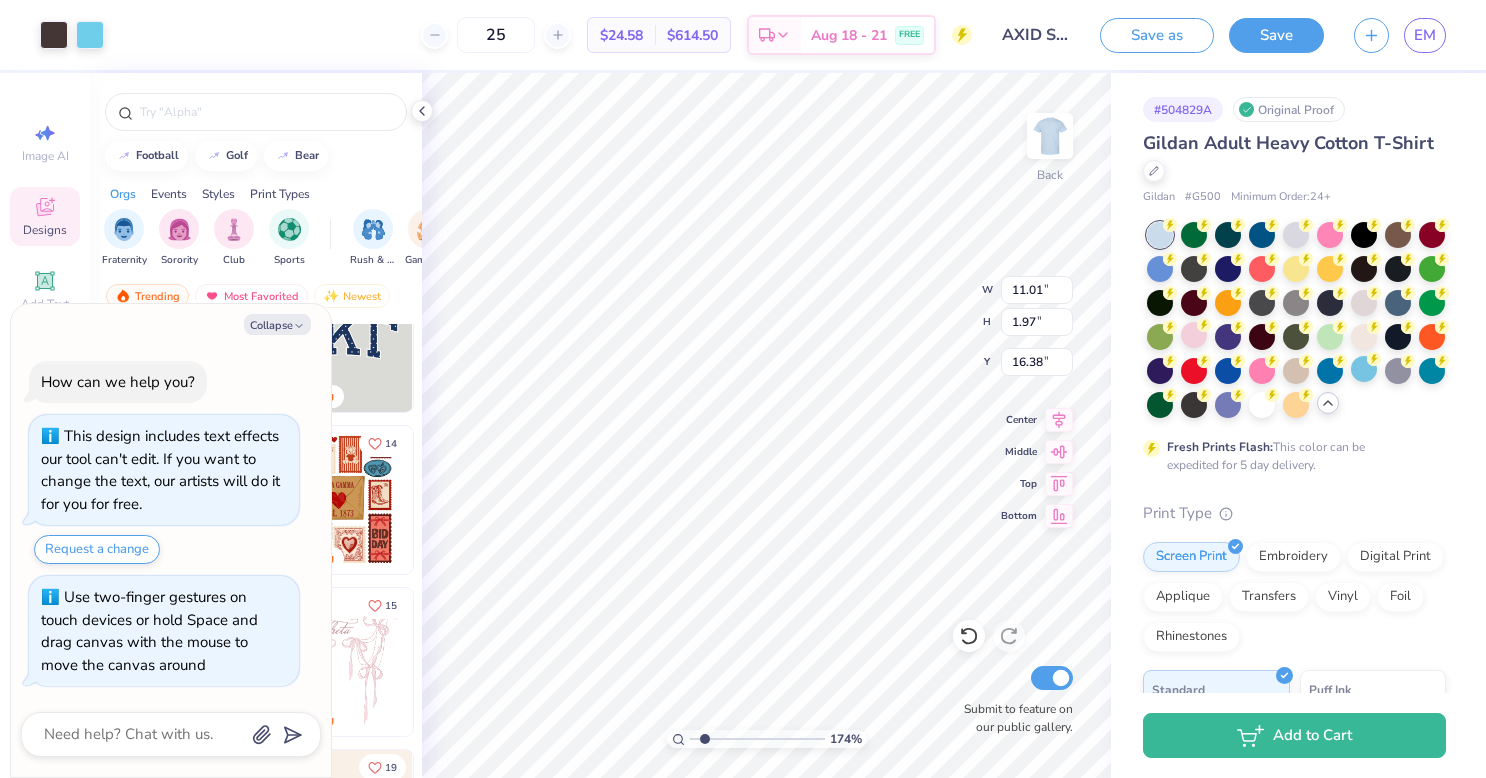 type on "x" 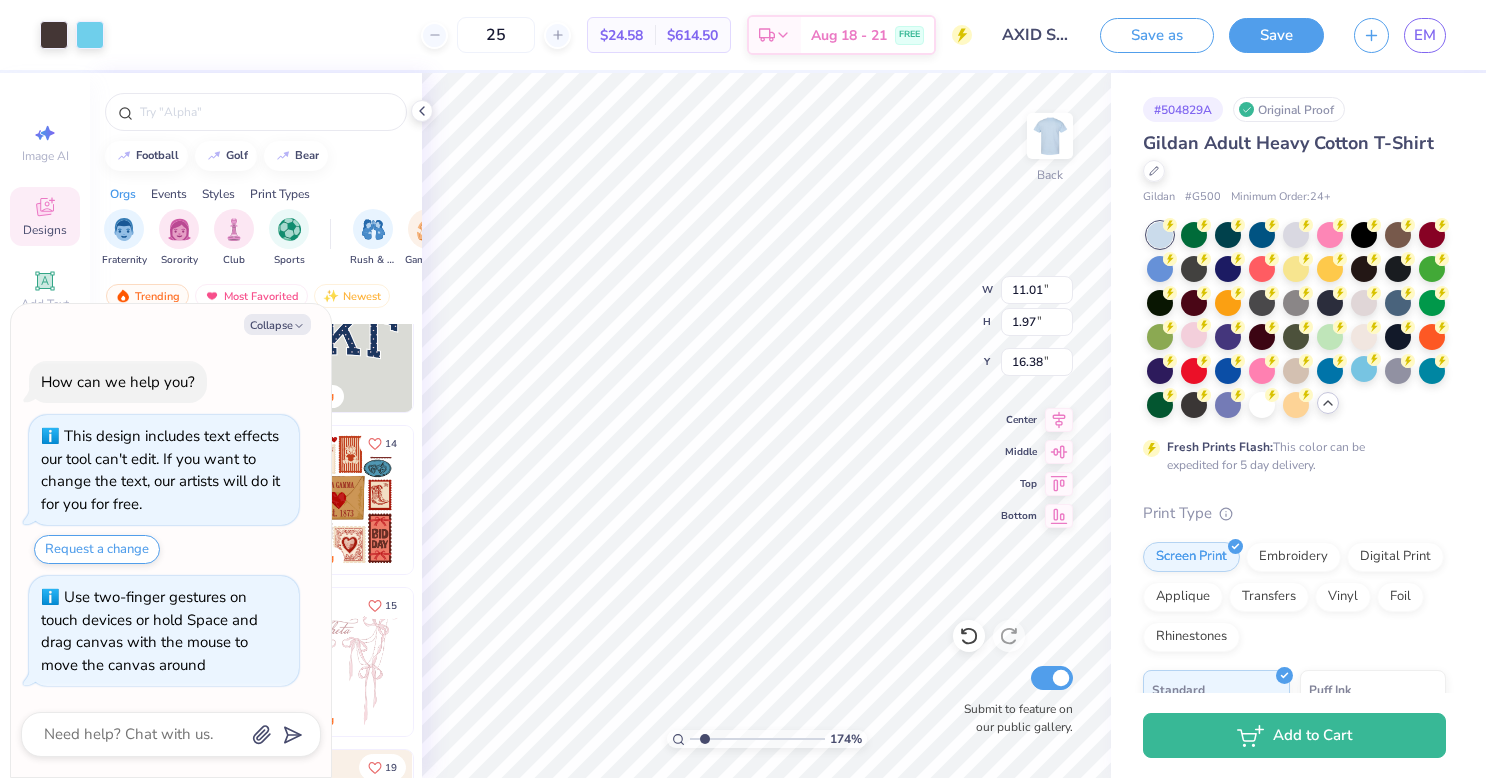type on "1.74320597344014" 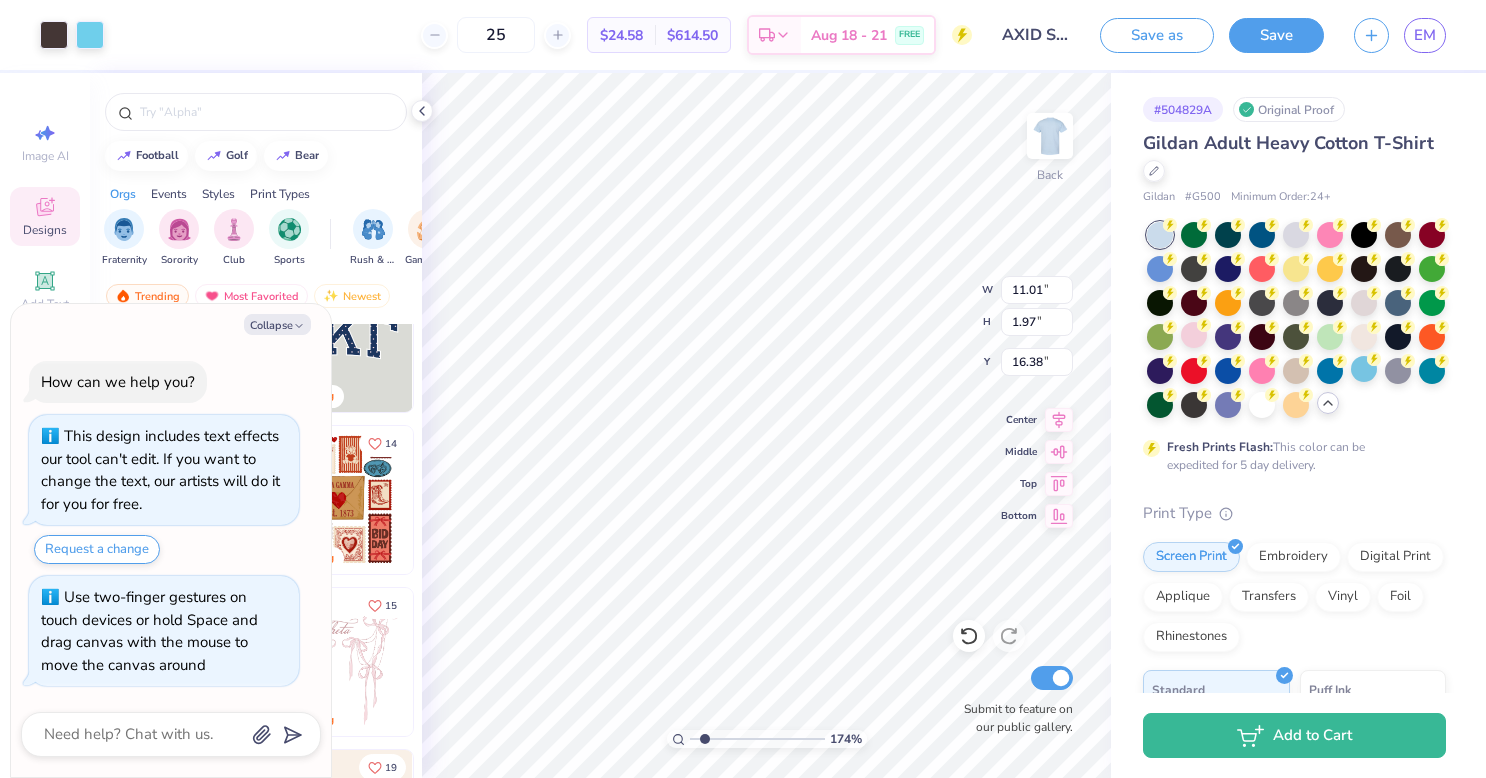 type on "x" 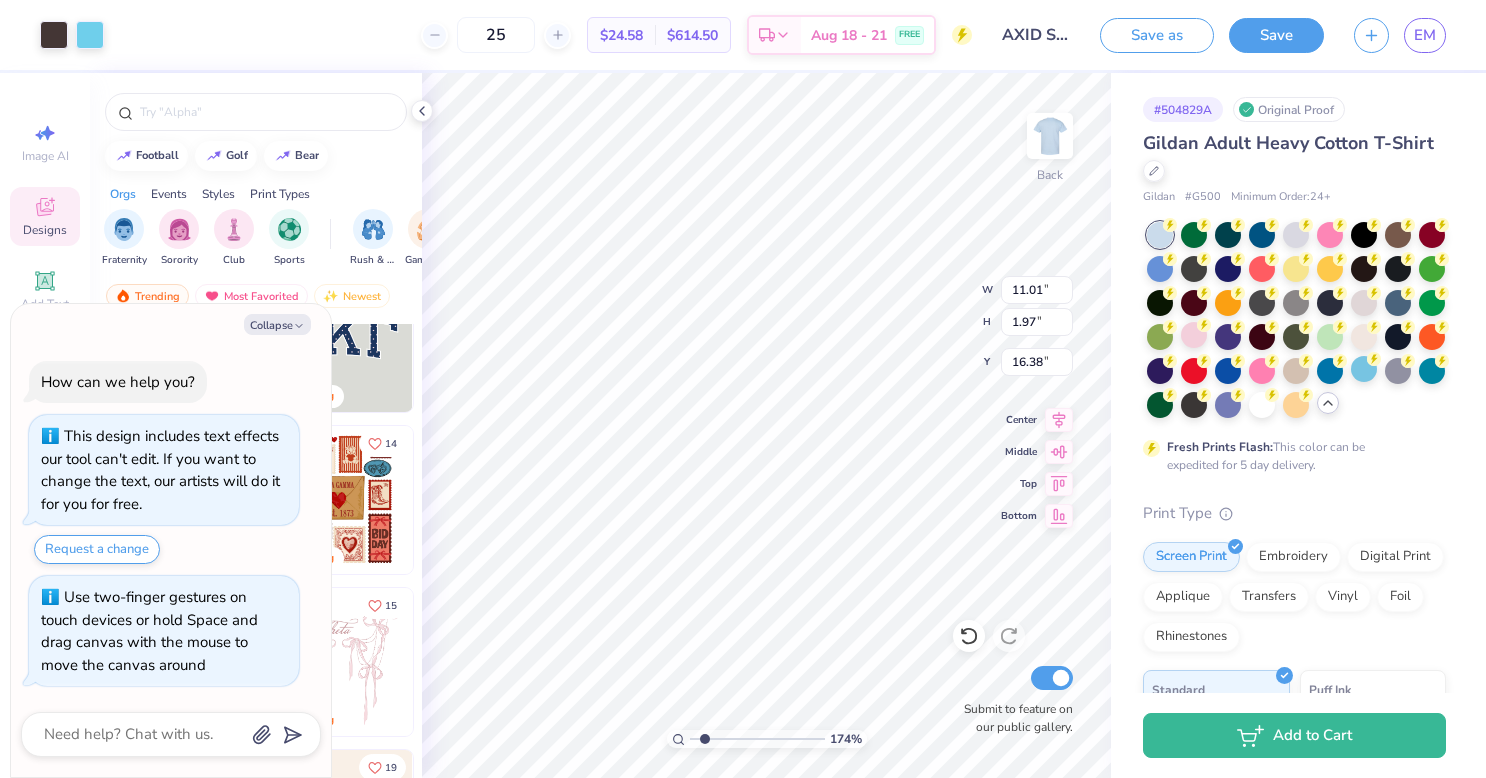 type on "1.74320597344014" 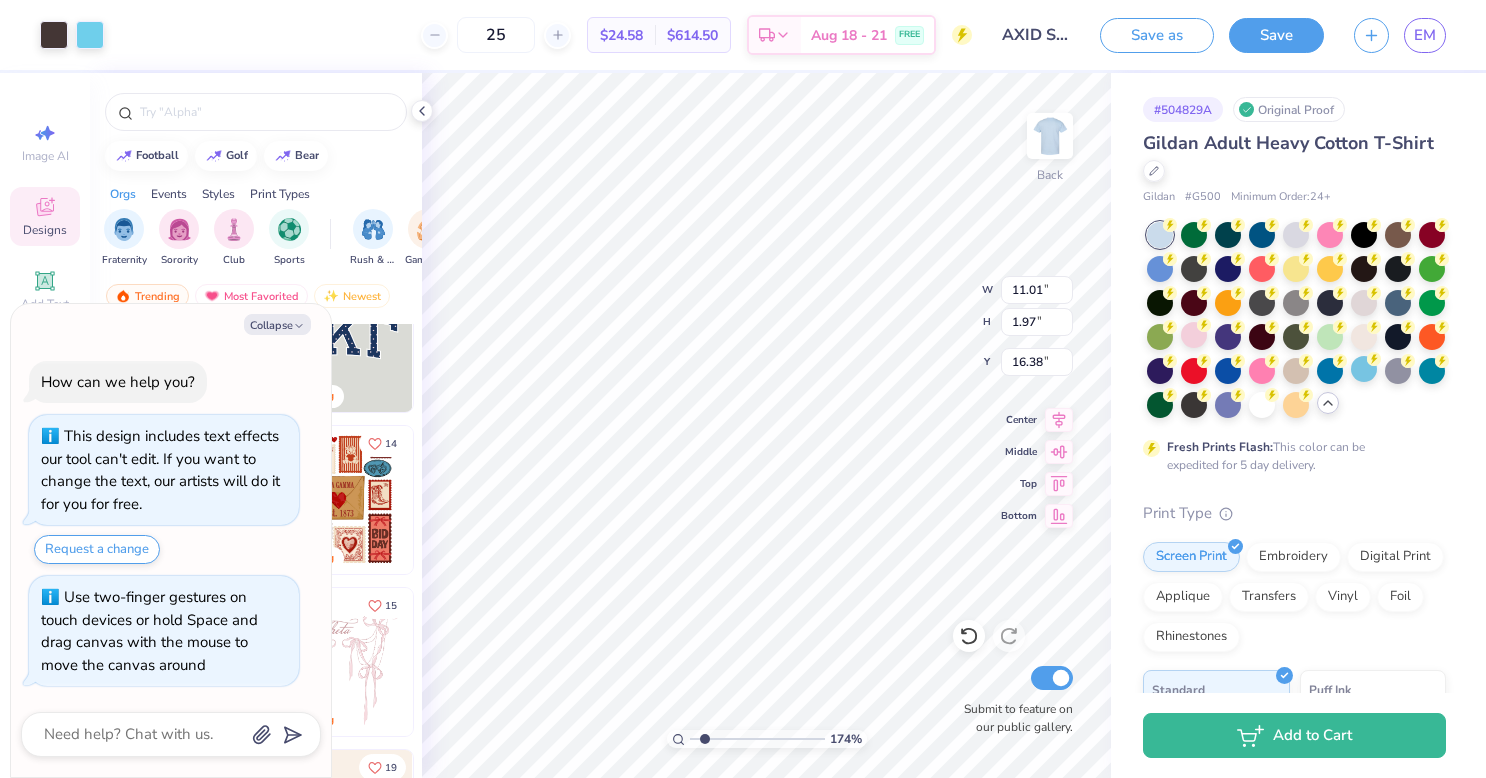 type on "18.41" 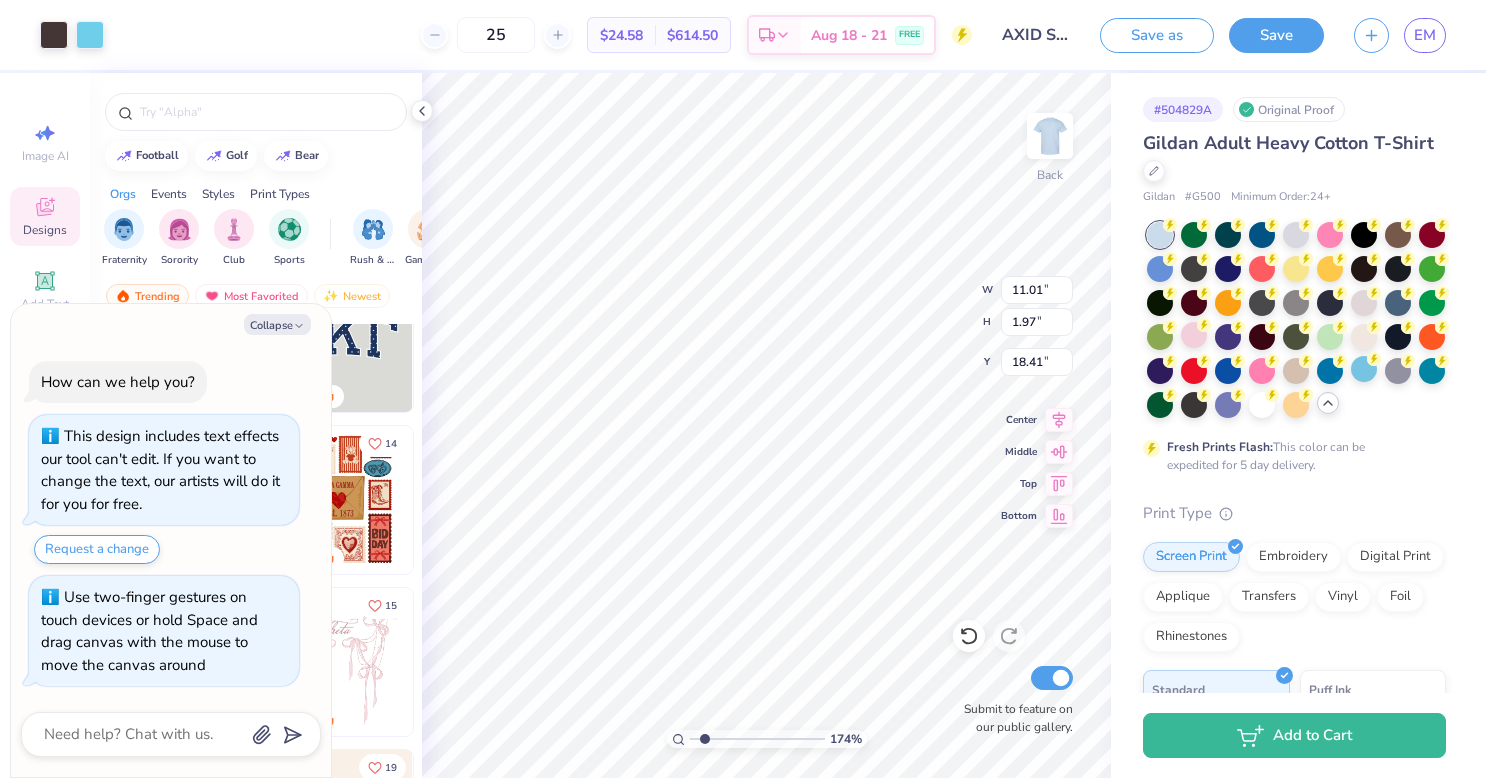 type on "x" 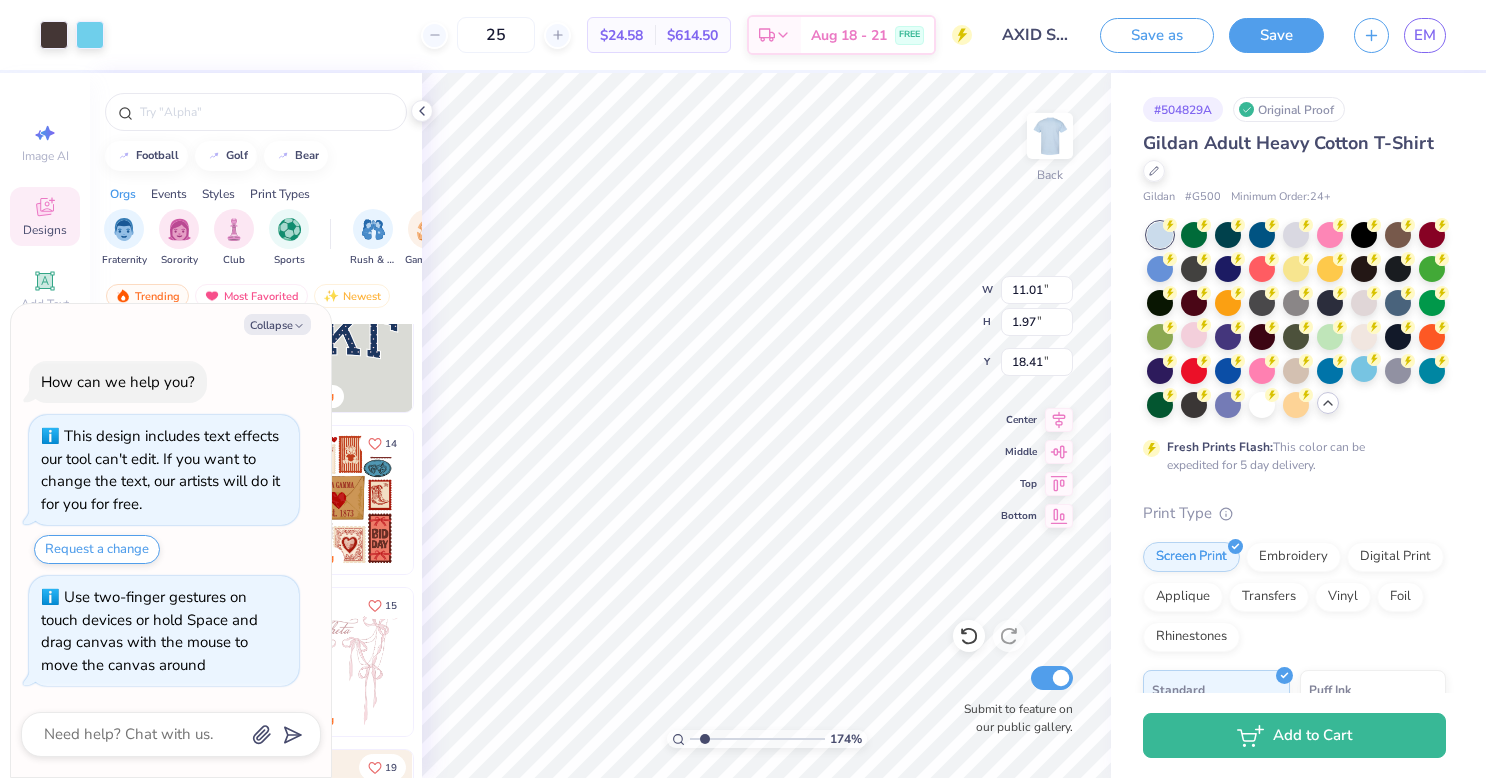type on "1.74320597344014" 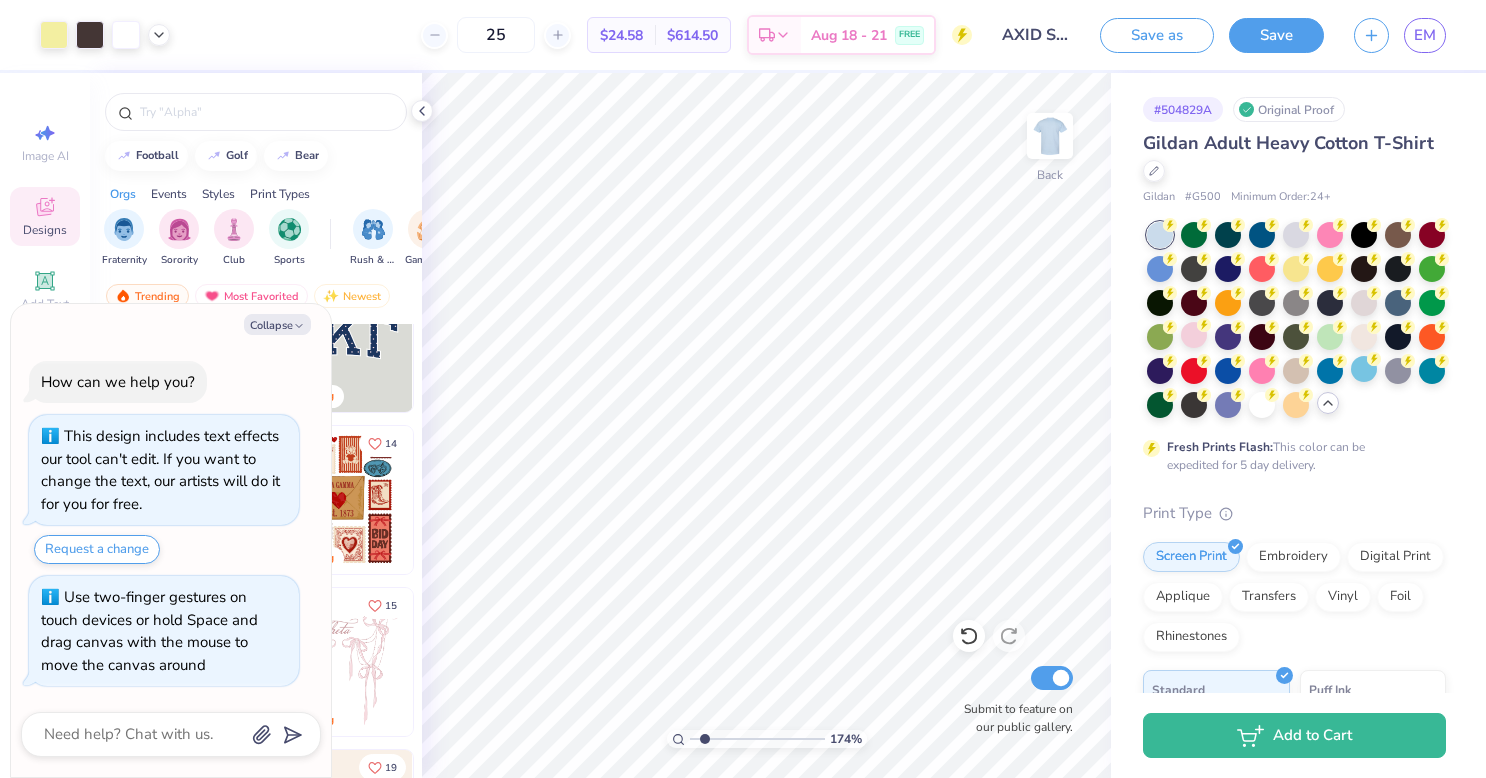 type on "x" 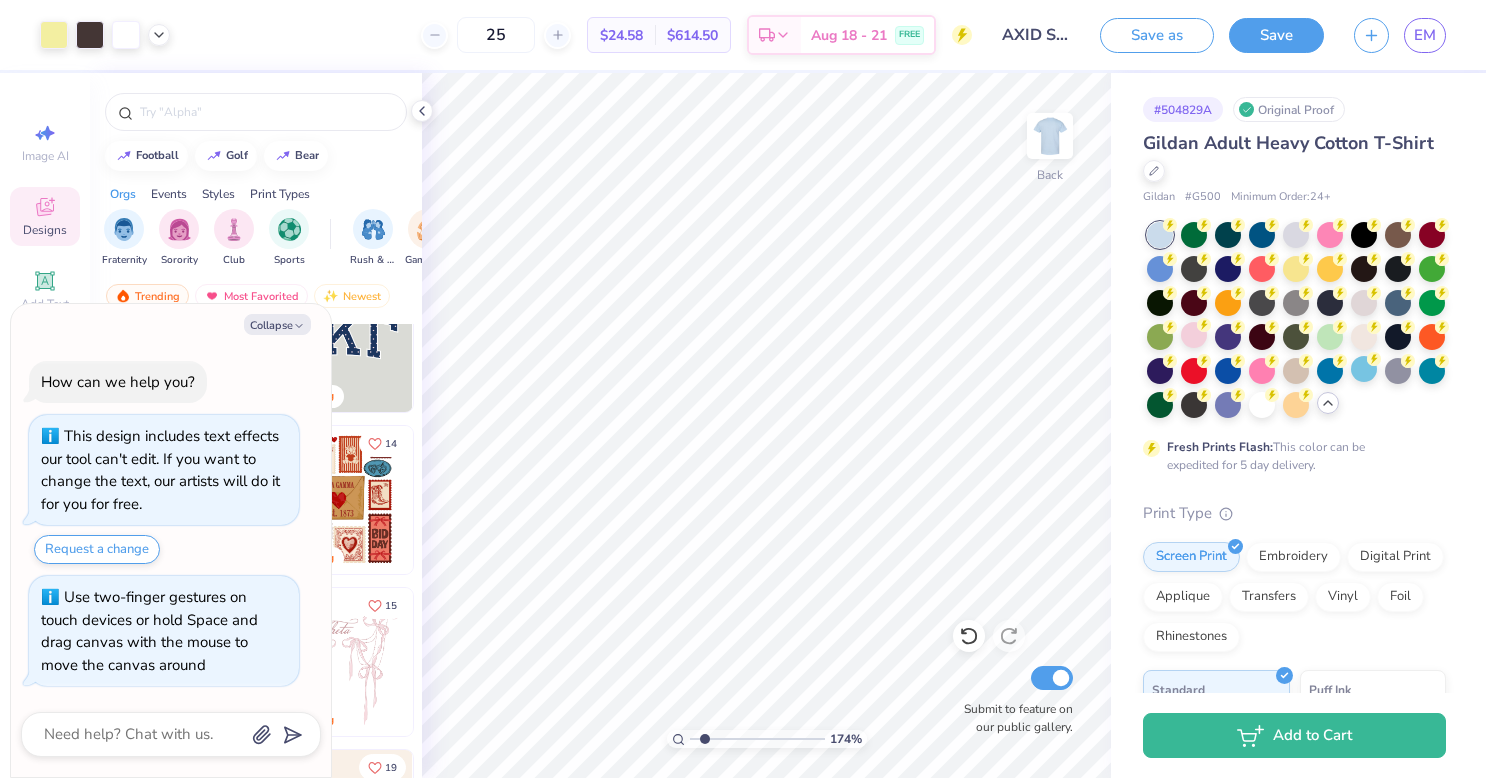 type on "1.74320597344014" 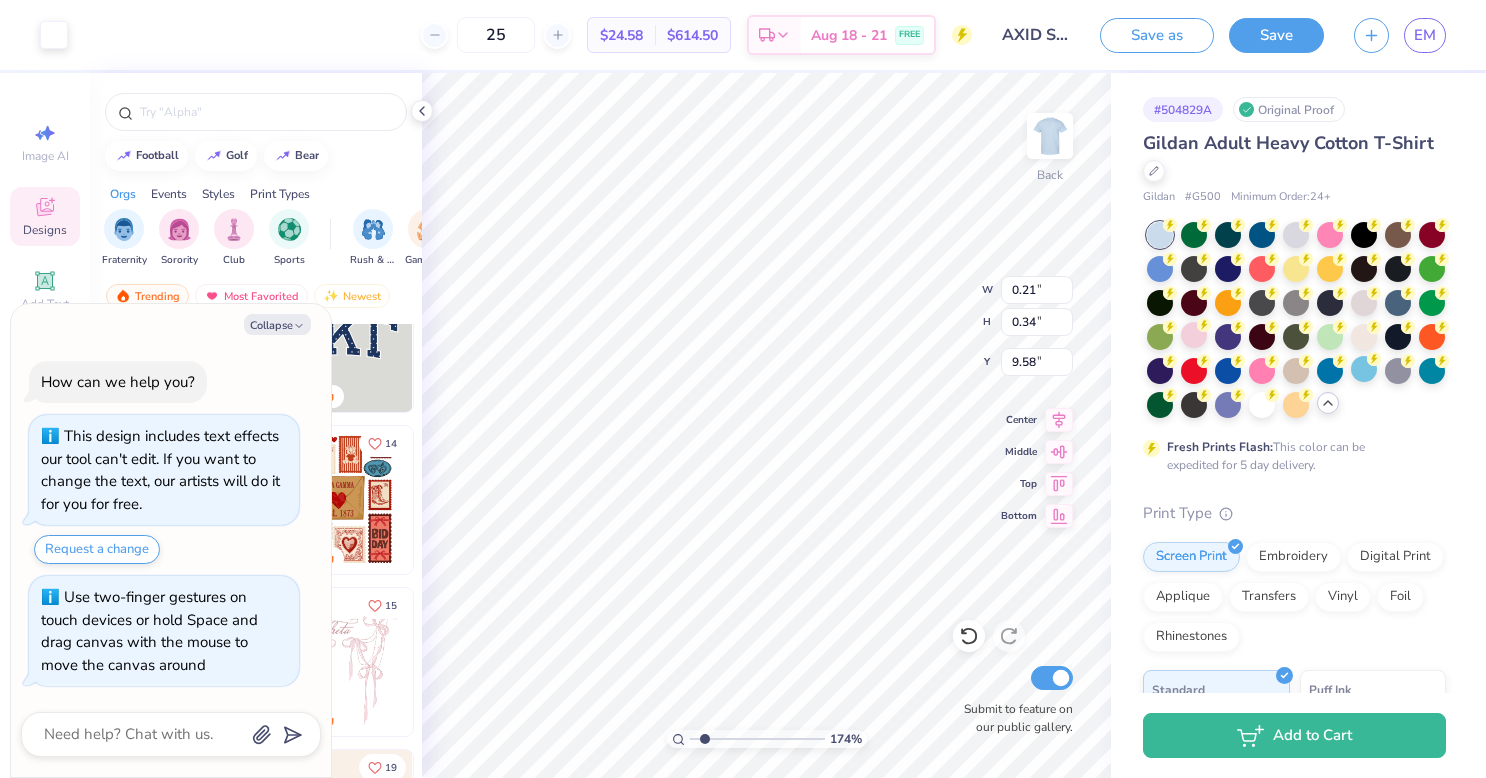 type on "x" 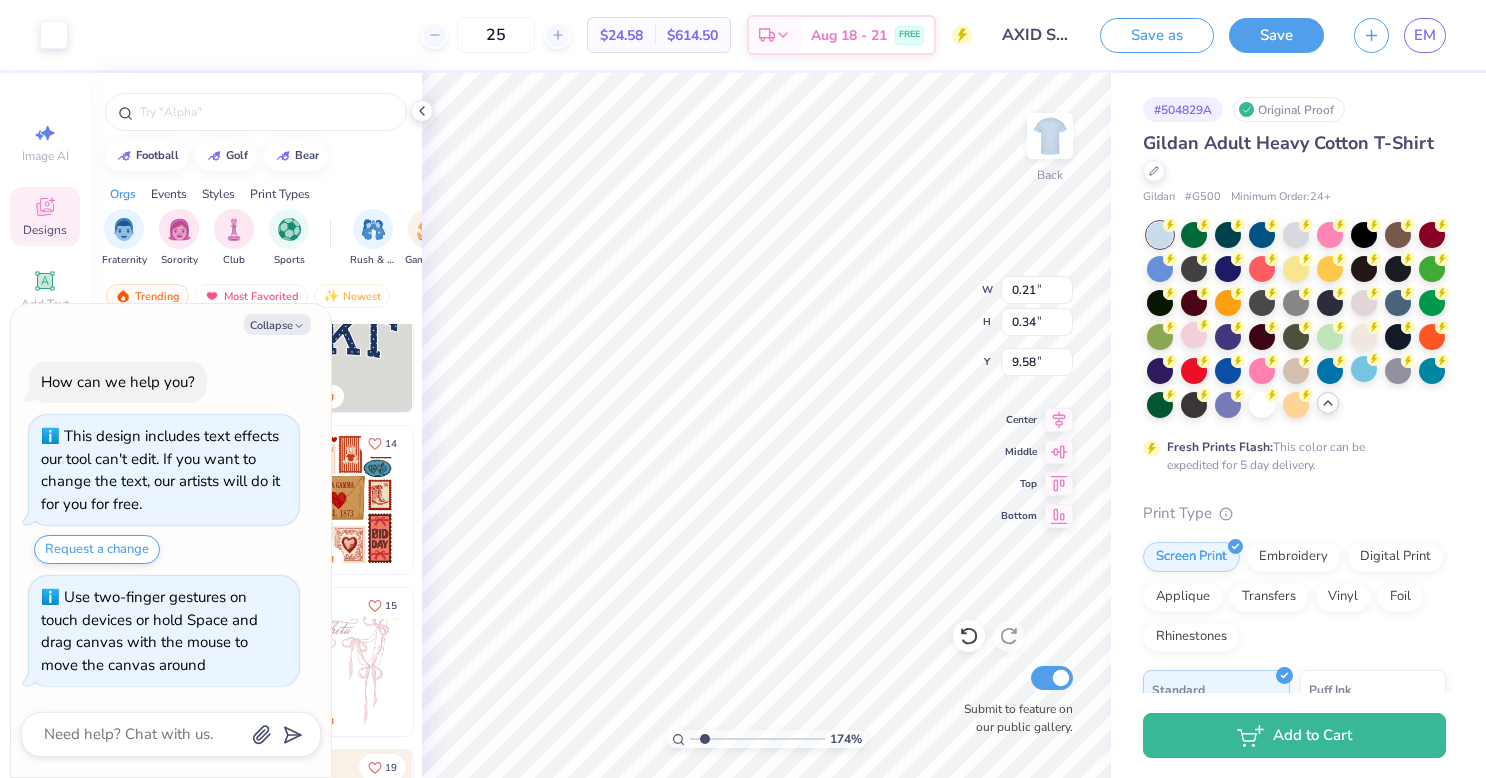 type on "1.74320597344014" 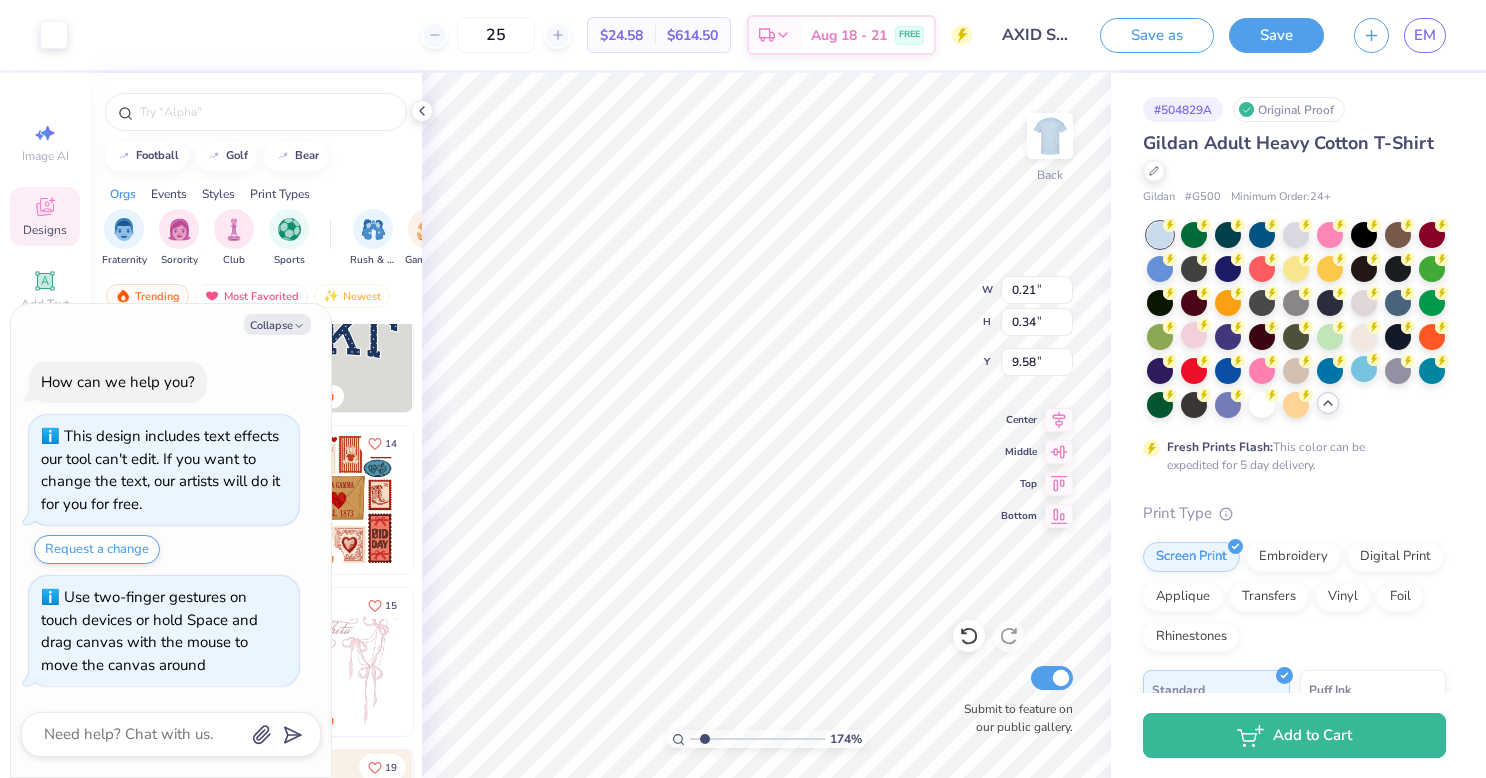 type on "x" 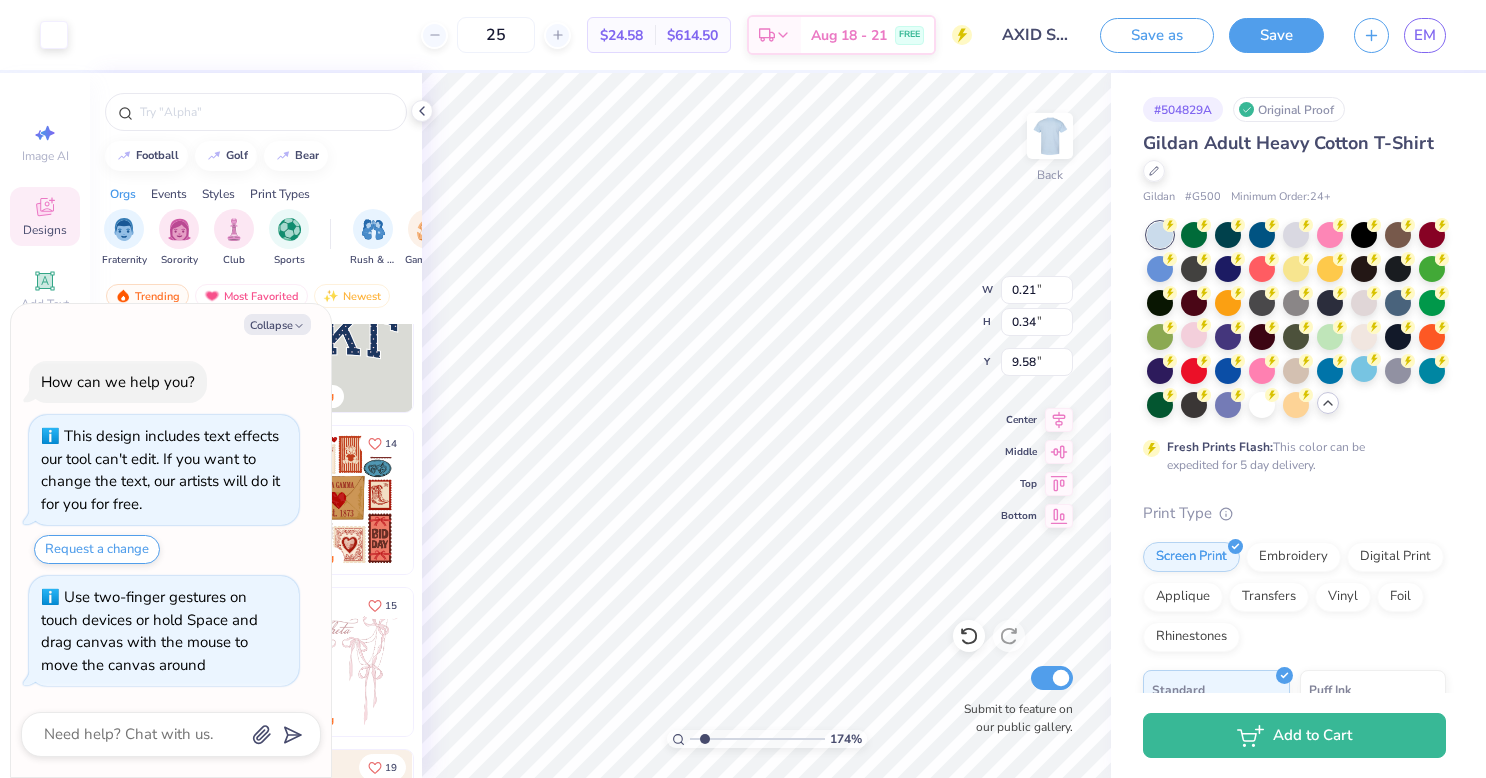type on "1.74320597344014" 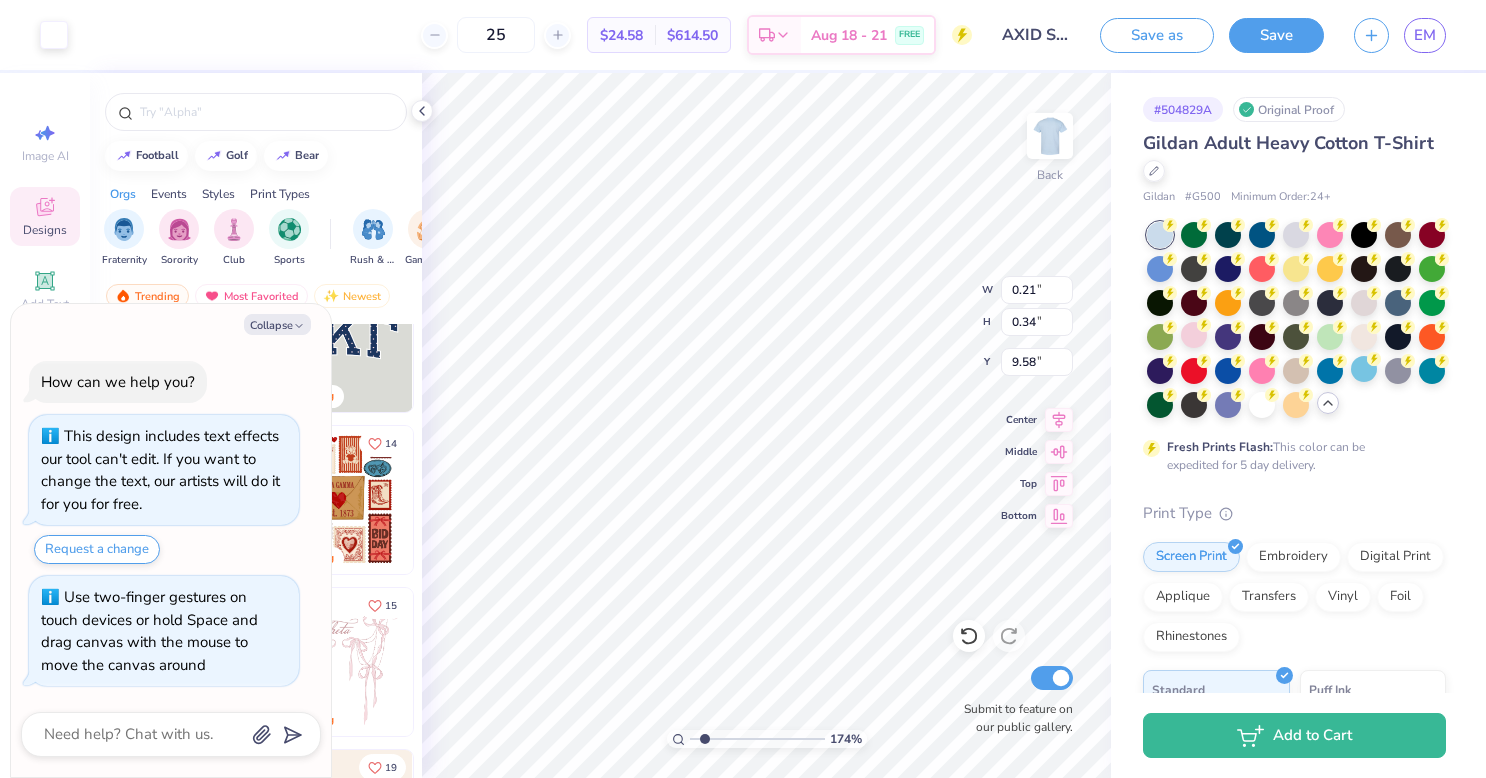 type on "1.09" 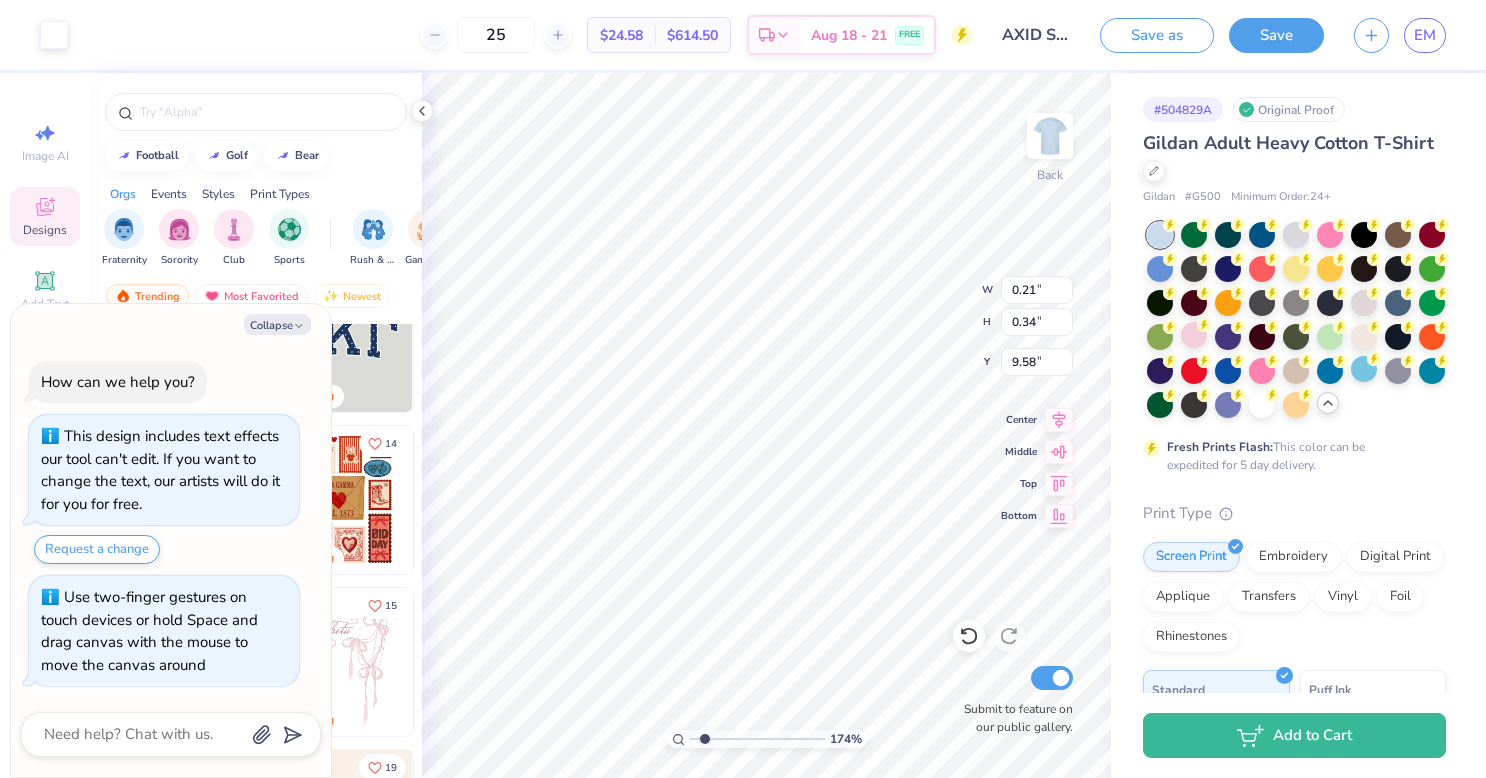 type on "0.52" 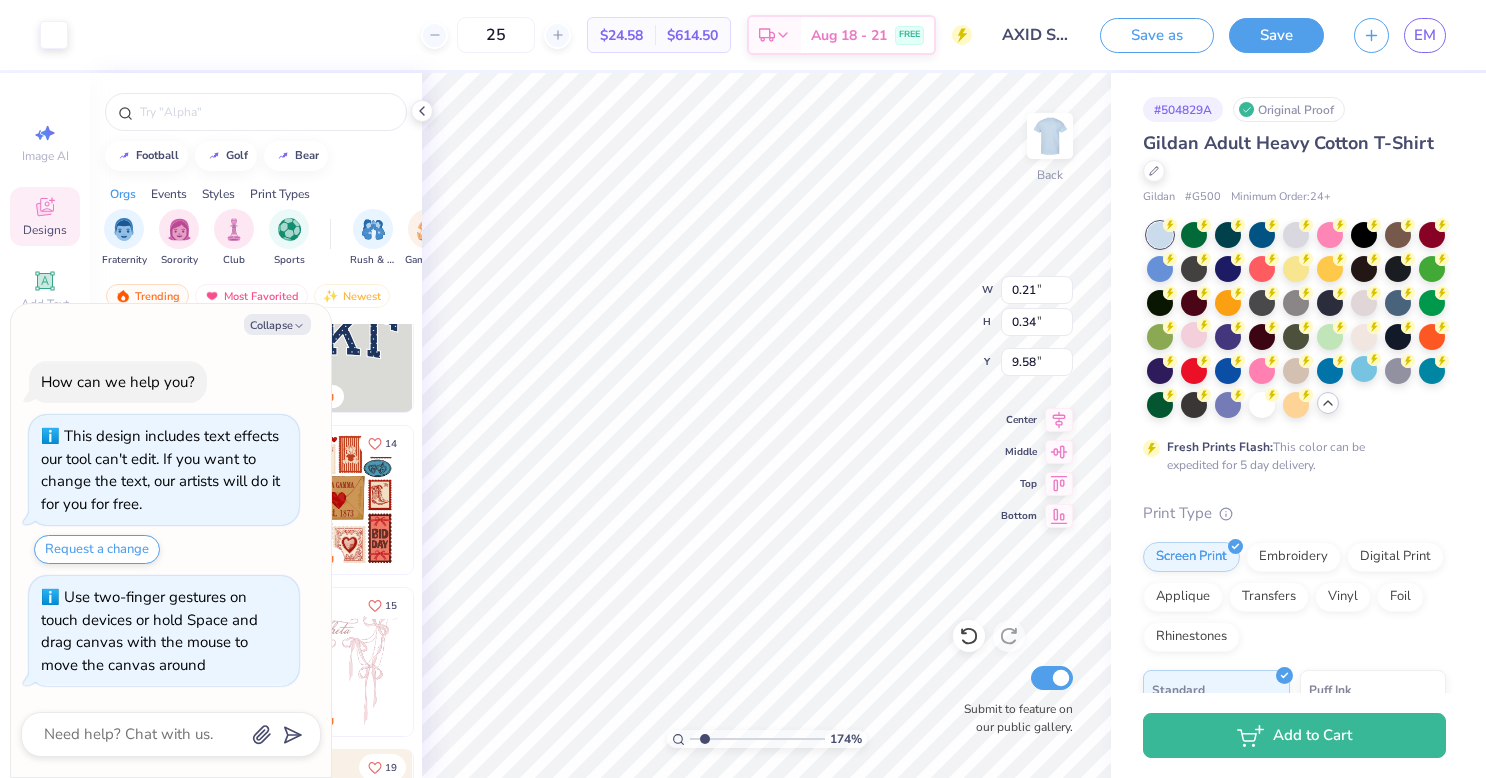 type on "9.45" 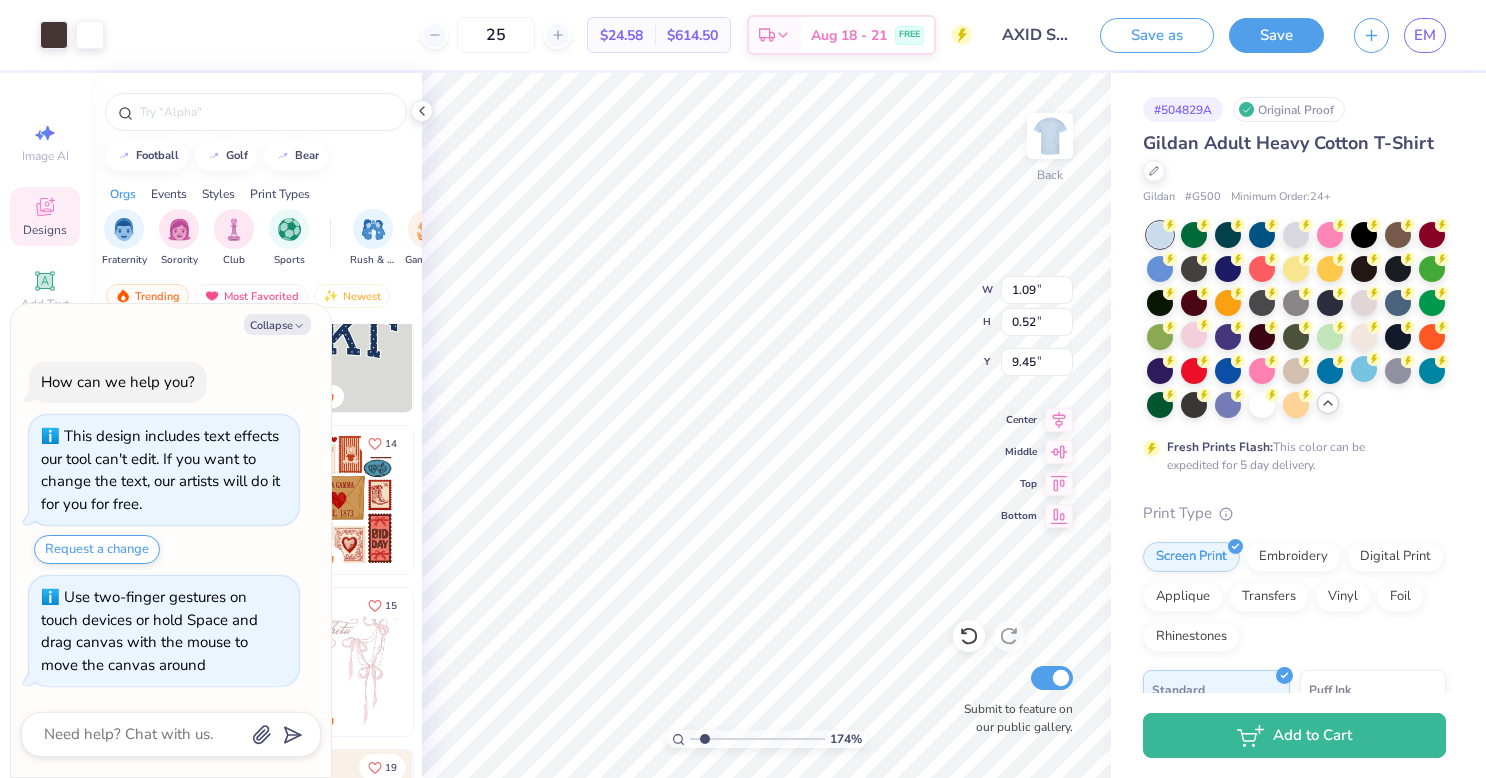 type on "x" 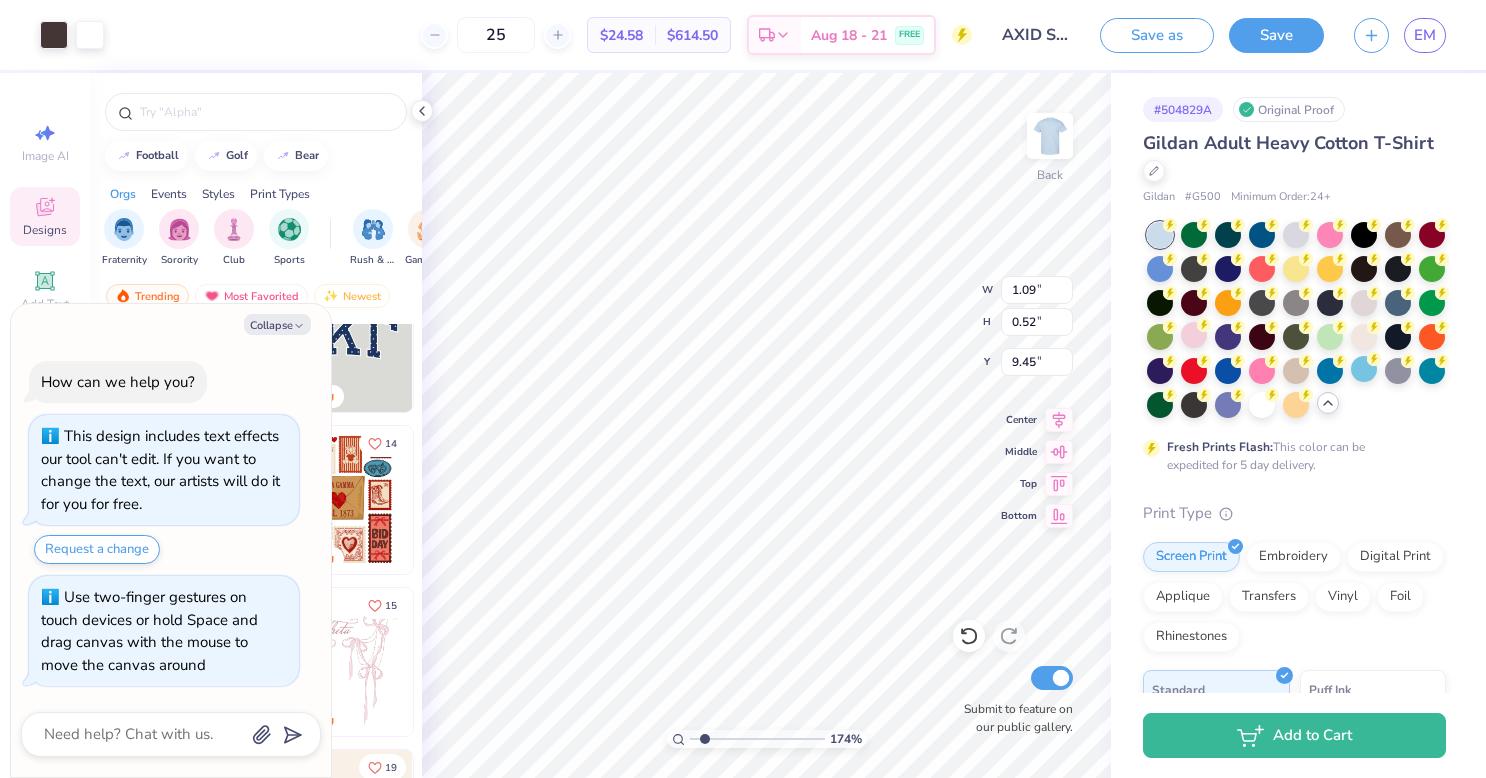 type on "1.74320597344014" 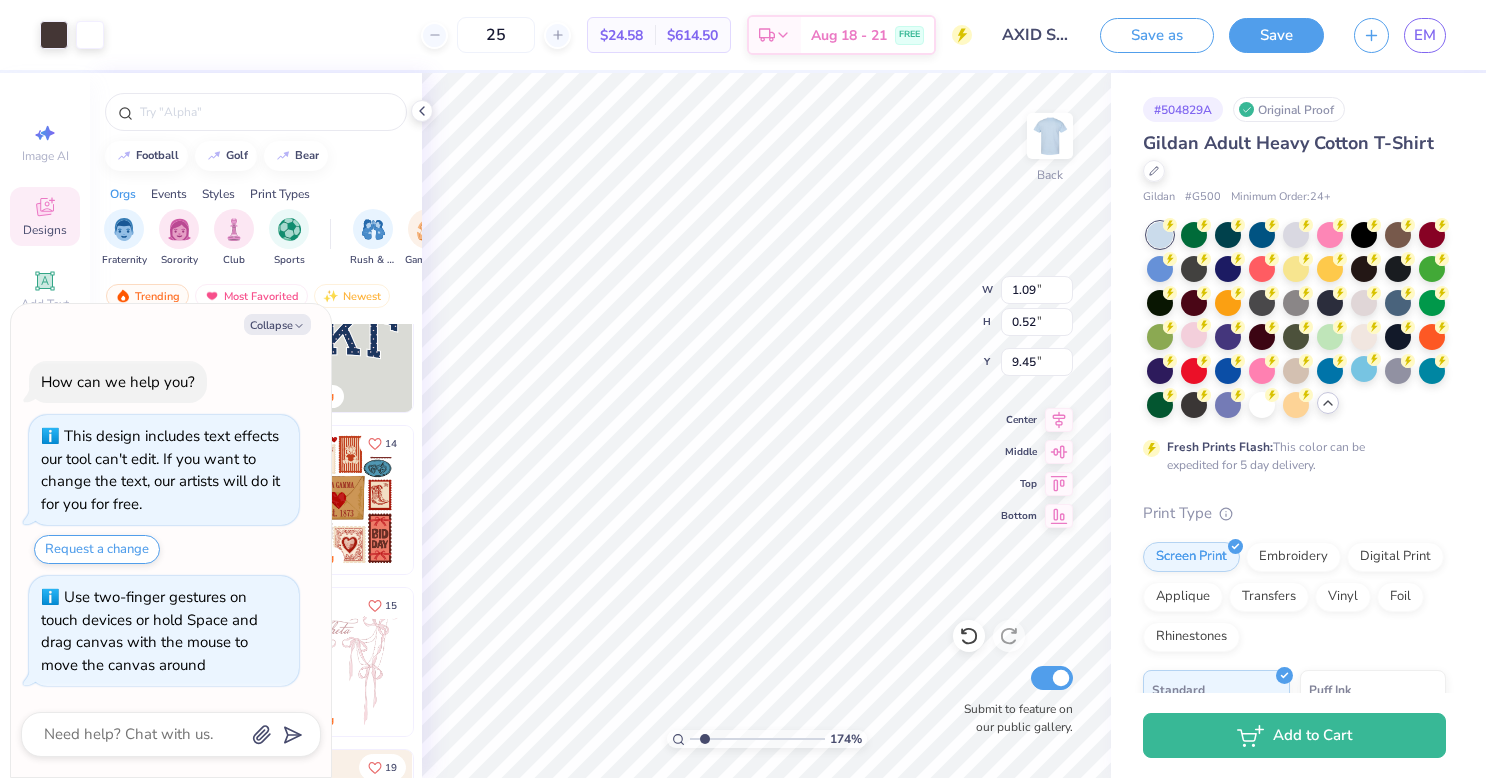 type on "x" 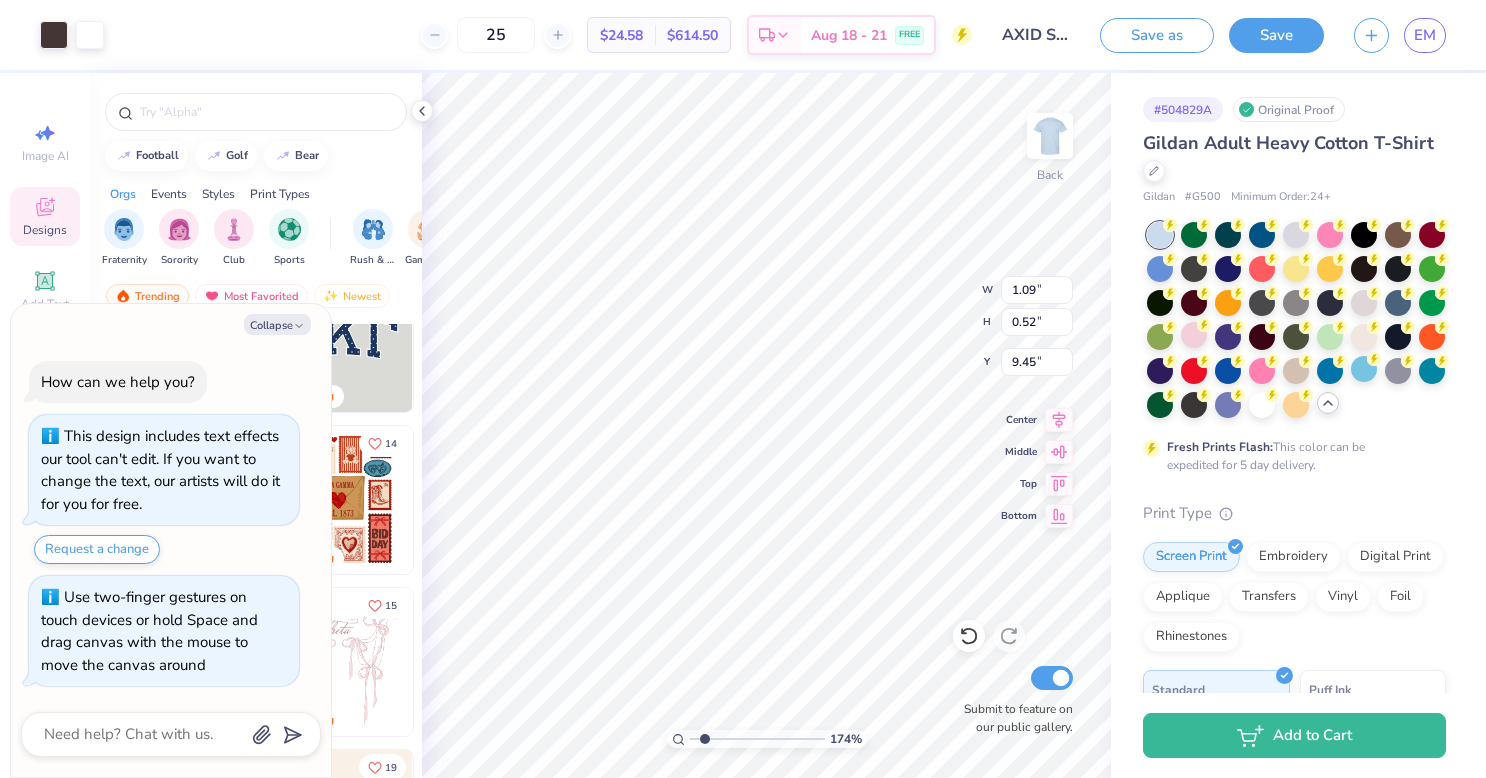 type on "1.74320597344014" 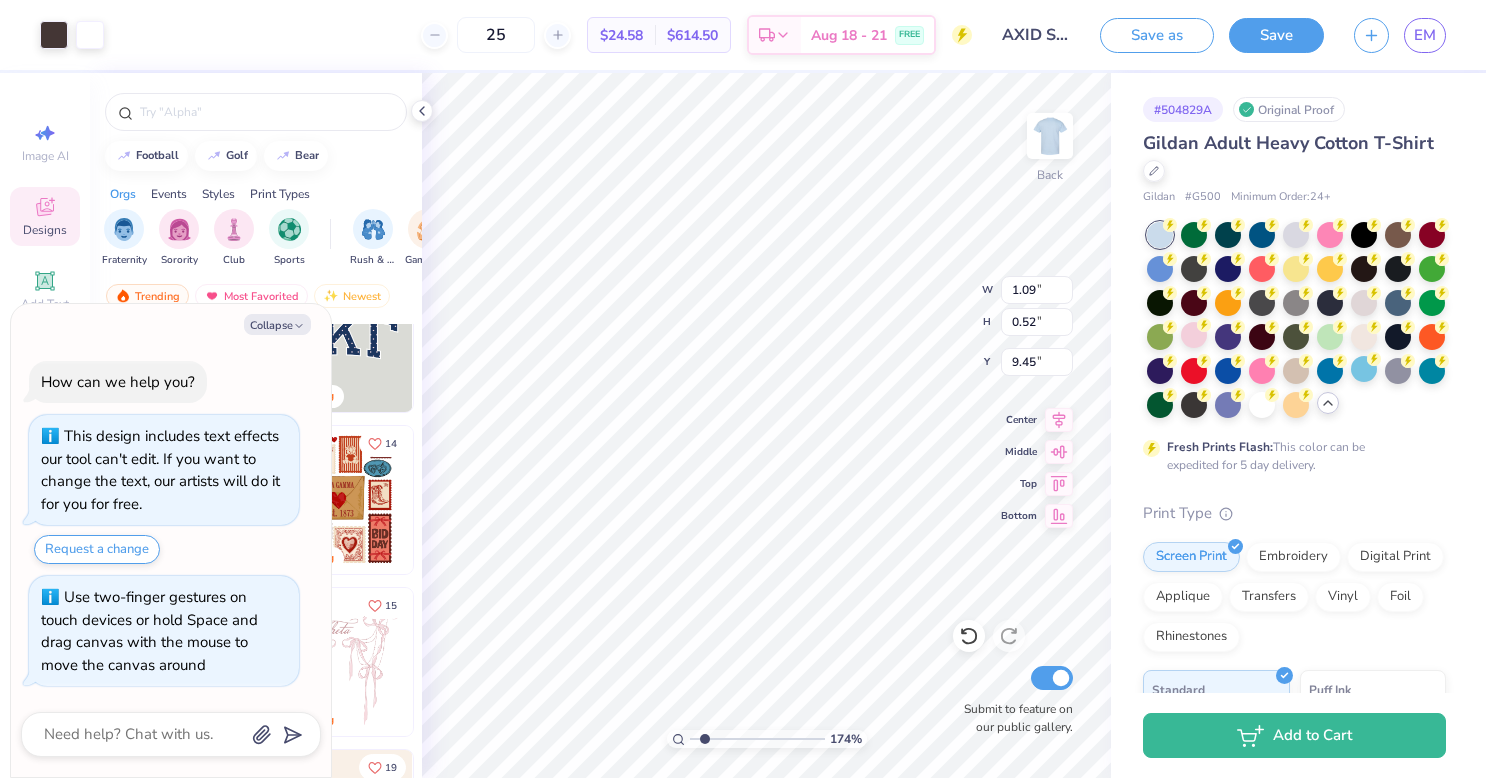 type on "x" 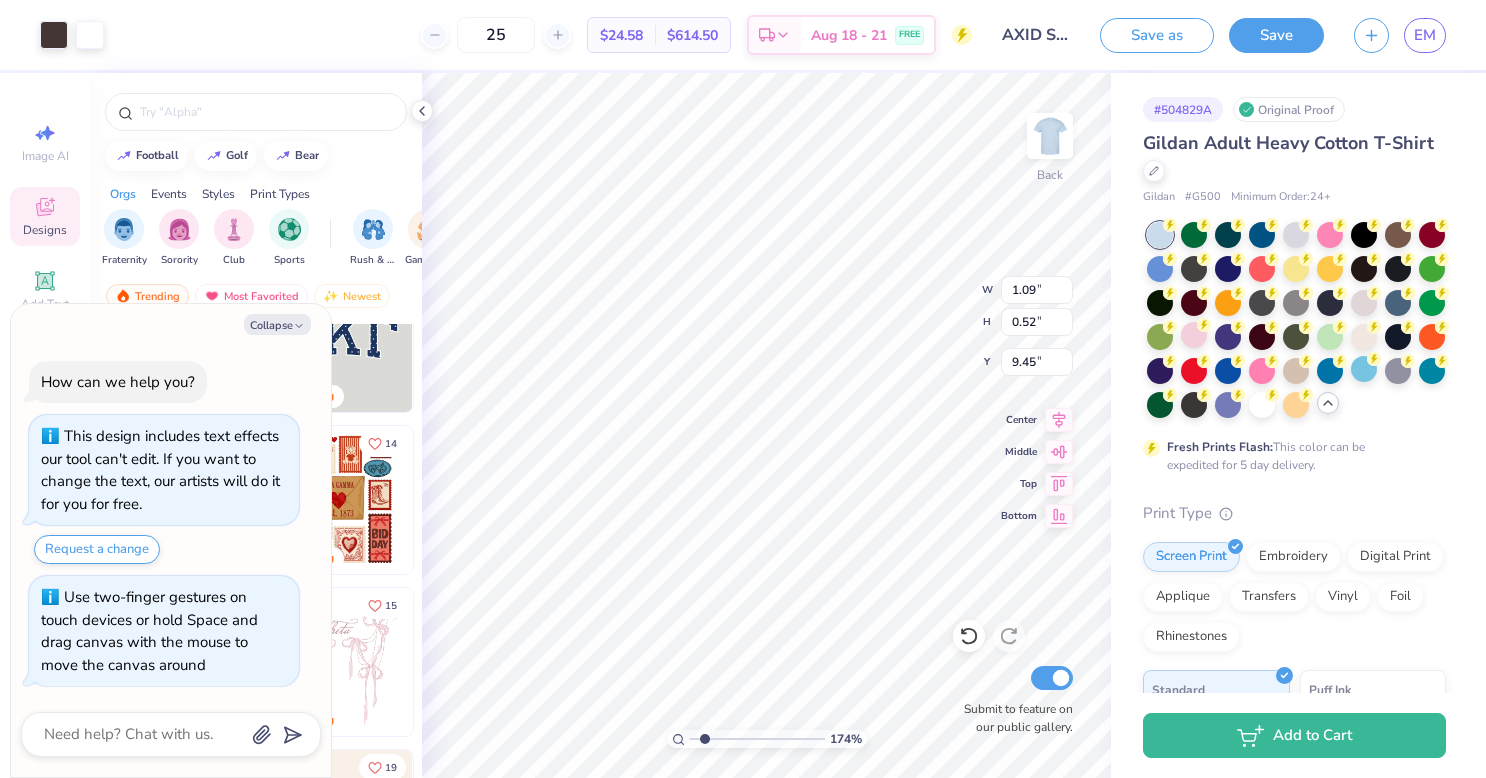 type on "1.74320597344014" 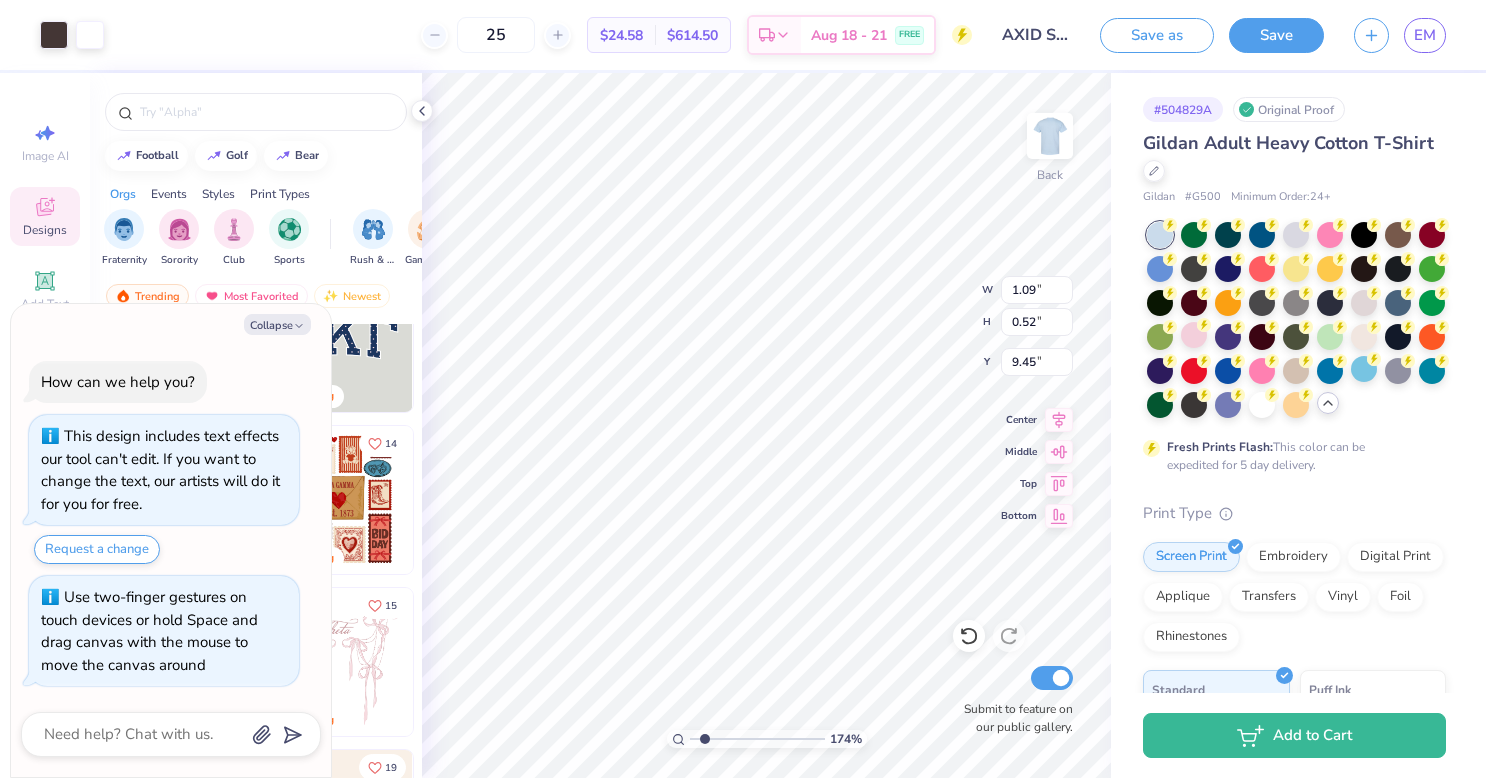 type on "x" 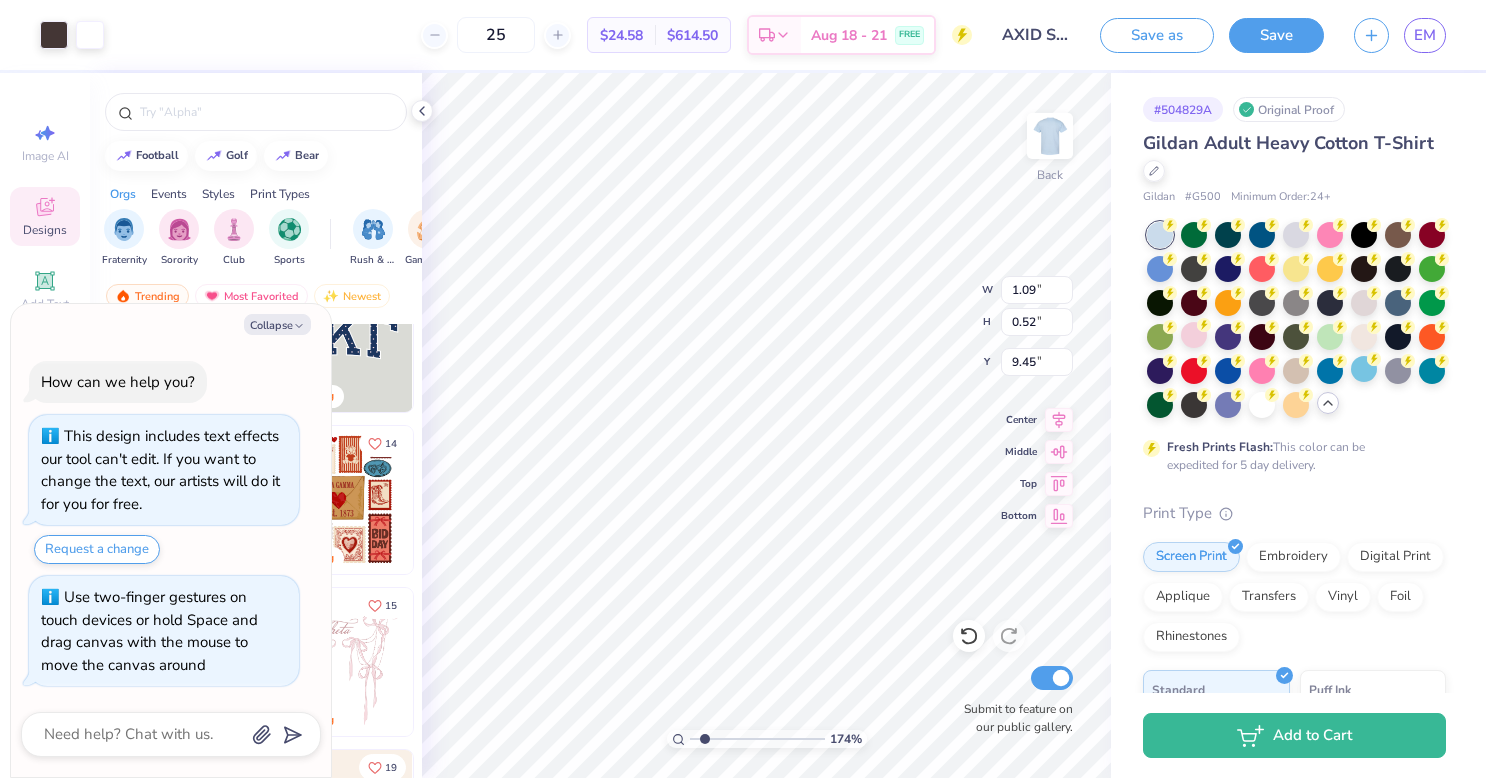type on "1.74320597344014" 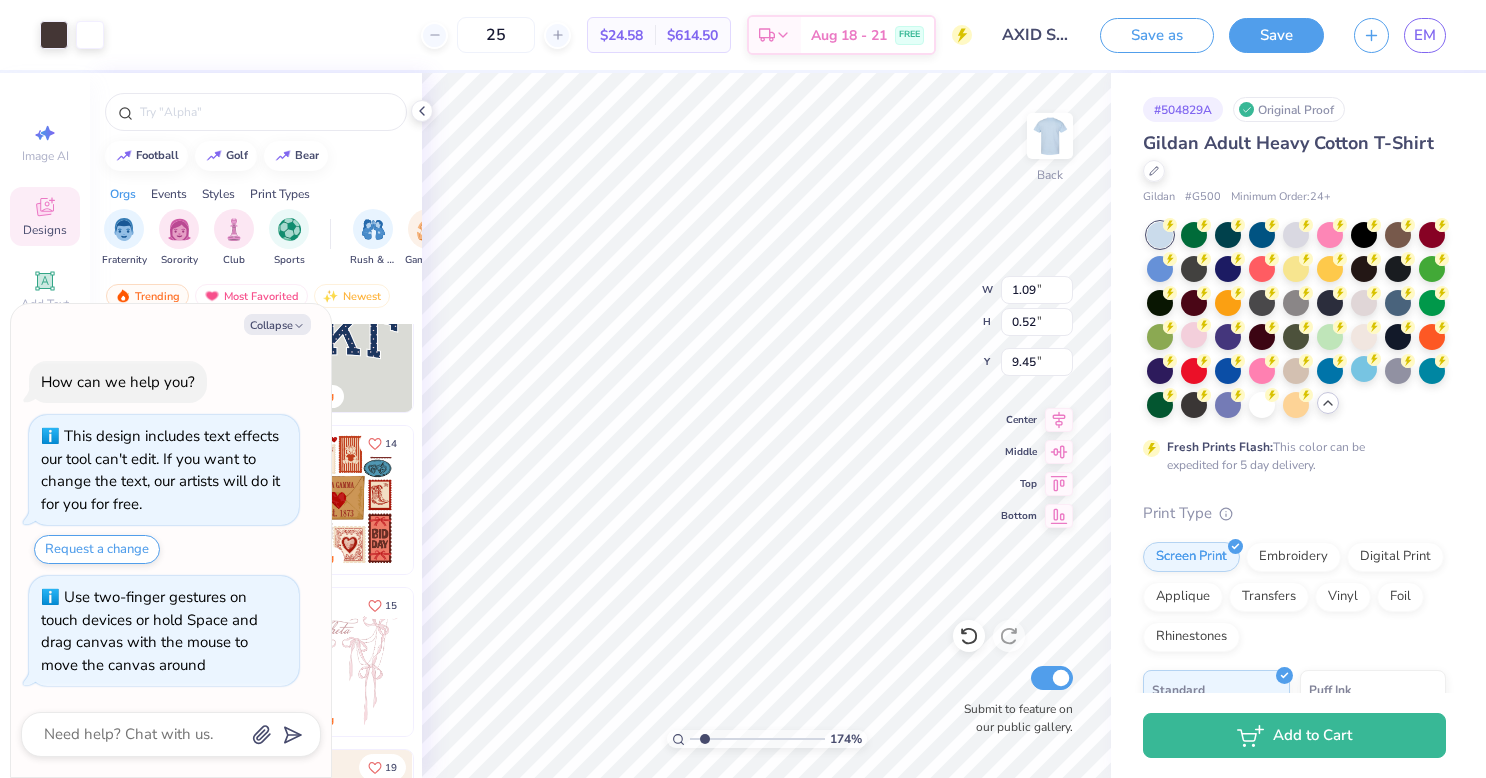 type on "x" 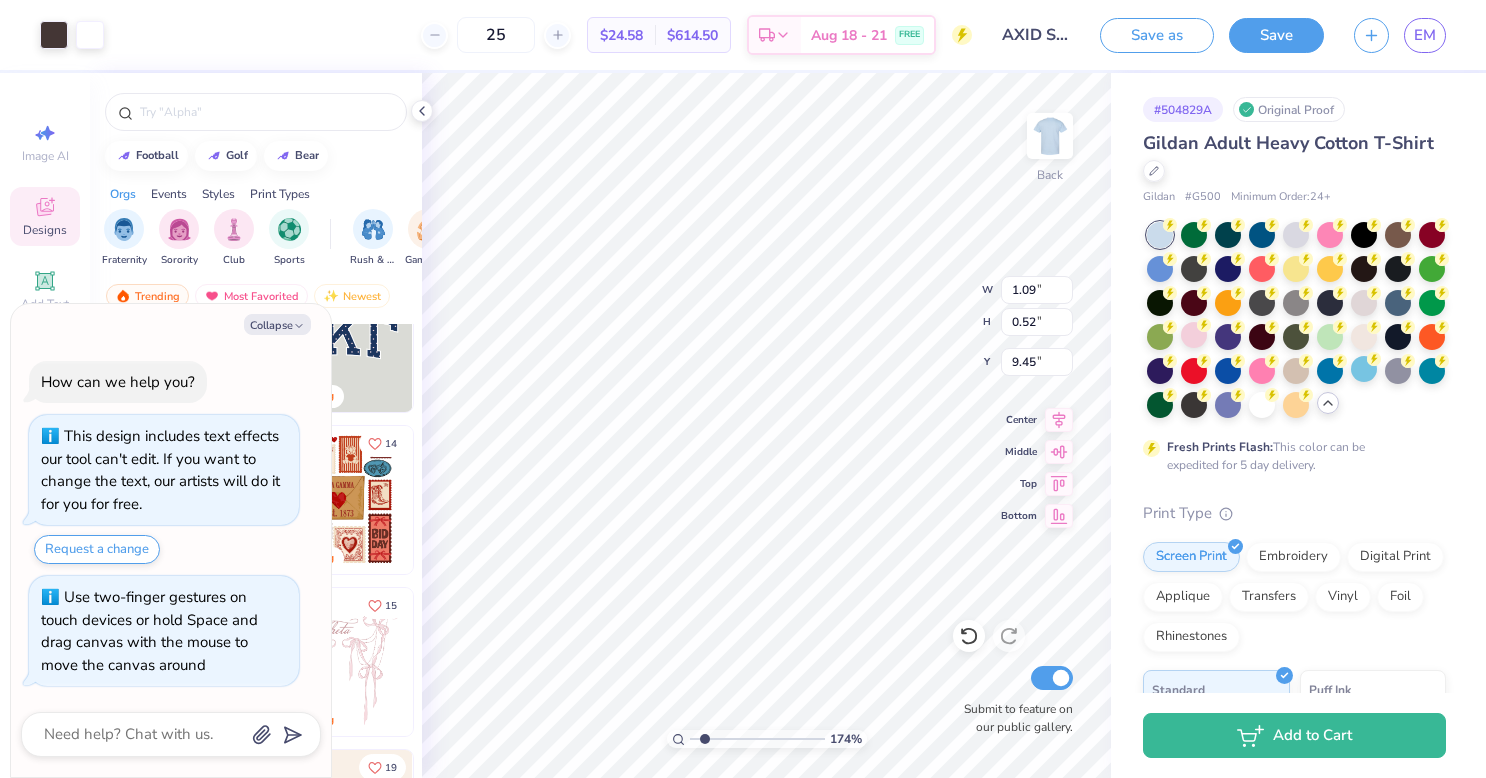type on "1.74320597344014" 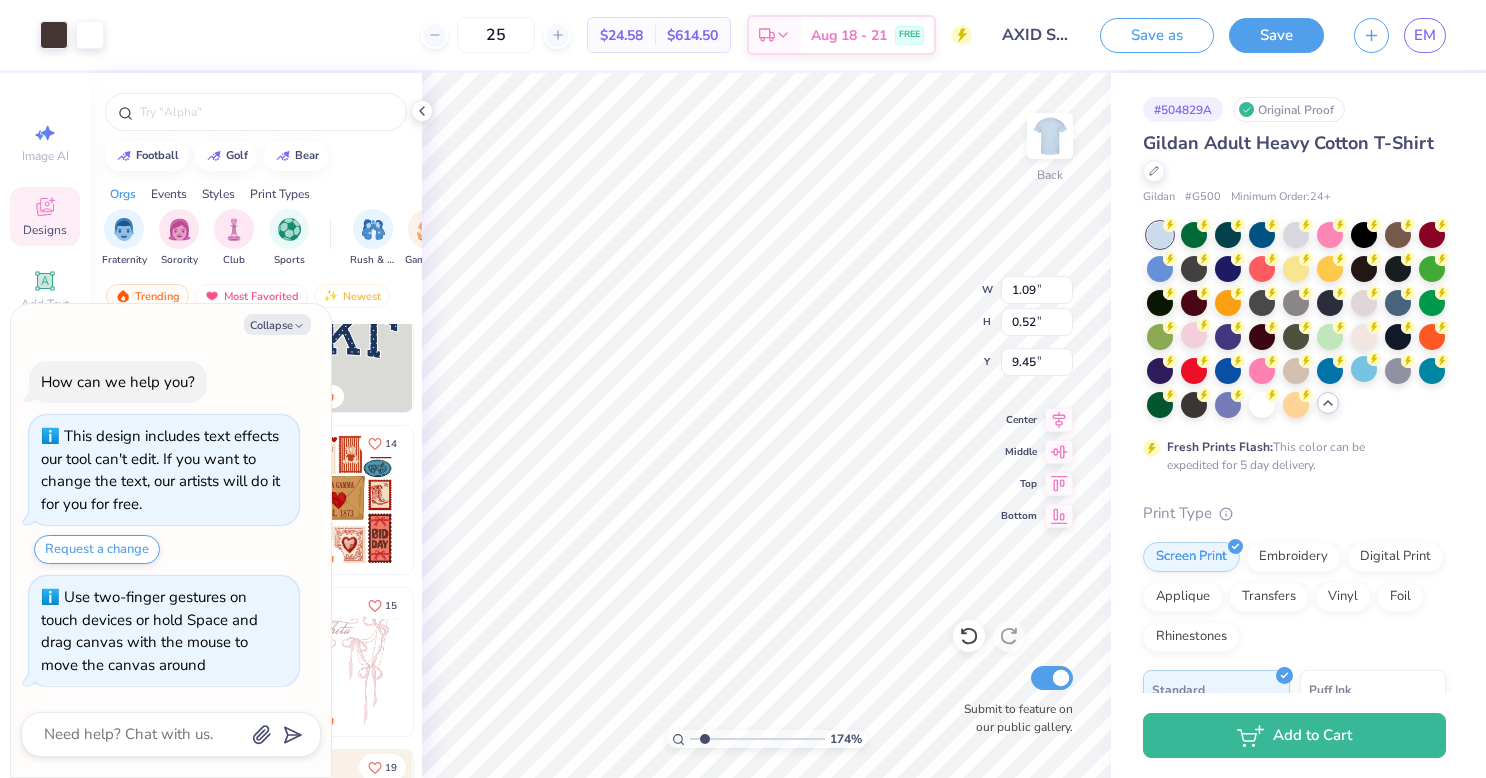 type on "x" 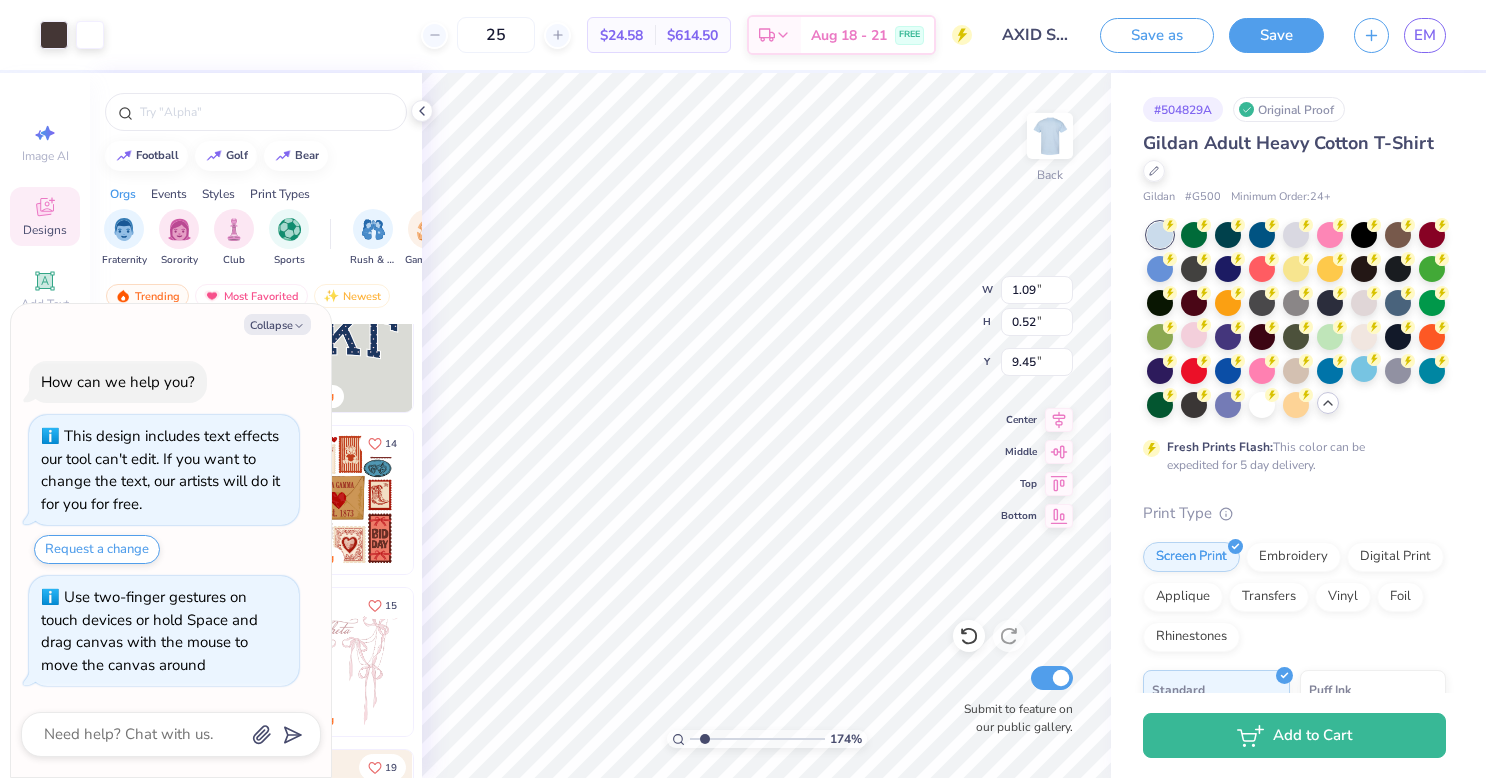 type on "1.74320597344014" 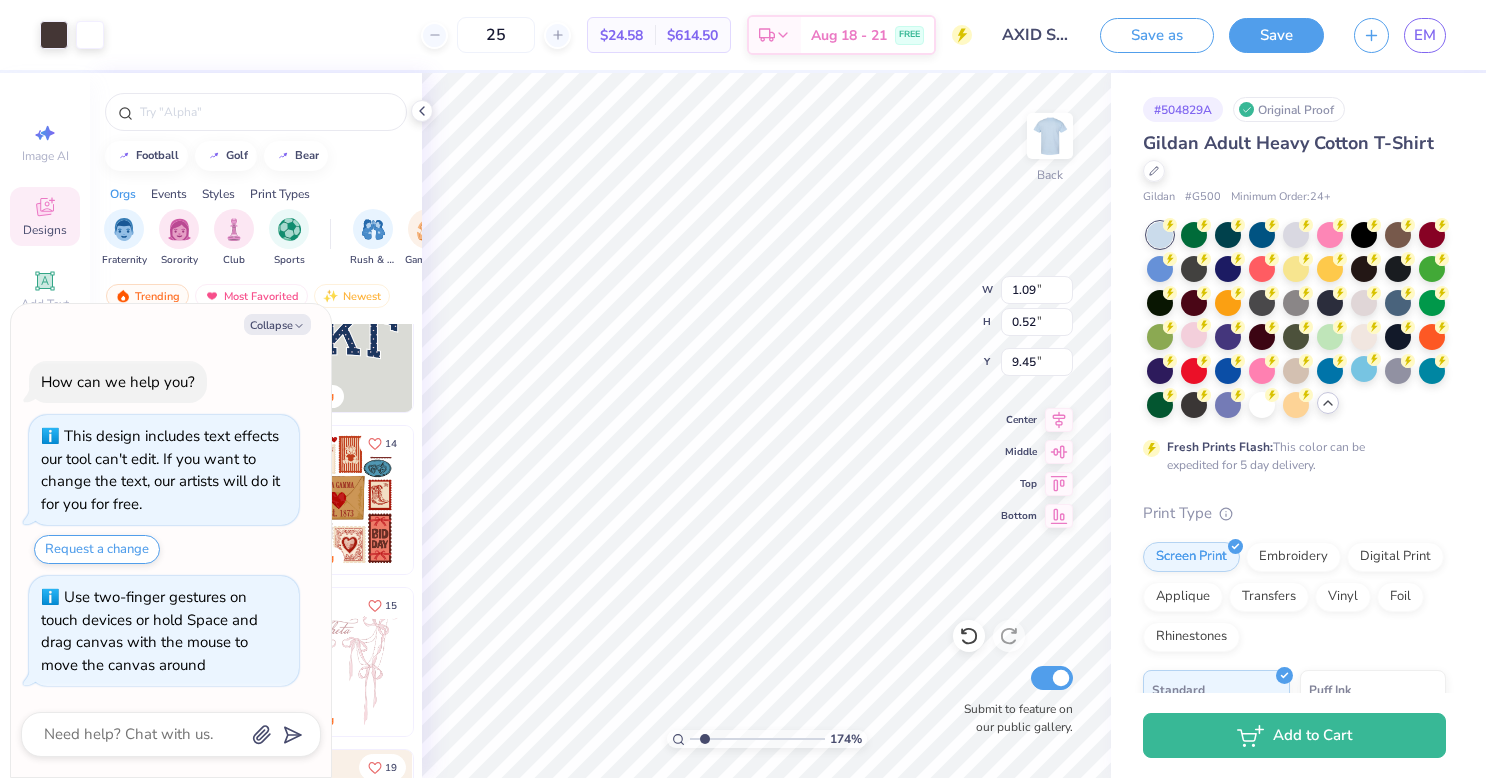 type on "18.01" 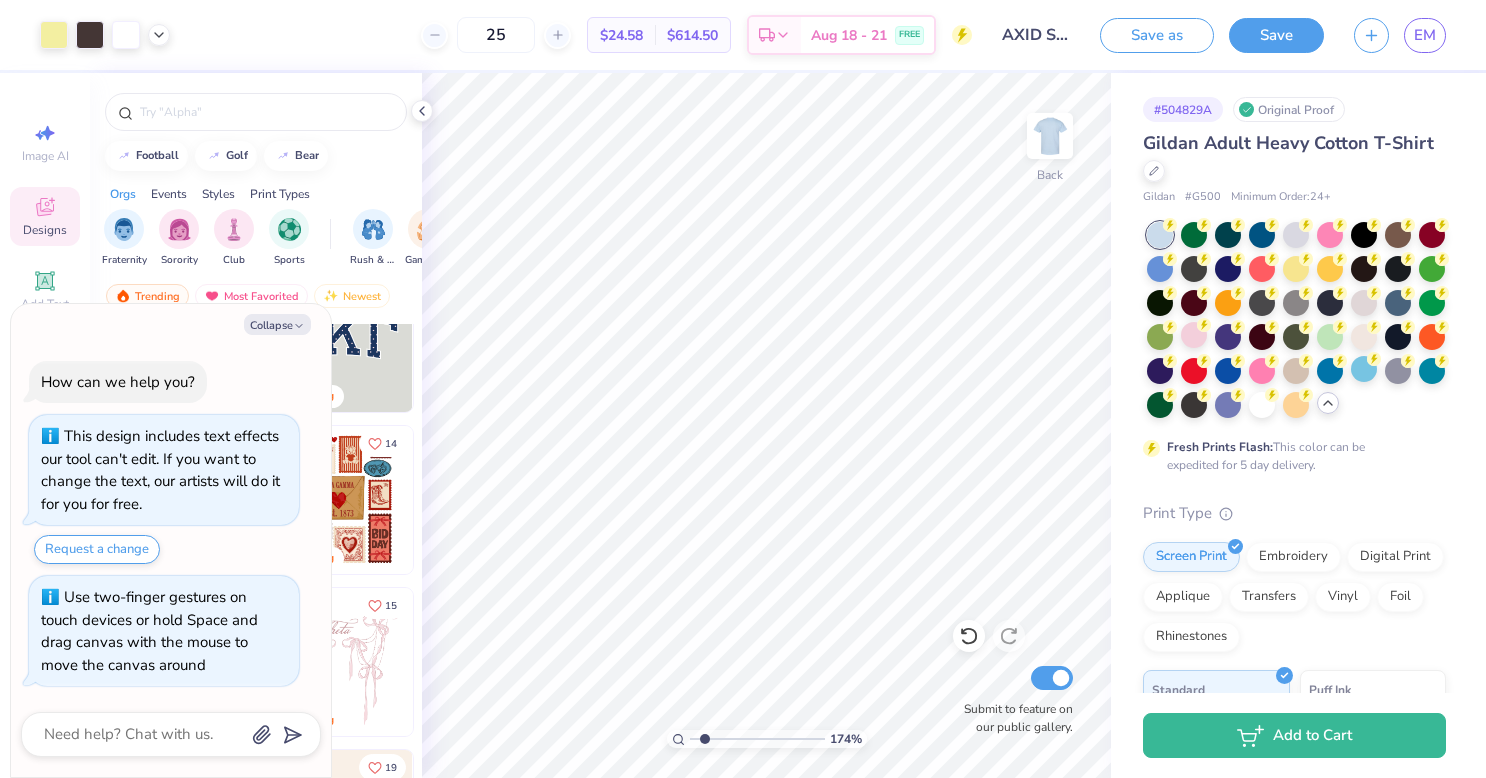 type on "x" 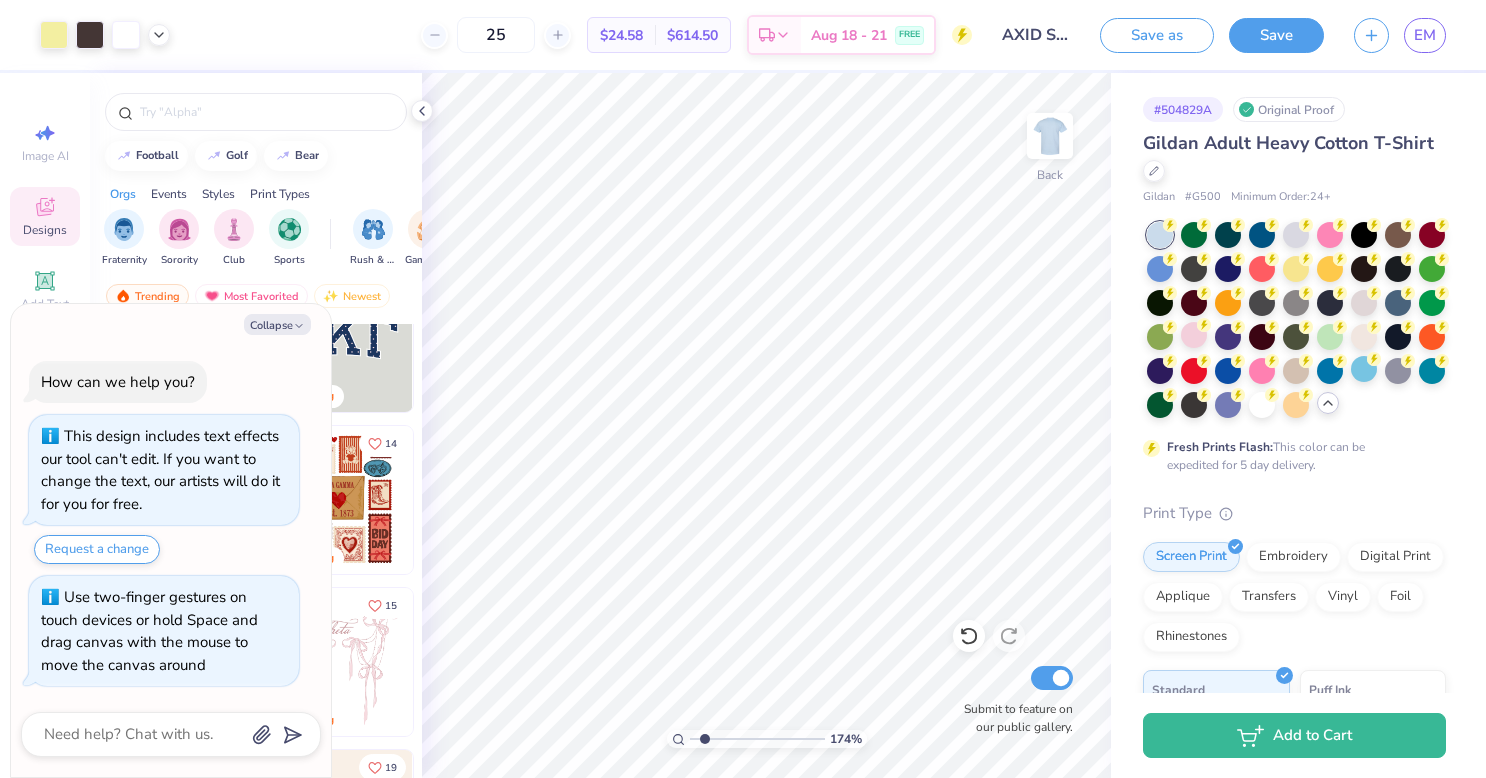 type on "1.74320597344014" 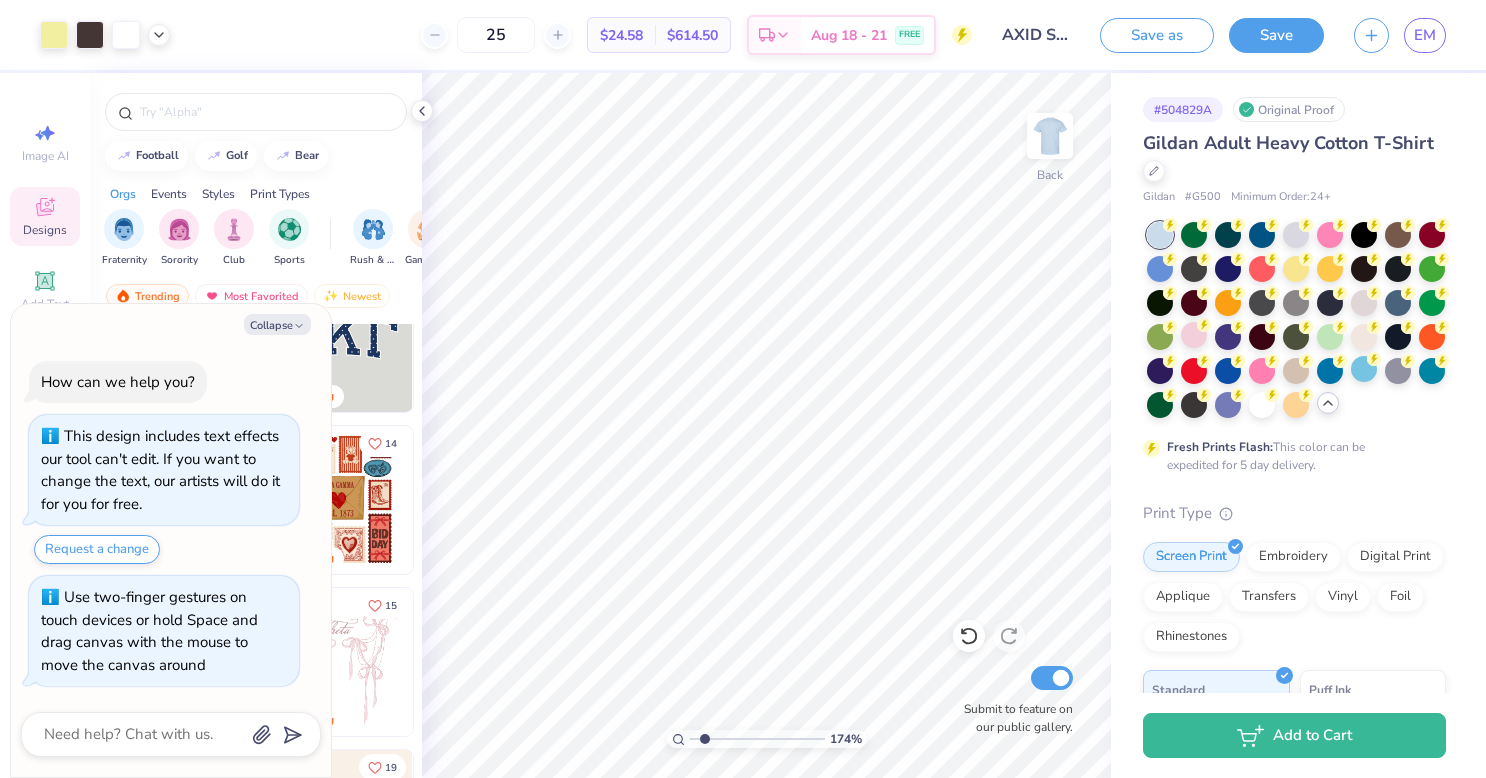 type on "x" 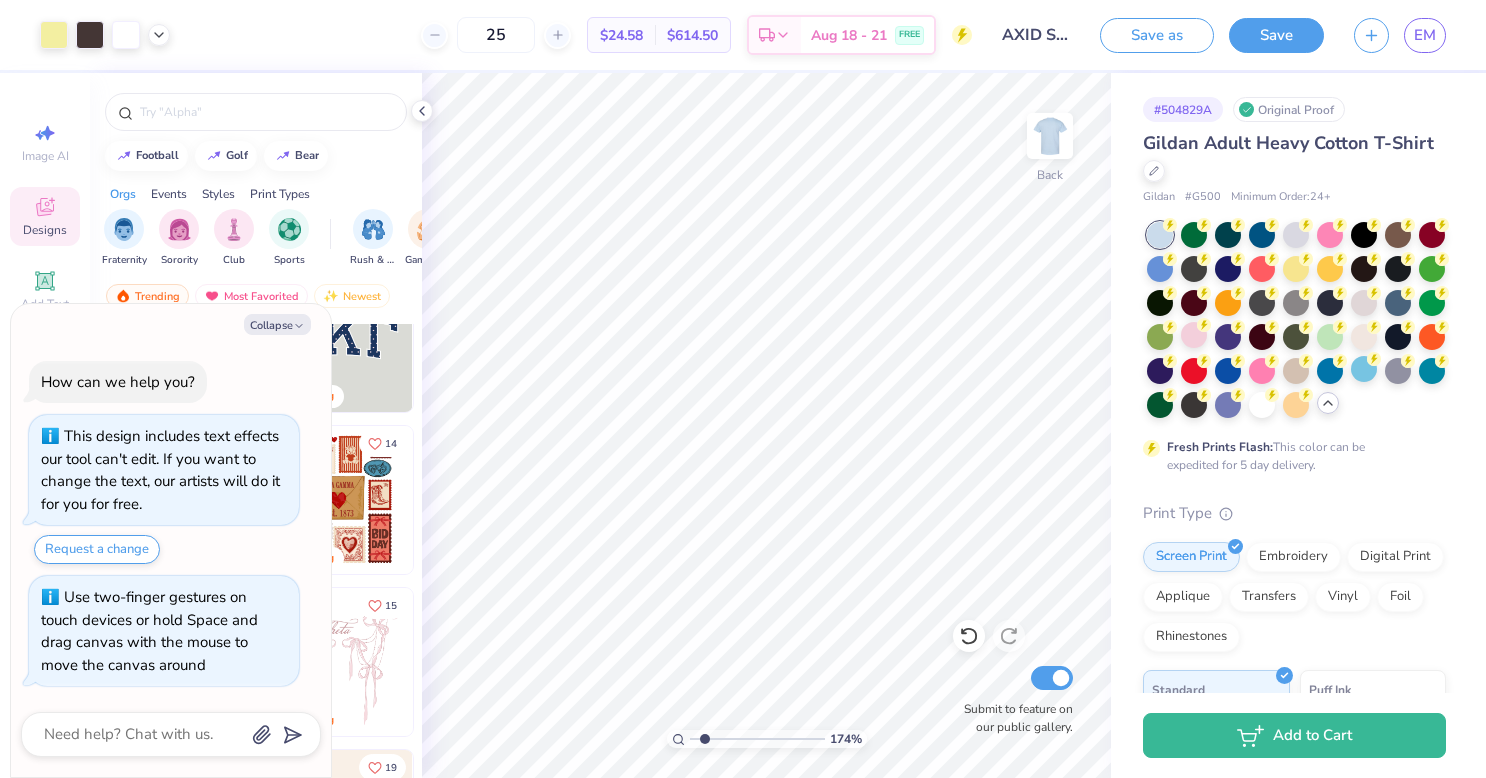 type on "1.74320597344014" 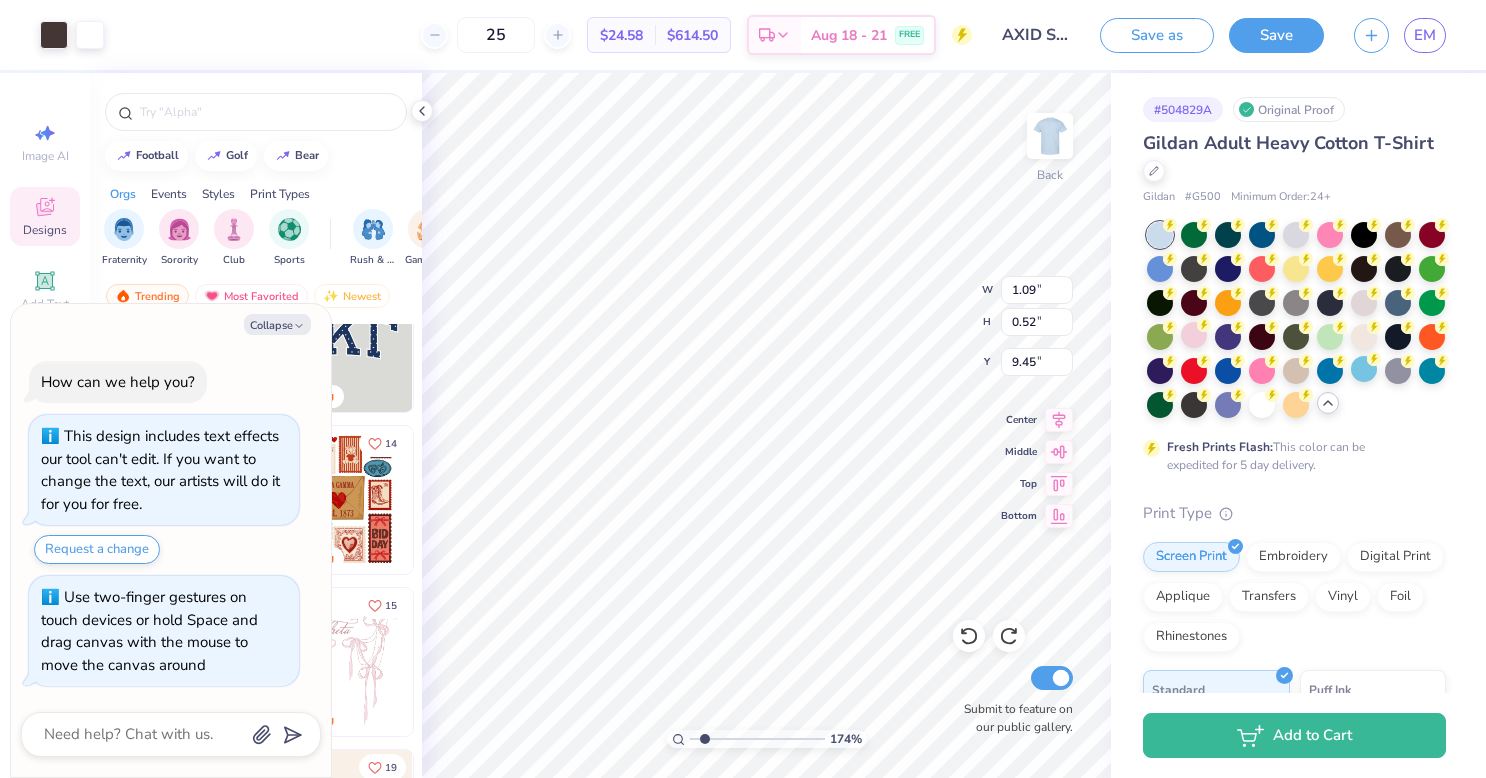 type on "x" 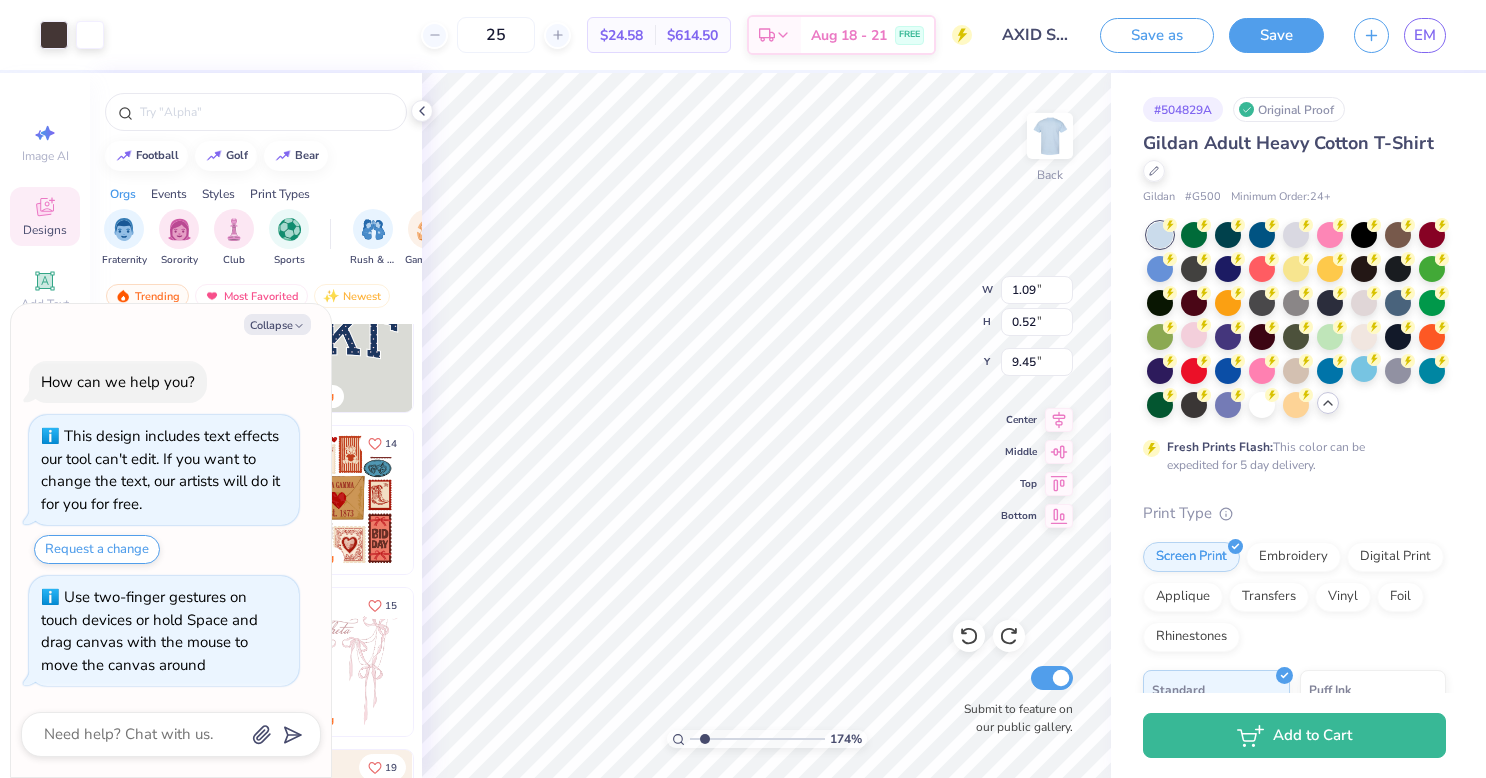 type on "1.74320597344014" 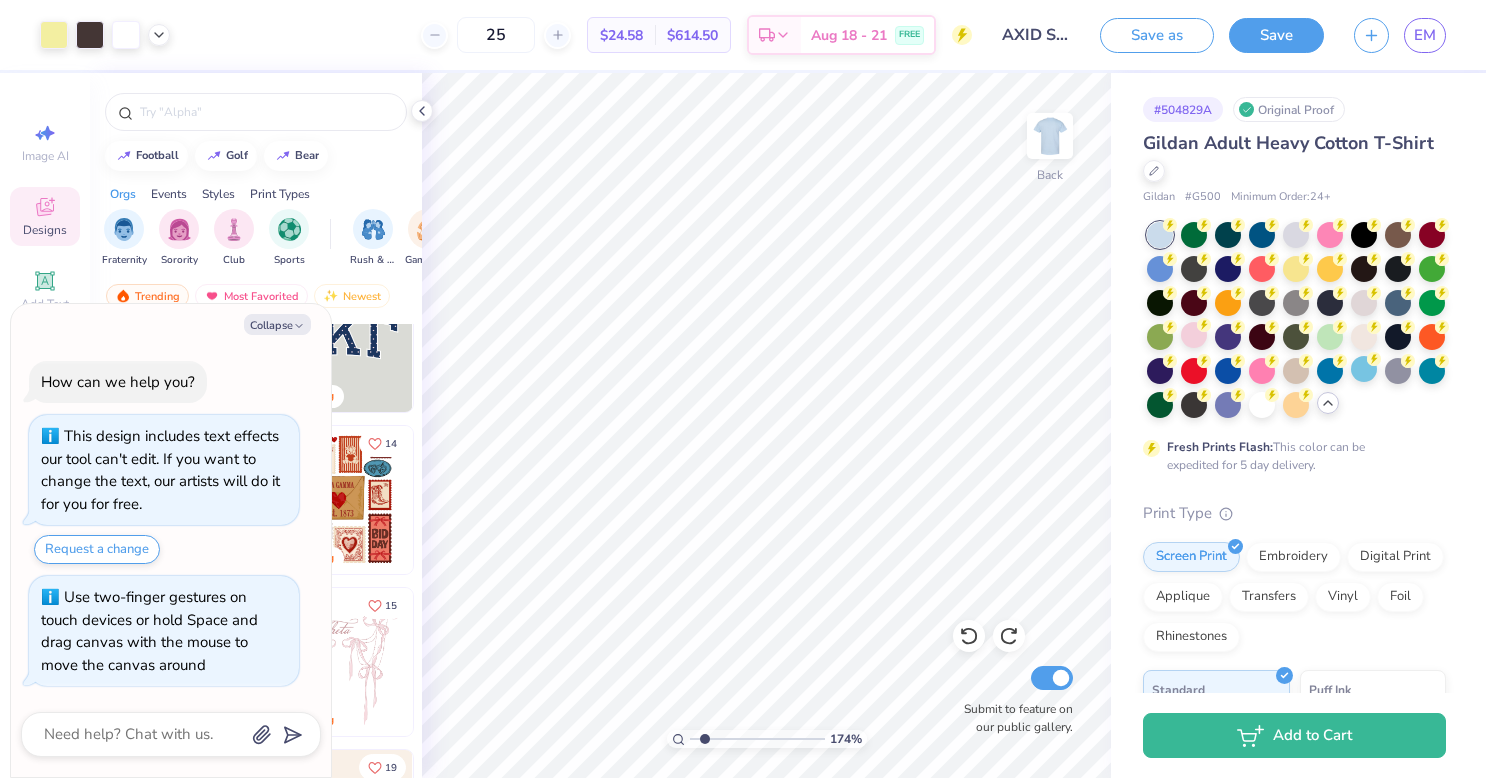 type on "x" 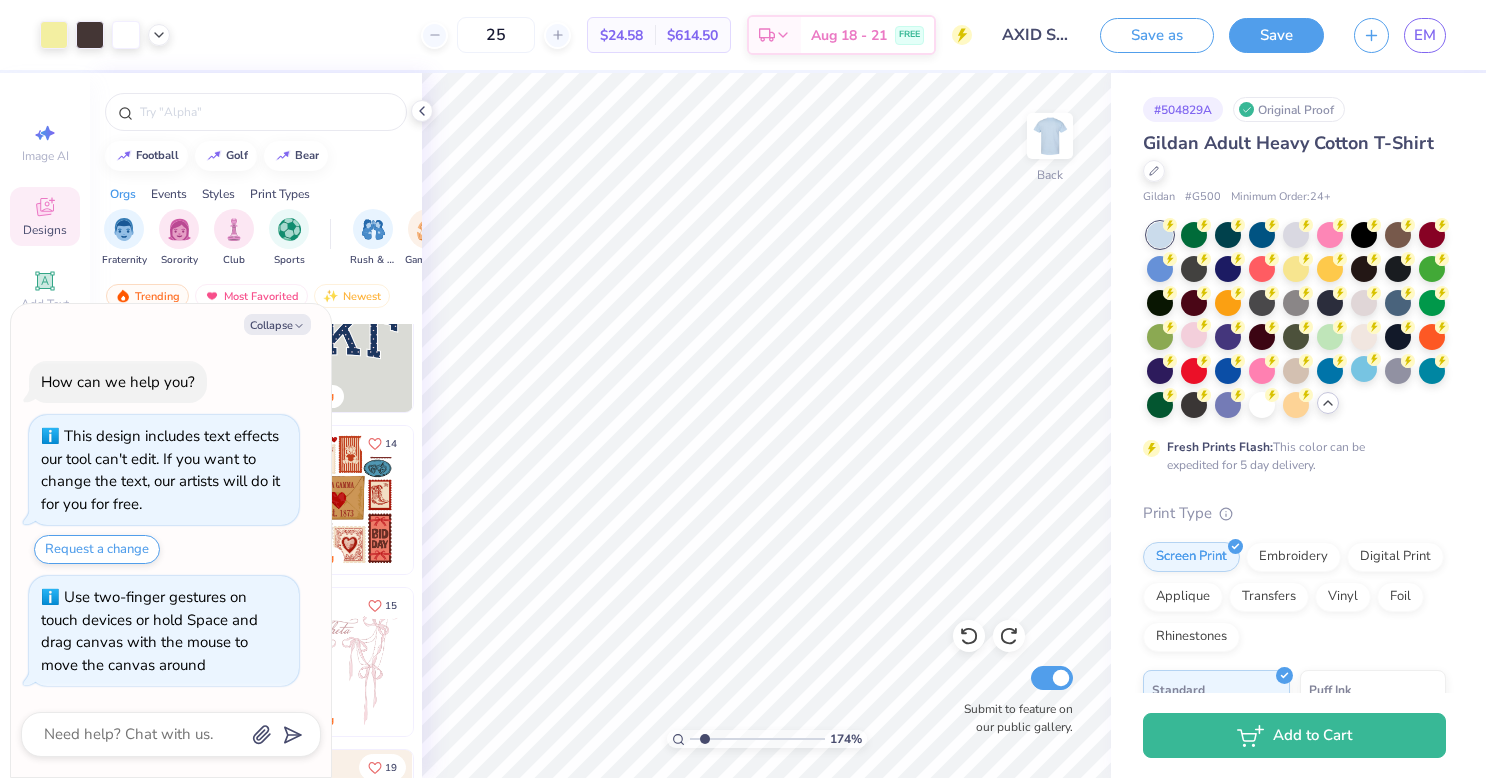 type on "1.74320597344014" 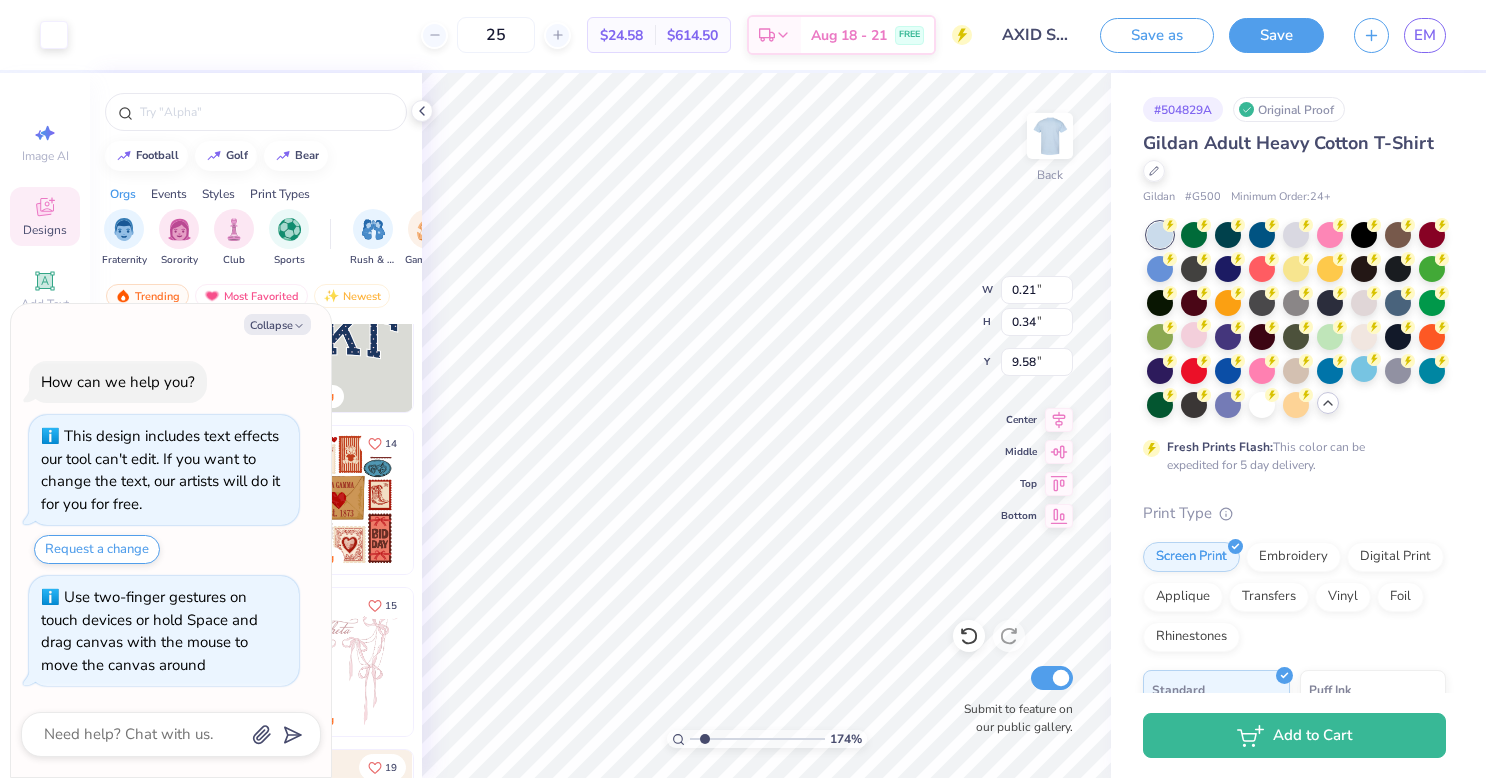 type on "x" 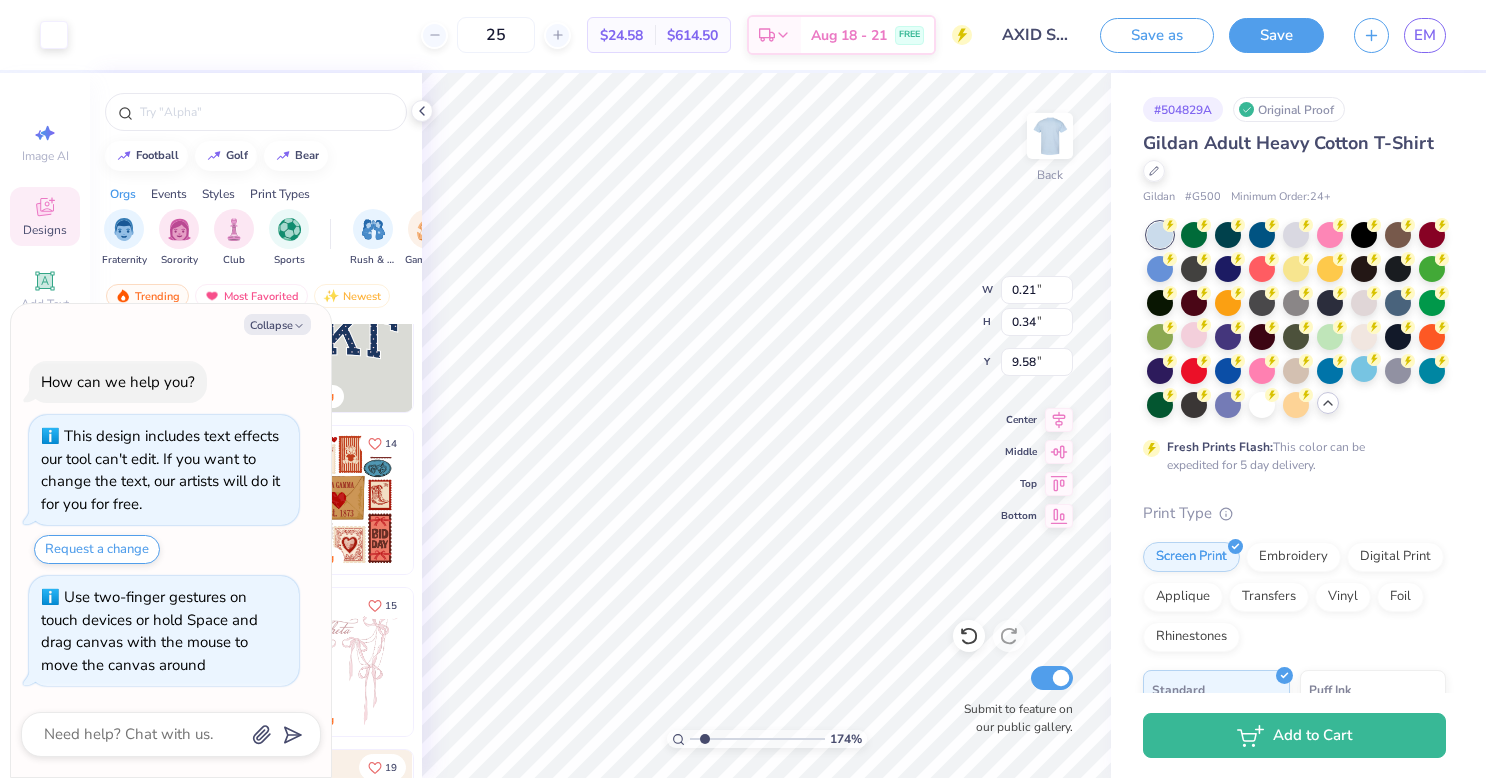 type on "1.74320597344014" 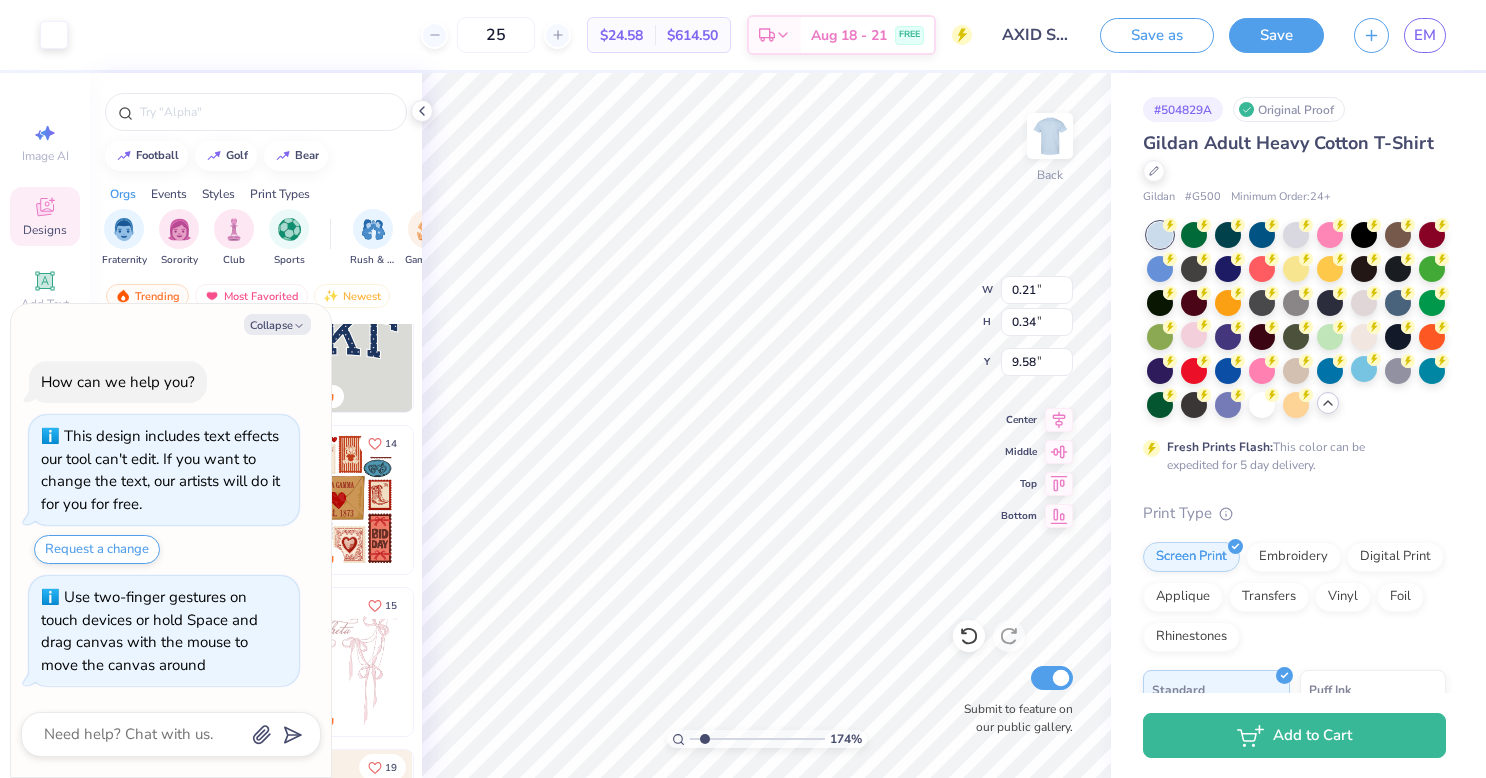 type on "15.66" 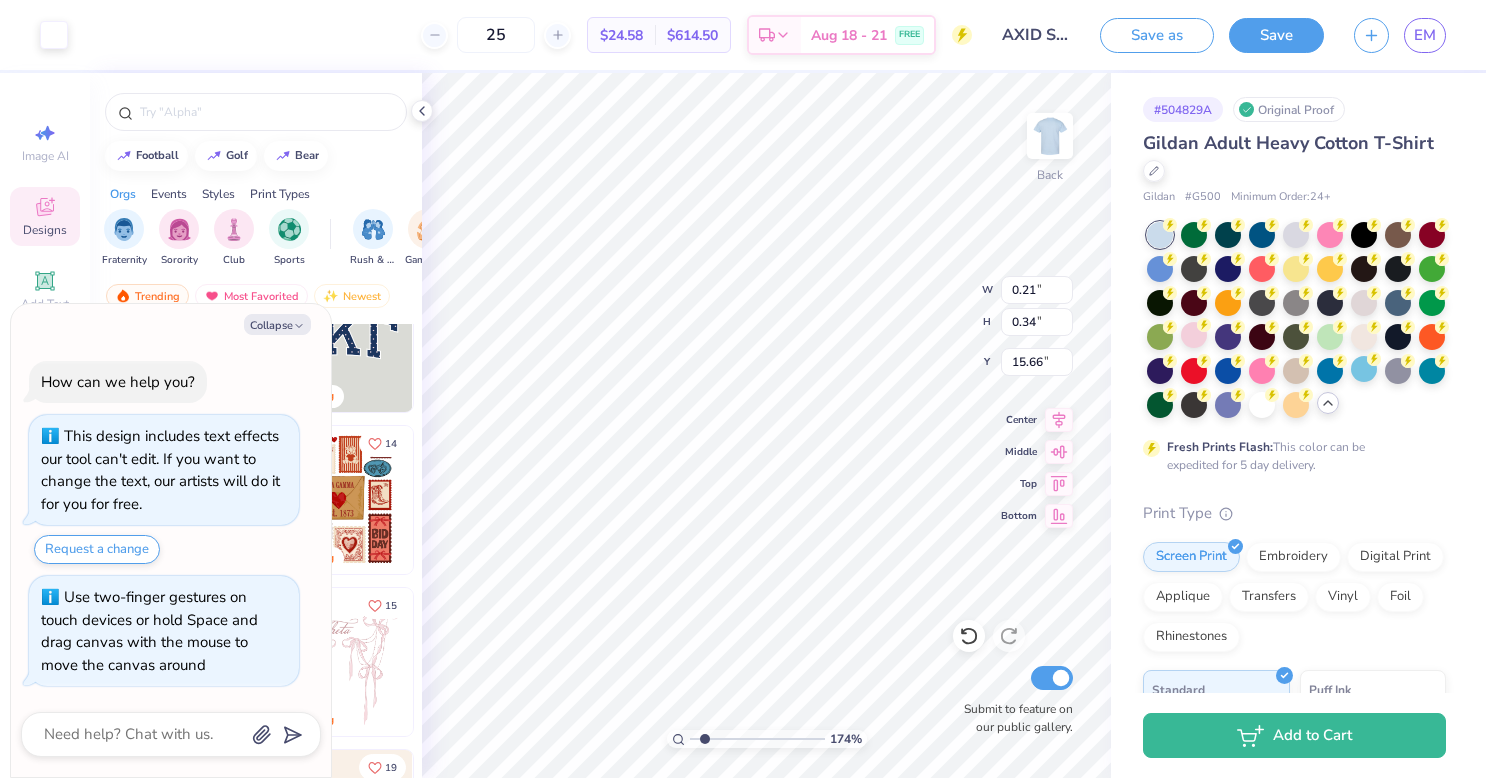 type on "x" 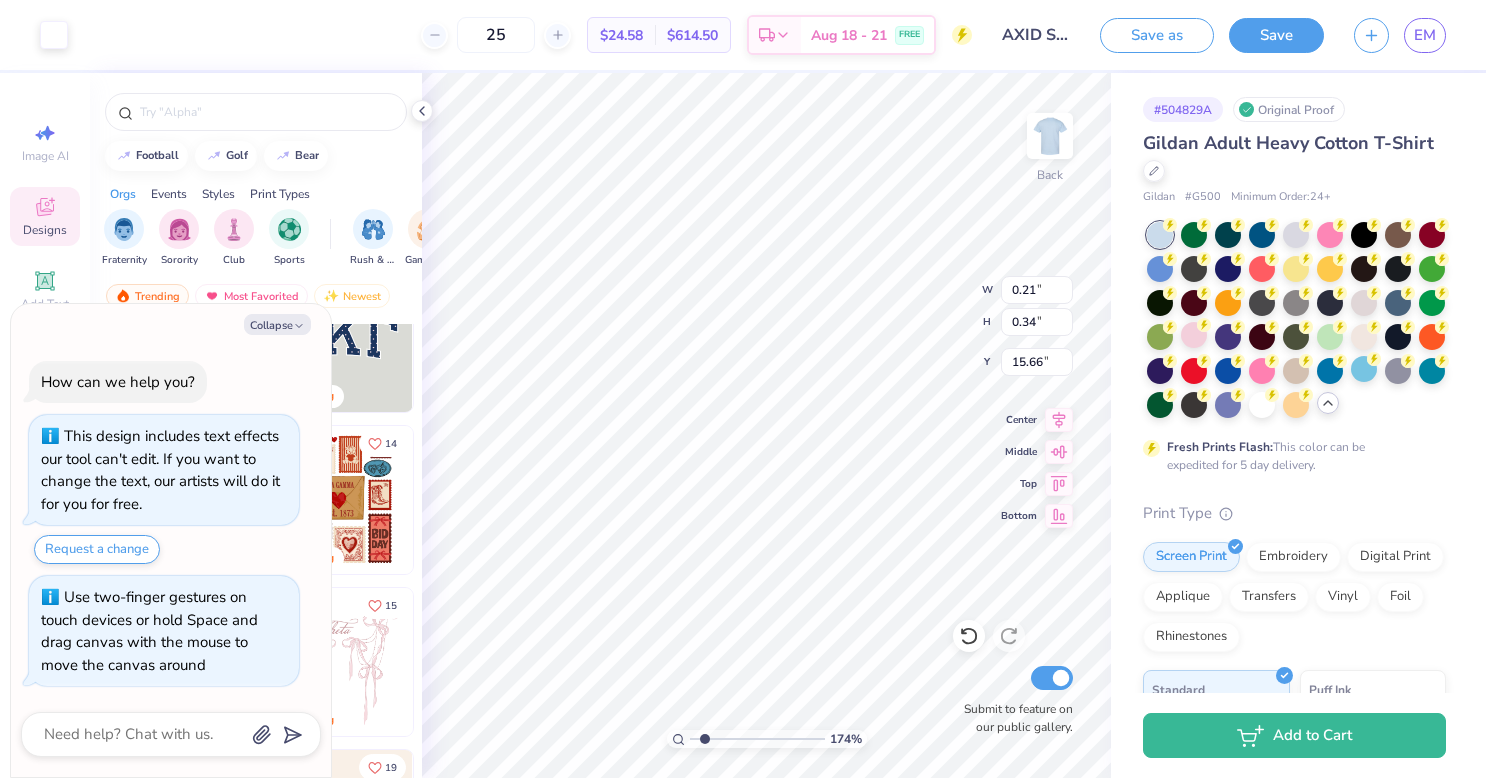 type on "1.74320597344014" 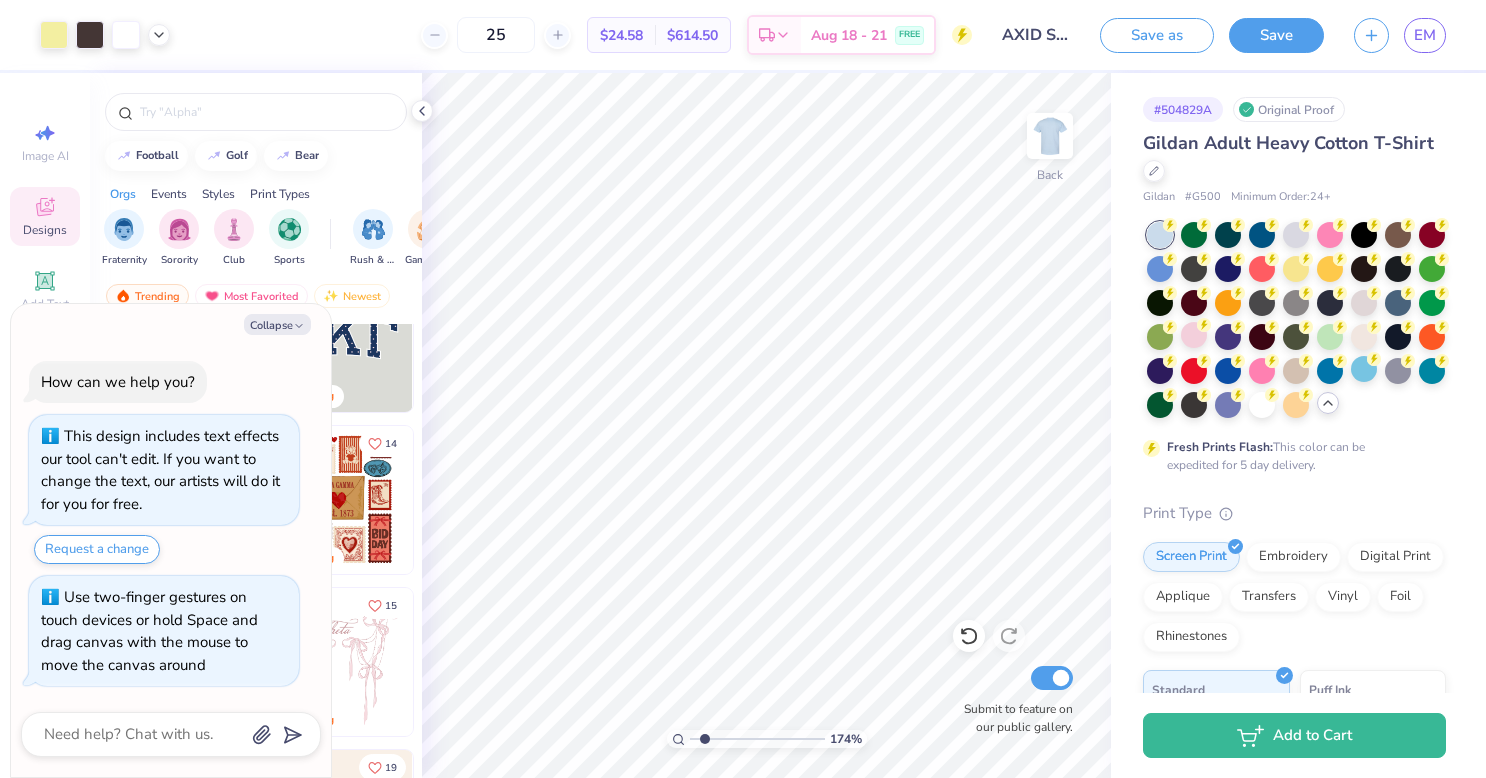 type on "x" 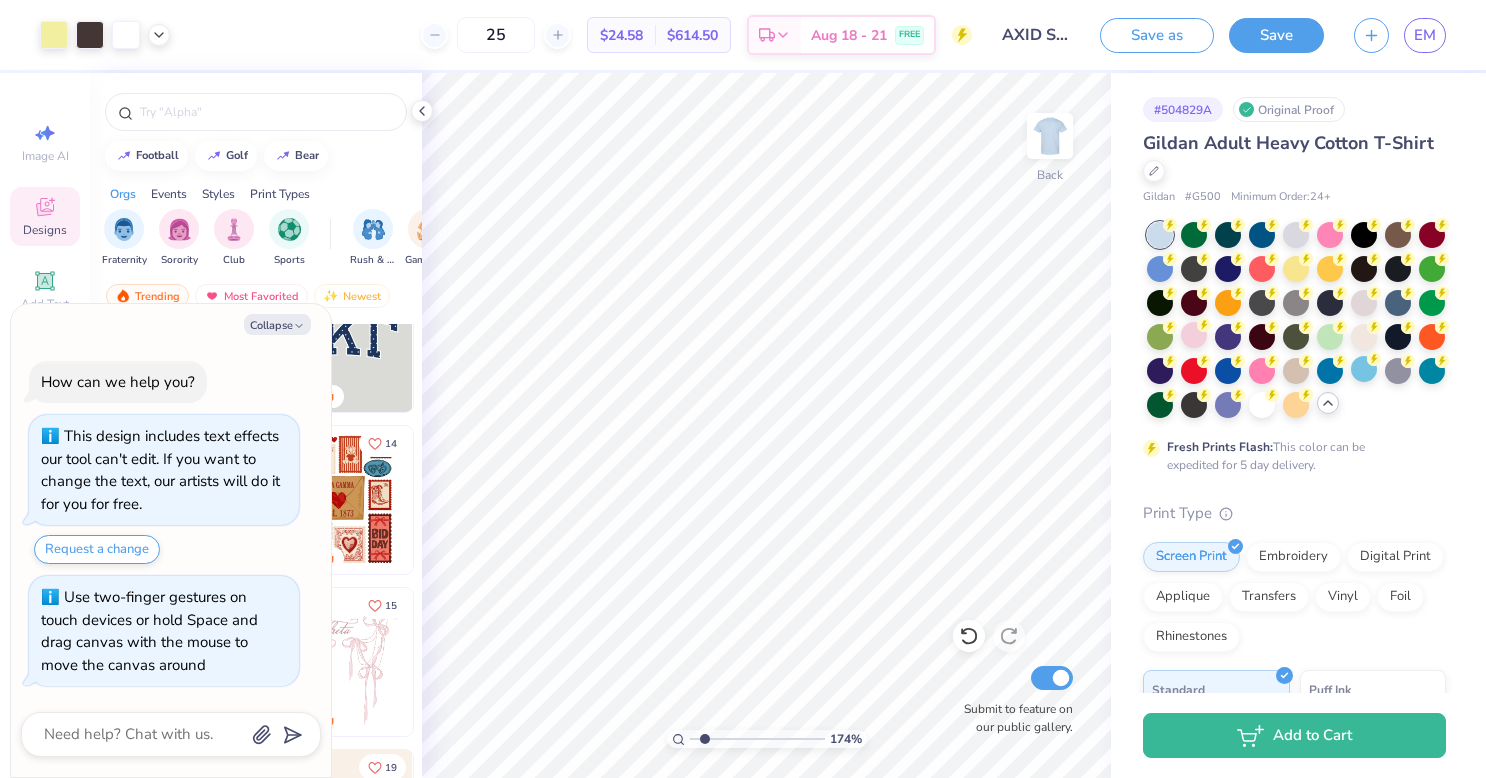 type on "1.74320597344014" 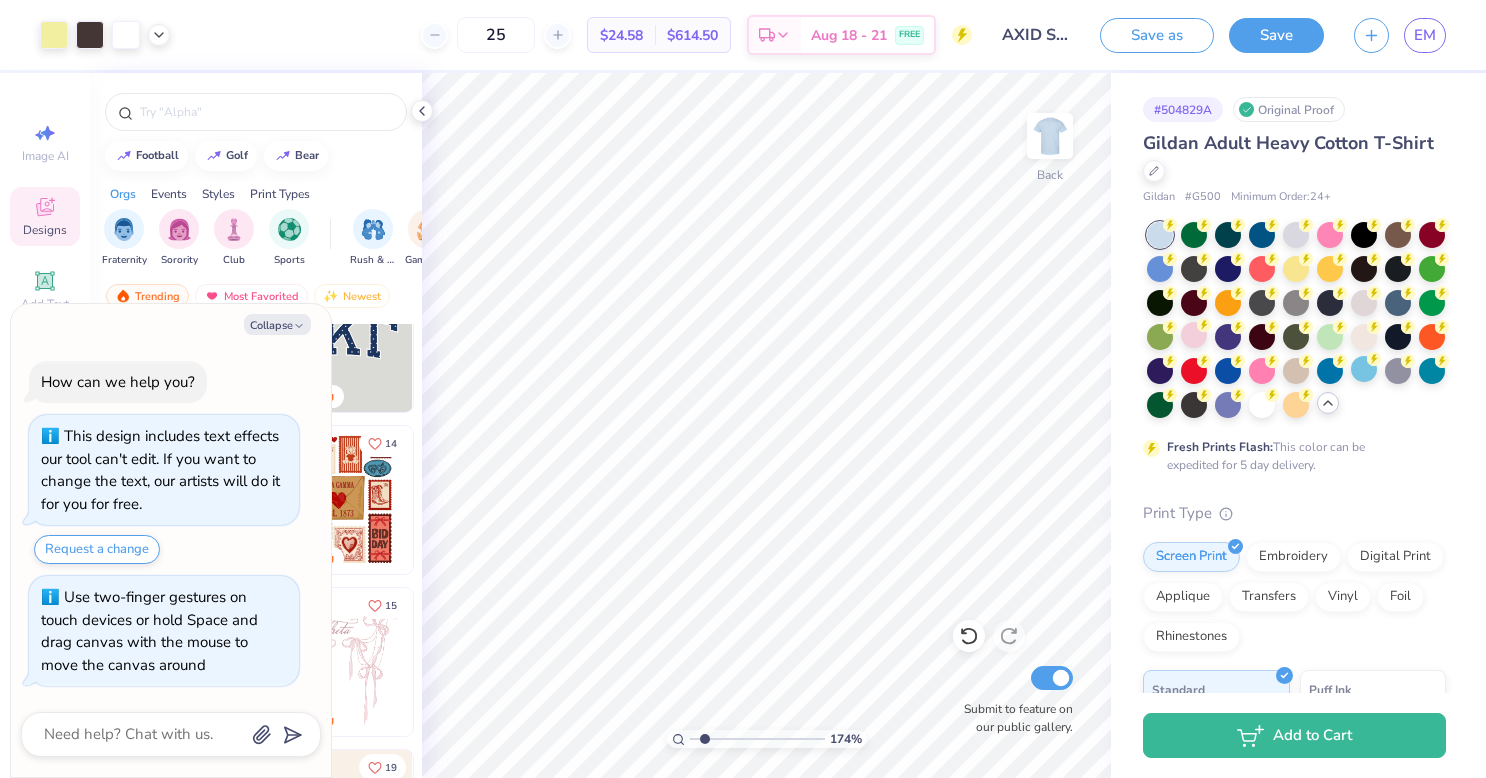 type on "x" 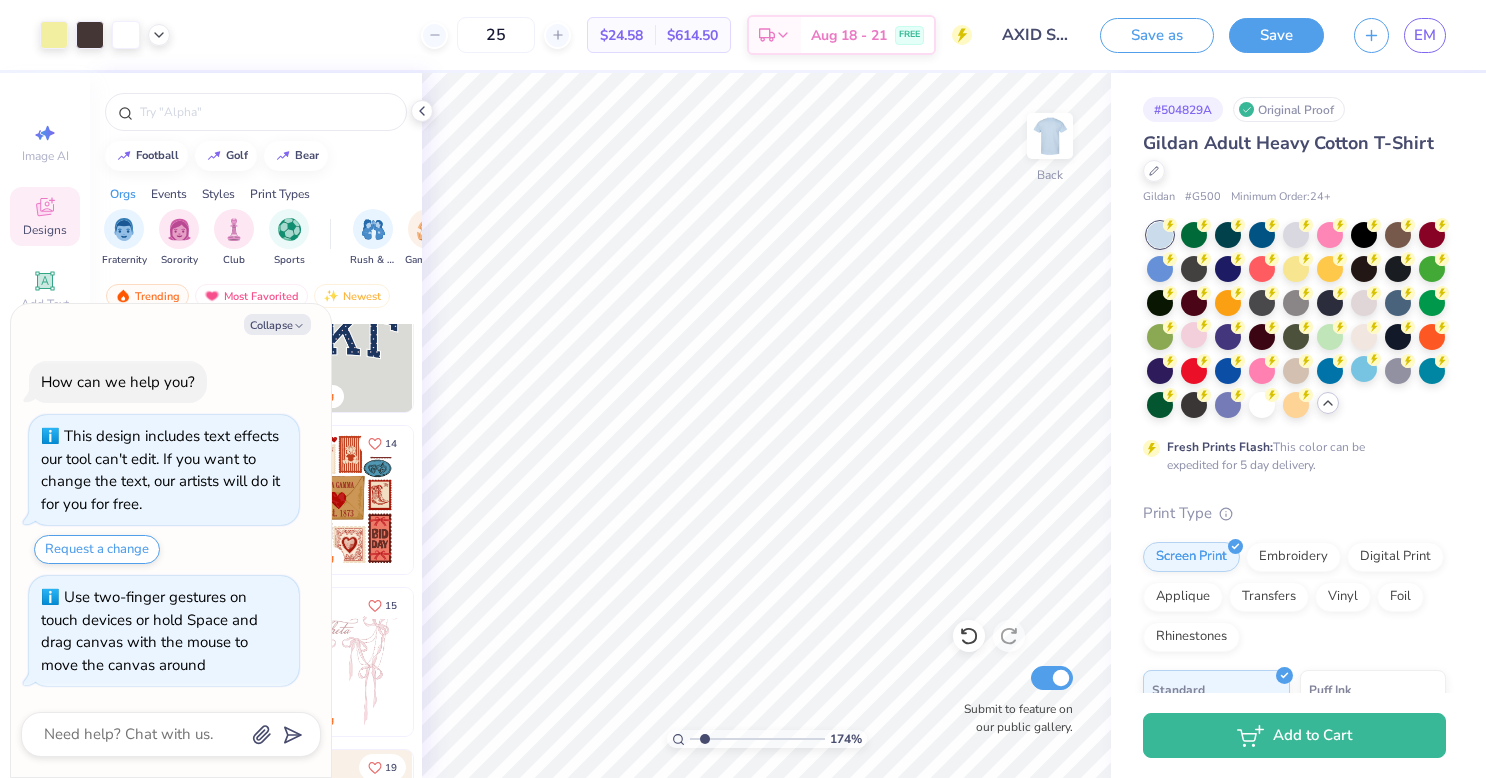 type on "1.74320597344014" 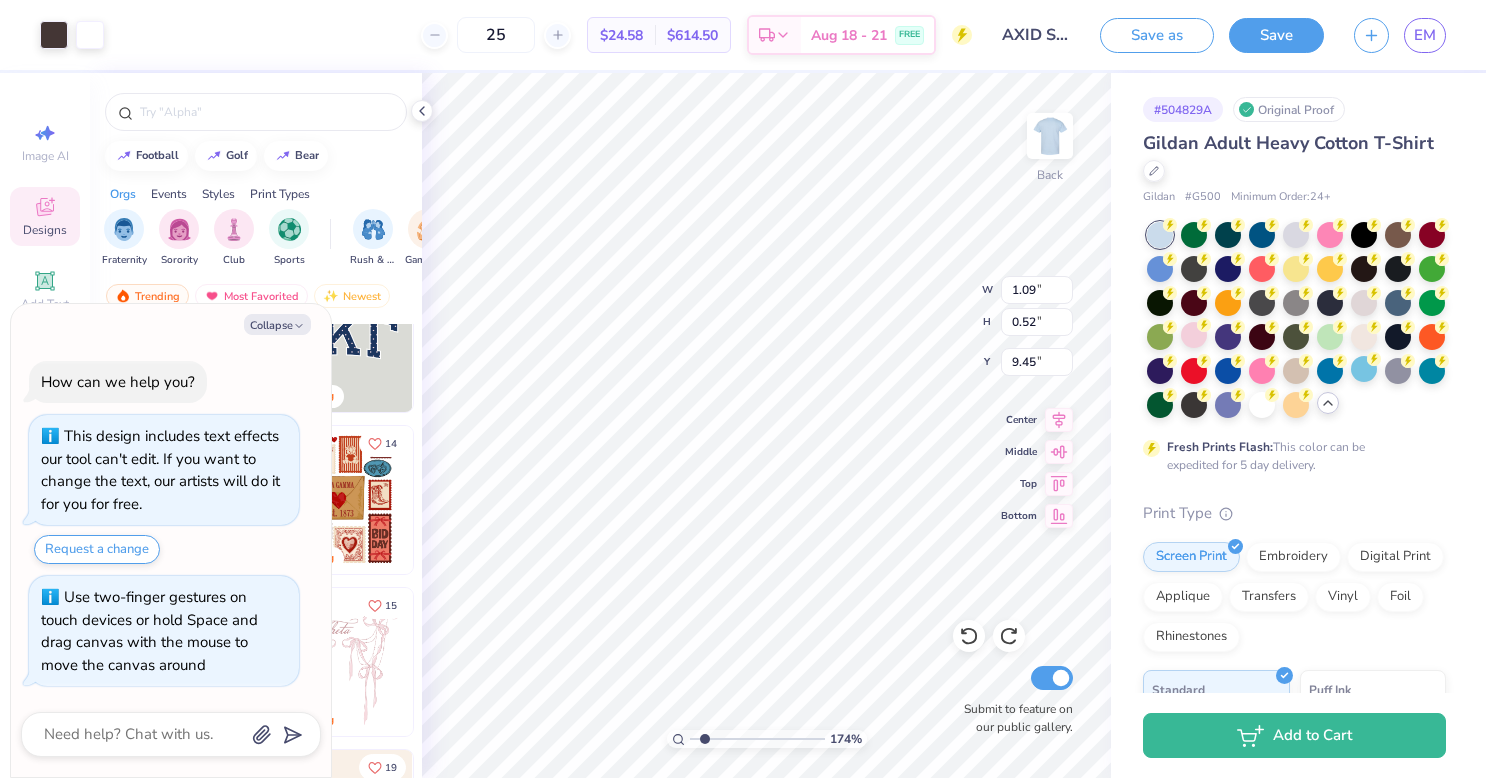 type on "x" 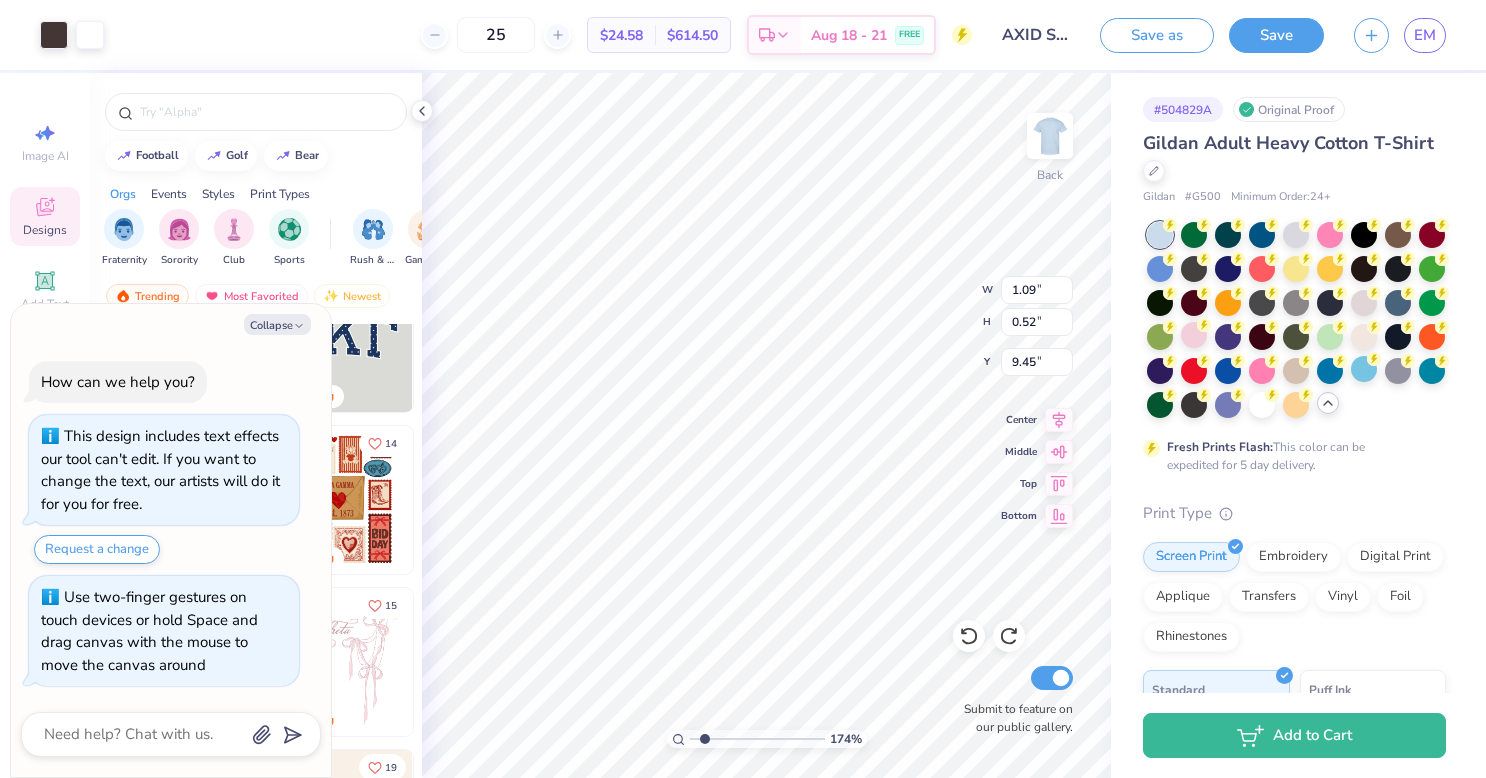 type on "1.74320597344014" 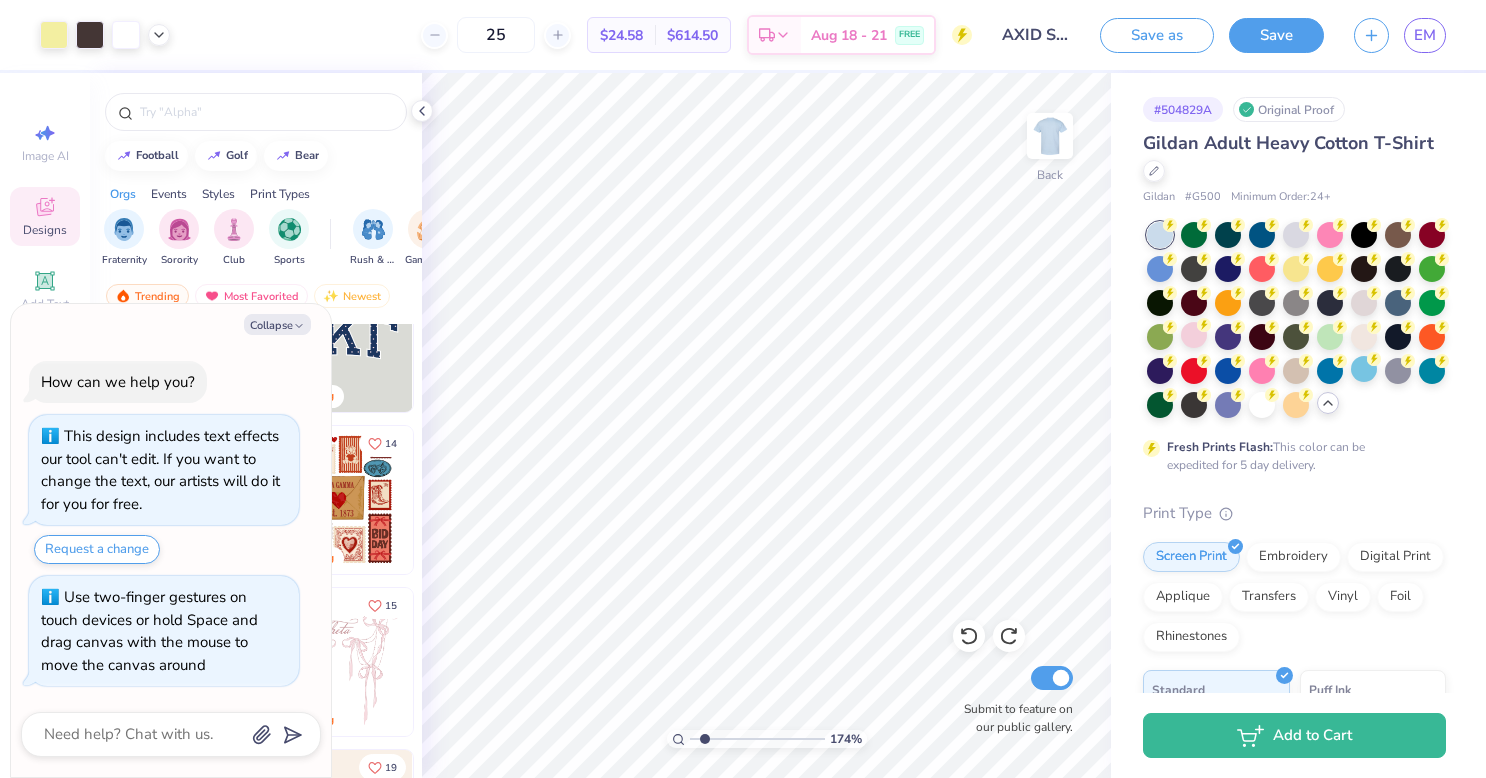 type on "x" 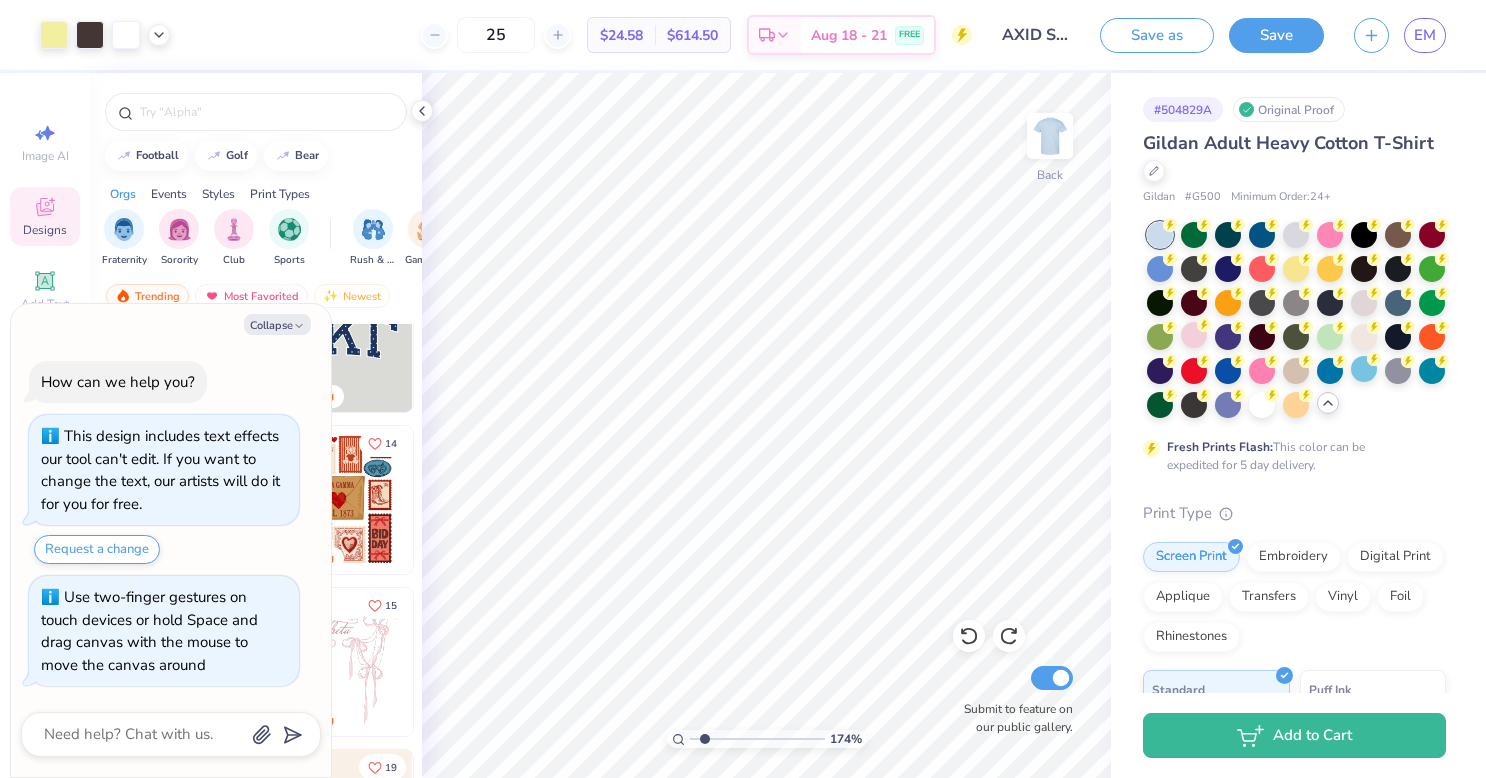 type on "1.74320597344014" 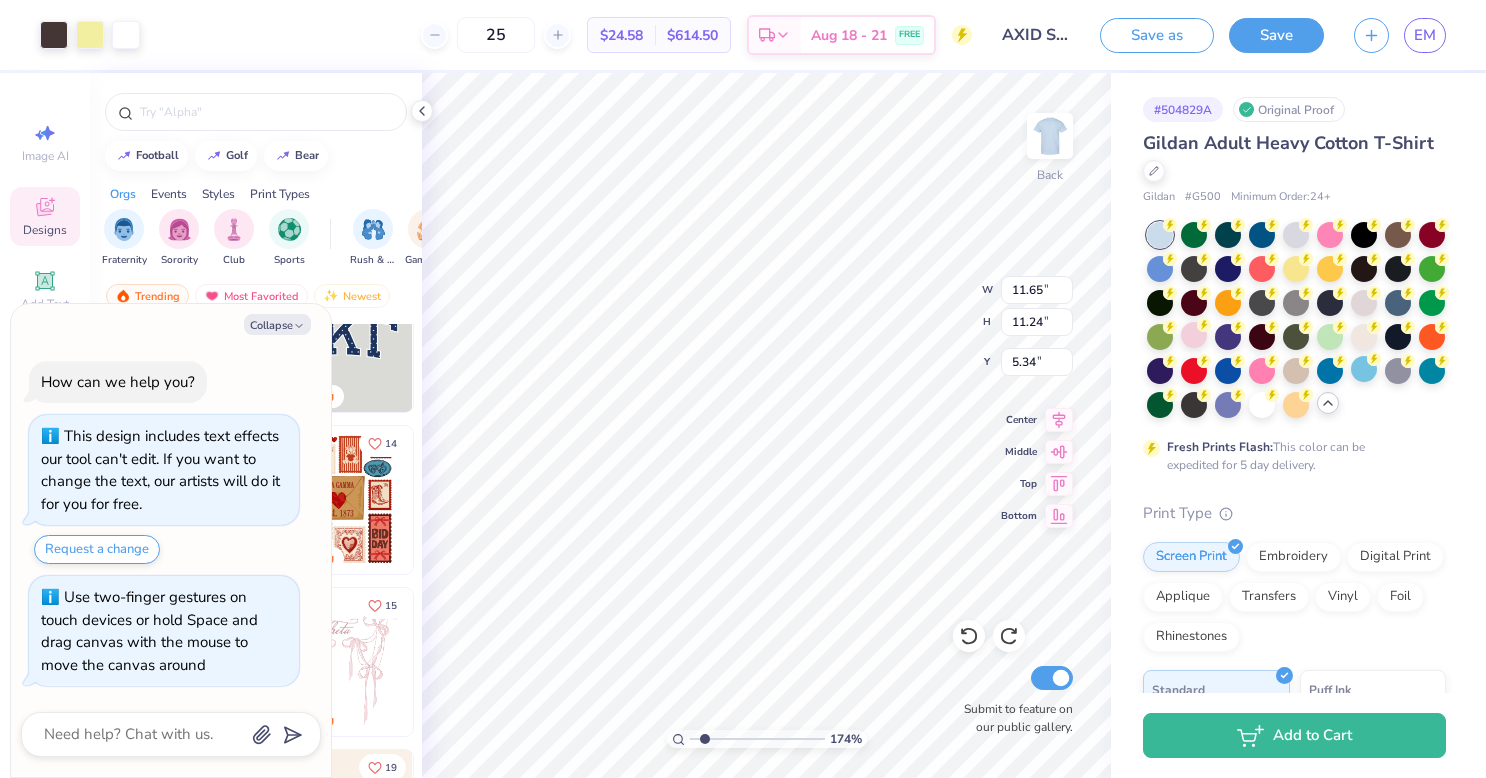 type on "x" 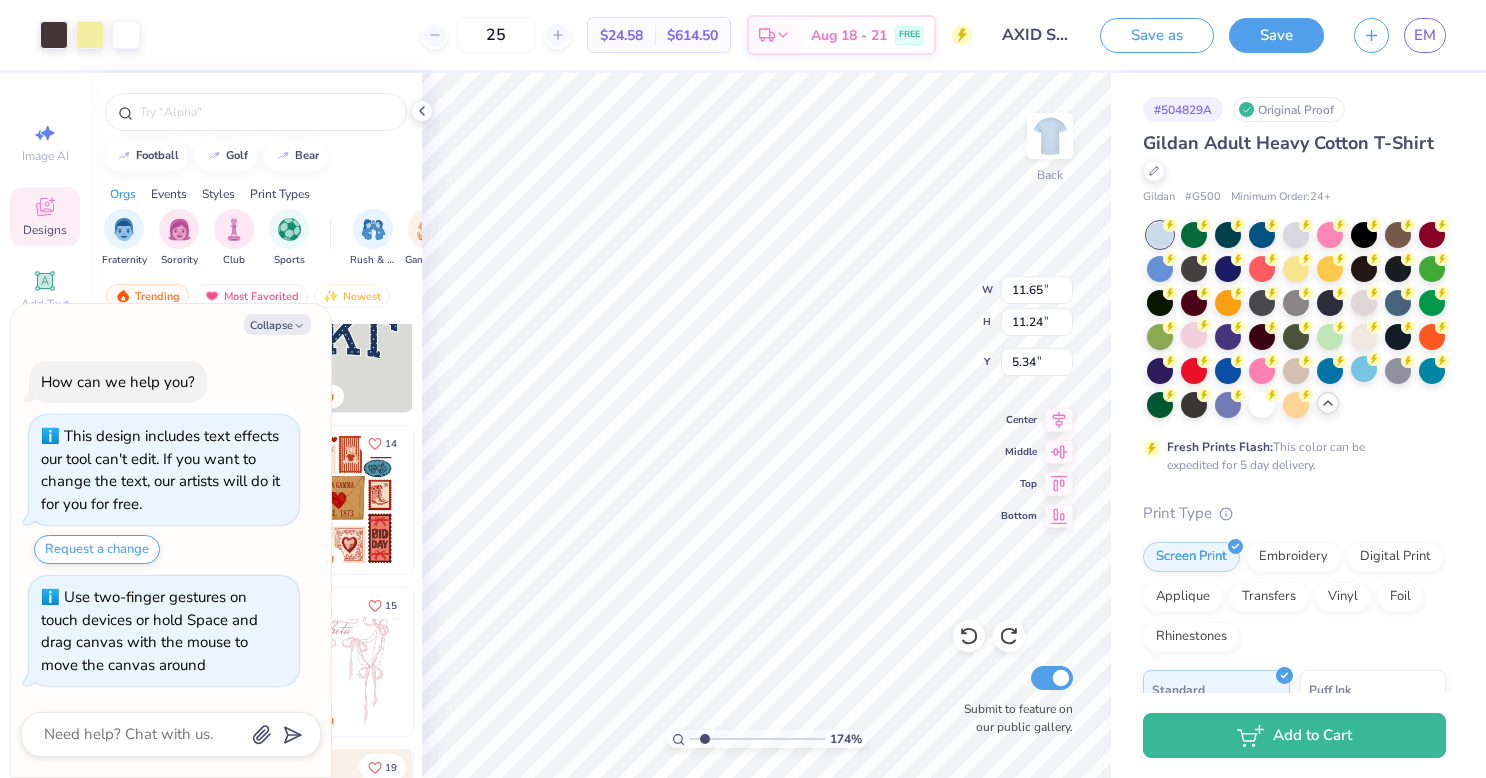 type on "1.74320597344014" 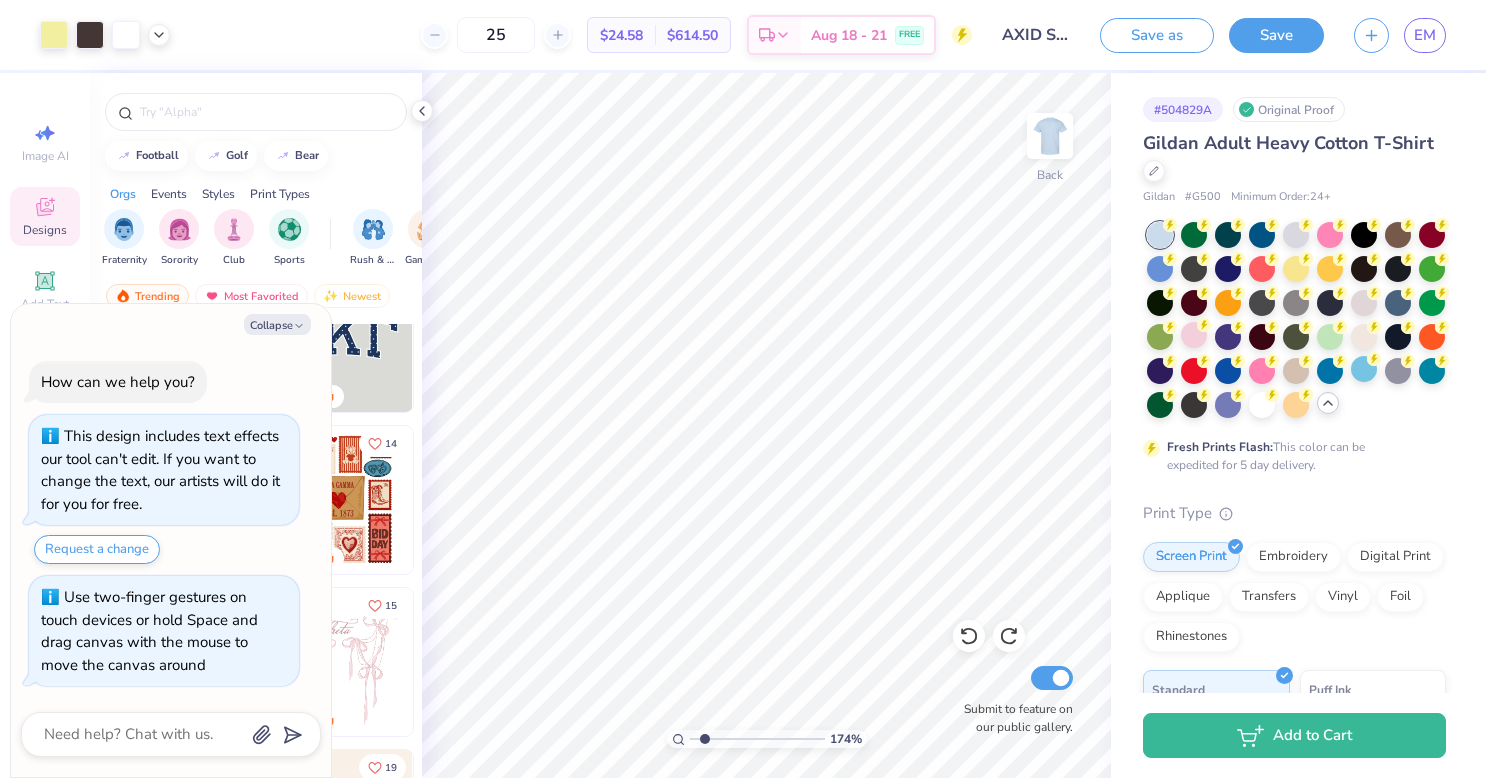 type on "x" 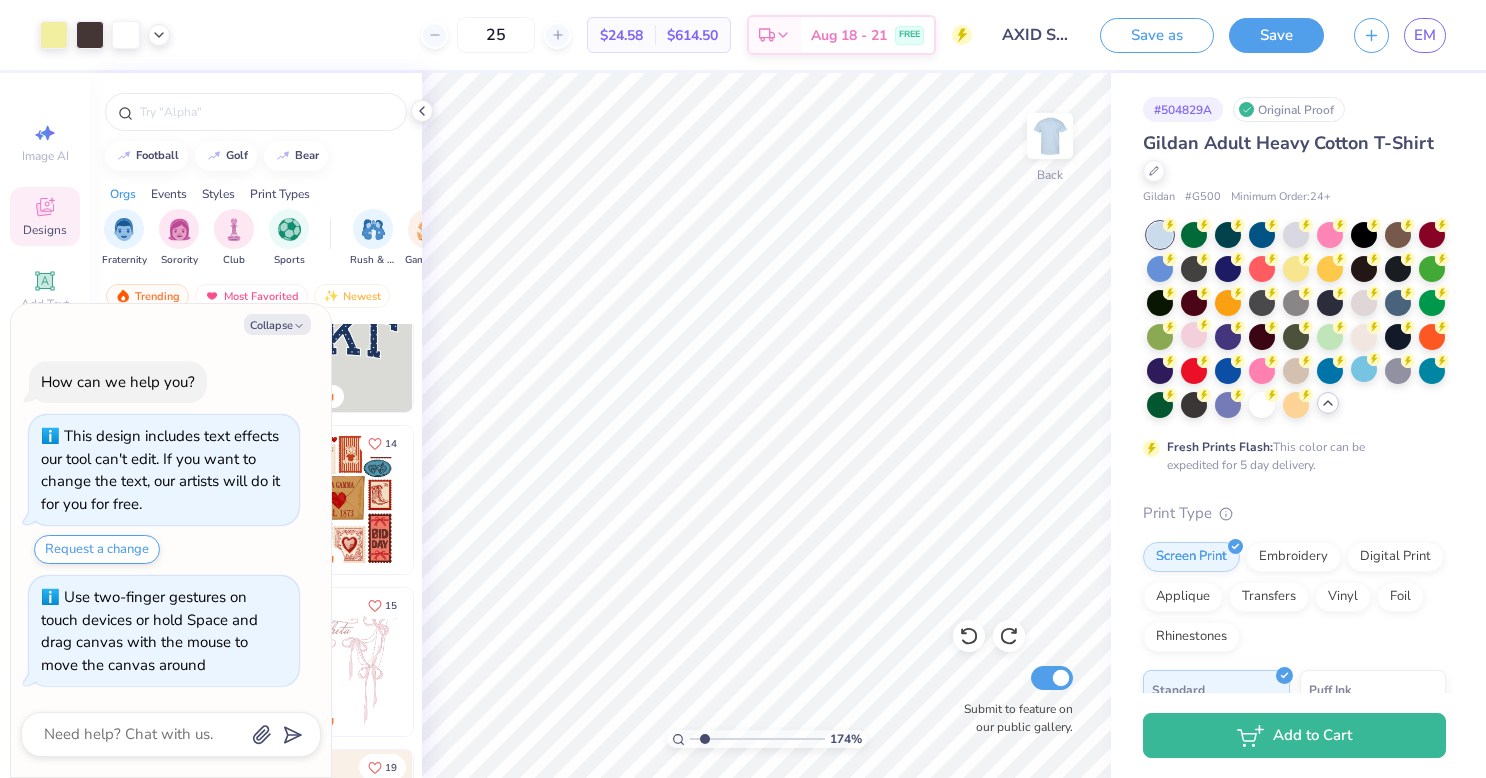 type on "1.74320597344014" 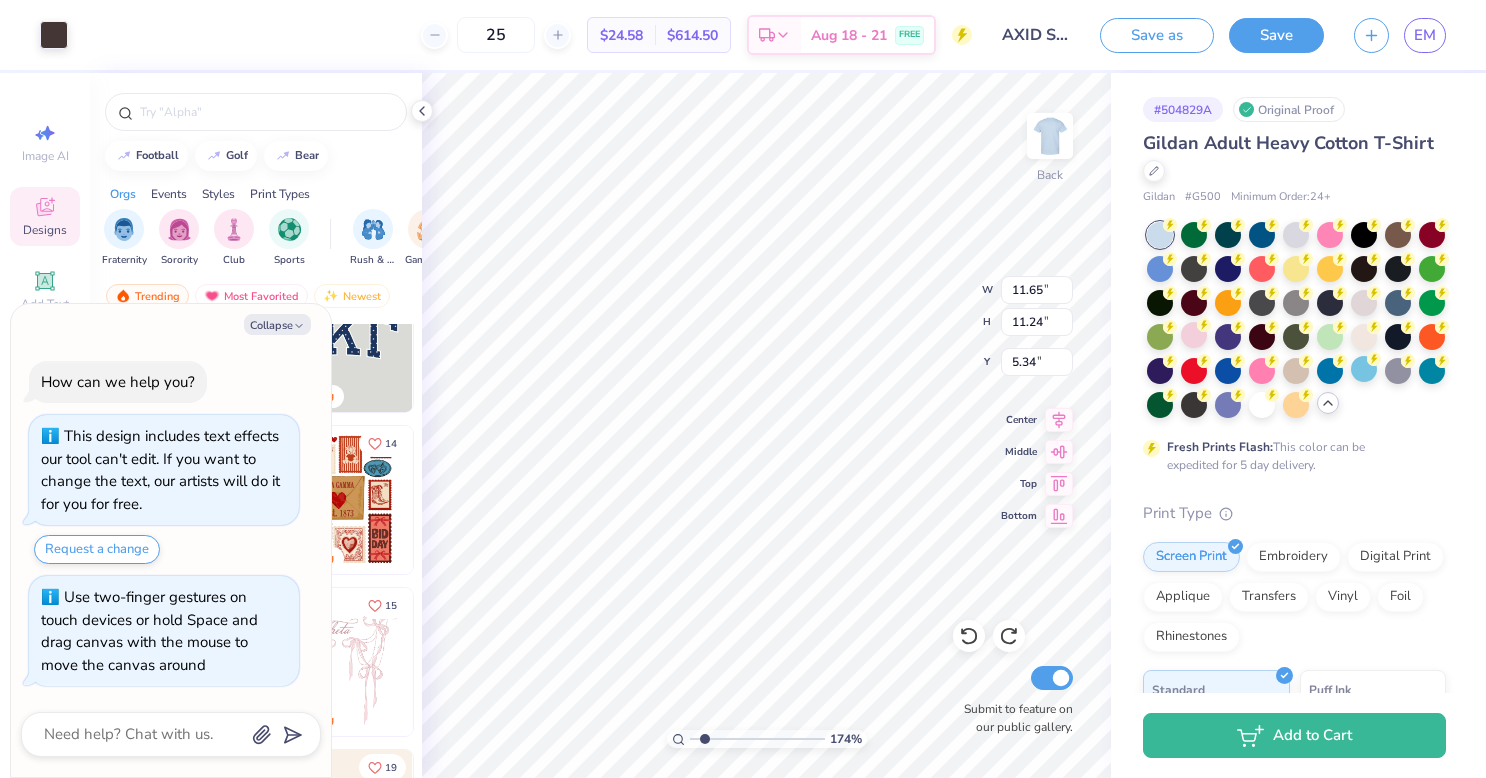 type on "x" 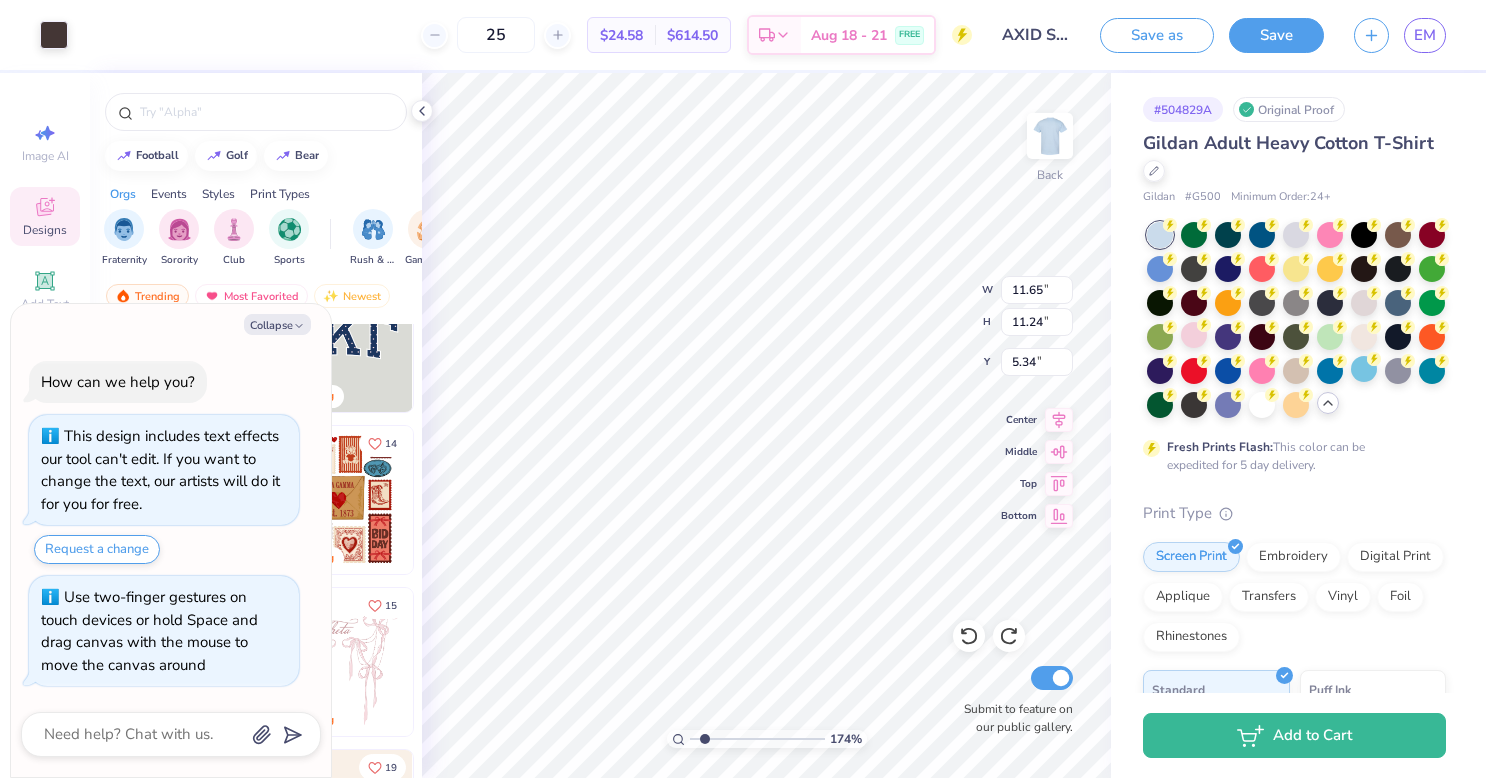 type on "1.74320597344014" 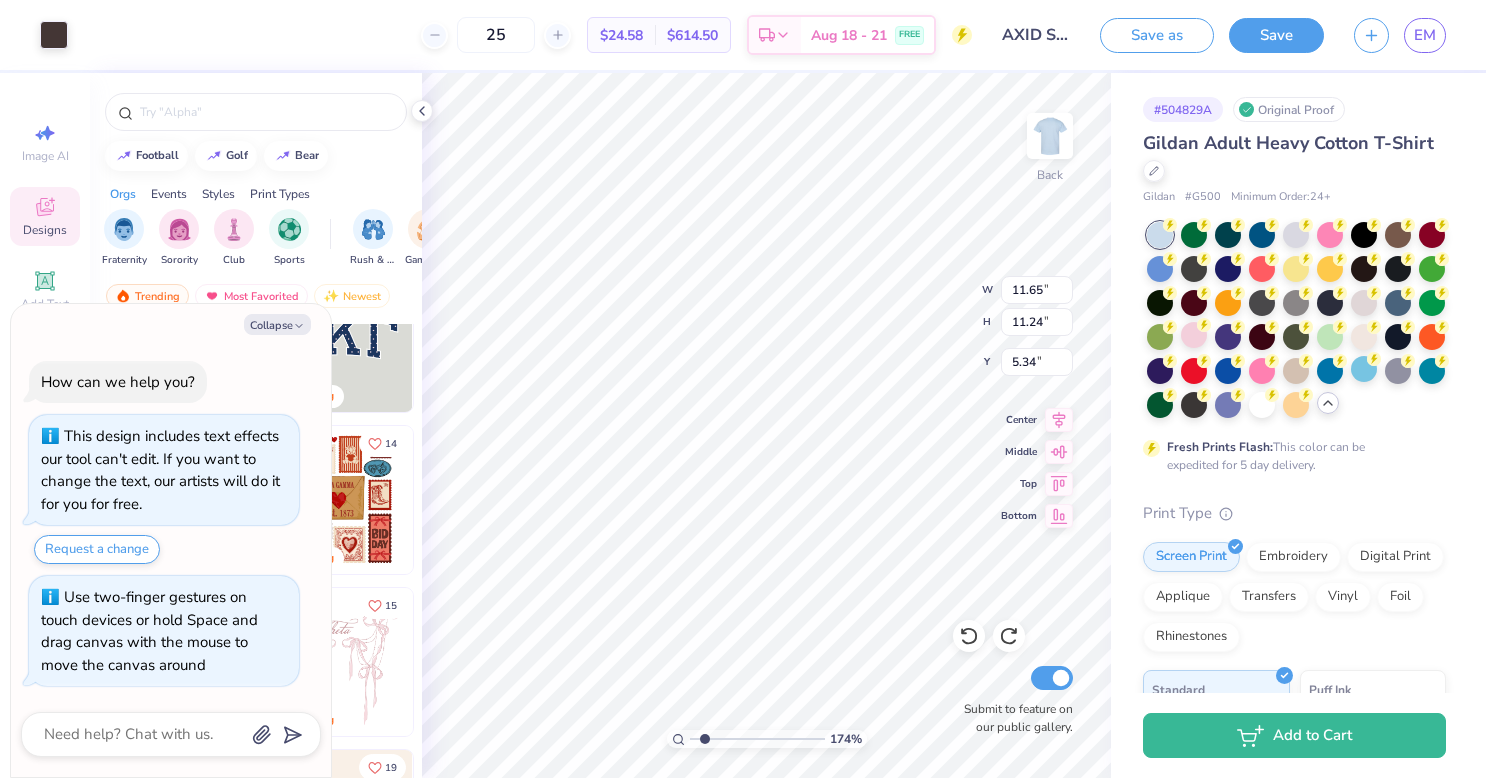 type on "2.14" 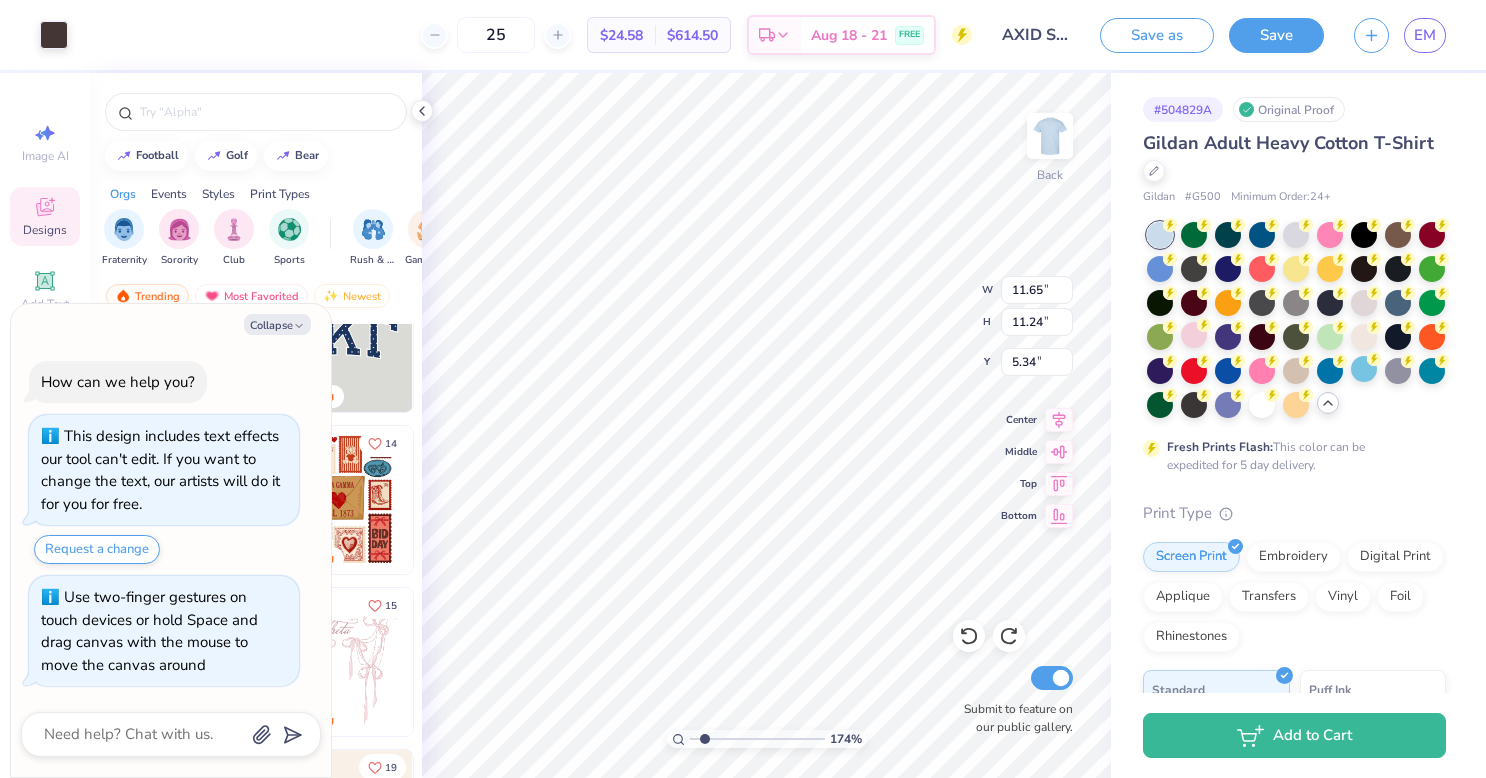 type on "0.51" 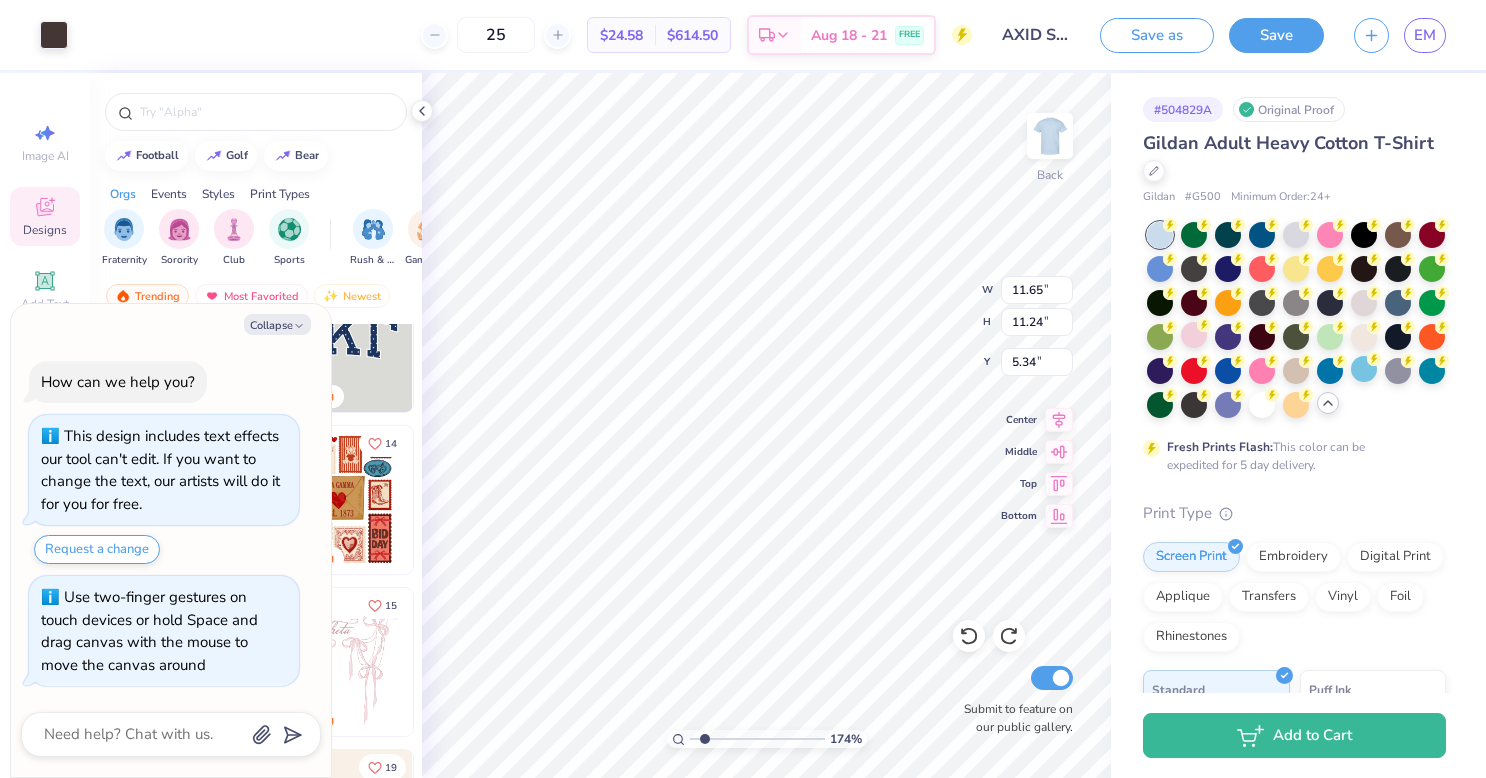 type on "11.31" 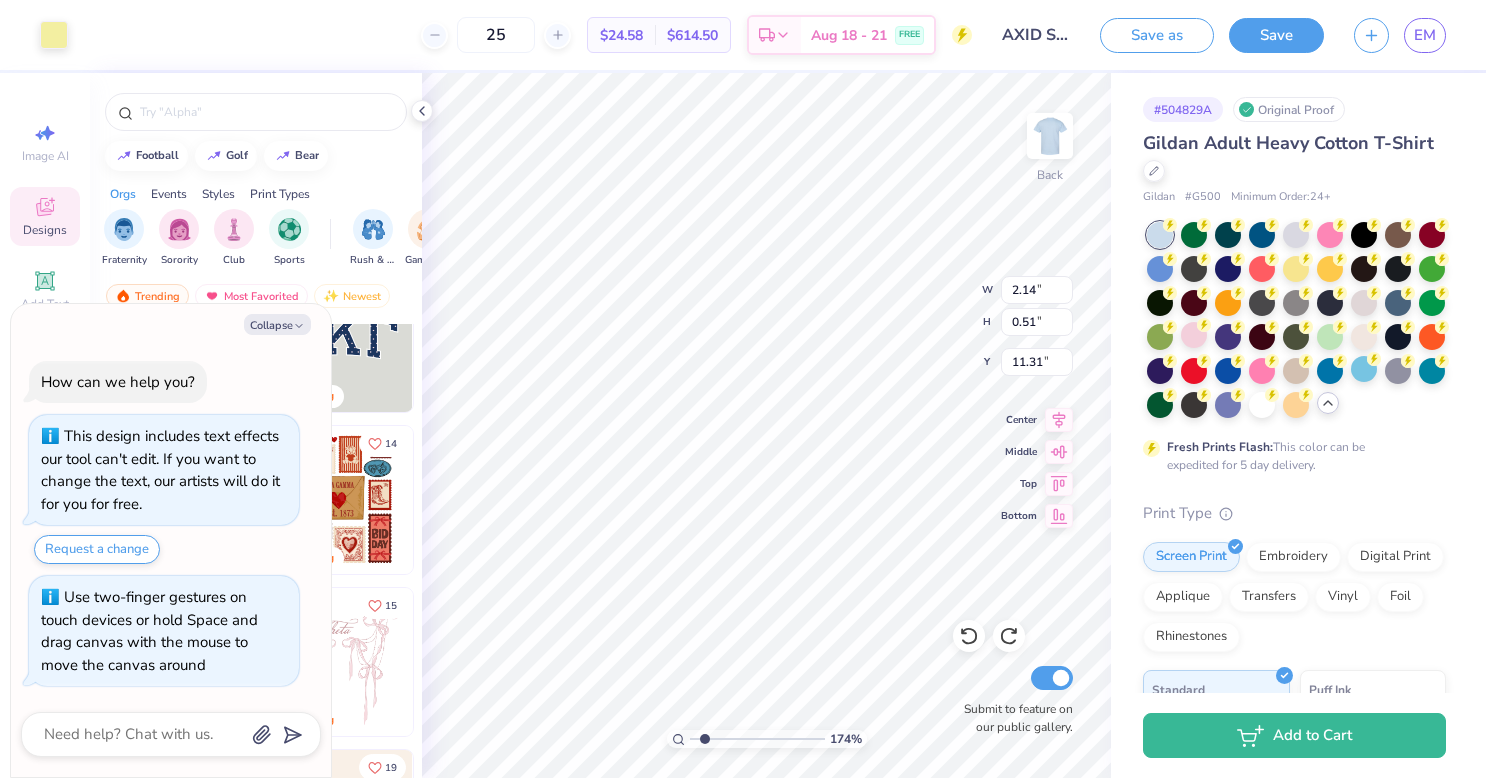 type on "x" 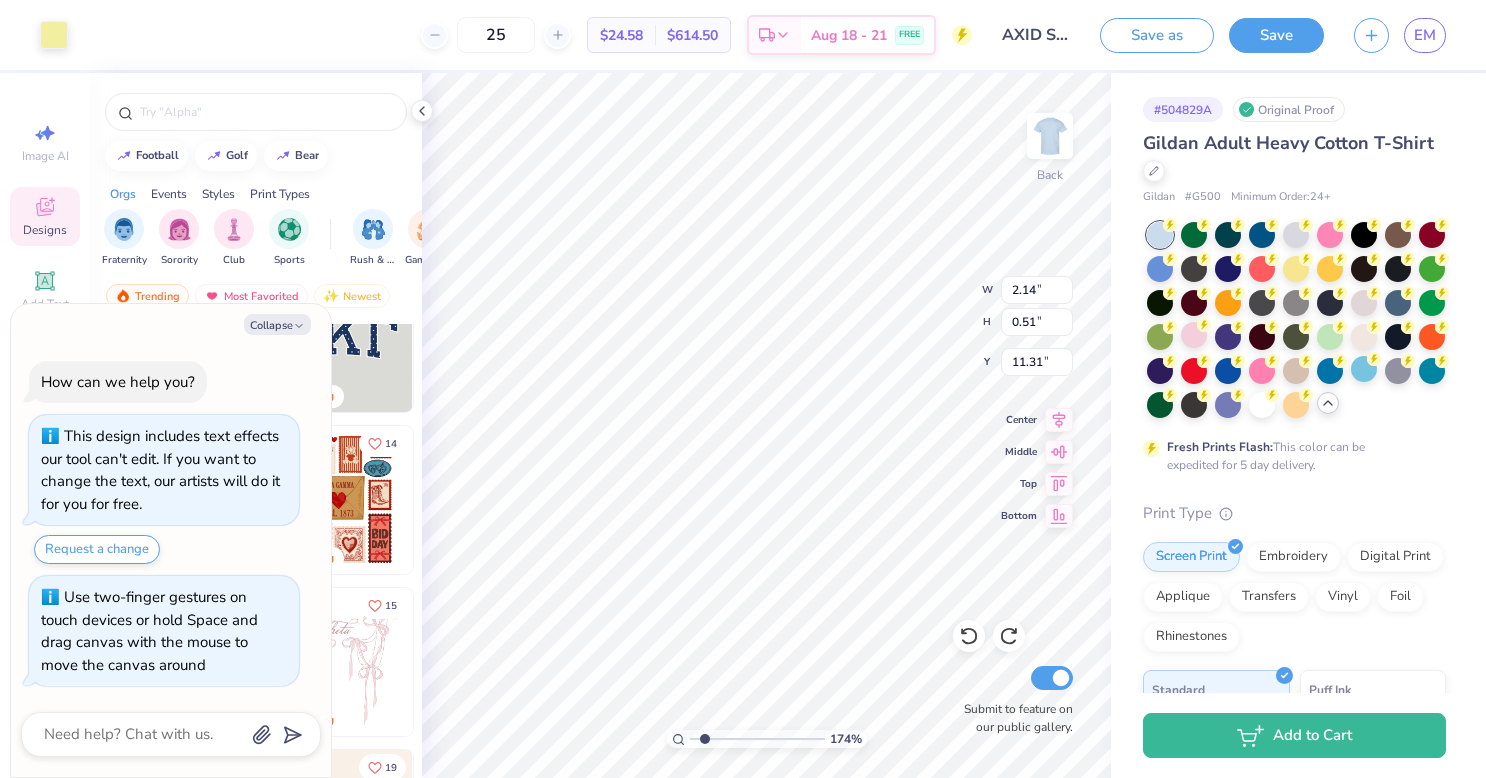type on "1.74320597344014" 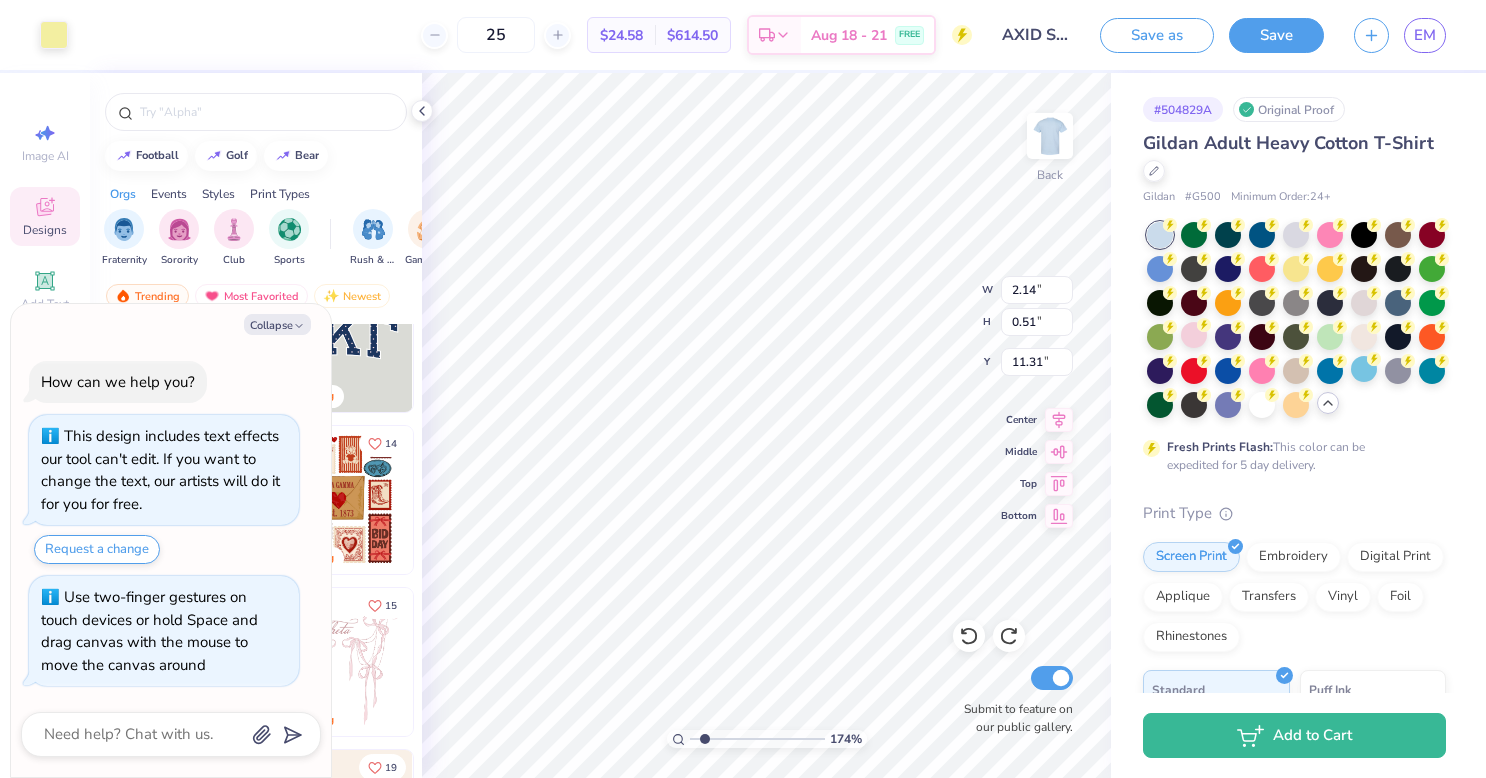type on "x" 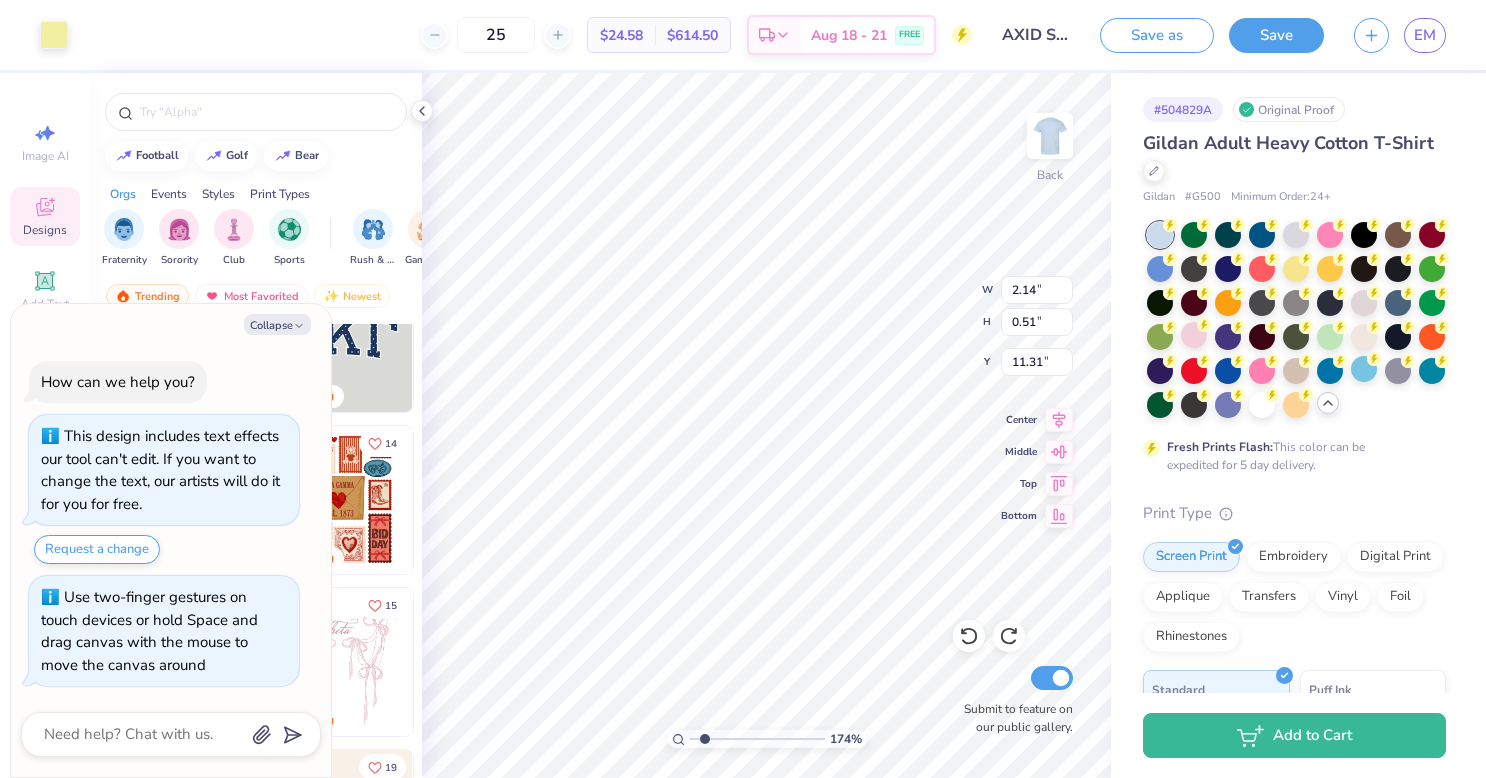 type on "1.74320597344014" 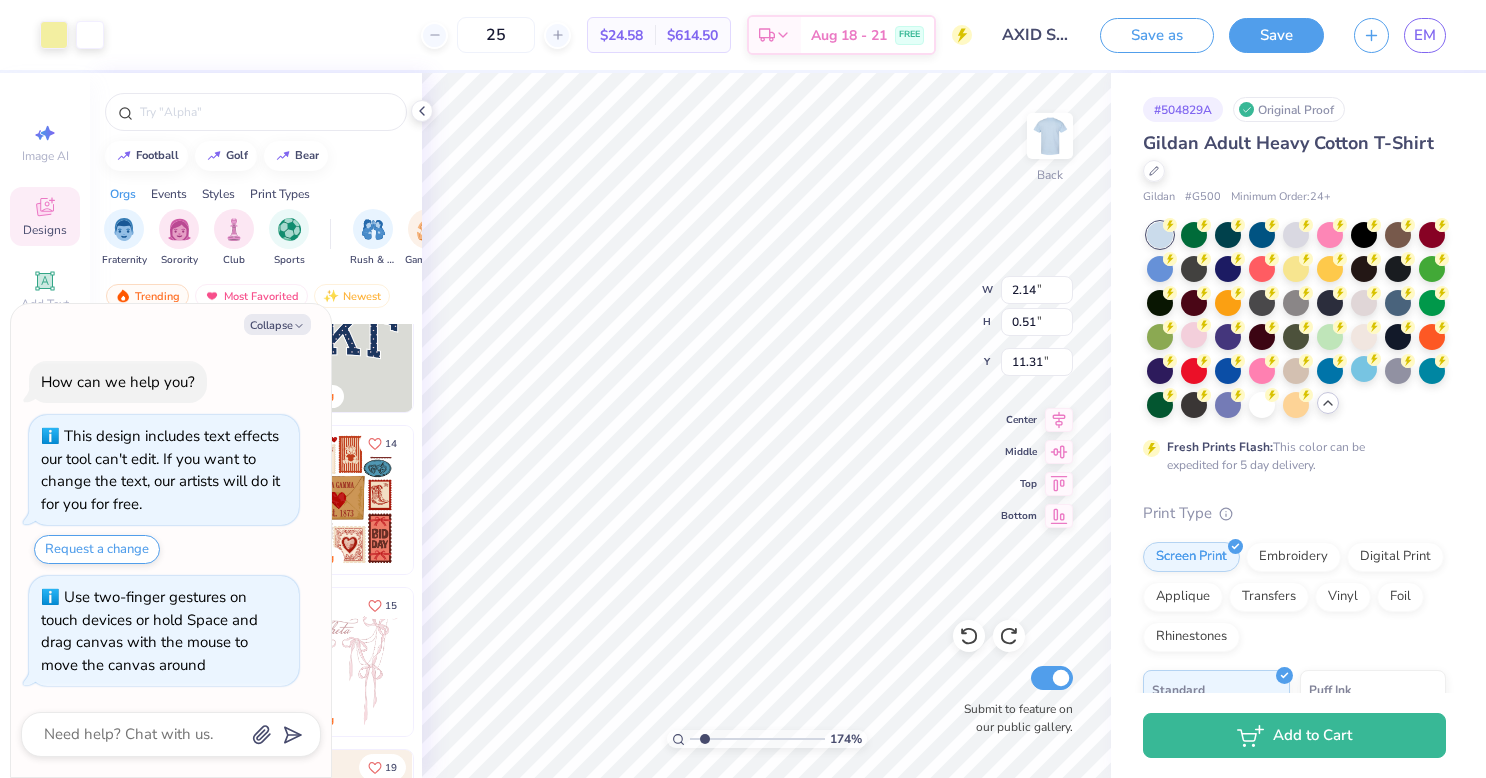 type on "x" 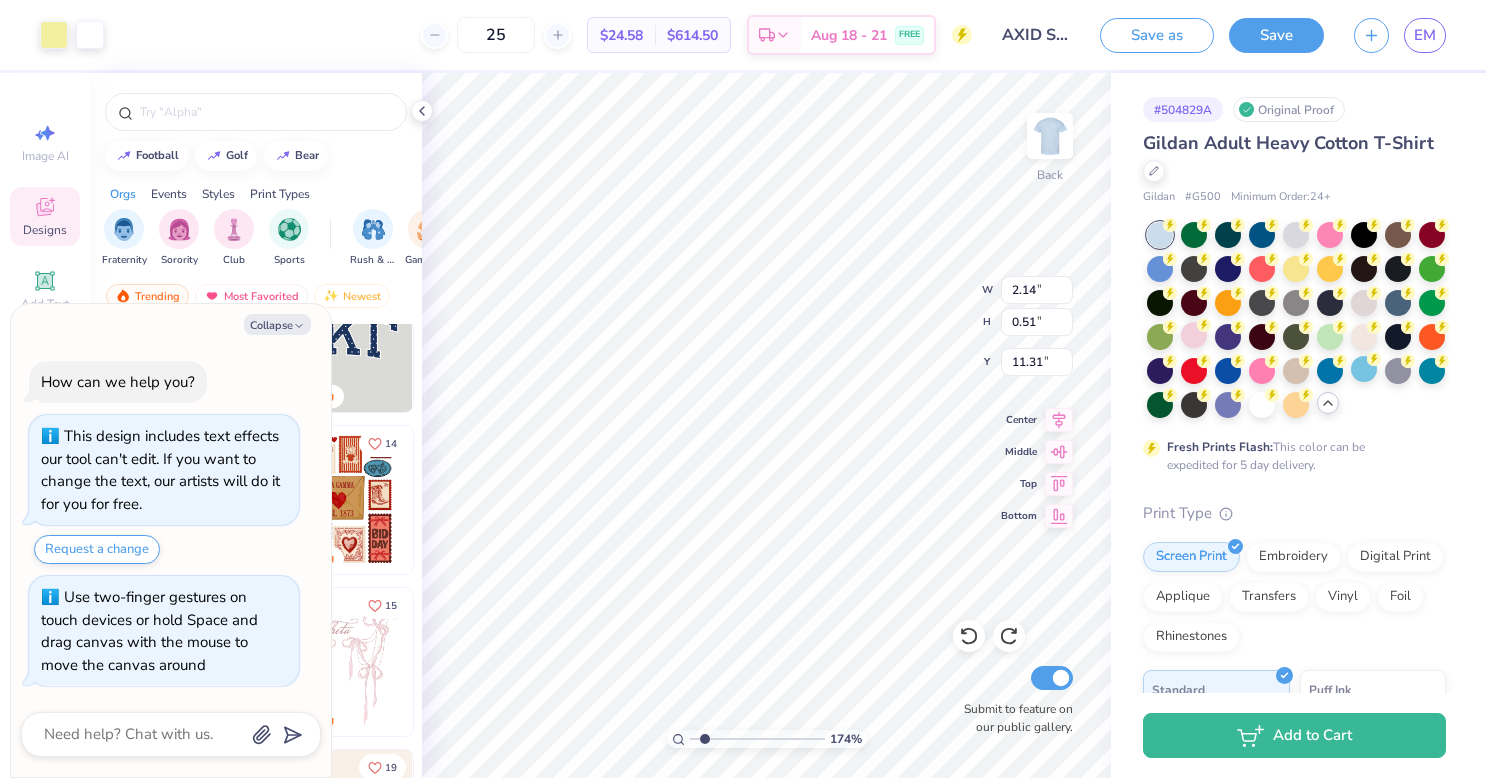 type on "1.74320597344014" 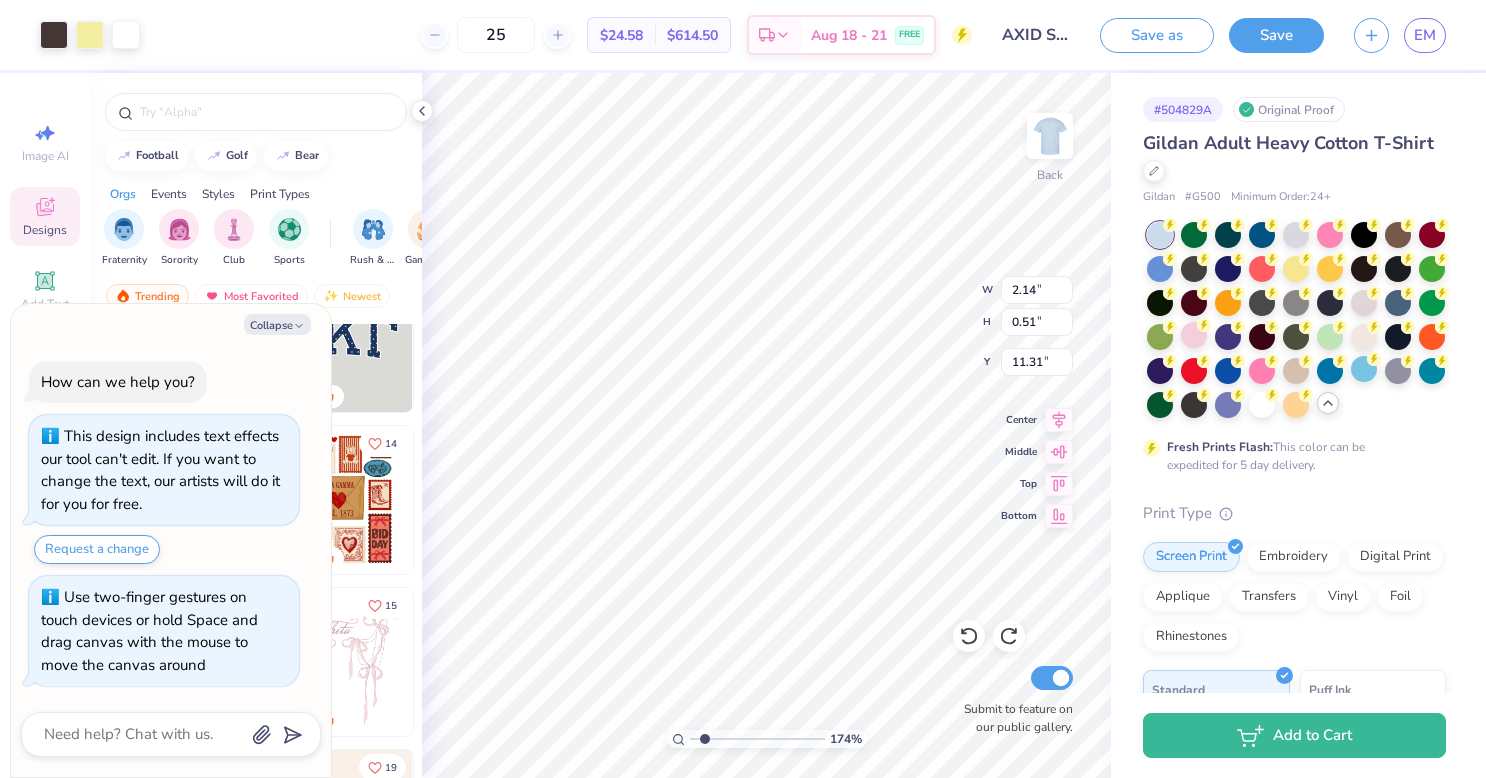 type on "11.65" 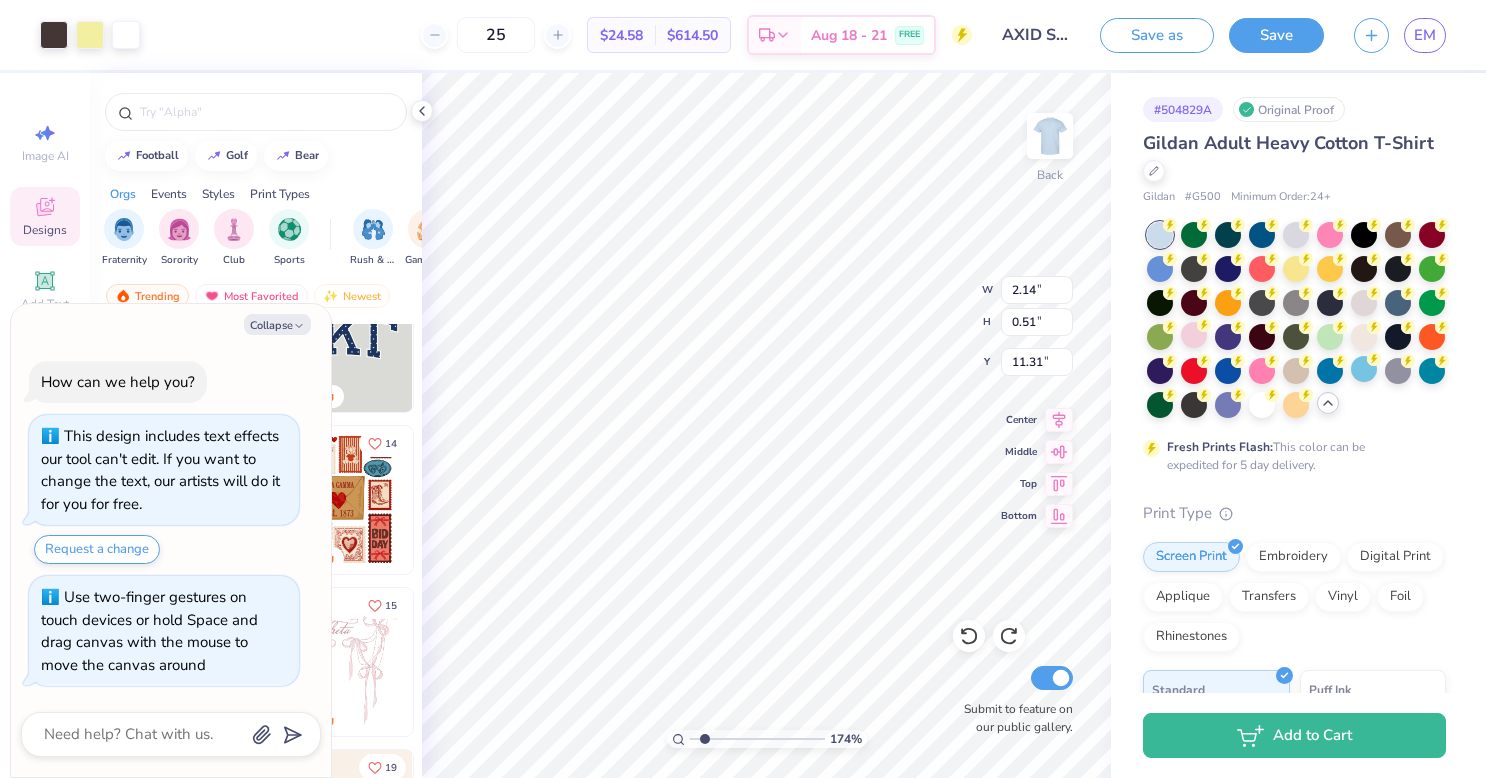 type on "11.24" 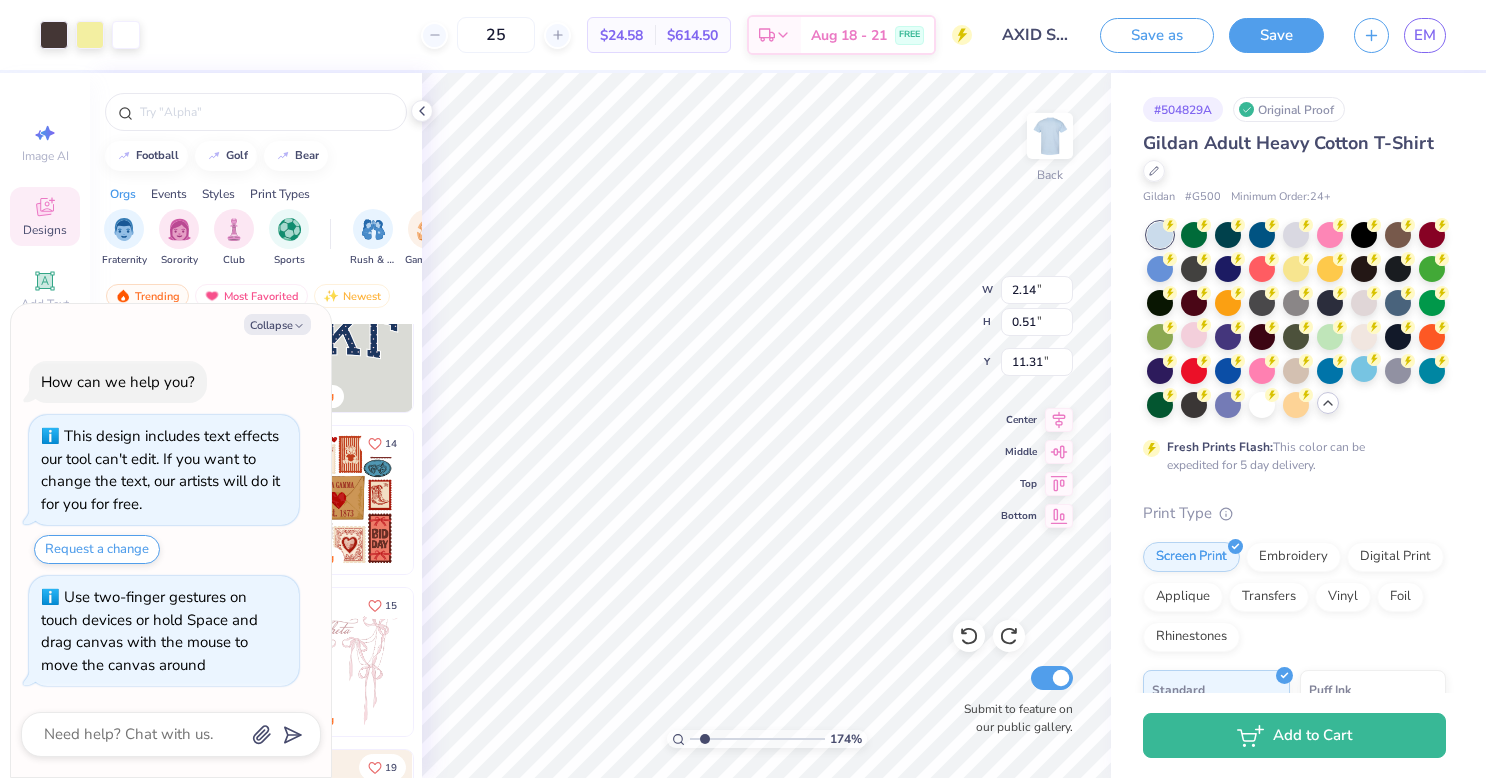 type on "5.34" 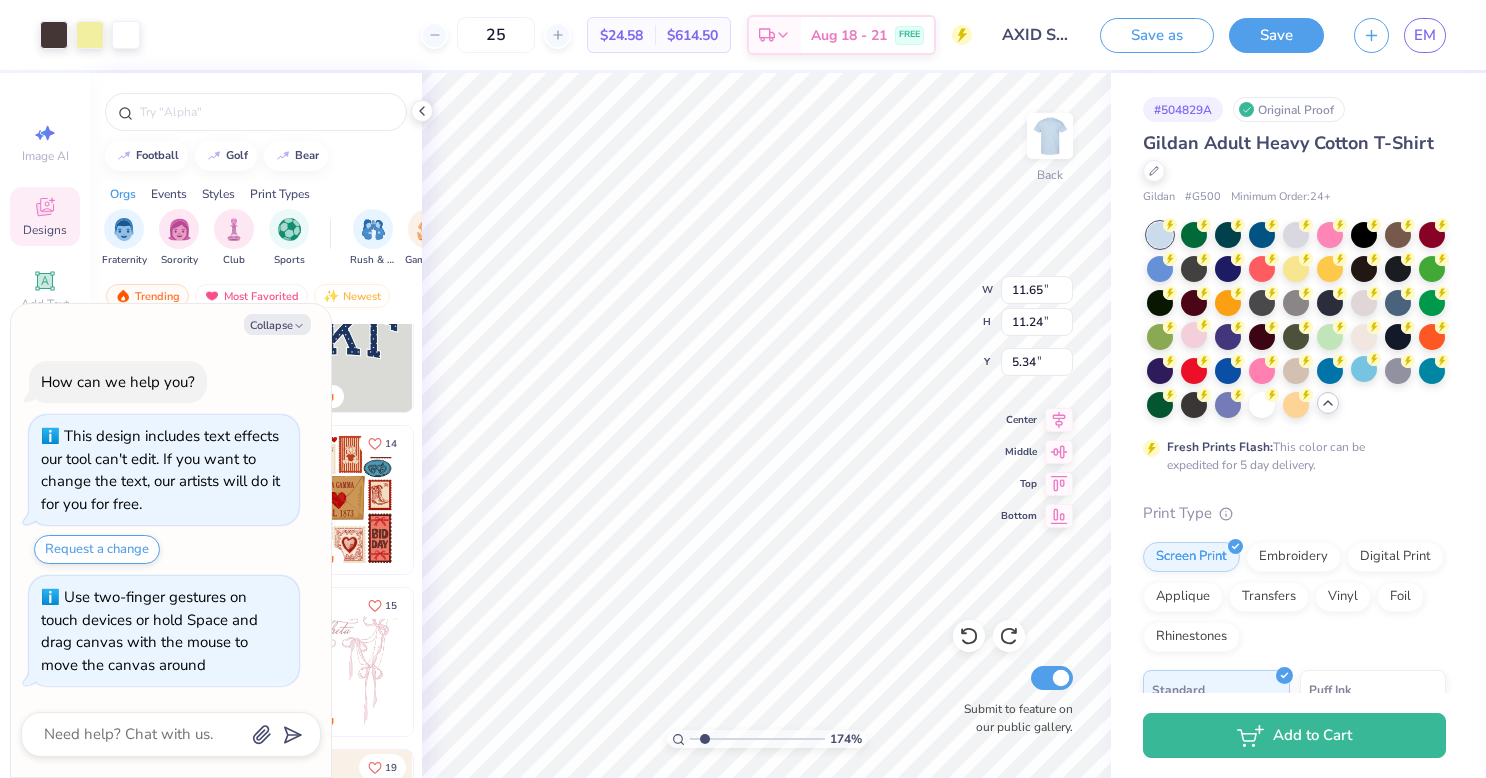 type on "x" 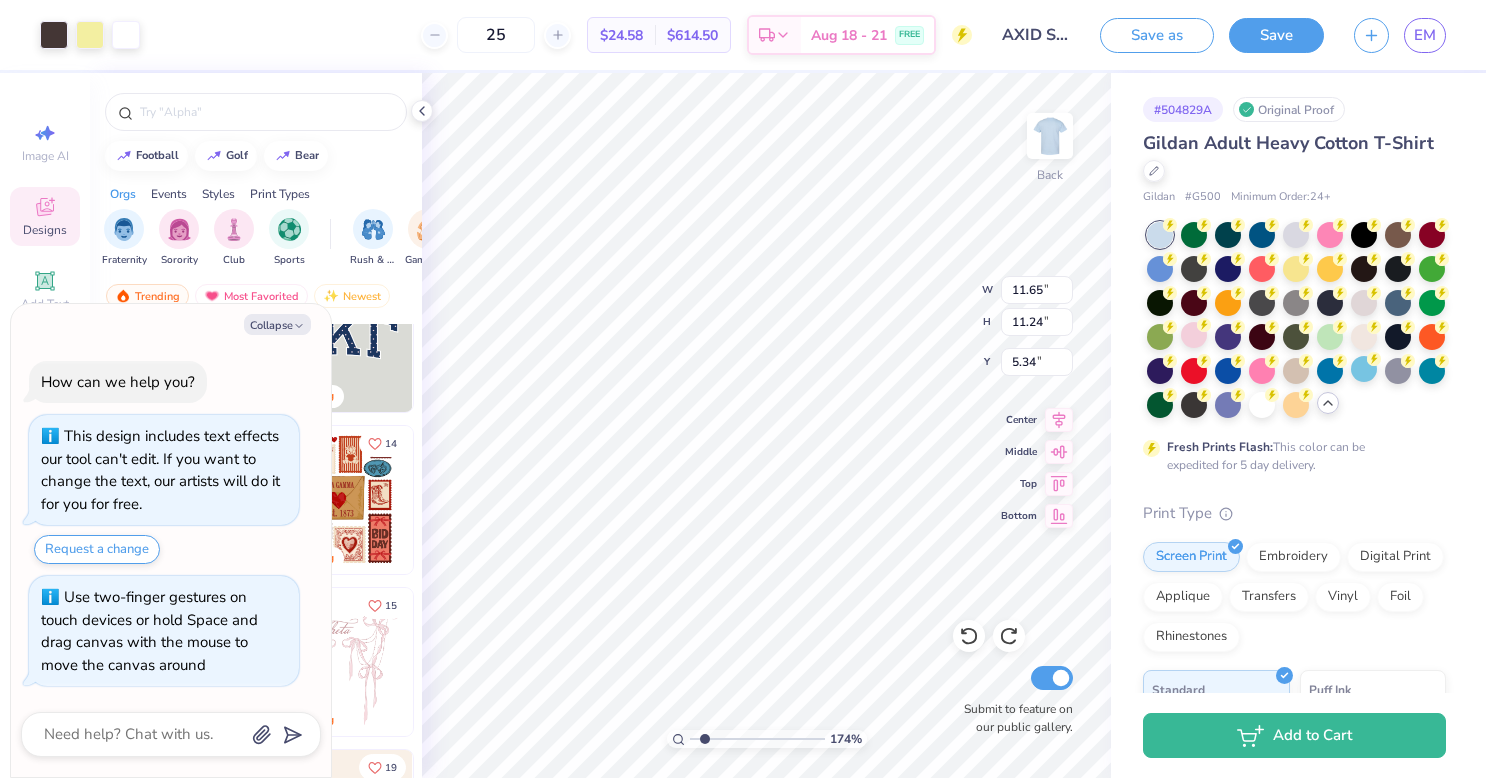 type on "1.74320597344014" 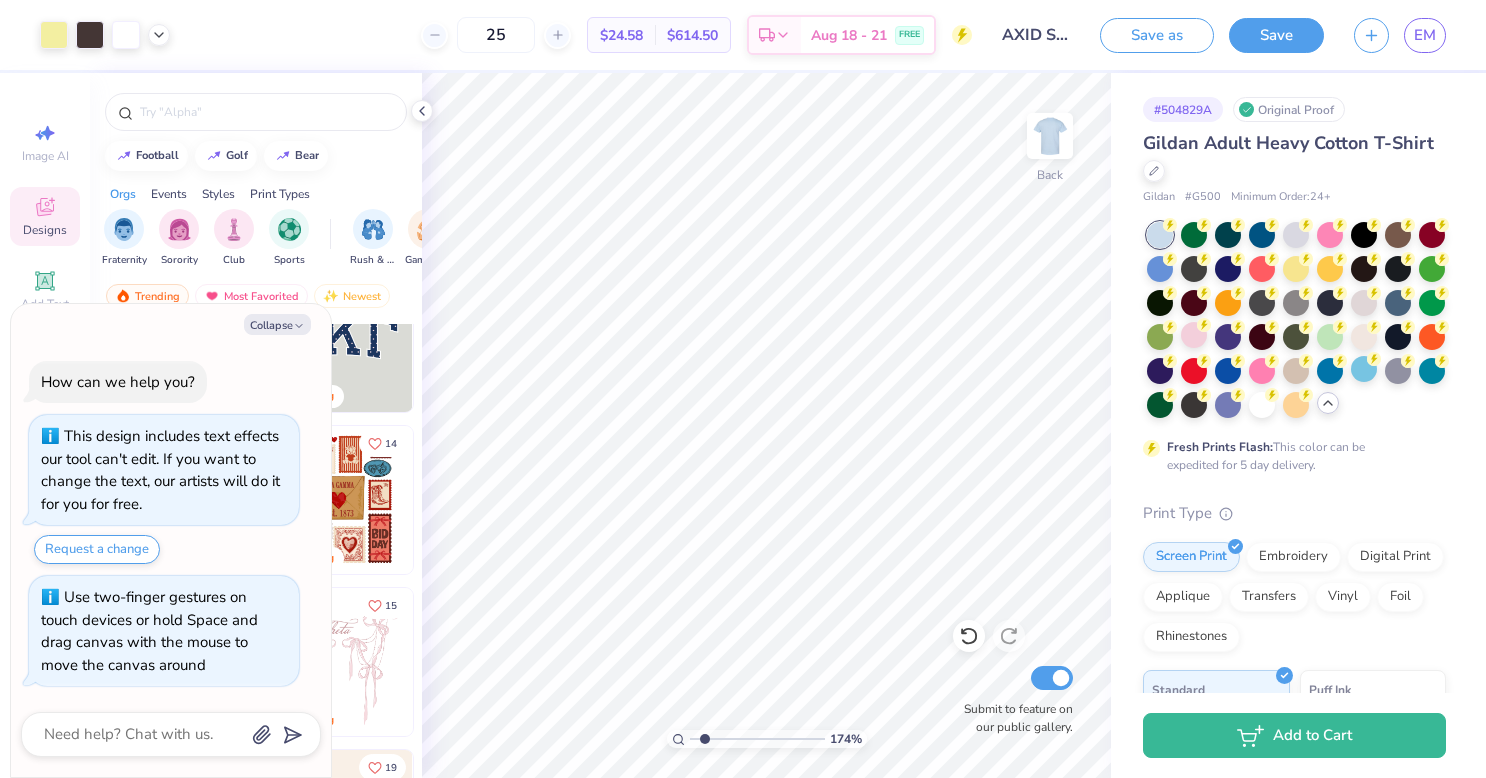 type on "x" 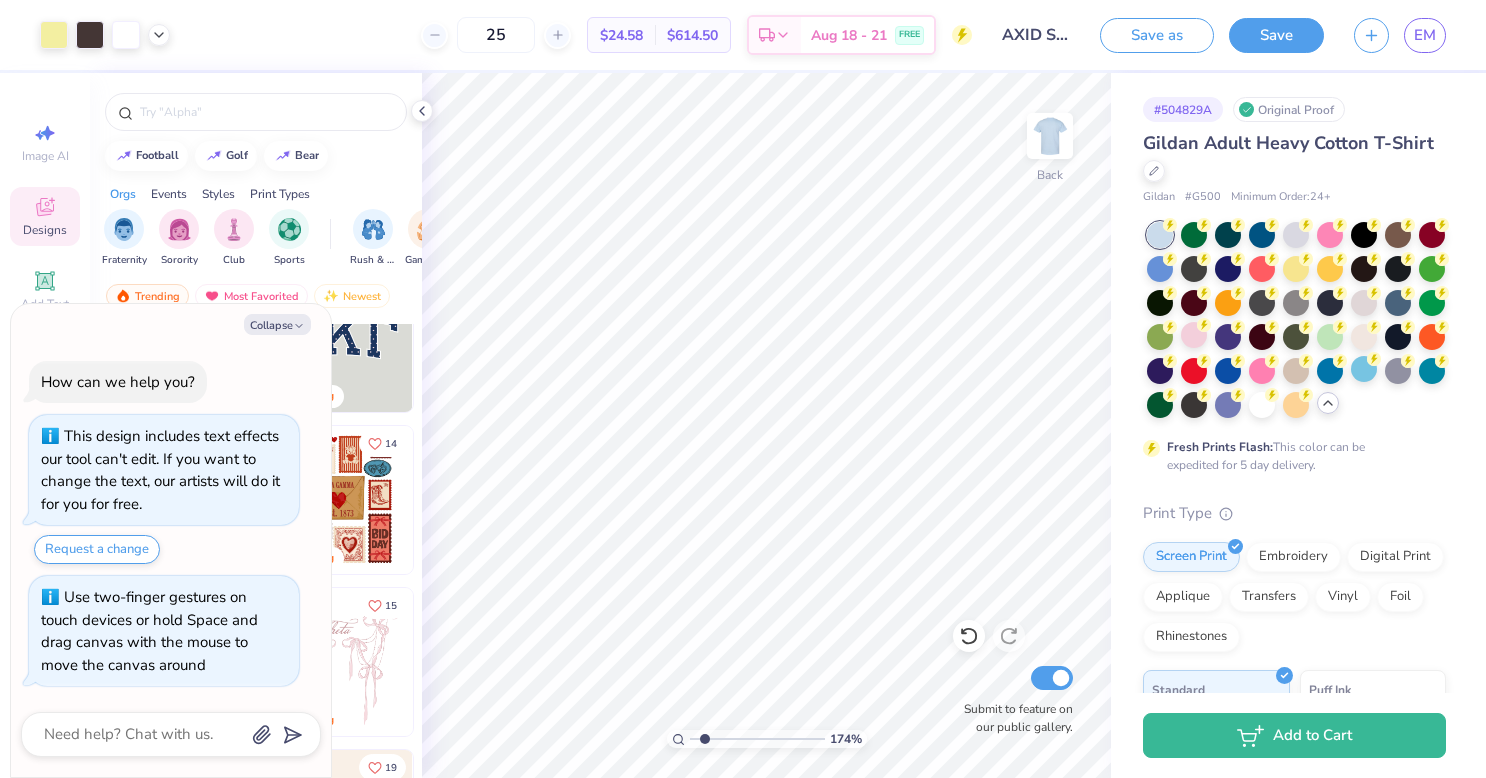 type on "1.74320597344014" 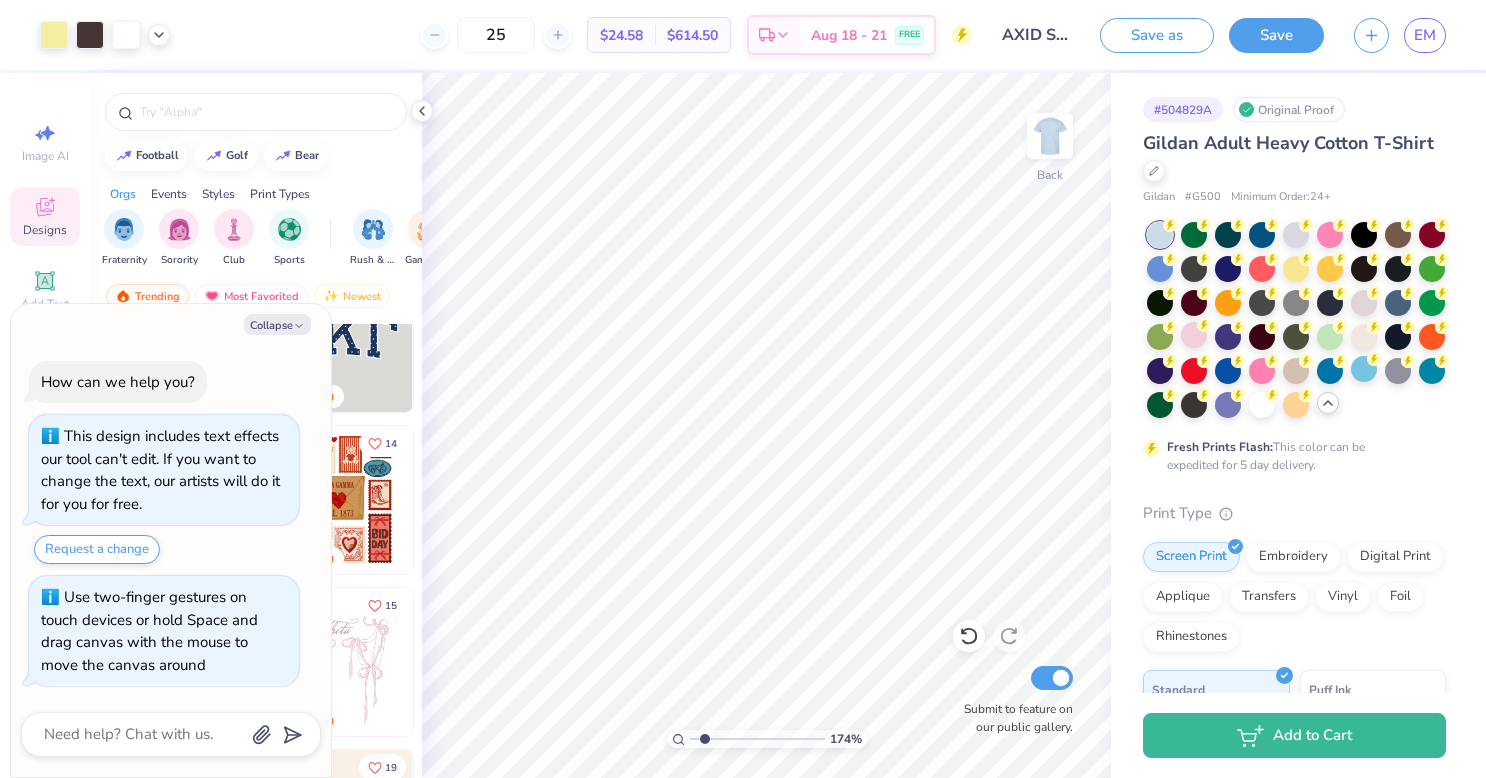 type on "x" 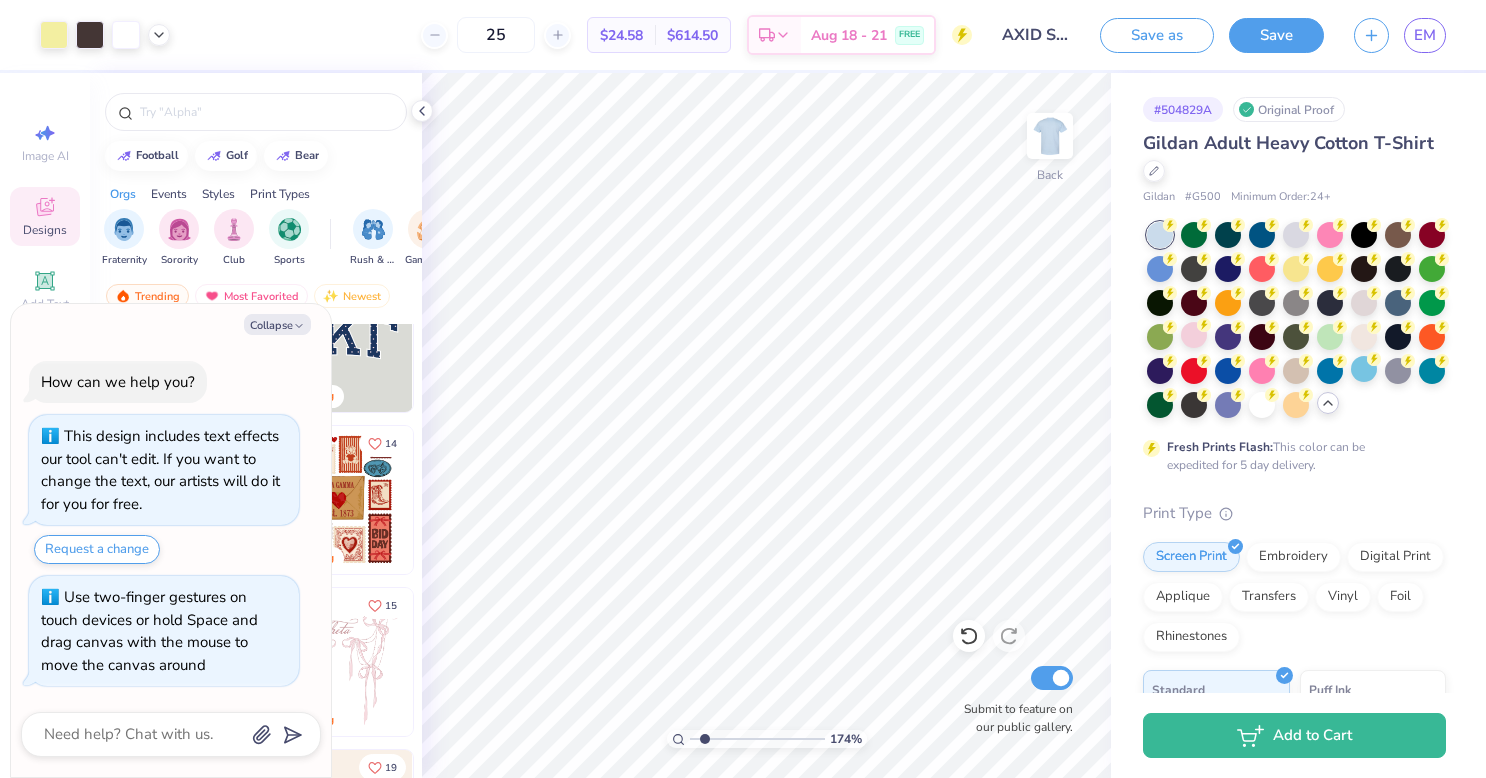 type on "1.74320597344014" 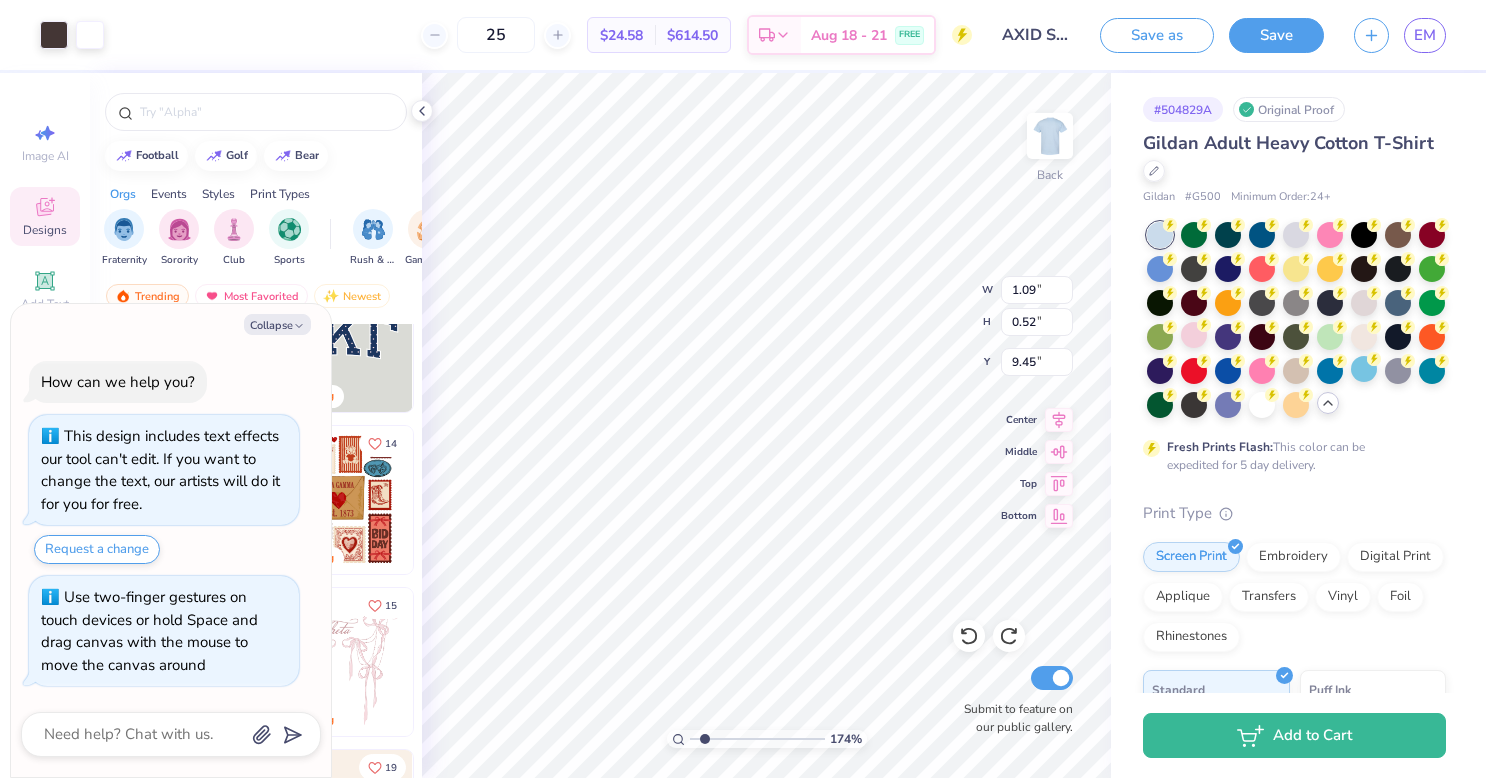 type on "x" 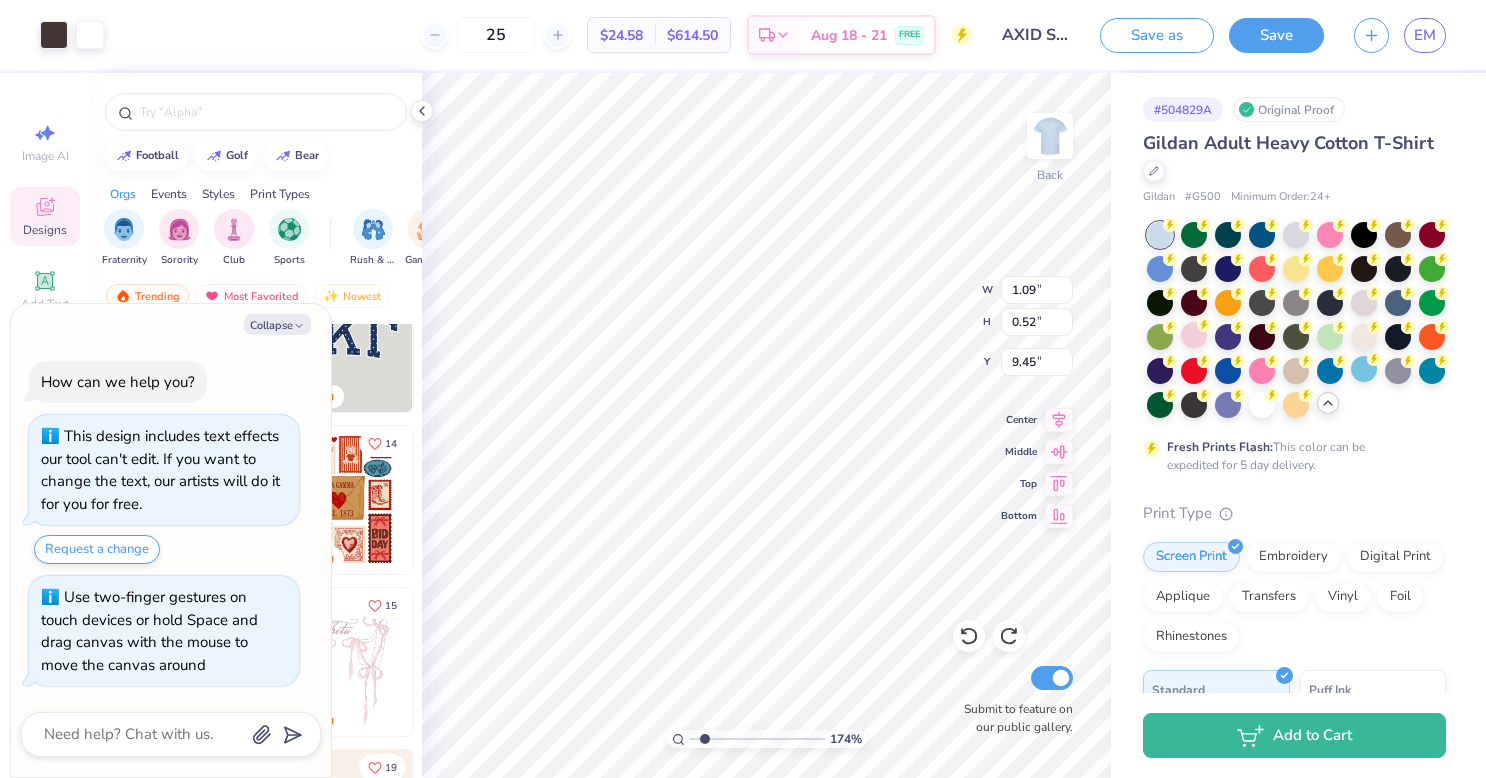 type on "1.74320597344014" 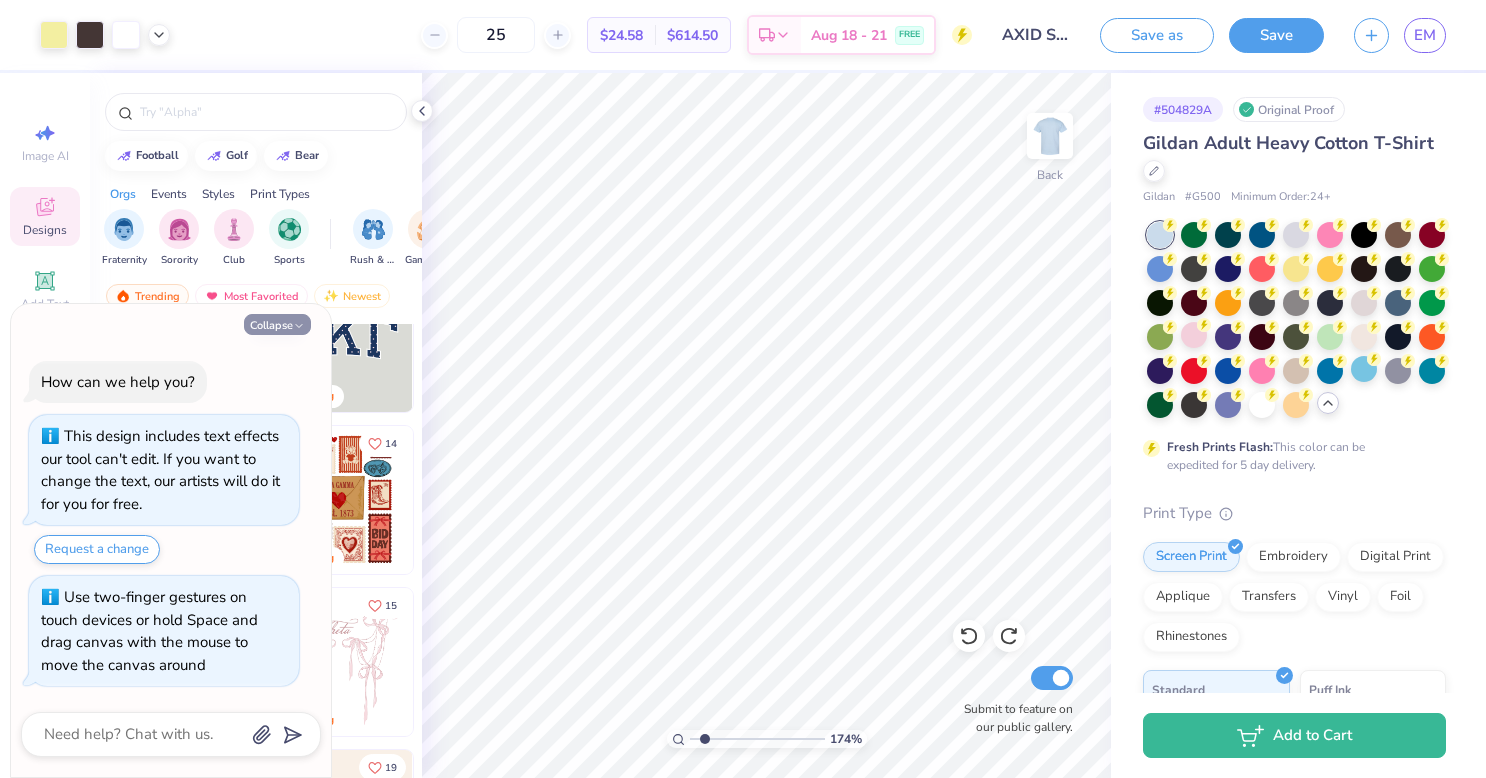click on "Collapse" at bounding box center [277, 324] 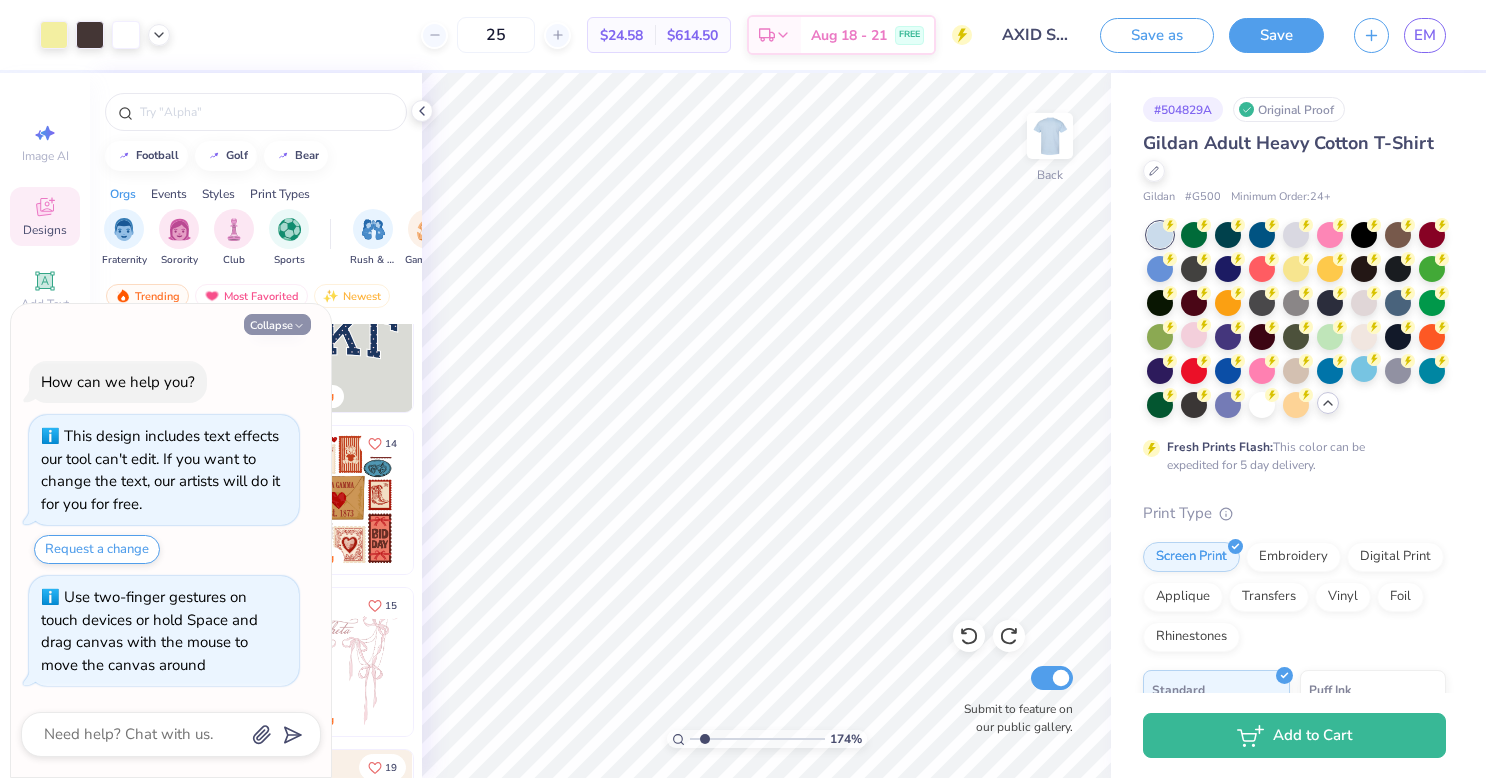type on "x" 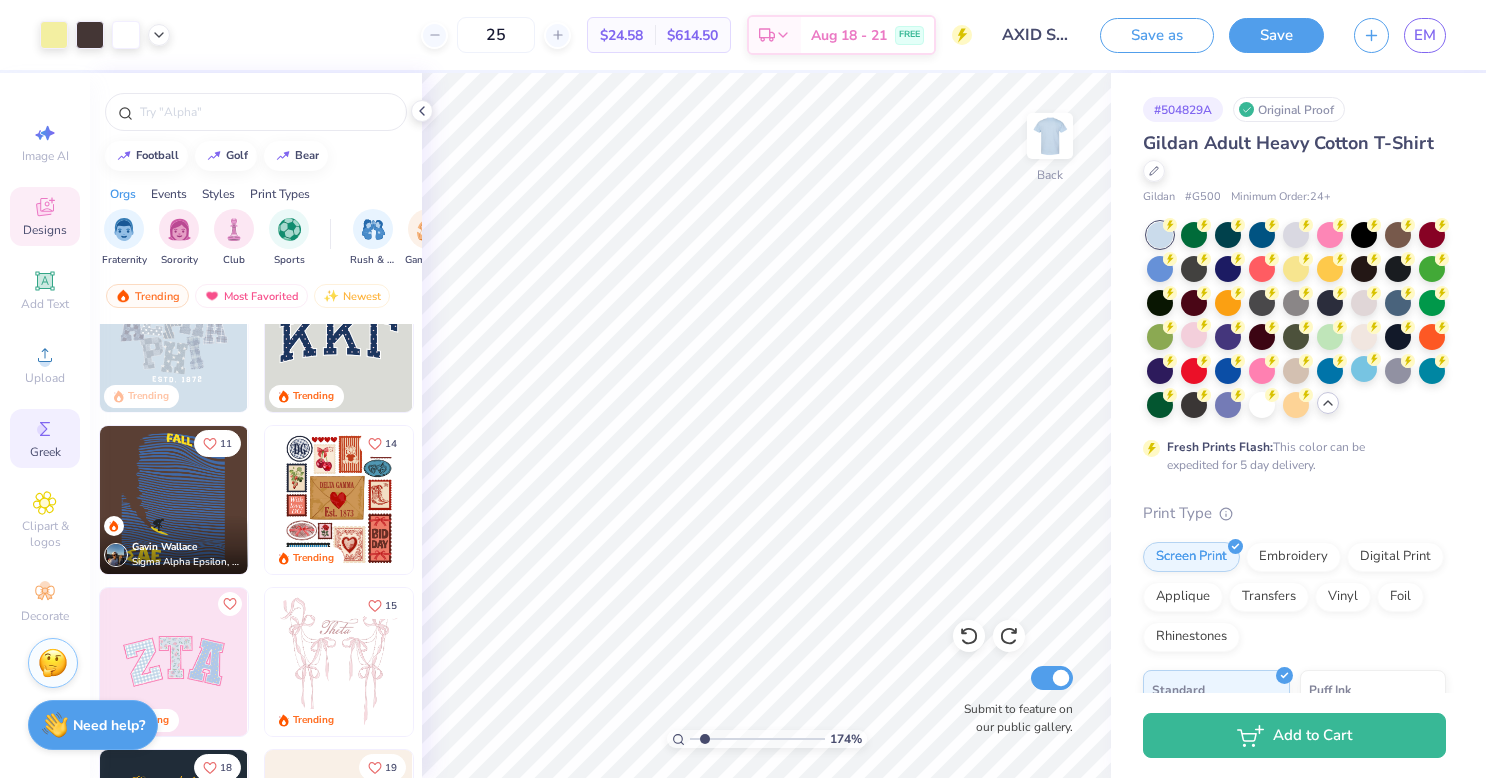 click 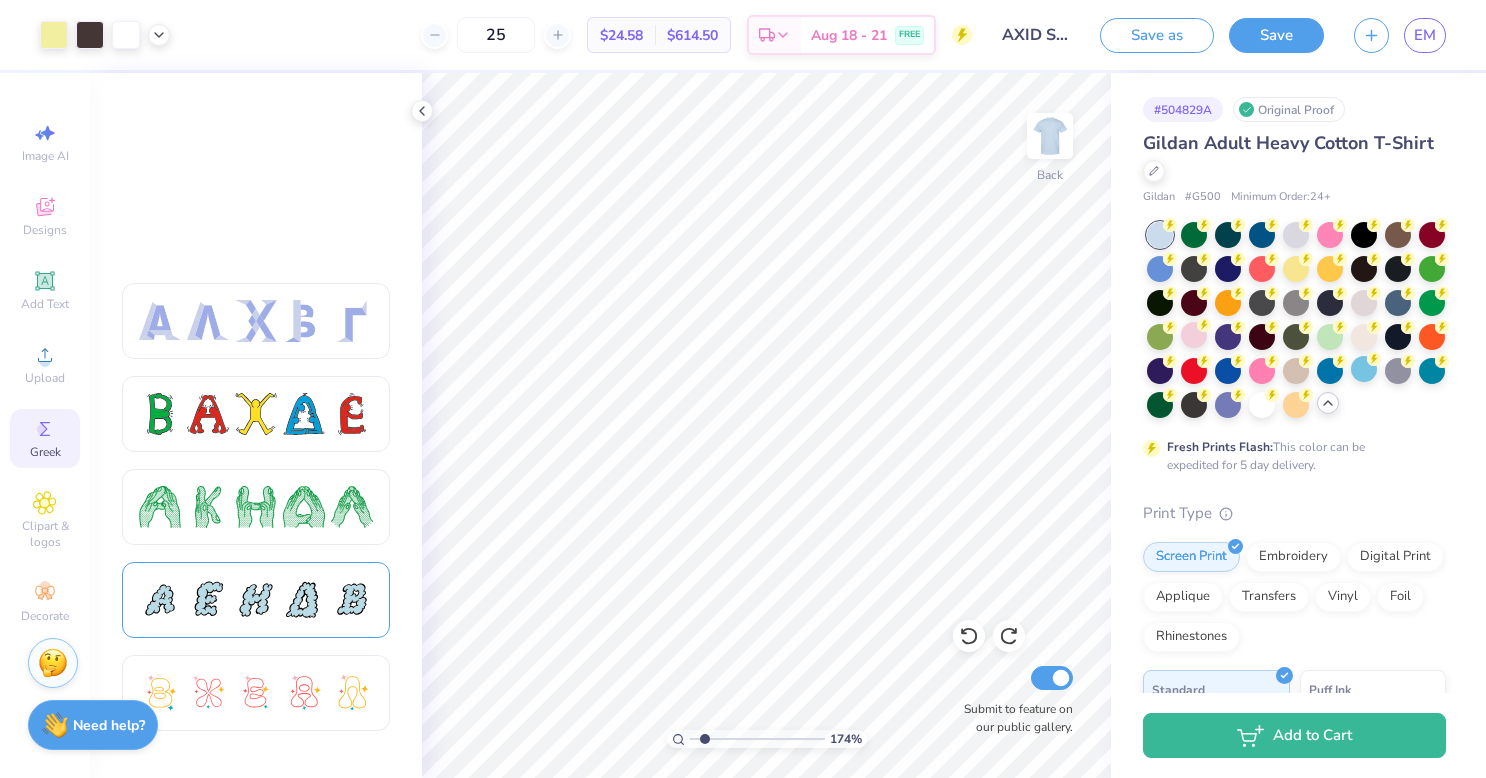 scroll, scrollTop: 383, scrollLeft: 0, axis: vertical 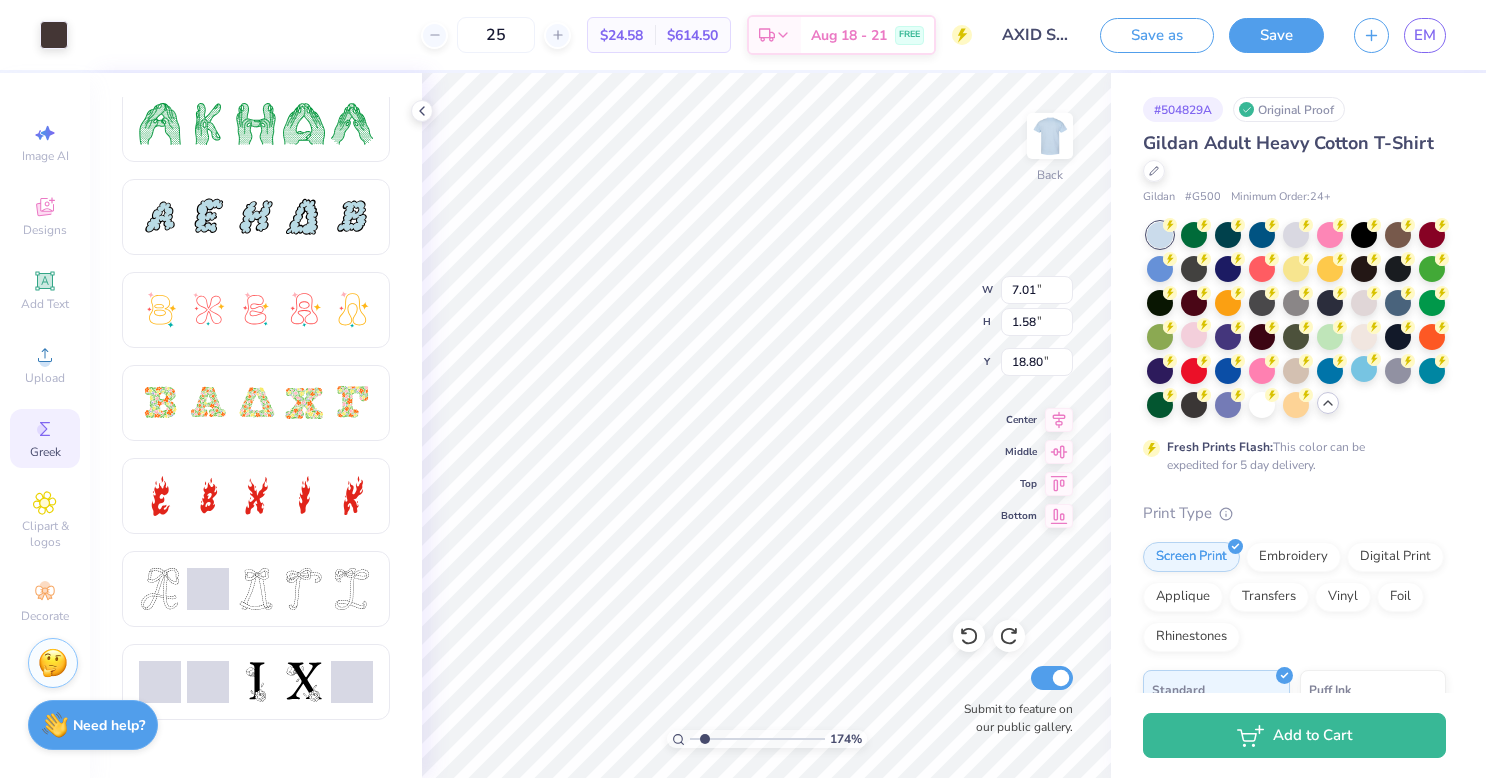 type on "1.74320597344014" 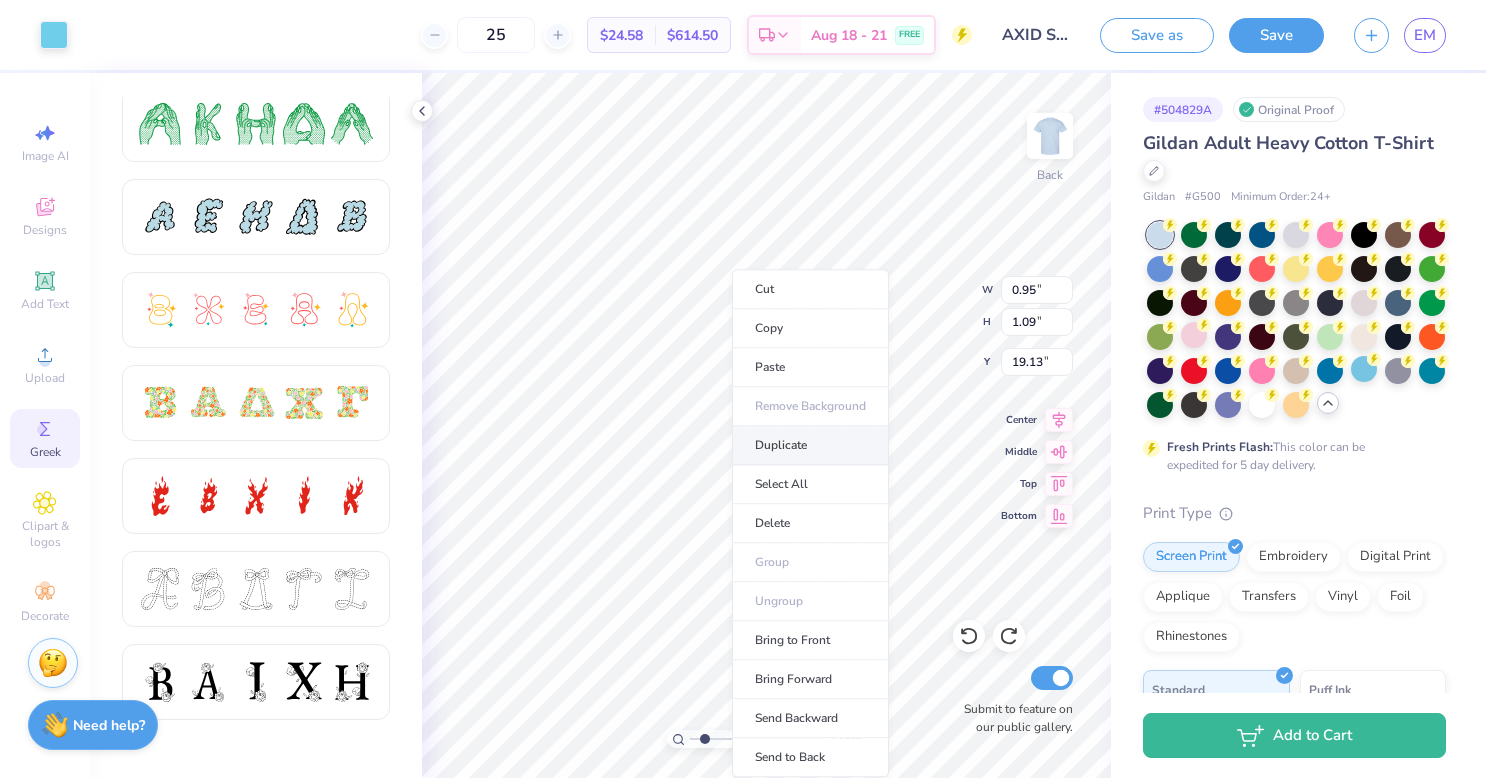 click on "Duplicate" at bounding box center (810, 445) 